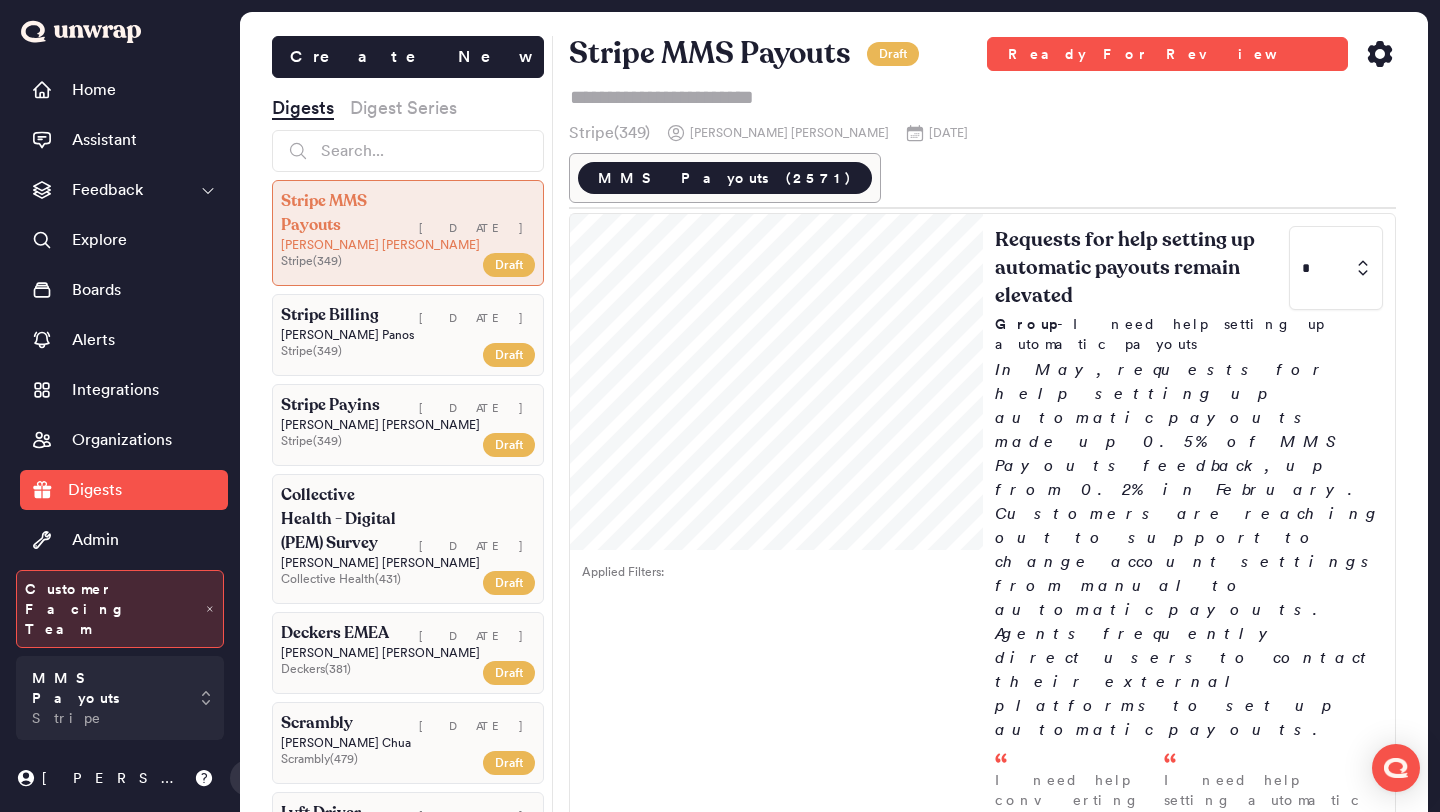 scroll, scrollTop: 44, scrollLeft: 0, axis: vertical 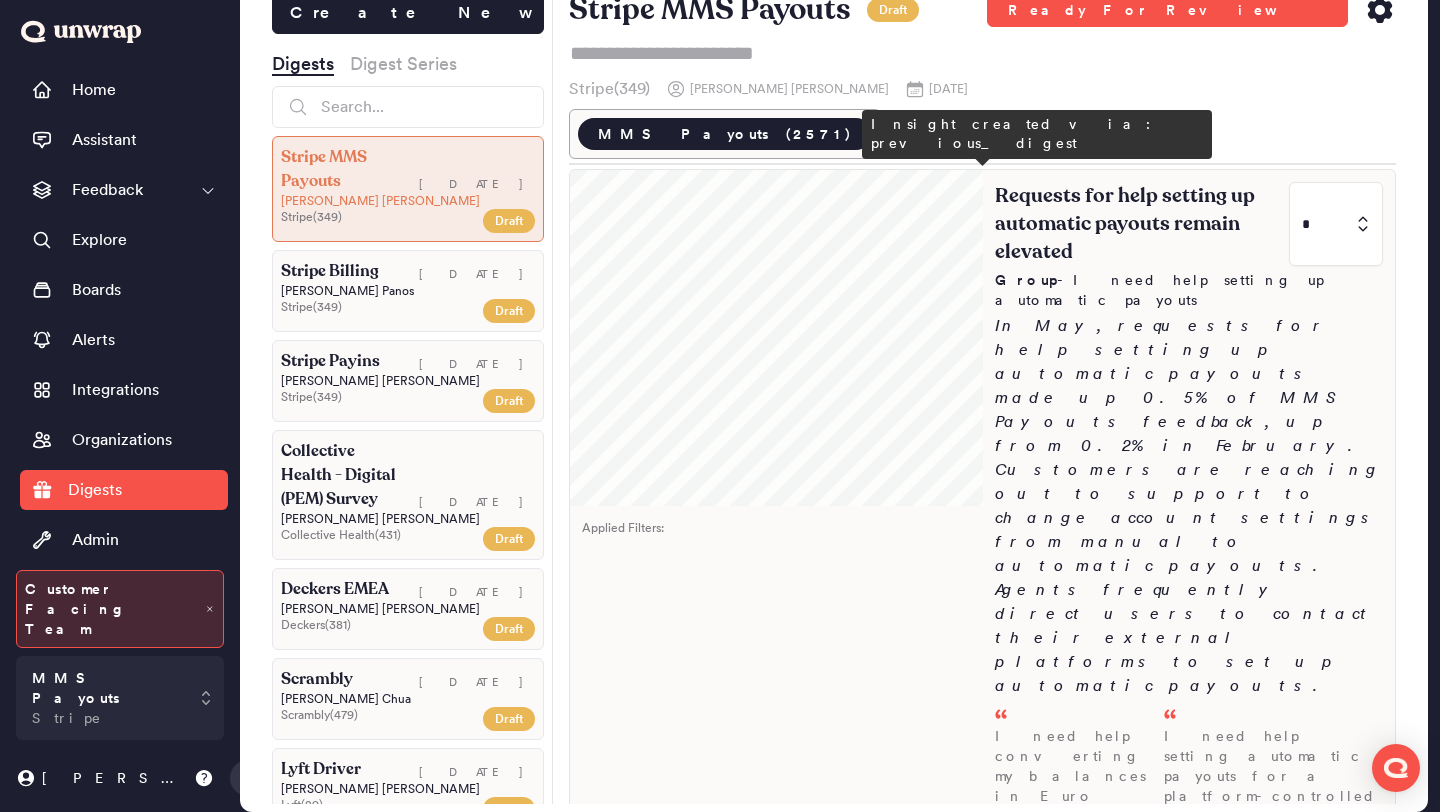 click on "Requests for help setting up automatic payouts remain elevated * Group  -  I need help setting up automatic payouts In May, requests for help setting up automatic payouts made up 0.5% of MMS Payouts feedback, up from 0.2% in February. Customers are reaching out to support to change account settings from manual to automatic payouts. Agents frequently direct users to contact their external platforms to set up automatic payouts. I need help converting my balances in Euro and AUD to USD for automatic payouts.  -  Jun 30 I need help setting automatic payouts for a platform-controlled account, but I am unable to do so due to my user role permissions.  -  Jun 30" at bounding box center [1189, 544] 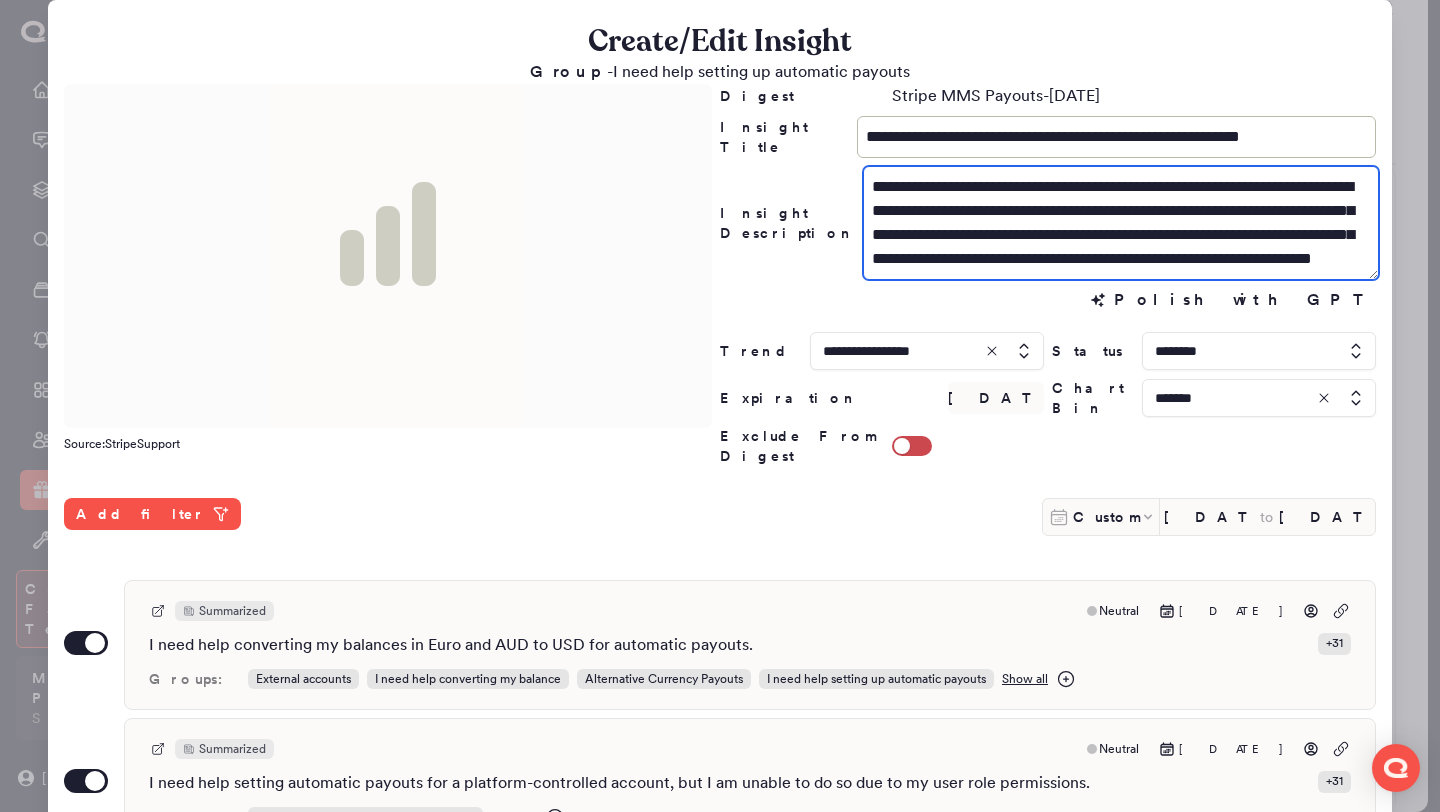click on "**********" at bounding box center [1121, 223] 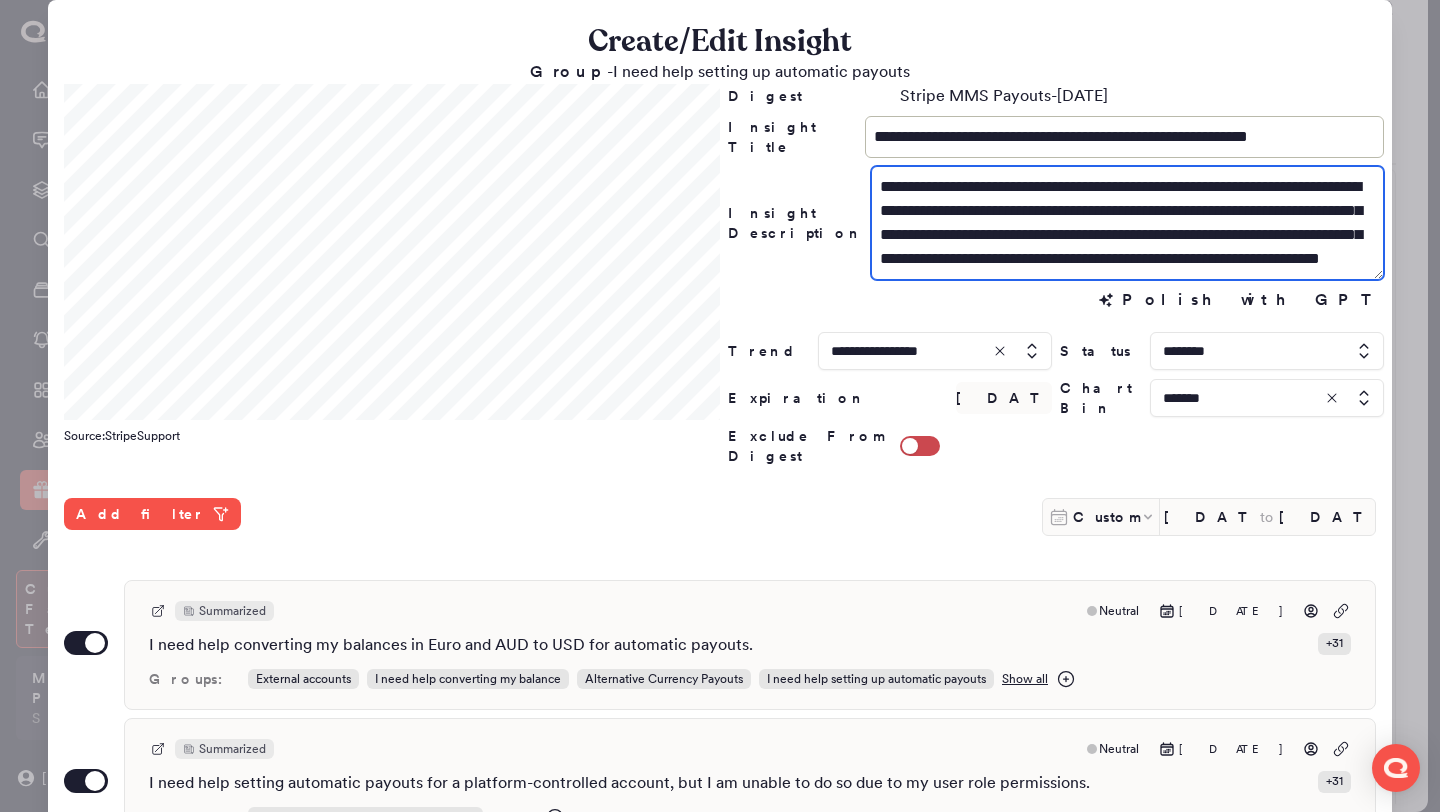 click on "**********" at bounding box center [1127, 223] 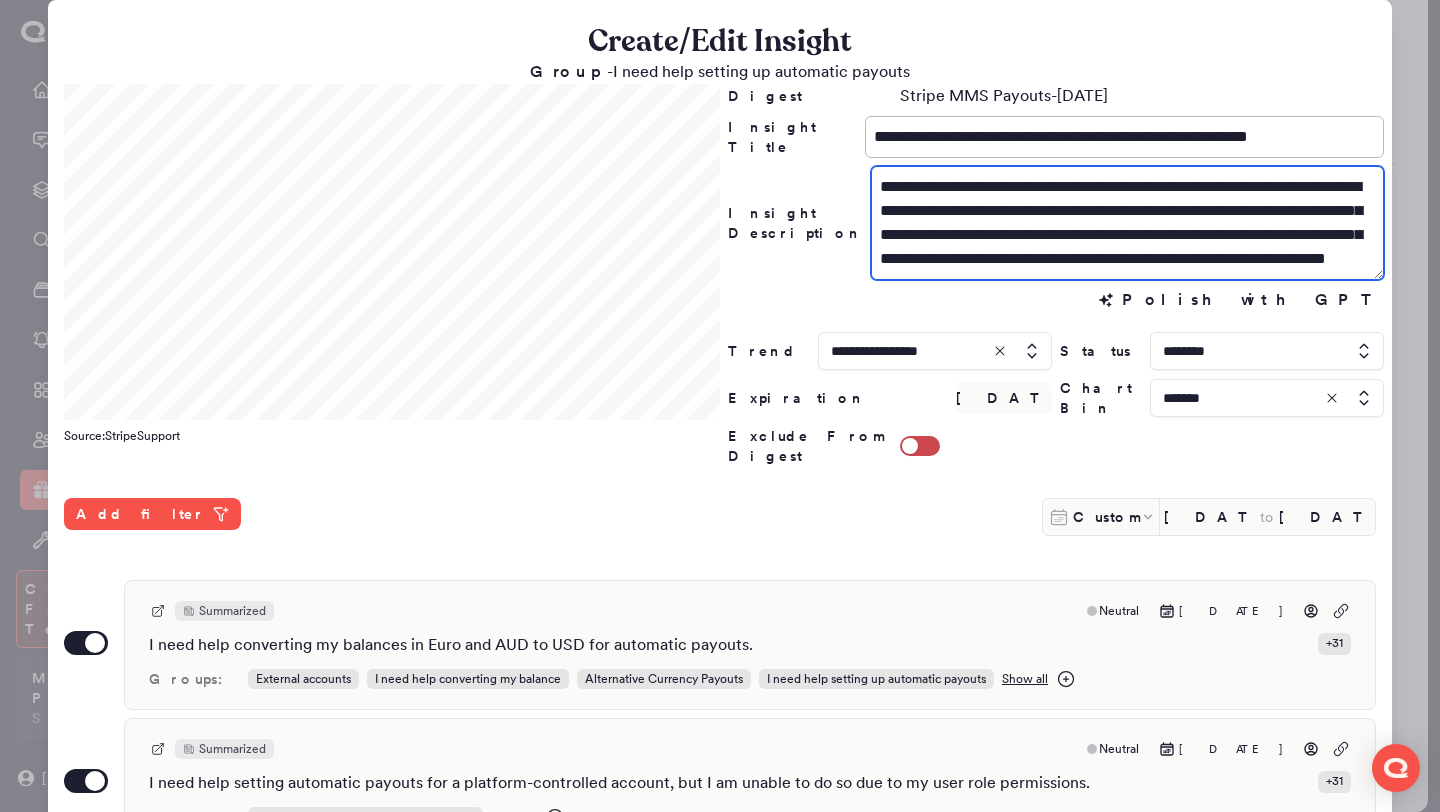 drag, startPoint x: 925, startPoint y: 189, endPoint x: 860, endPoint y: 188, distance: 65.00769 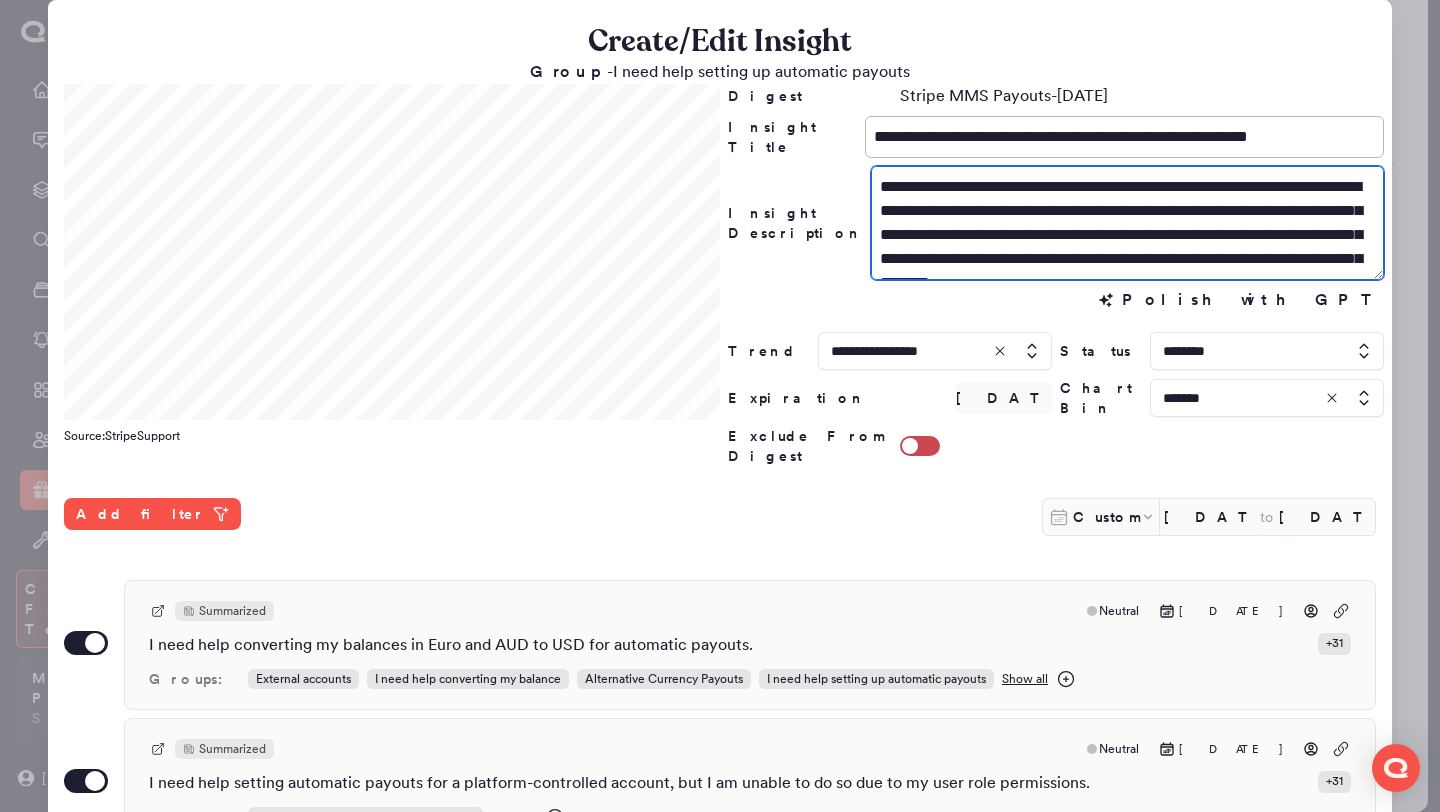 click on "**********" at bounding box center [1127, 223] 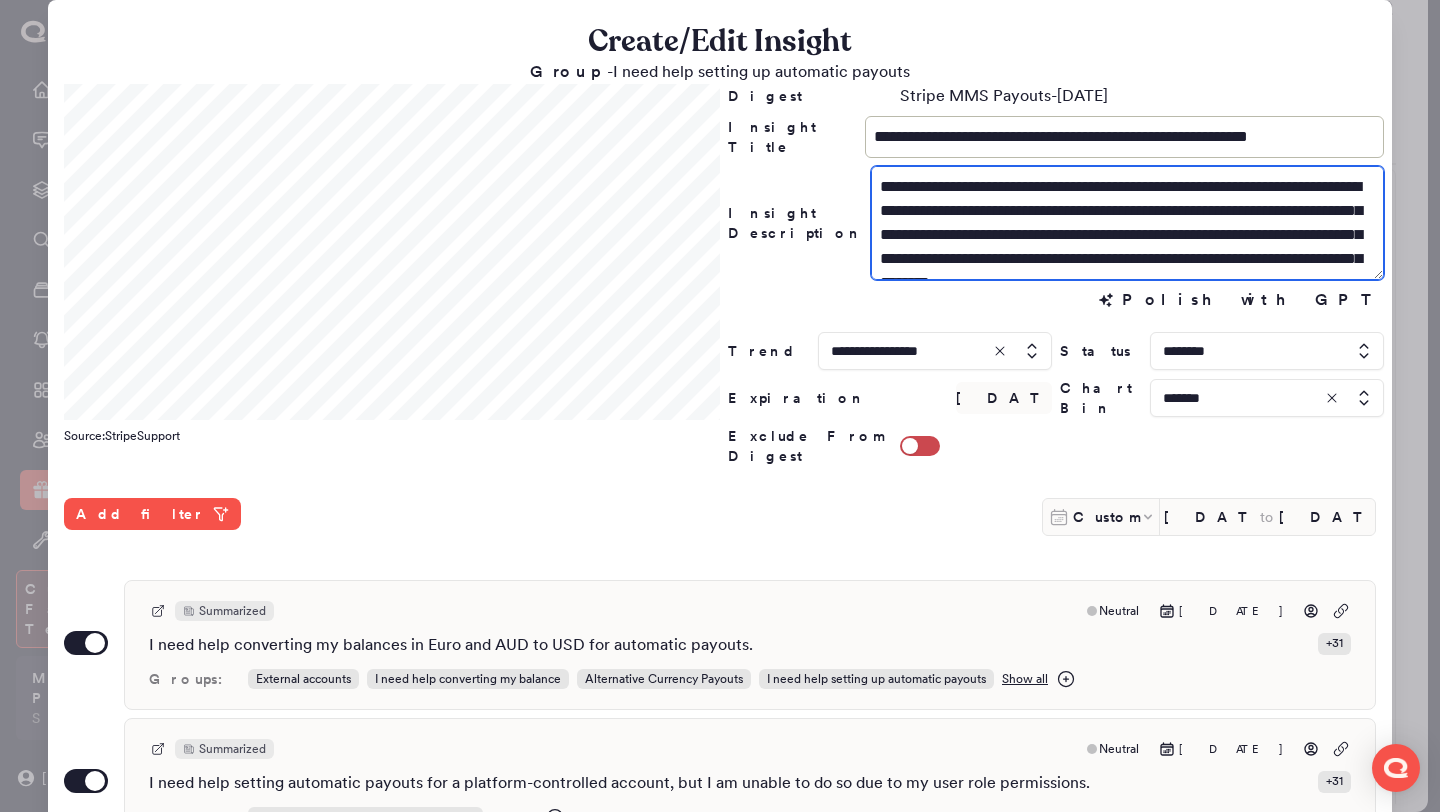 drag, startPoint x: 1240, startPoint y: 213, endPoint x: 1356, endPoint y: 218, distance: 116.10771 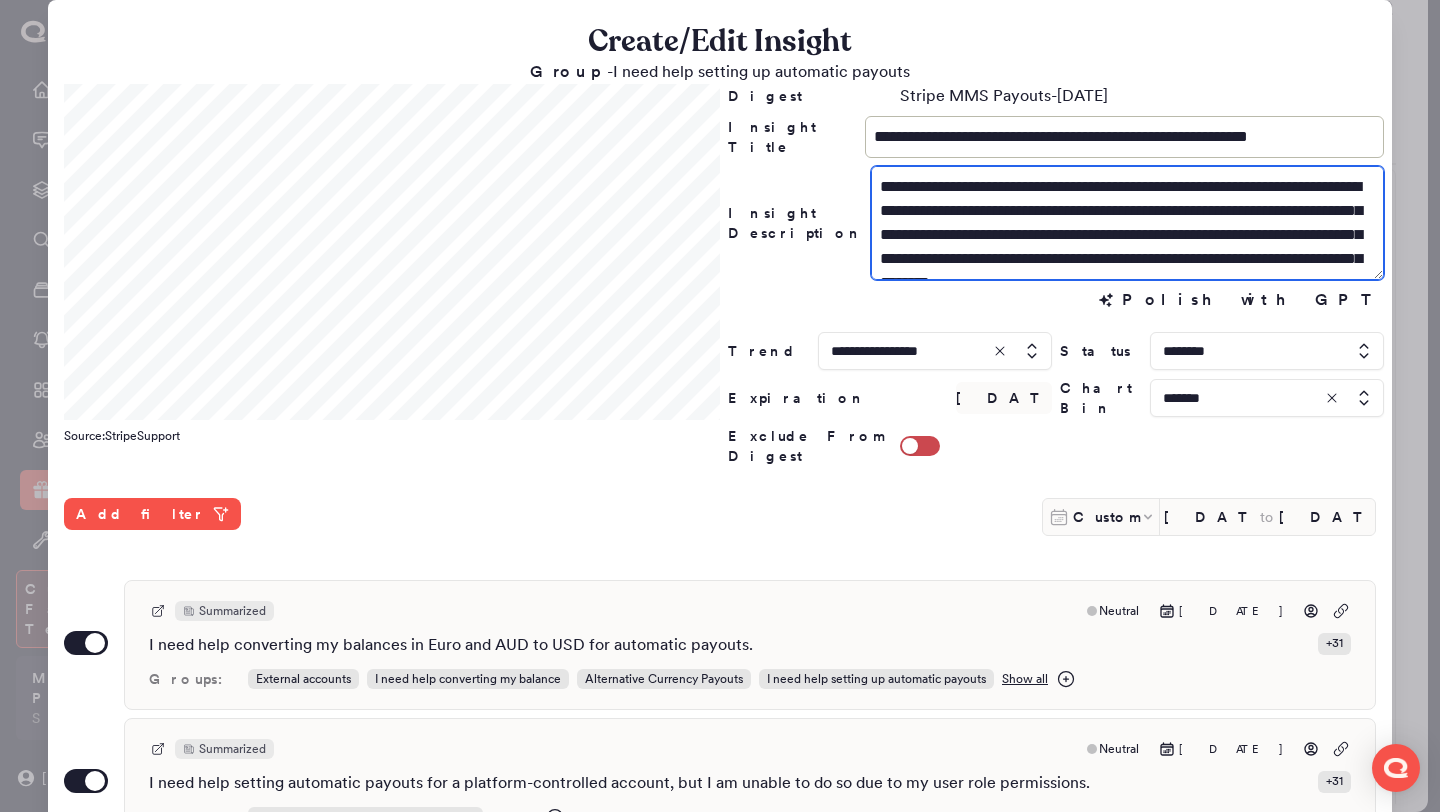 click on "**********" at bounding box center (1127, 223) 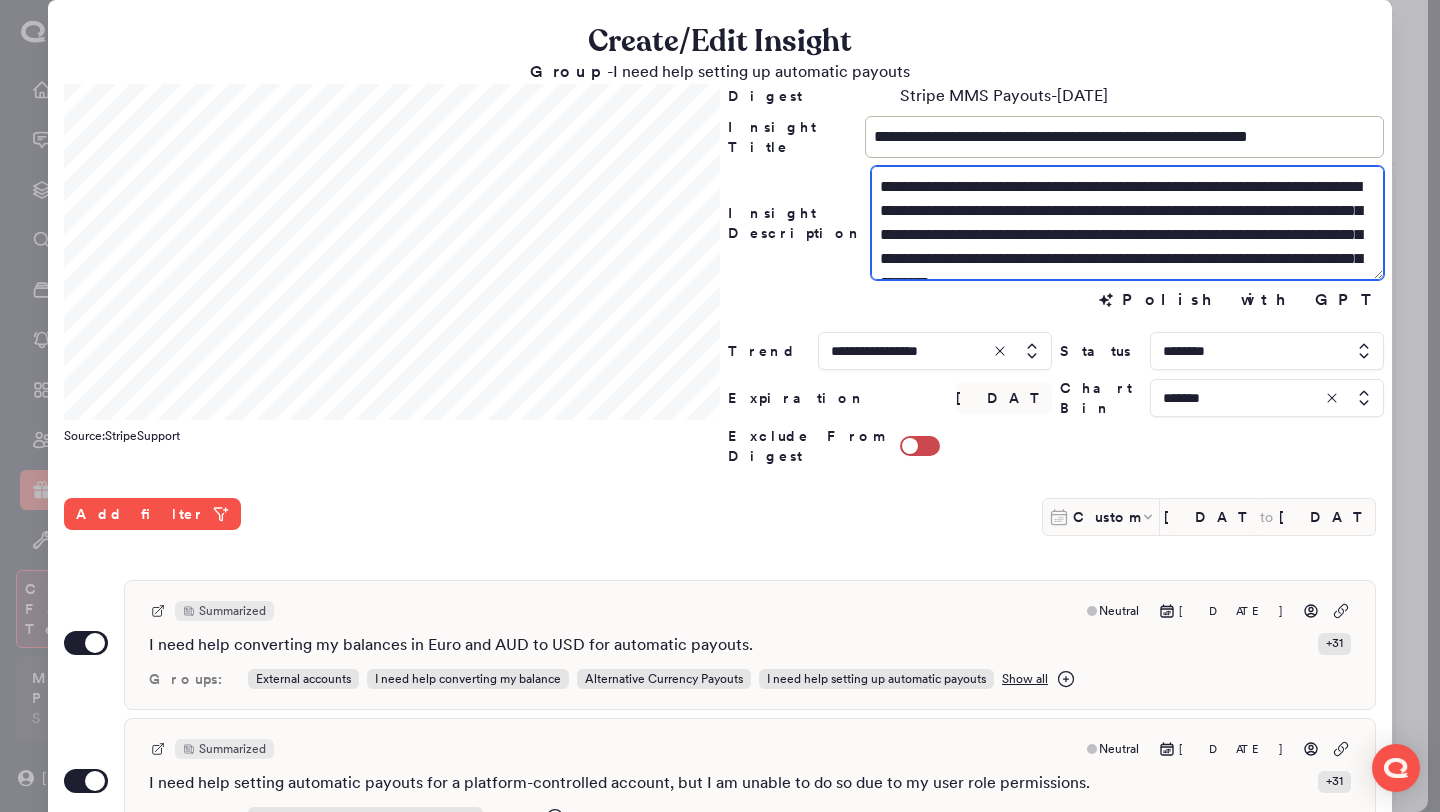 click on "**********" at bounding box center (1127, 223) 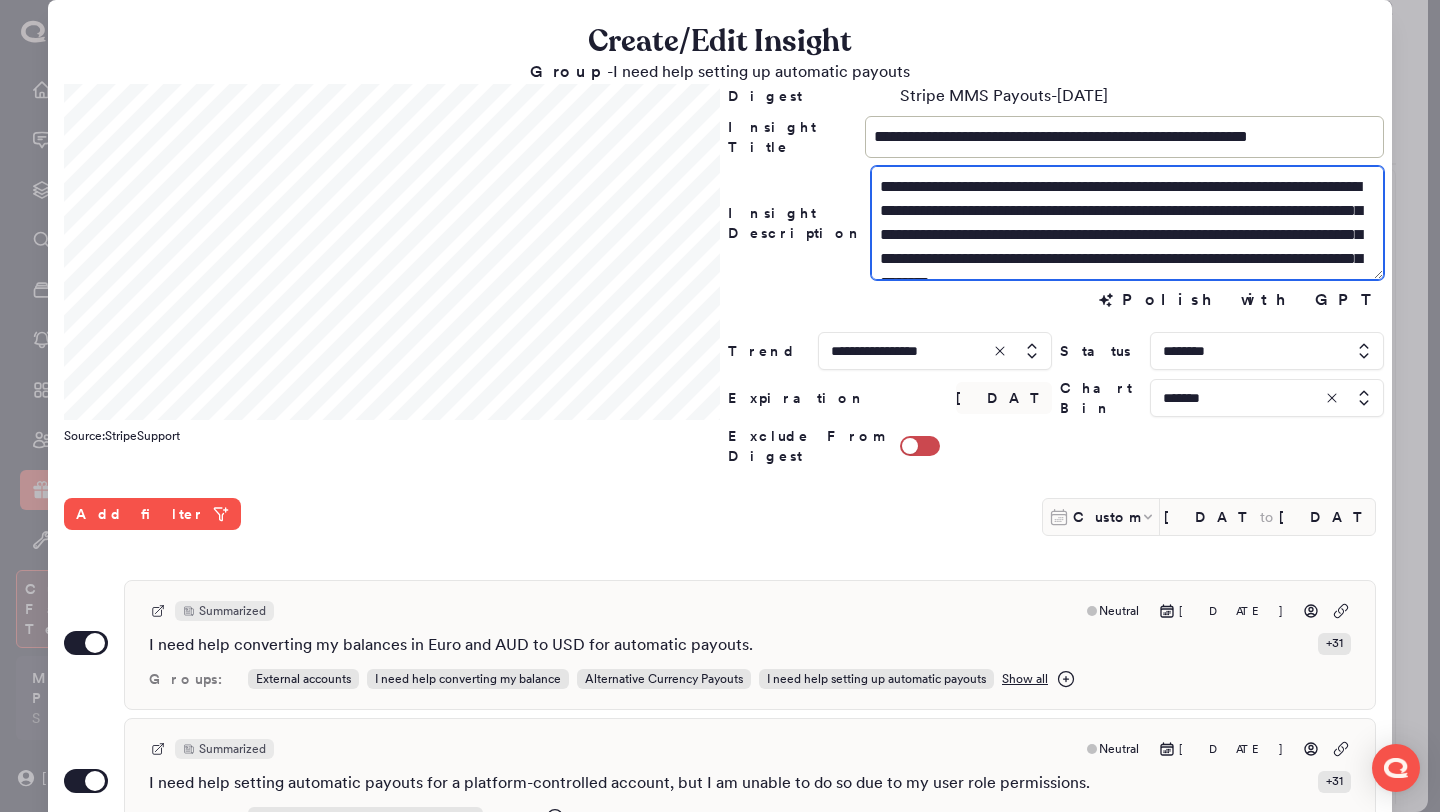 drag, startPoint x: 1356, startPoint y: 212, endPoint x: 1170, endPoint y: 204, distance: 186.17197 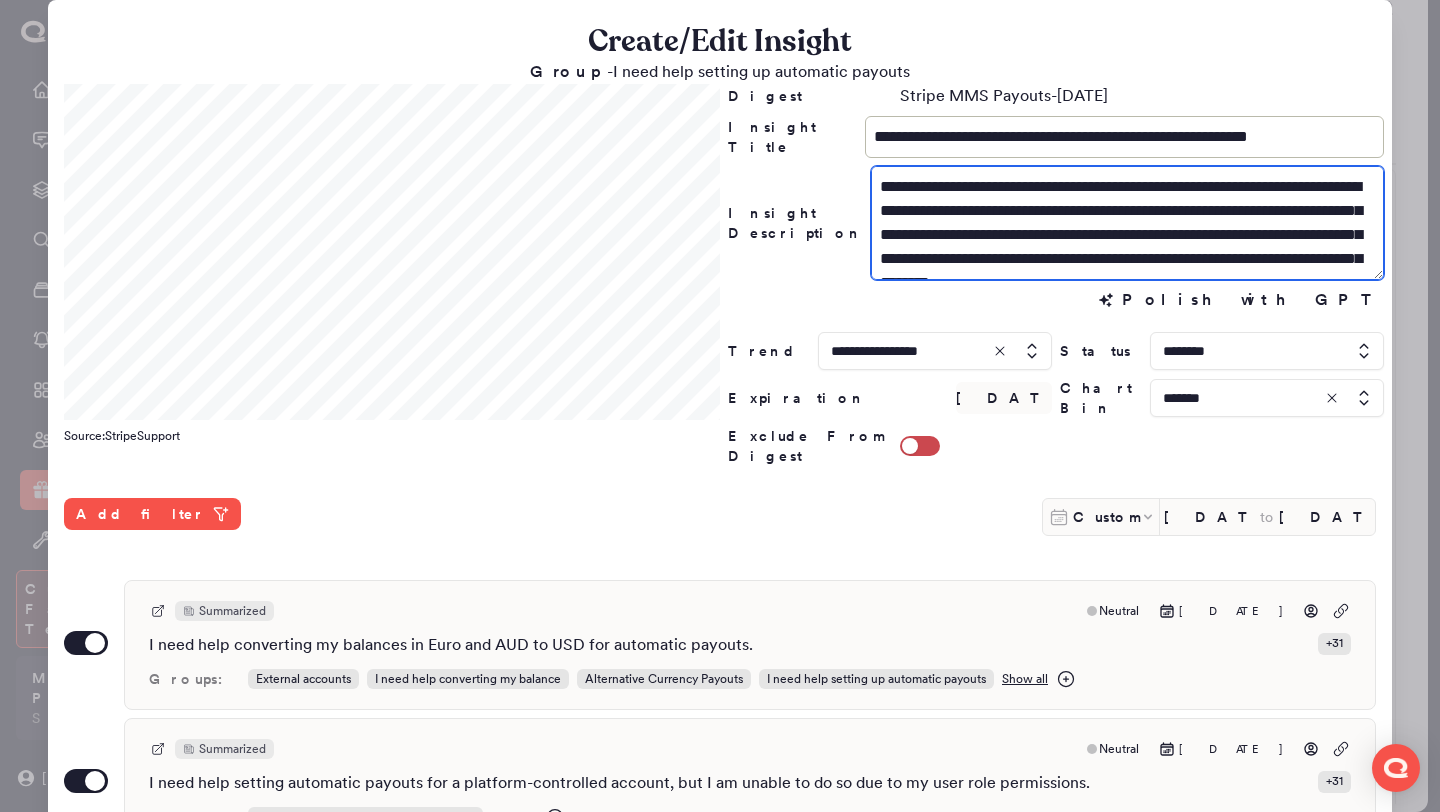 click on "**********" at bounding box center (1127, 223) 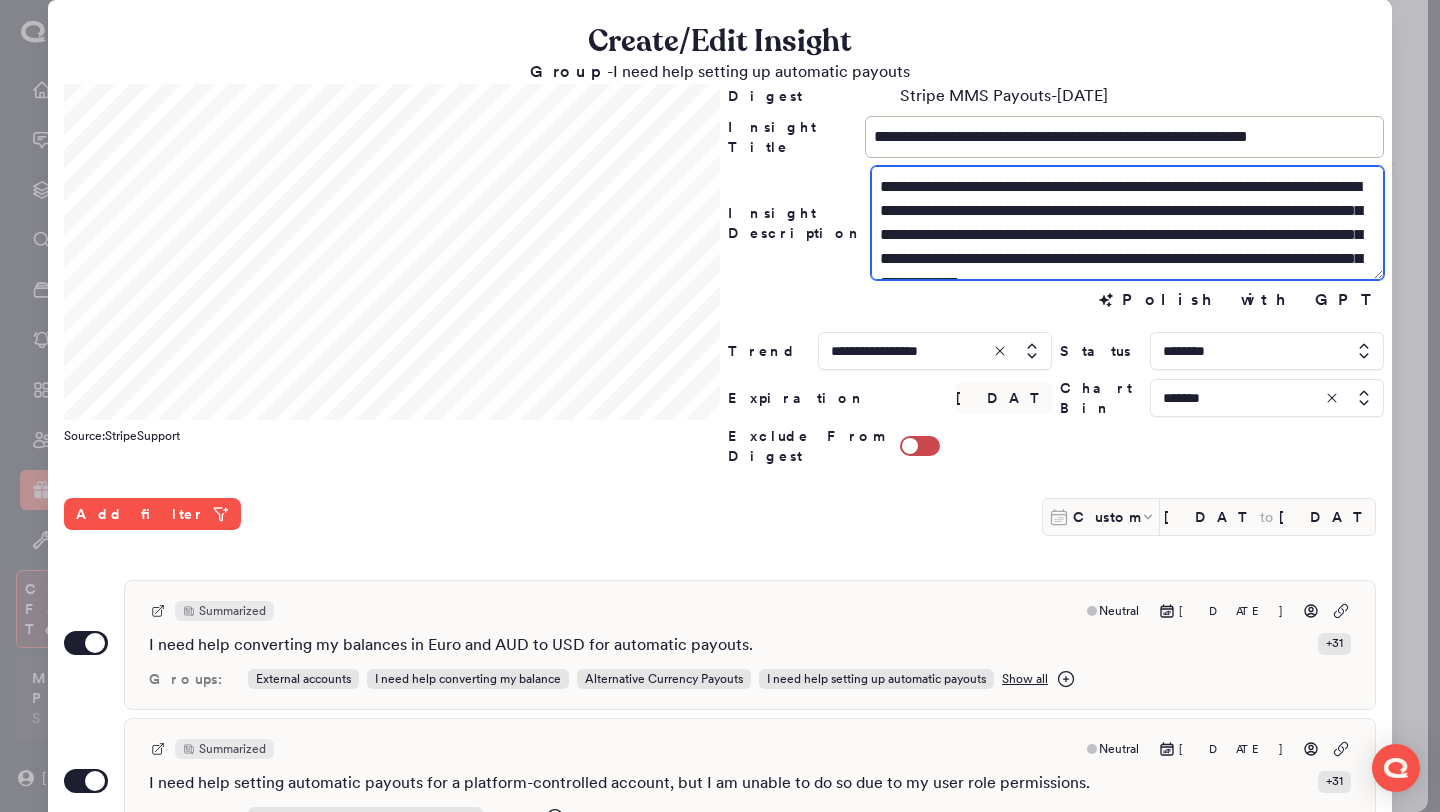 scroll, scrollTop: 24, scrollLeft: 0, axis: vertical 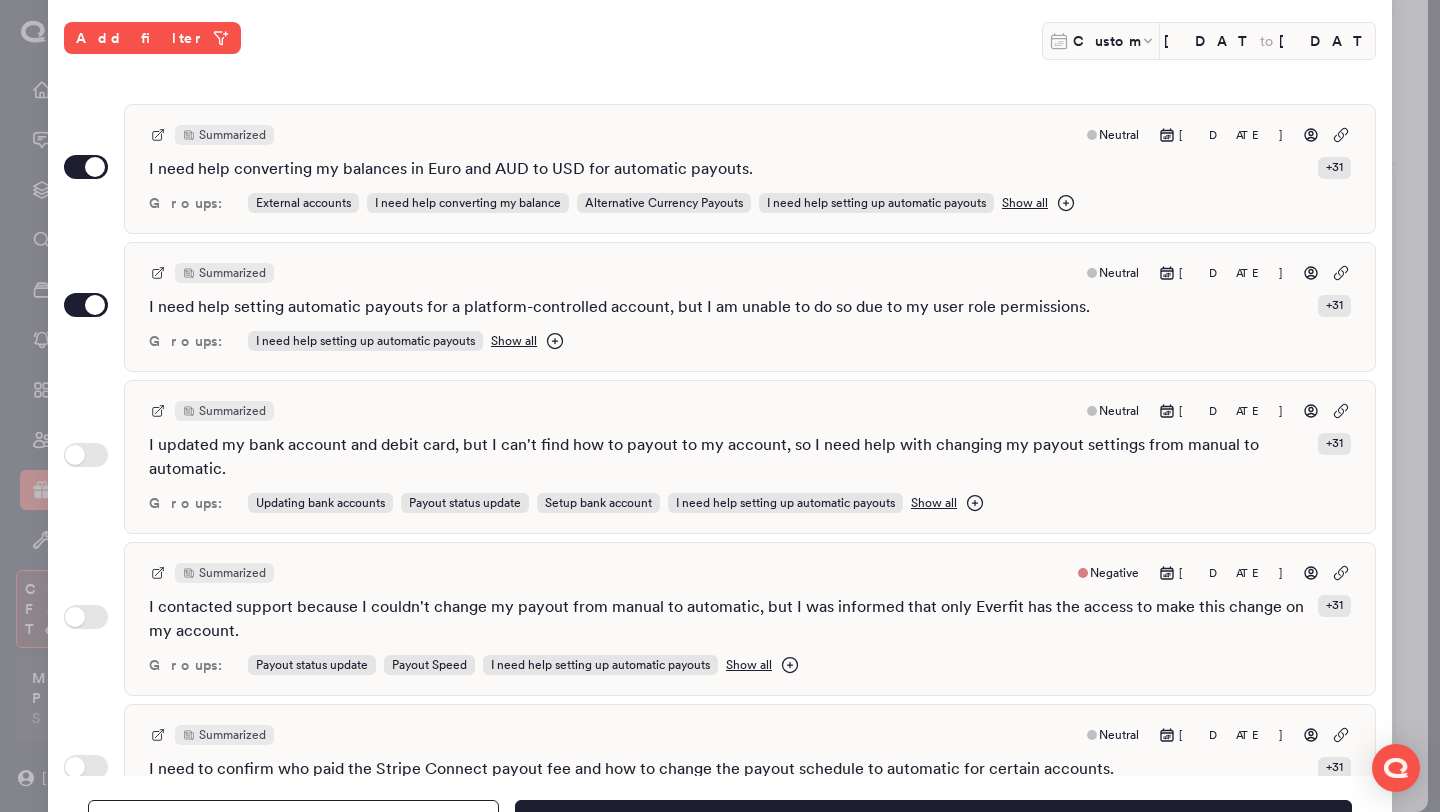 type on "**********" 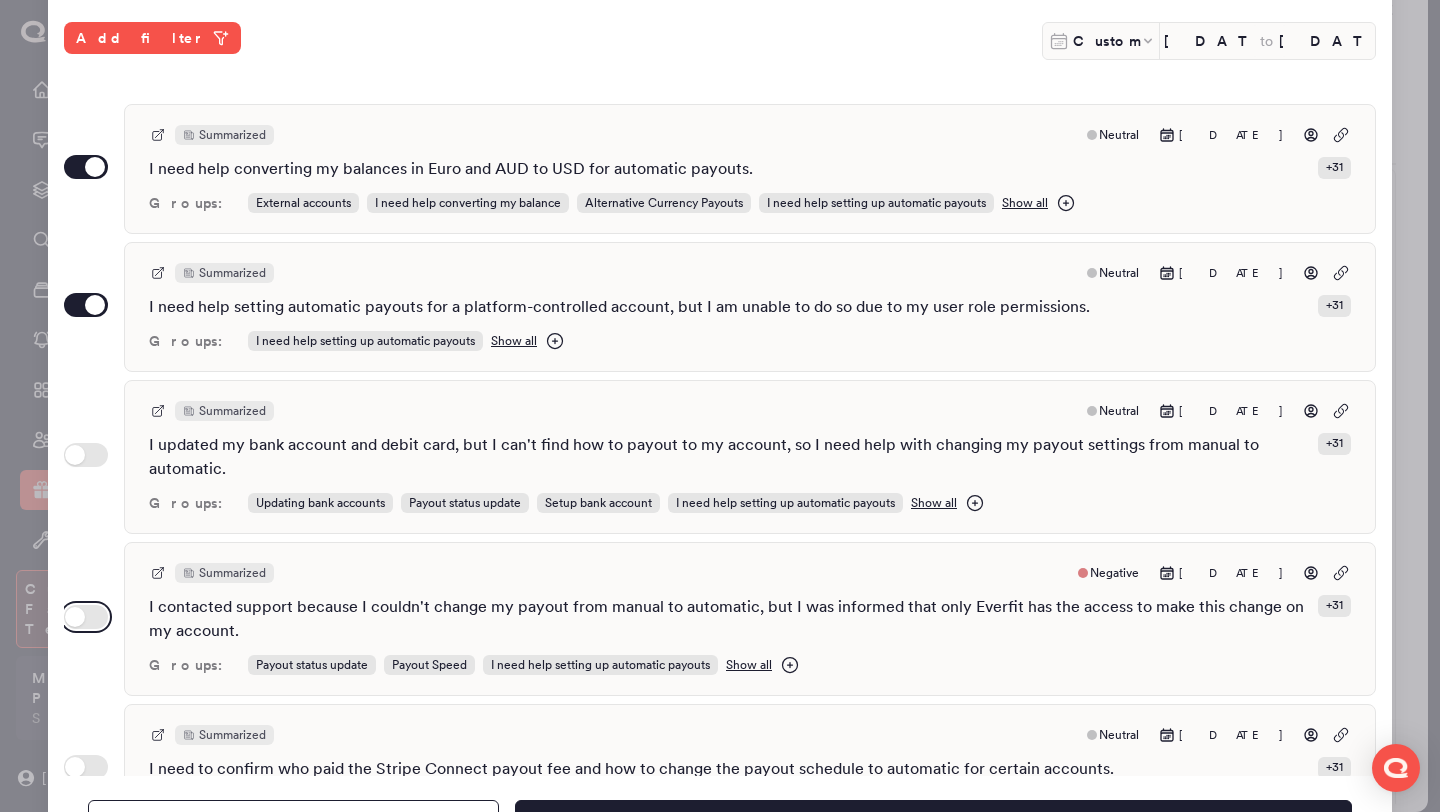 click on "Use setting" at bounding box center (86, 617) 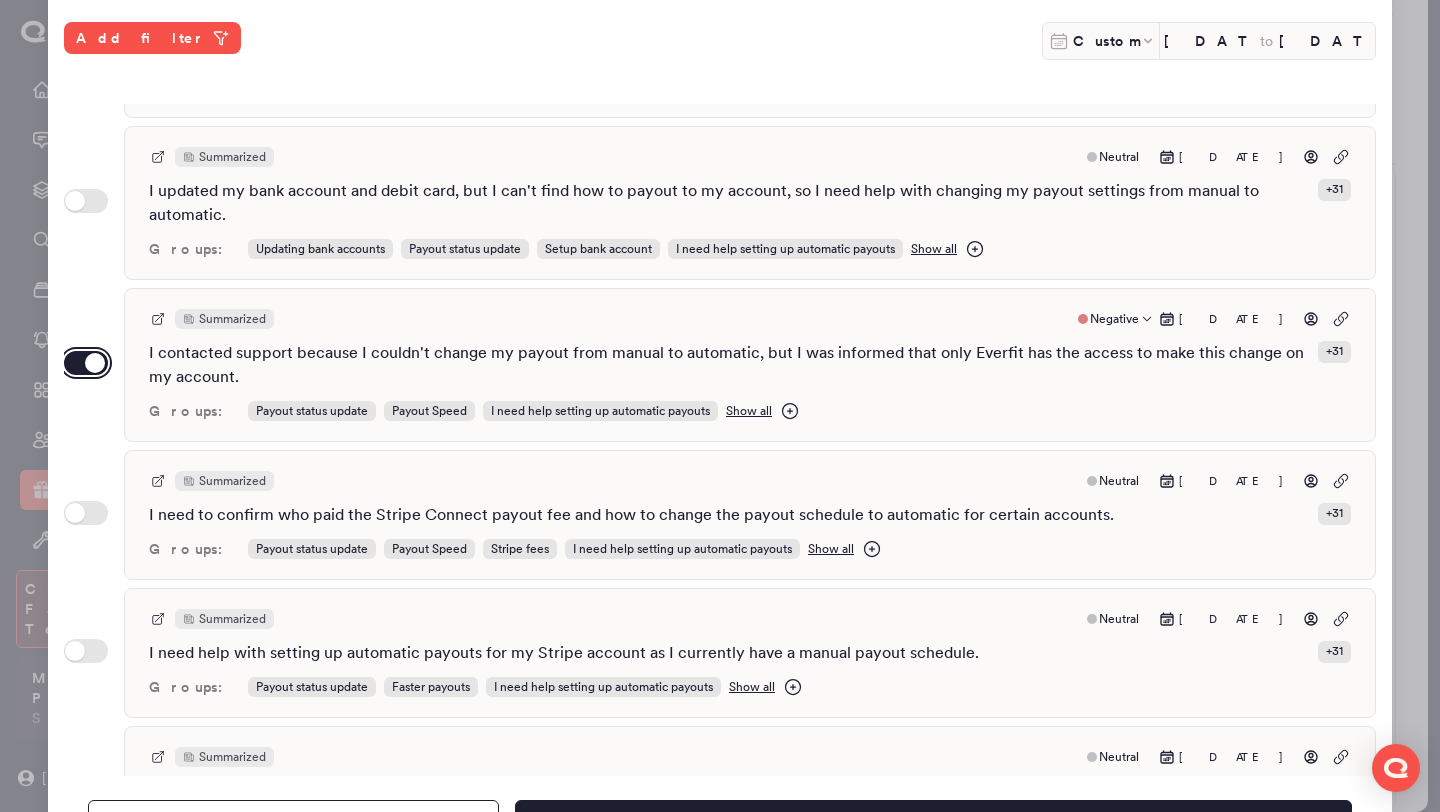 scroll, scrollTop: 0, scrollLeft: 0, axis: both 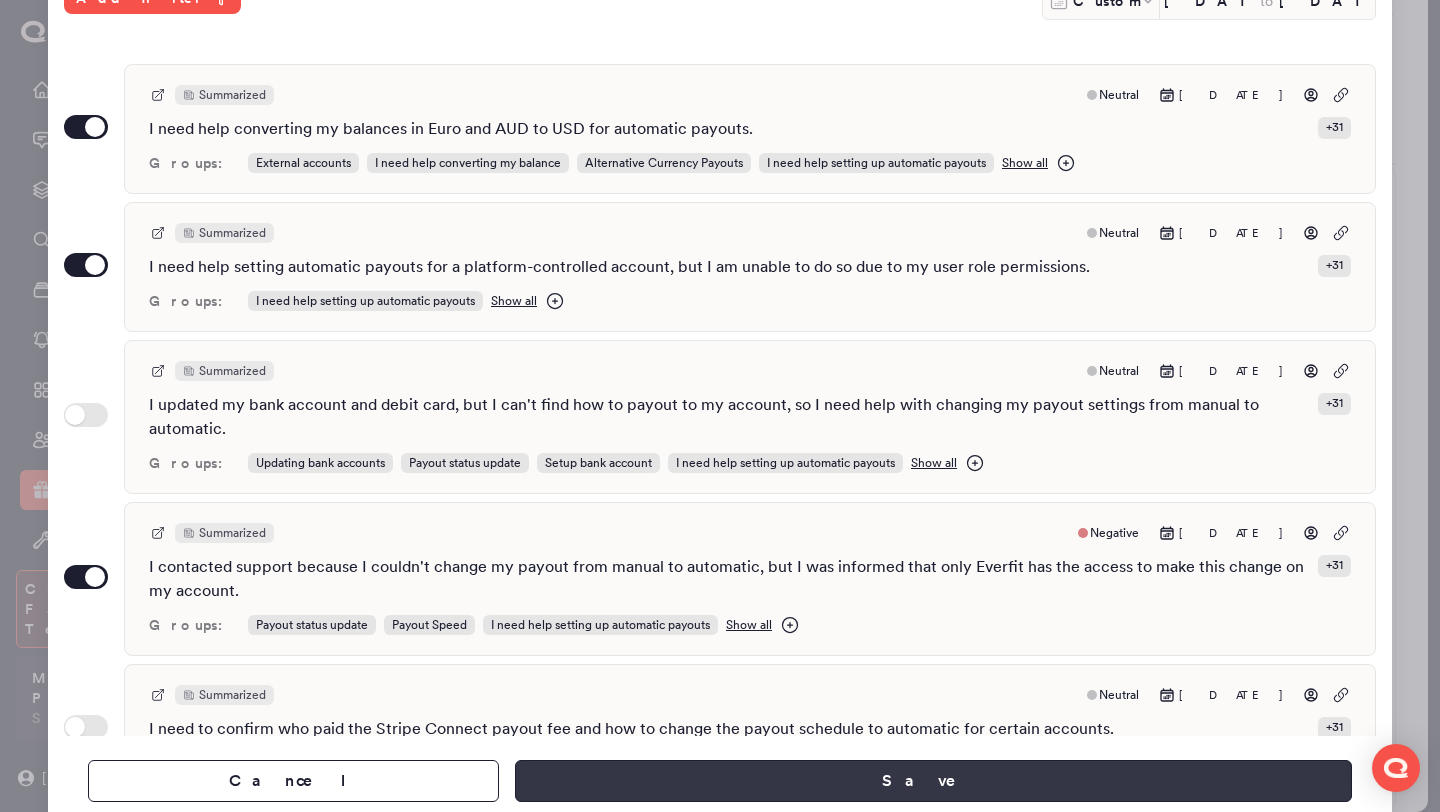 click on "Save" at bounding box center [933, 781] 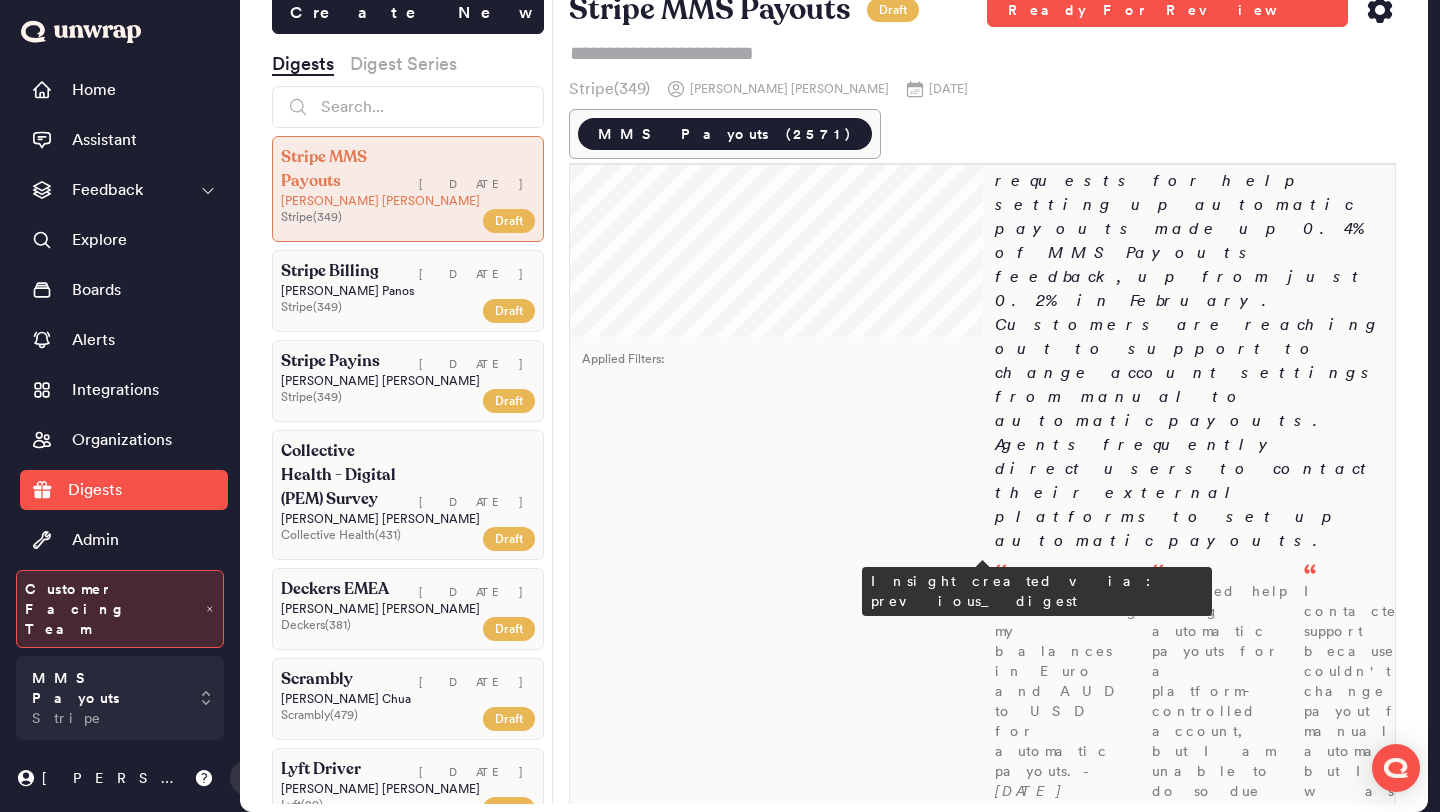 scroll, scrollTop: 277, scrollLeft: 0, axis: vertical 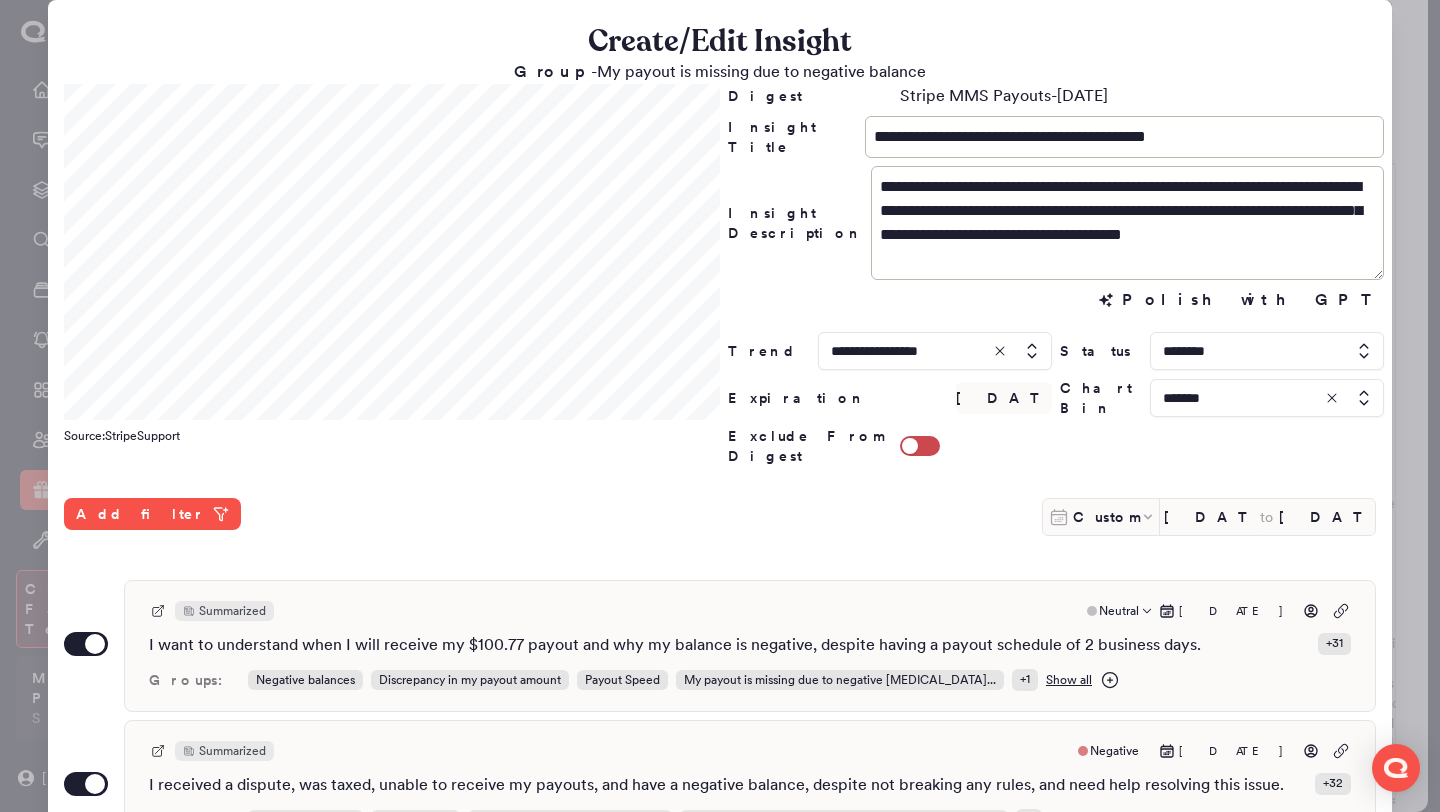 click on "Summarized Neutral Jun 30, 2025" at bounding box center [750, 611] 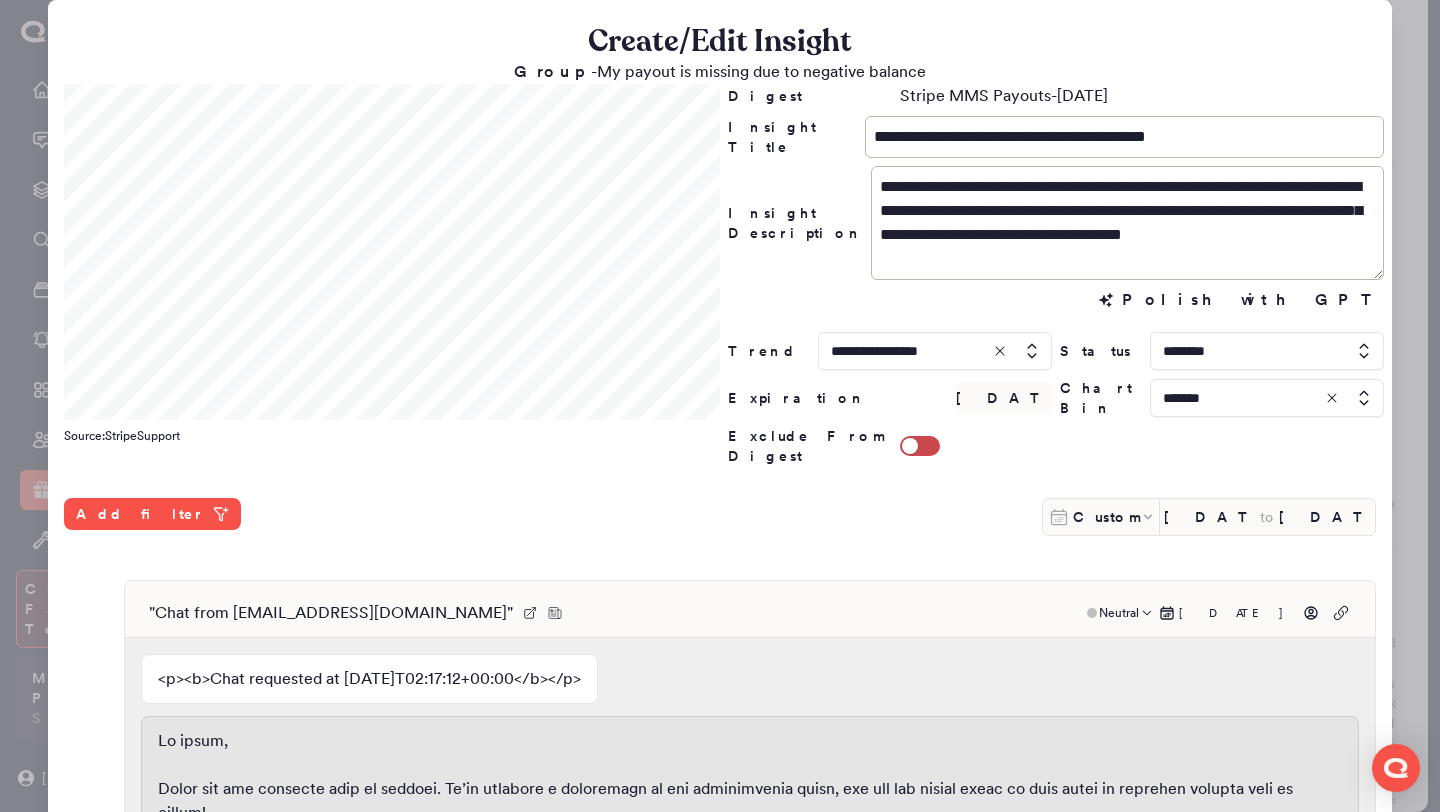 click on "" Chat from kiyahschoeneck2002@gmail.com " Neutral Jun 30, 2025" at bounding box center [750, 613] 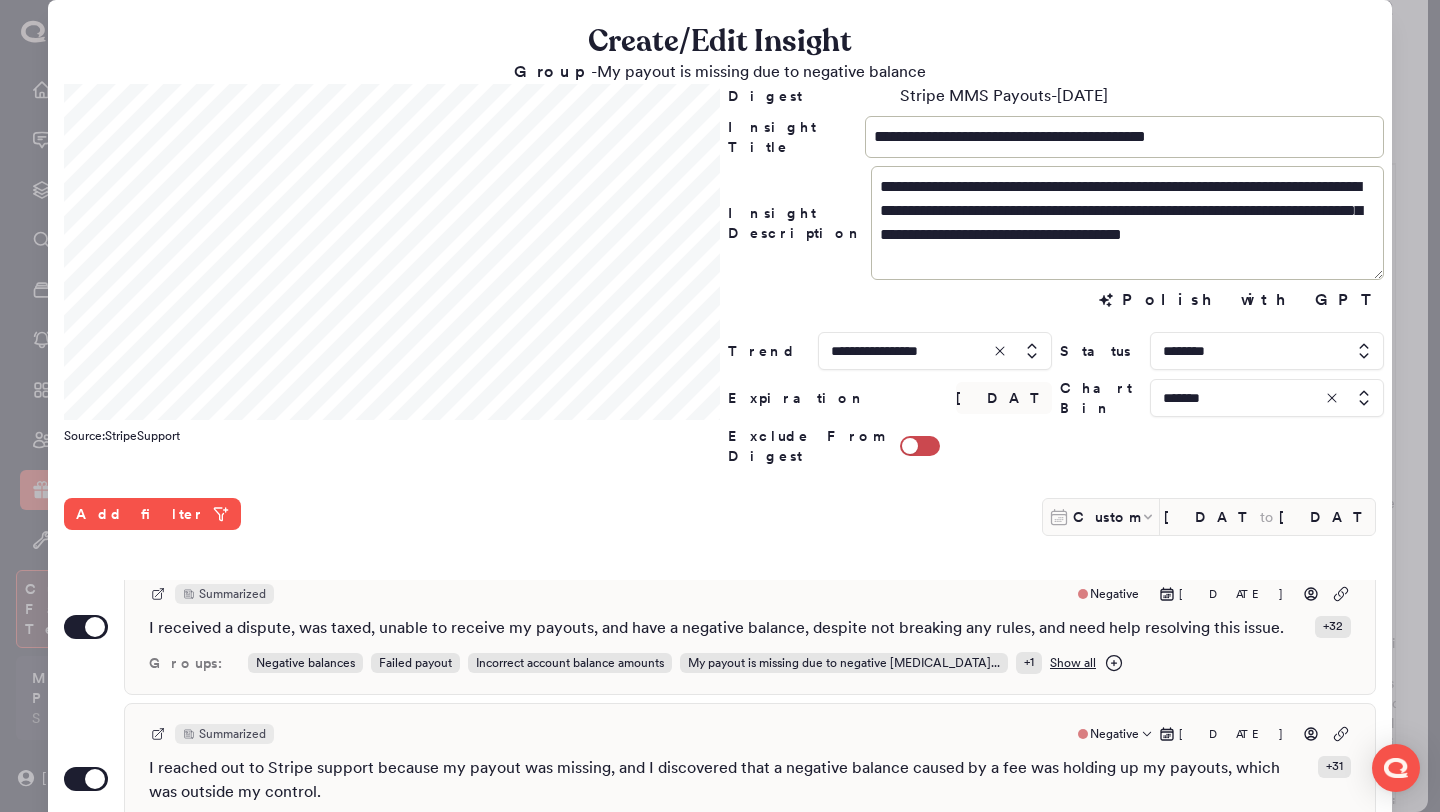 scroll, scrollTop: 0, scrollLeft: 0, axis: both 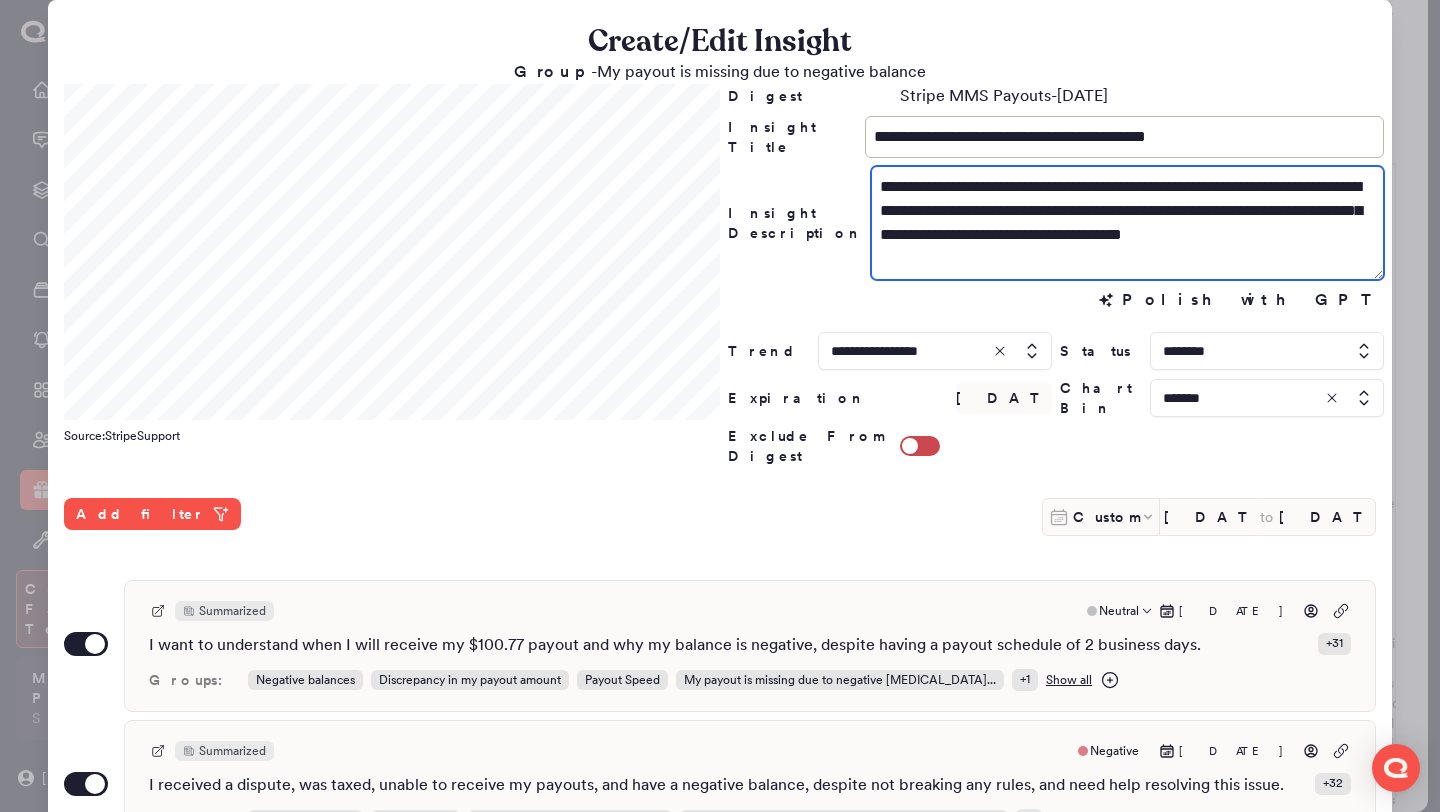 click on "**********" at bounding box center (1127, 223) 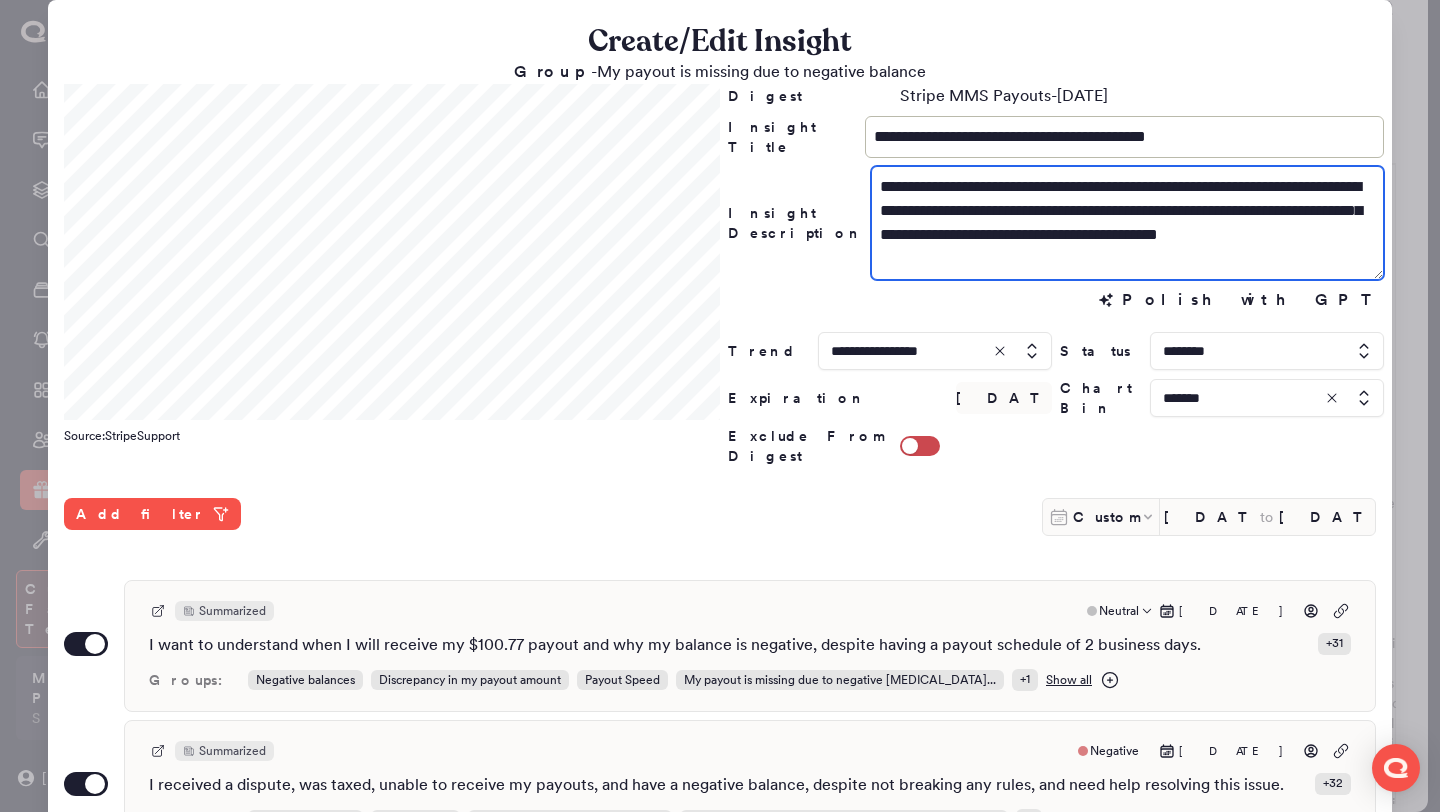 click on "**********" at bounding box center [1127, 223] 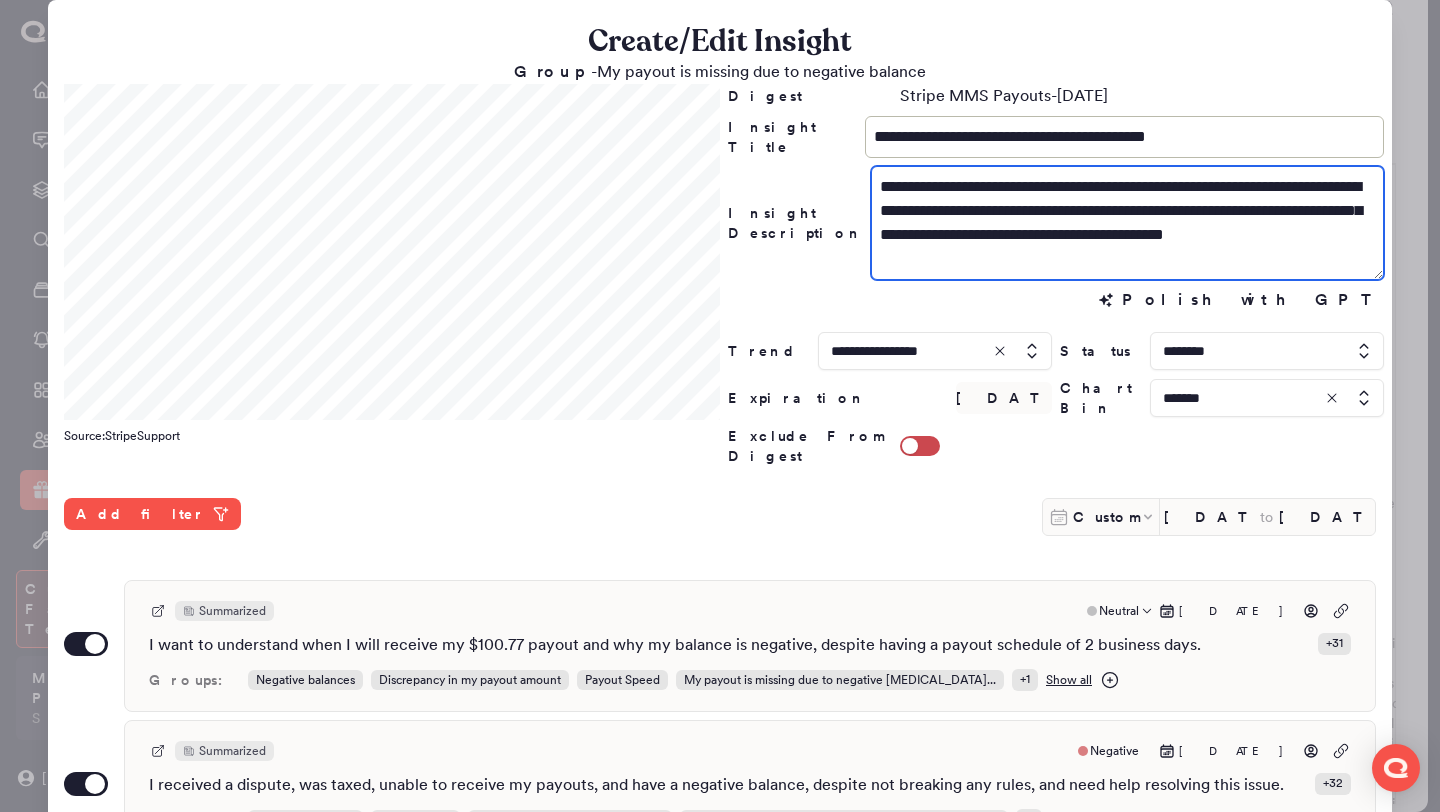 drag, startPoint x: 1113, startPoint y: 214, endPoint x: 950, endPoint y: 213, distance: 163.00307 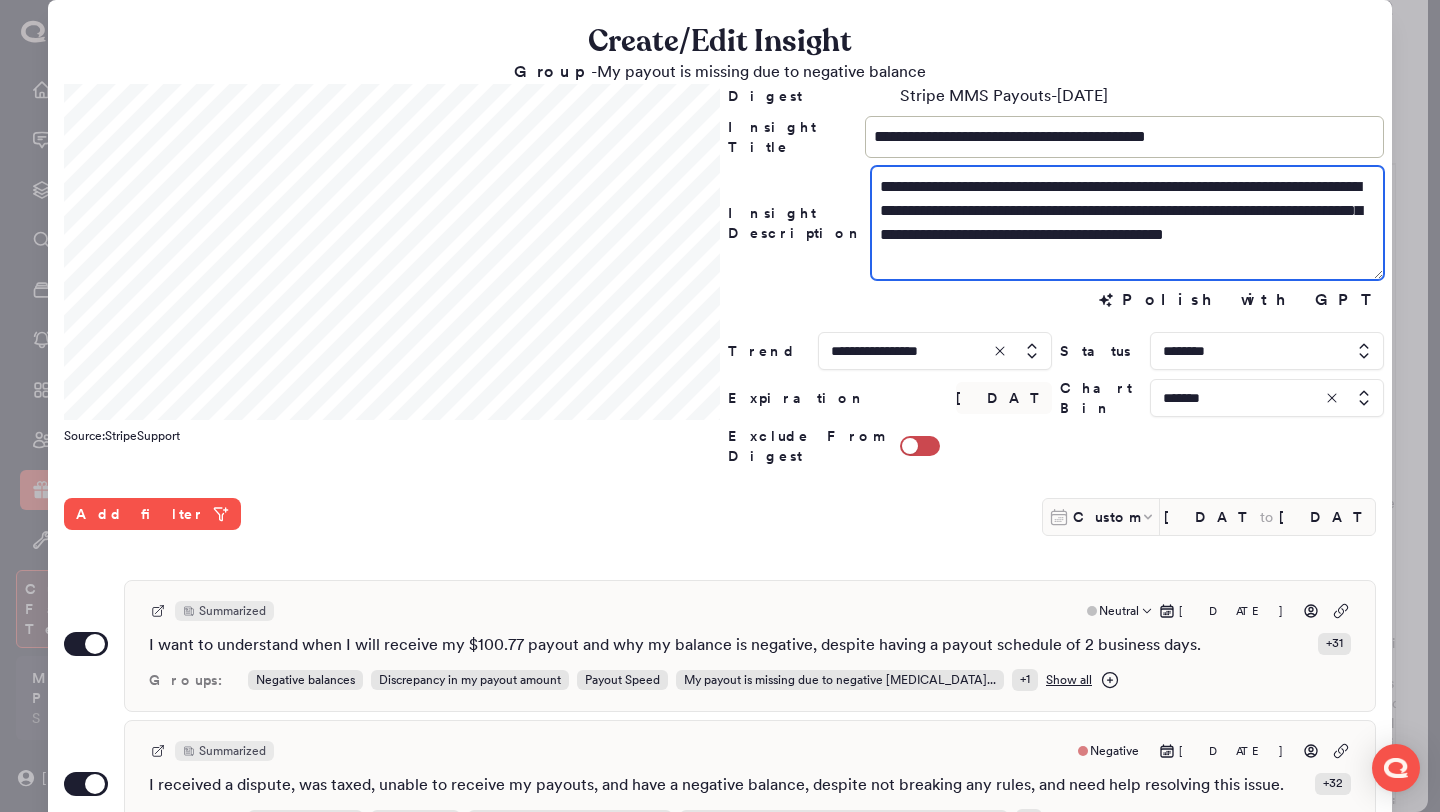 click on "**********" at bounding box center (1127, 223) 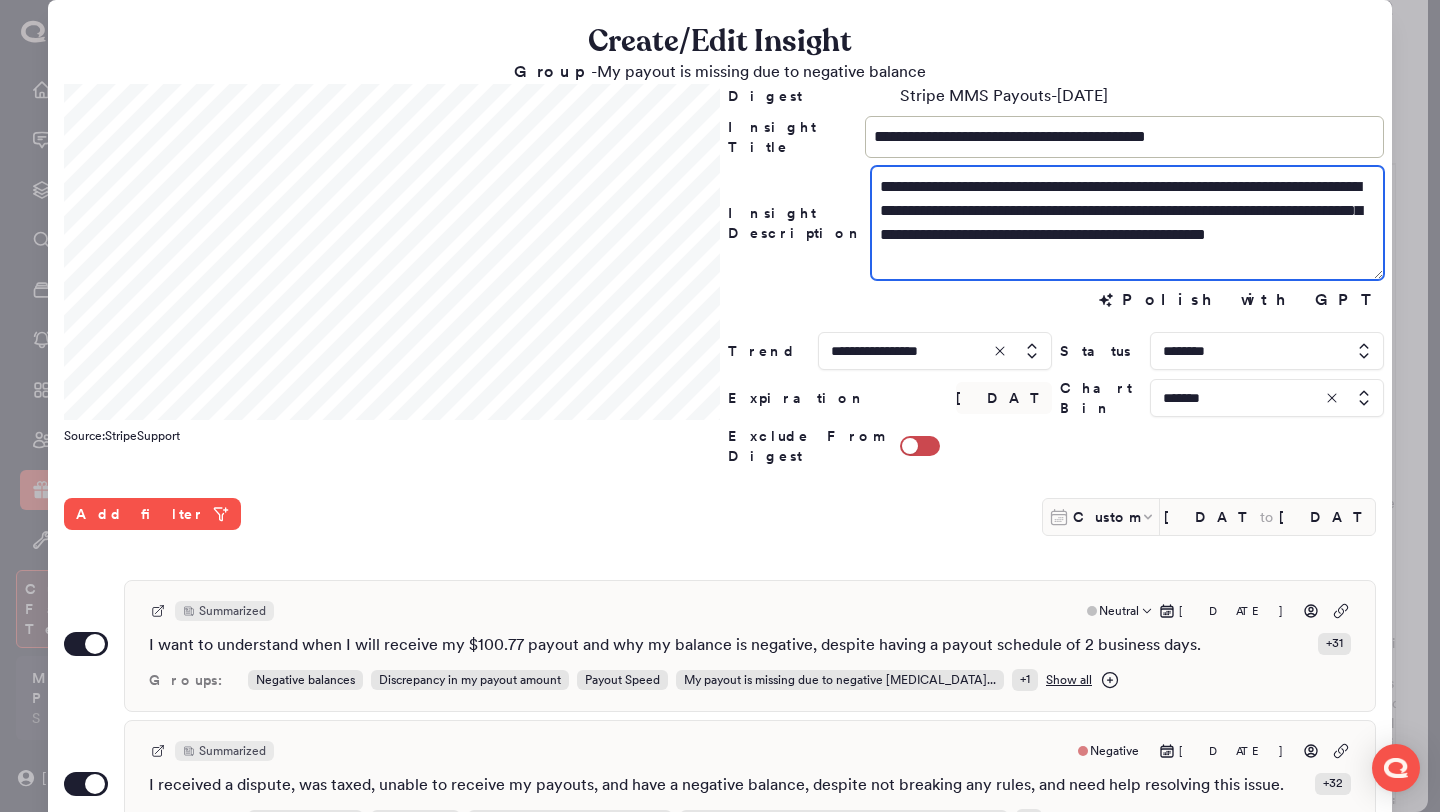 click on "**********" at bounding box center [1127, 223] 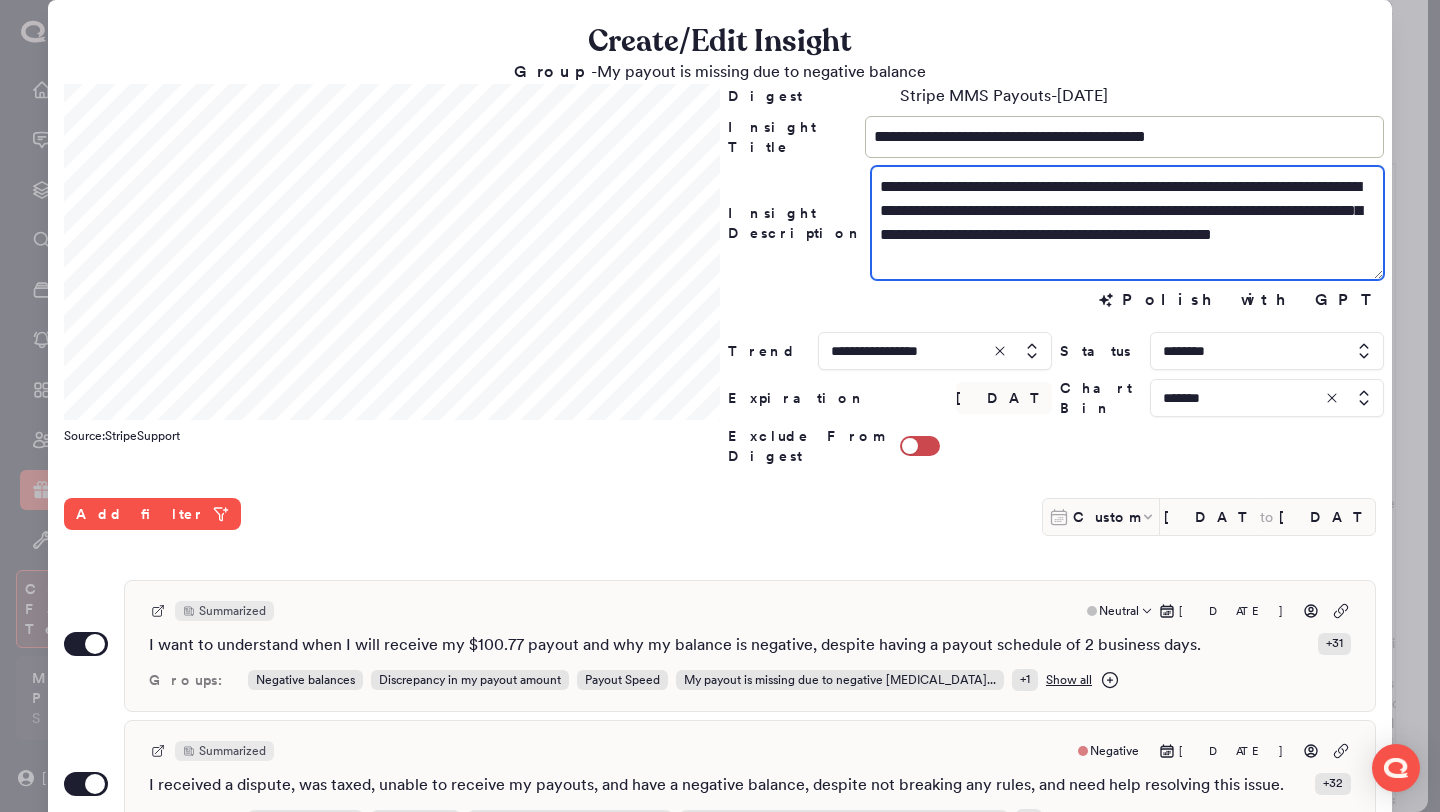 click on "**********" at bounding box center (1127, 223) 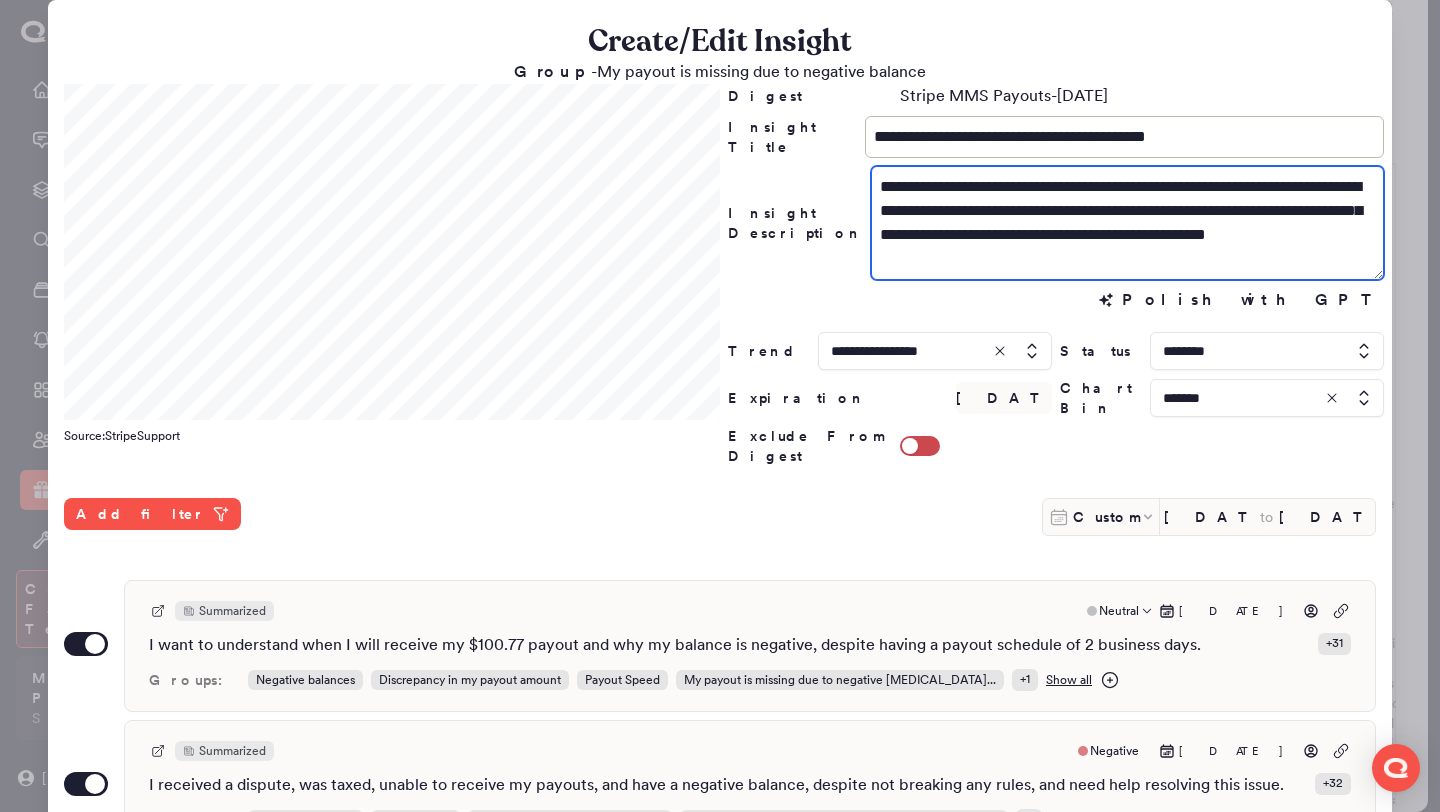 click on "**********" at bounding box center [1127, 223] 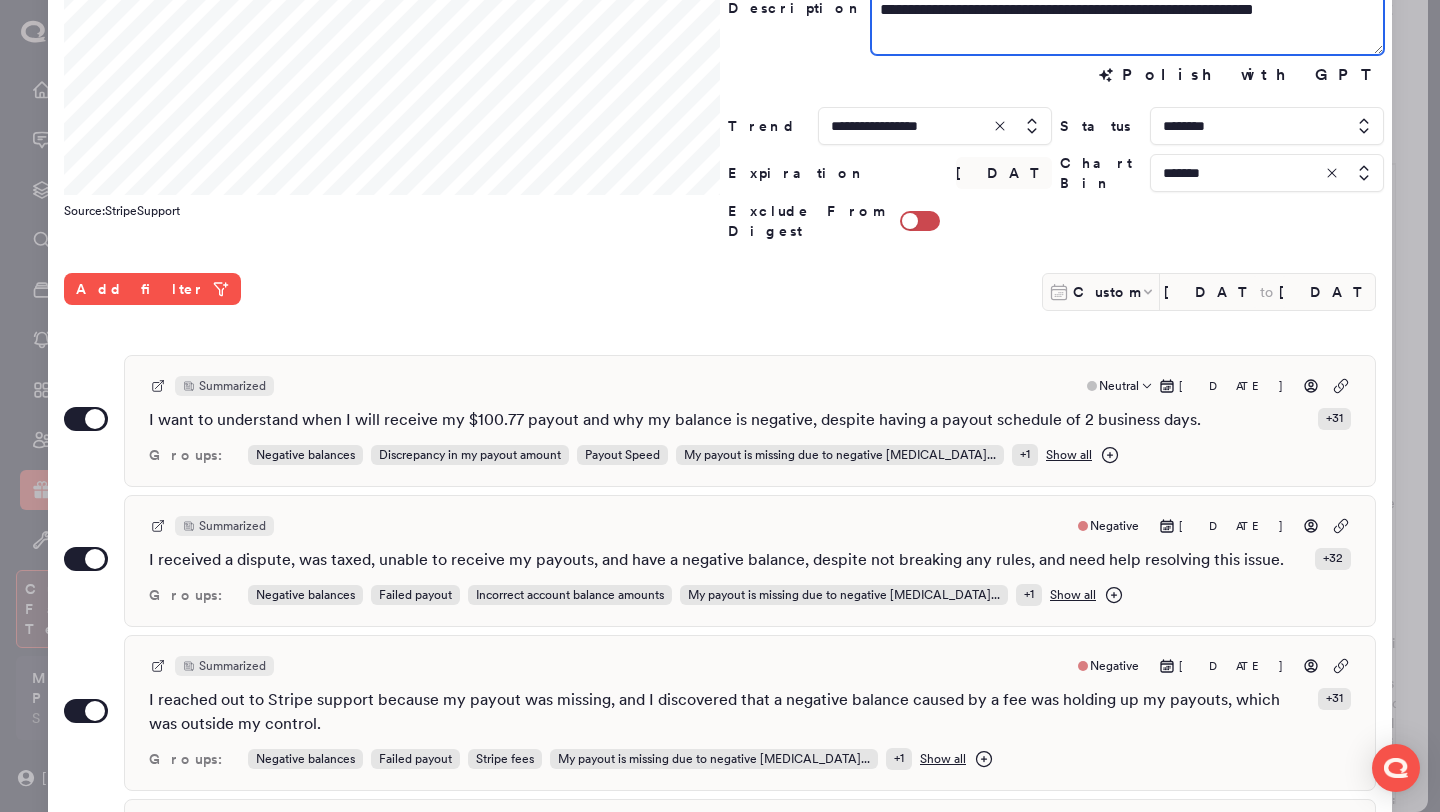 scroll, scrollTop: 228, scrollLeft: 0, axis: vertical 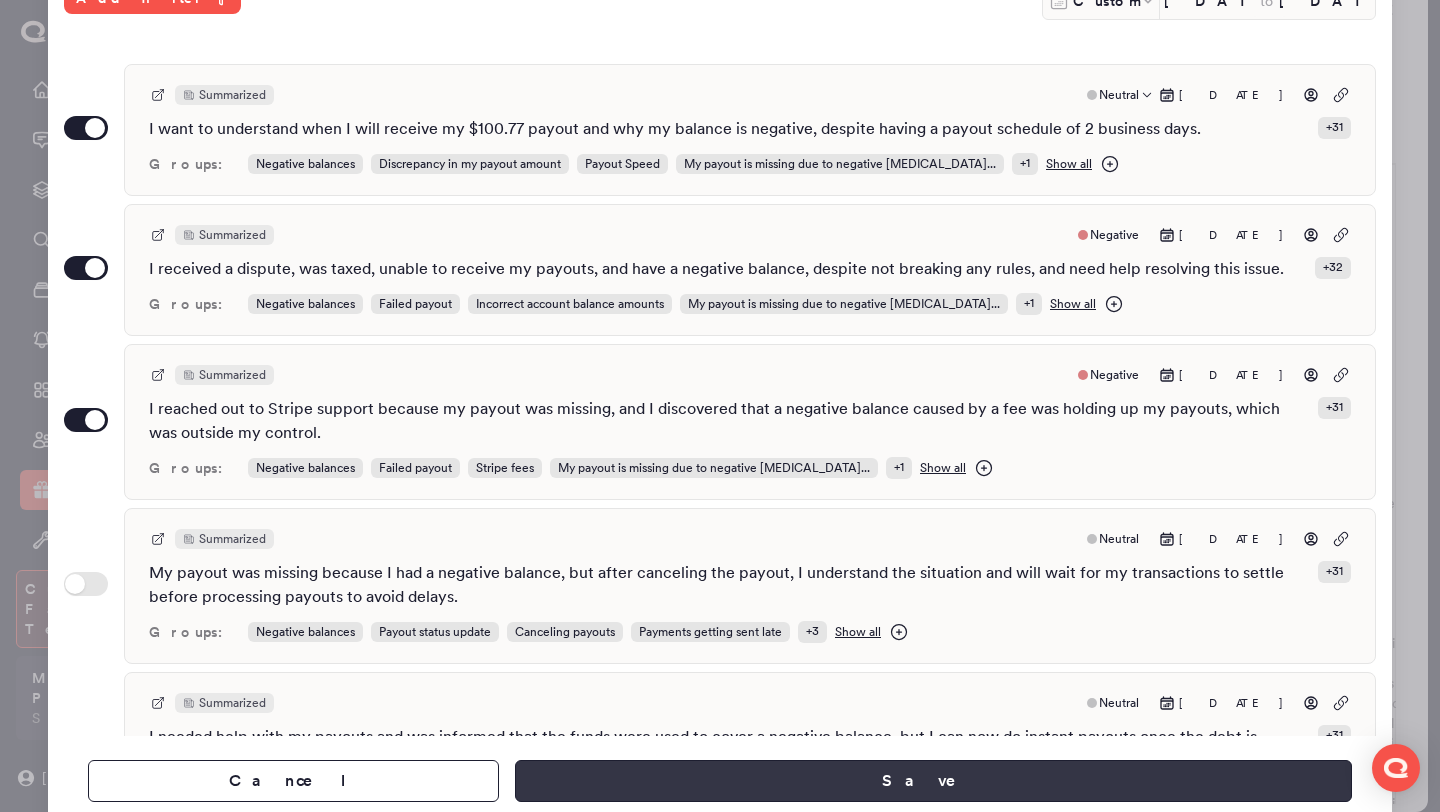 type on "**********" 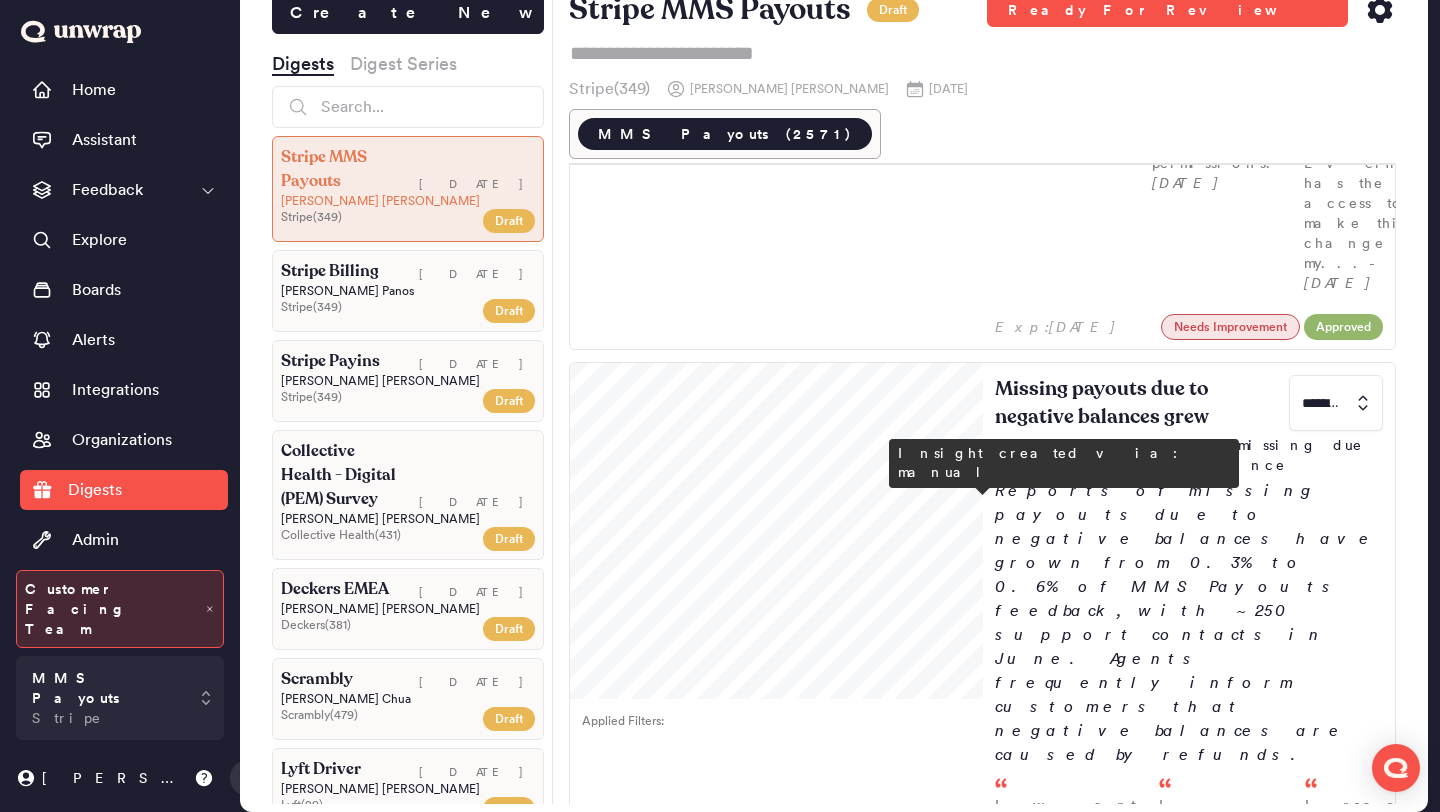 scroll, scrollTop: 869, scrollLeft: 0, axis: vertical 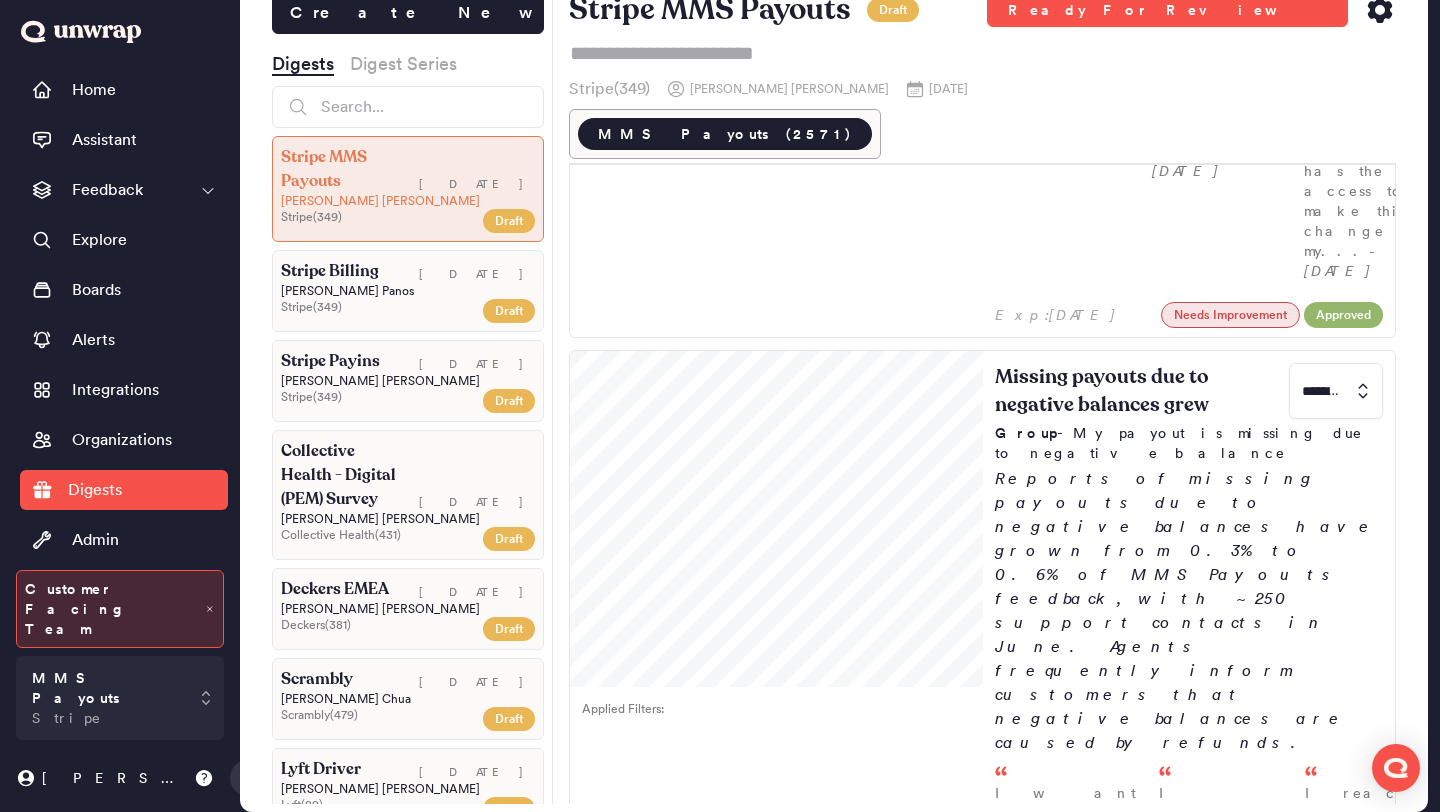 click on "Accidental payouts leading to incorrect amounts ********* Group  -  Accidental payouts leading to incorrect amounts Customers report issues with mistaken or accidental payouts, including incorrect amounts, payments sent to wrong or outdated bank accounts, and unintended refunds. Several users mention needing to update or correct bank information after payouts were misdirected.
There are accounts of refunds being processed incorrectly, such as issuing full refunds instead of partial ones or refunds that cannot... I am confused about why a customer's invoices were paid with a credit balance, even though the annual subscription was refunded and then switched to a monthly s...  -  Jun 30 I was billed twice for a refund, but after speaking with Thomas from Stripe, I understand that one of the charges will be refunded back to my bank account.  -  Jun 30 I entered the wrong bank account number for my first payout on Stripe, and even though I updated it, I still haven't received the payment, so I need help tracin..." at bounding box center (1189, 1853) 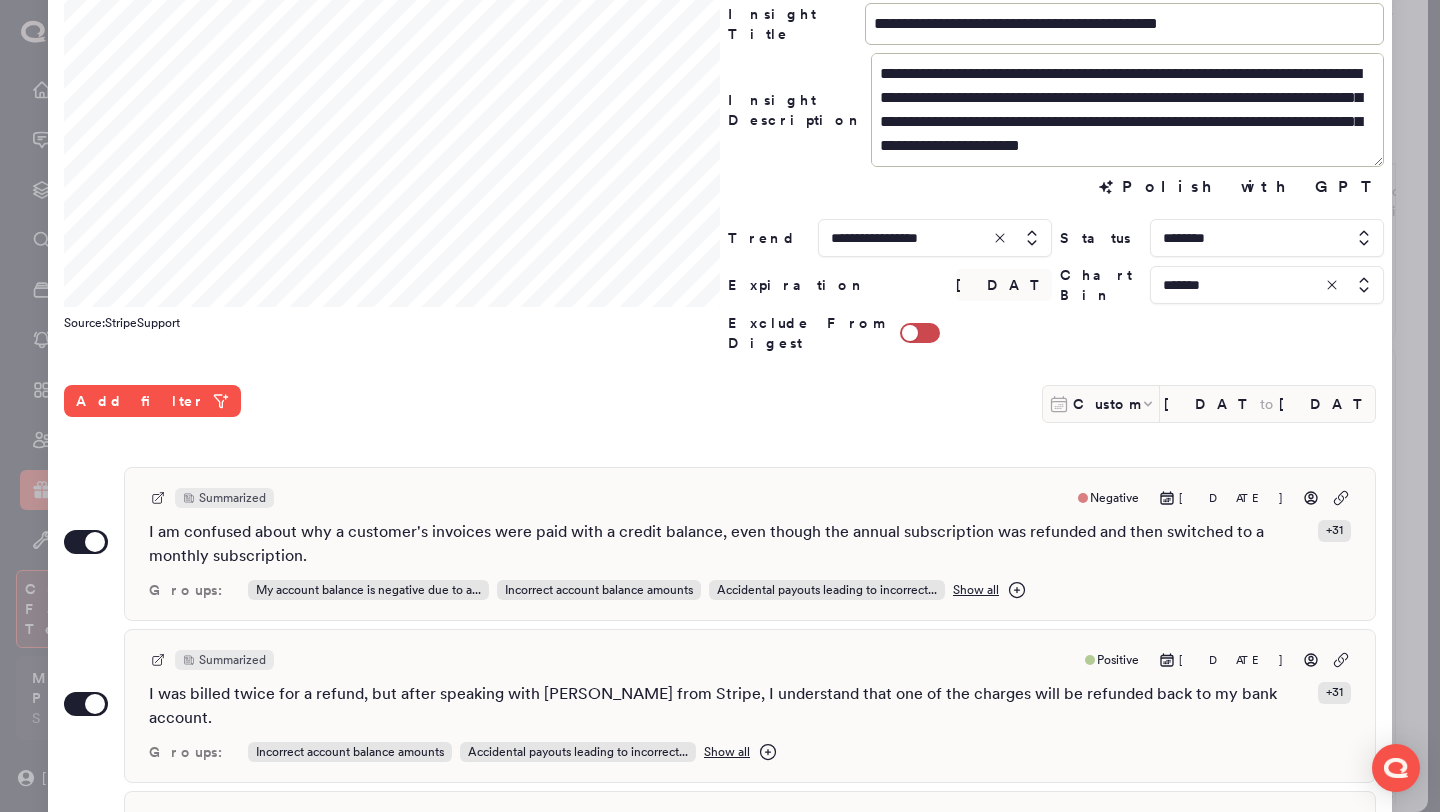 scroll, scrollTop: 0, scrollLeft: 0, axis: both 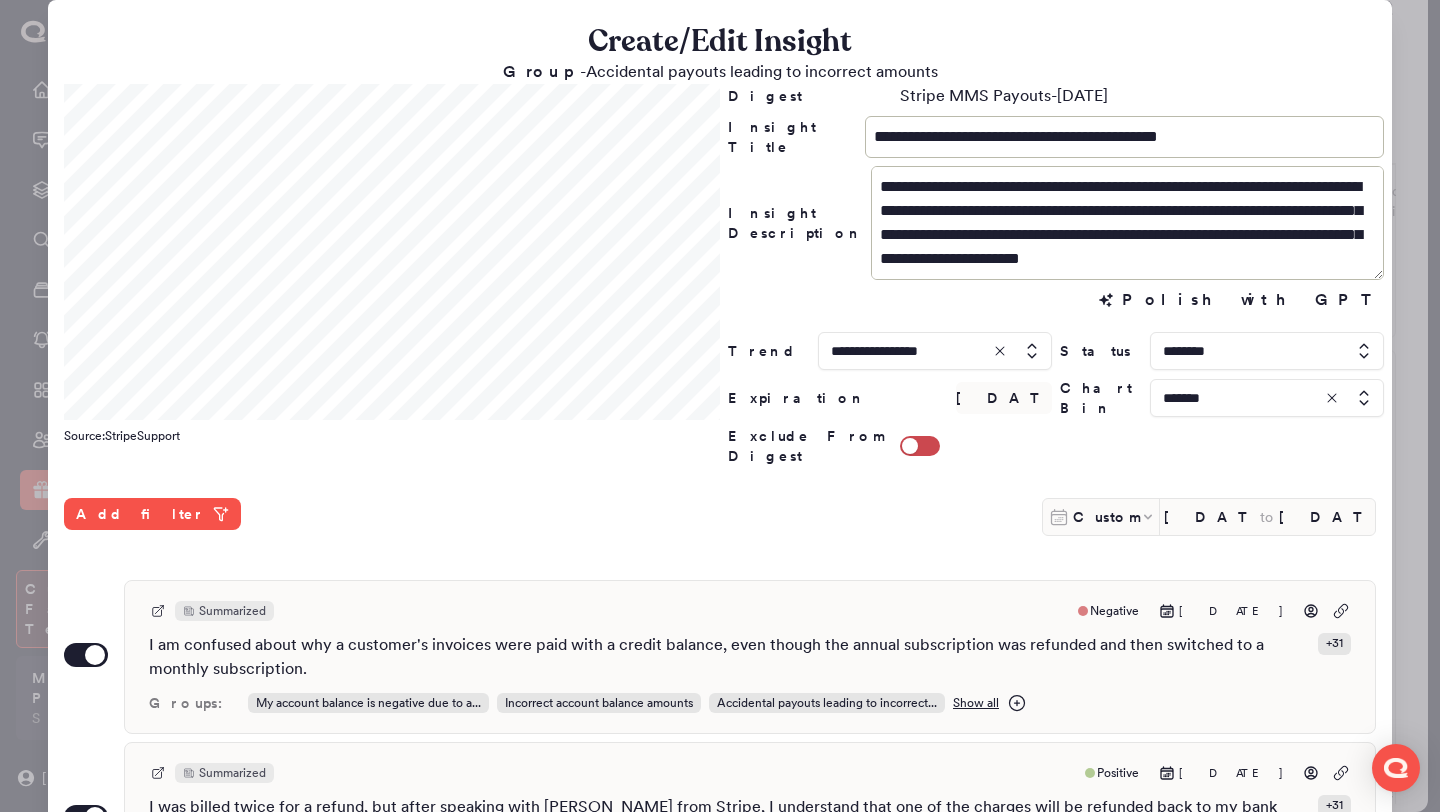 click at bounding box center [1267, 351] 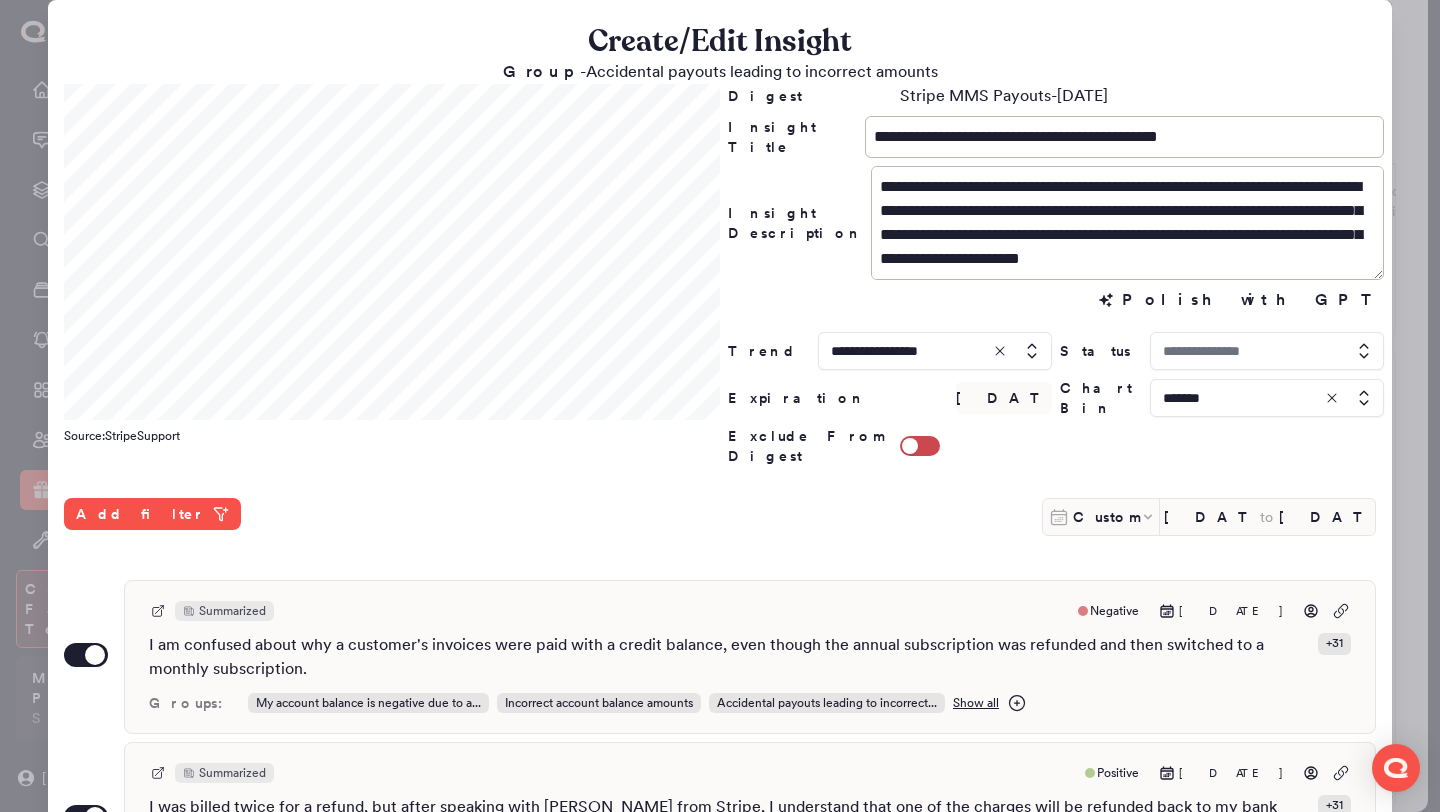 type on "********" 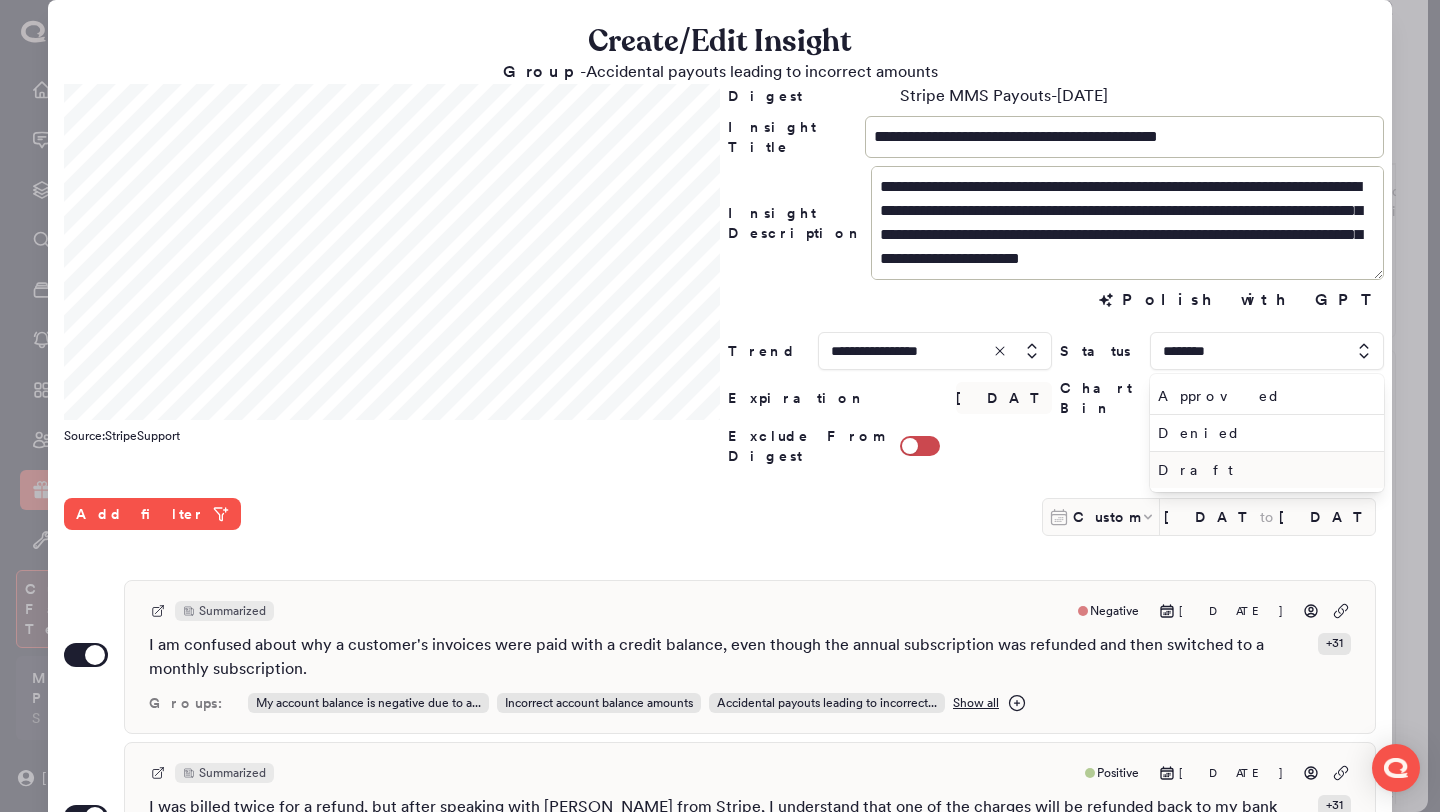 click on "Draft" at bounding box center [1263, 470] 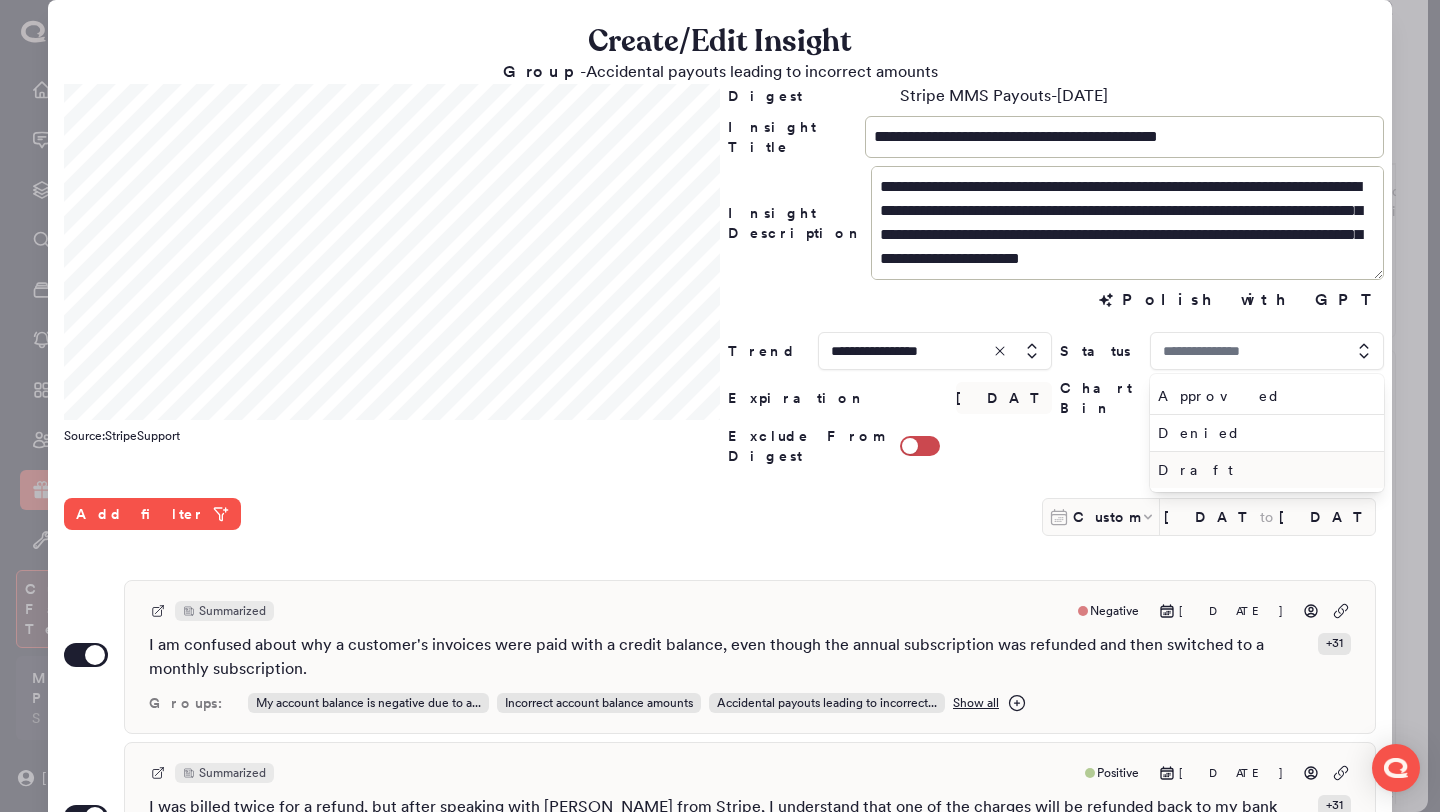 type on "*****" 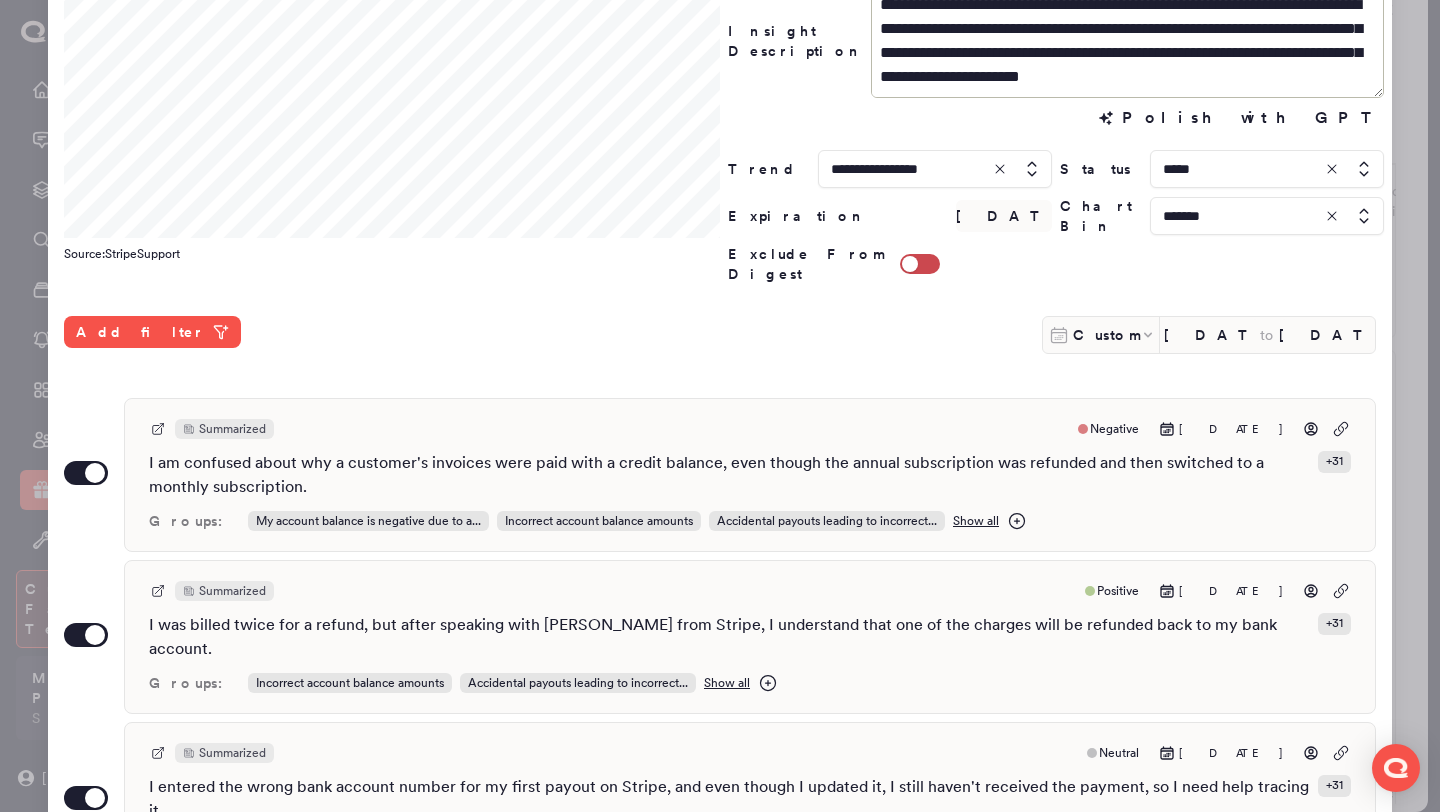 scroll, scrollTop: 516, scrollLeft: 0, axis: vertical 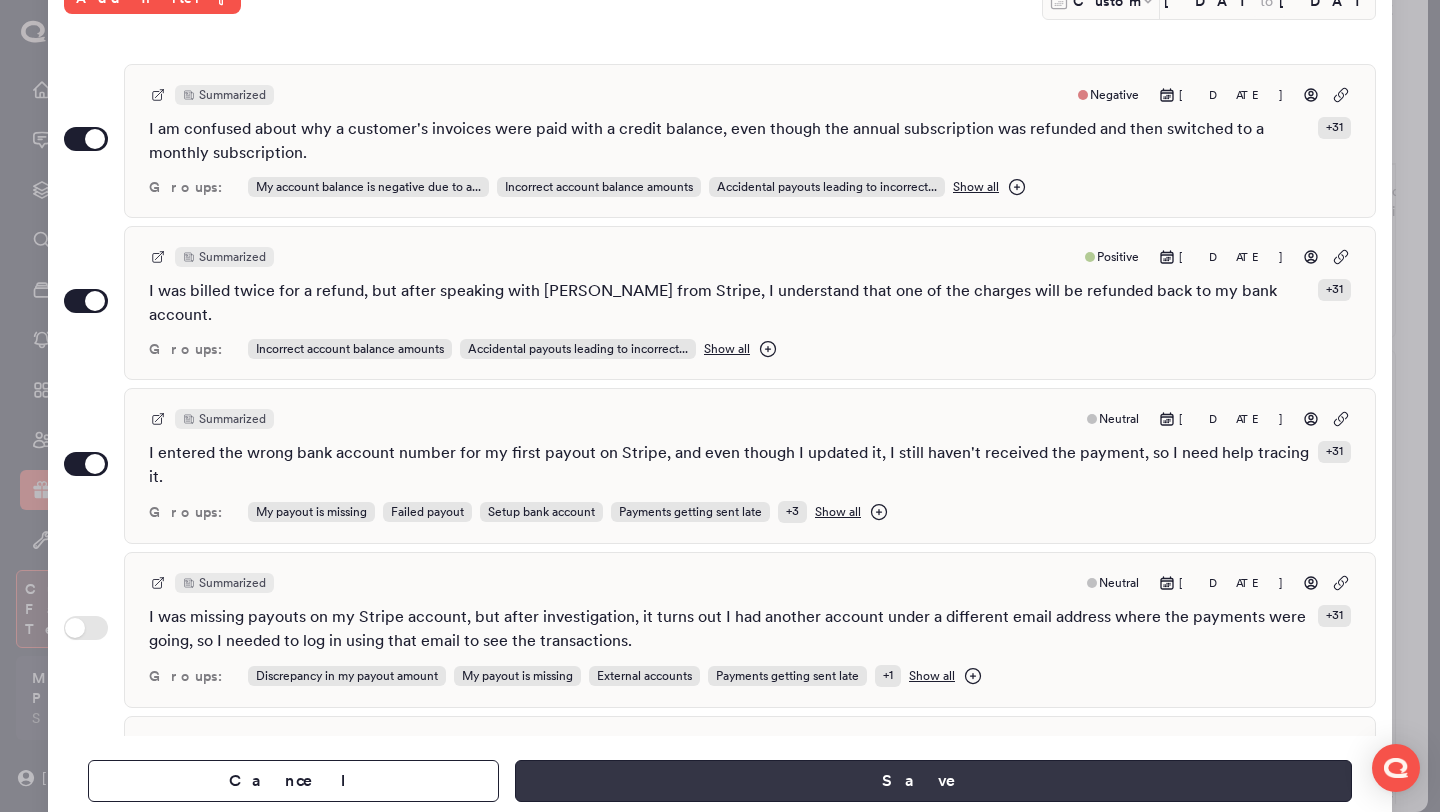 click on "Save" at bounding box center (933, 781) 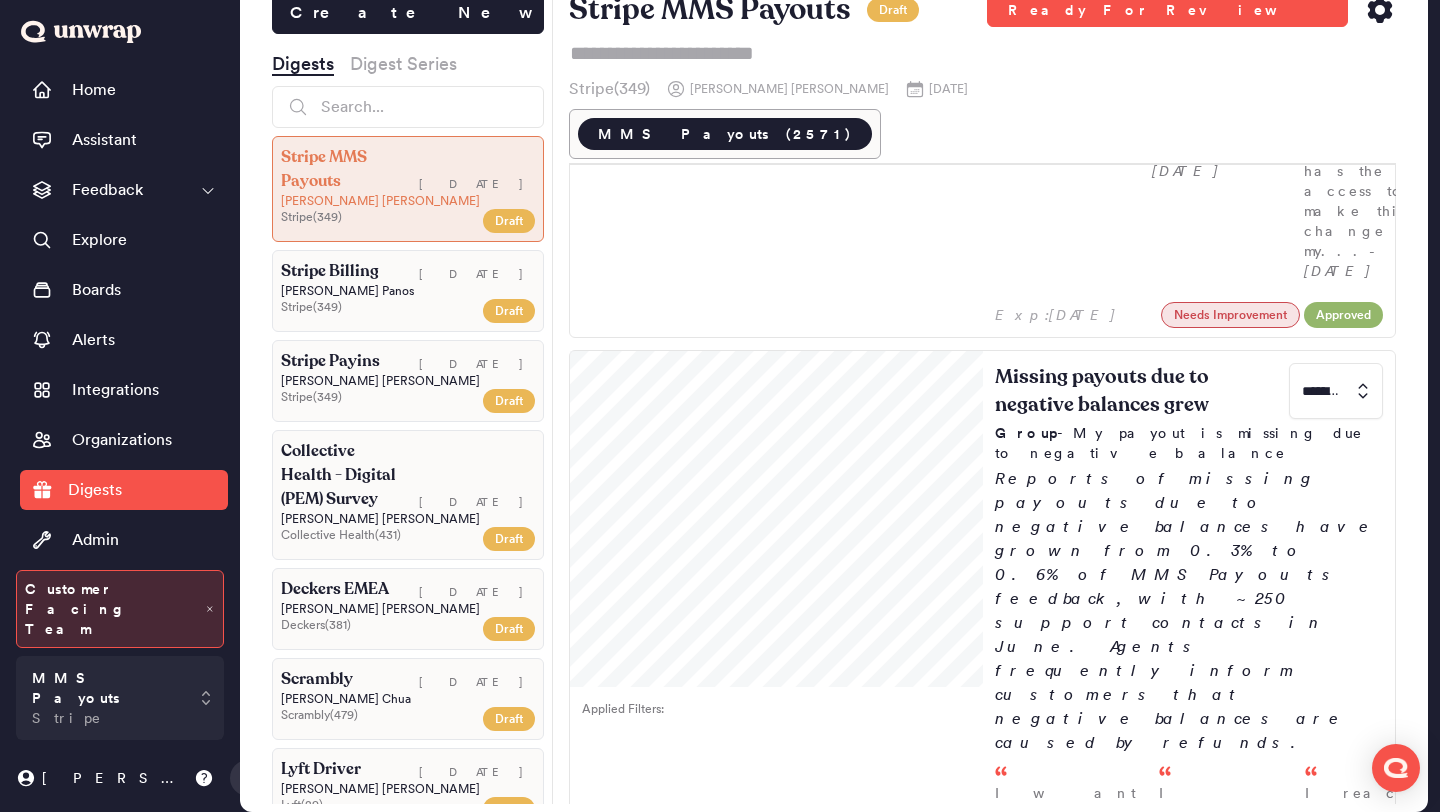 click on "Fees are too high ********* Group  -  Fees are too high Customers express dissatisfaction with high and opaque fees related to payouts, international transactions, dispute charges, and currency conversions. They highlight concerns about lack of transparency and unexpected charges.
Feedback includes reports of delays in receiving payouts, such as a 7-day wait for first payouts, along with discrepancies in expected amounts. Customers mention that high f... I wanted to check my instant payout limit, but since I found out it takes a 1% fee, I decided not to enable the feature.  -  Jun 30 I wanted to know if choosing daily payouts on Stripe would impact fees and if there are additional fees for small amounts, like $100, when sending payouts to a...  -  Jun 30 I want to avoid the 1% fee for using a multi-currency settlement by switching to a European Stripe account, but I am unsure if I meet the requirements due to li...  -  Jun 30" at bounding box center [1189, 1846] 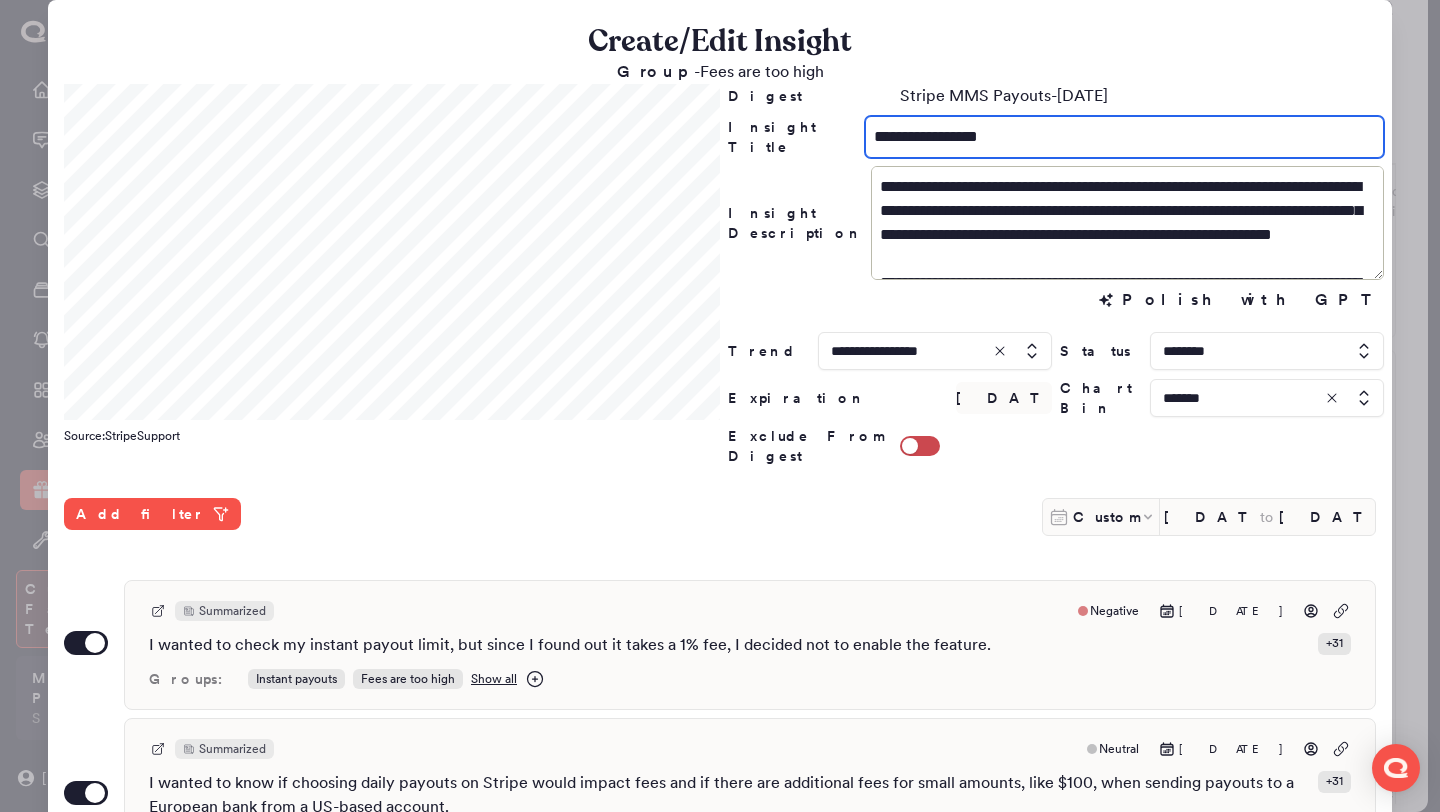 click on "**********" at bounding box center [1124, 137] 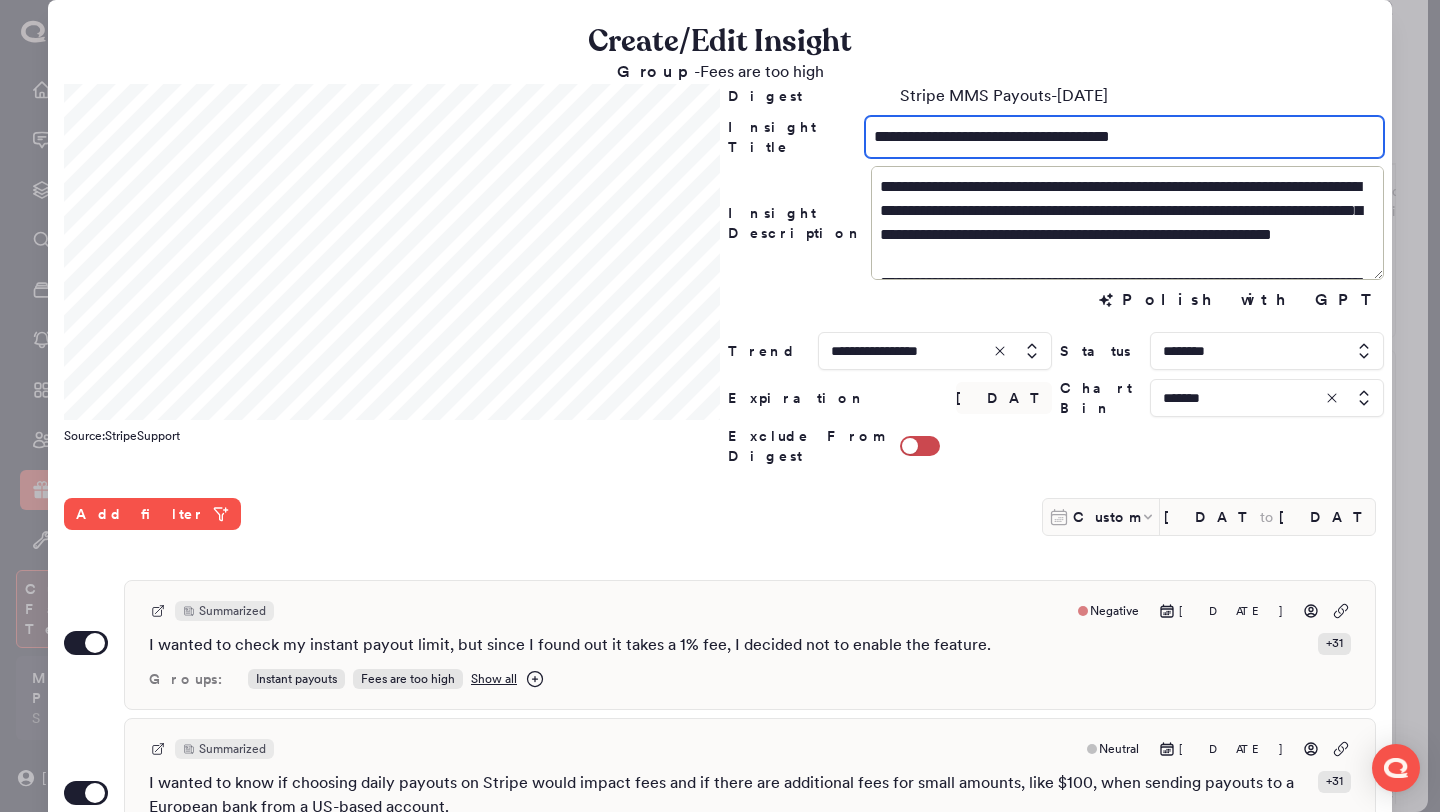 type on "**********" 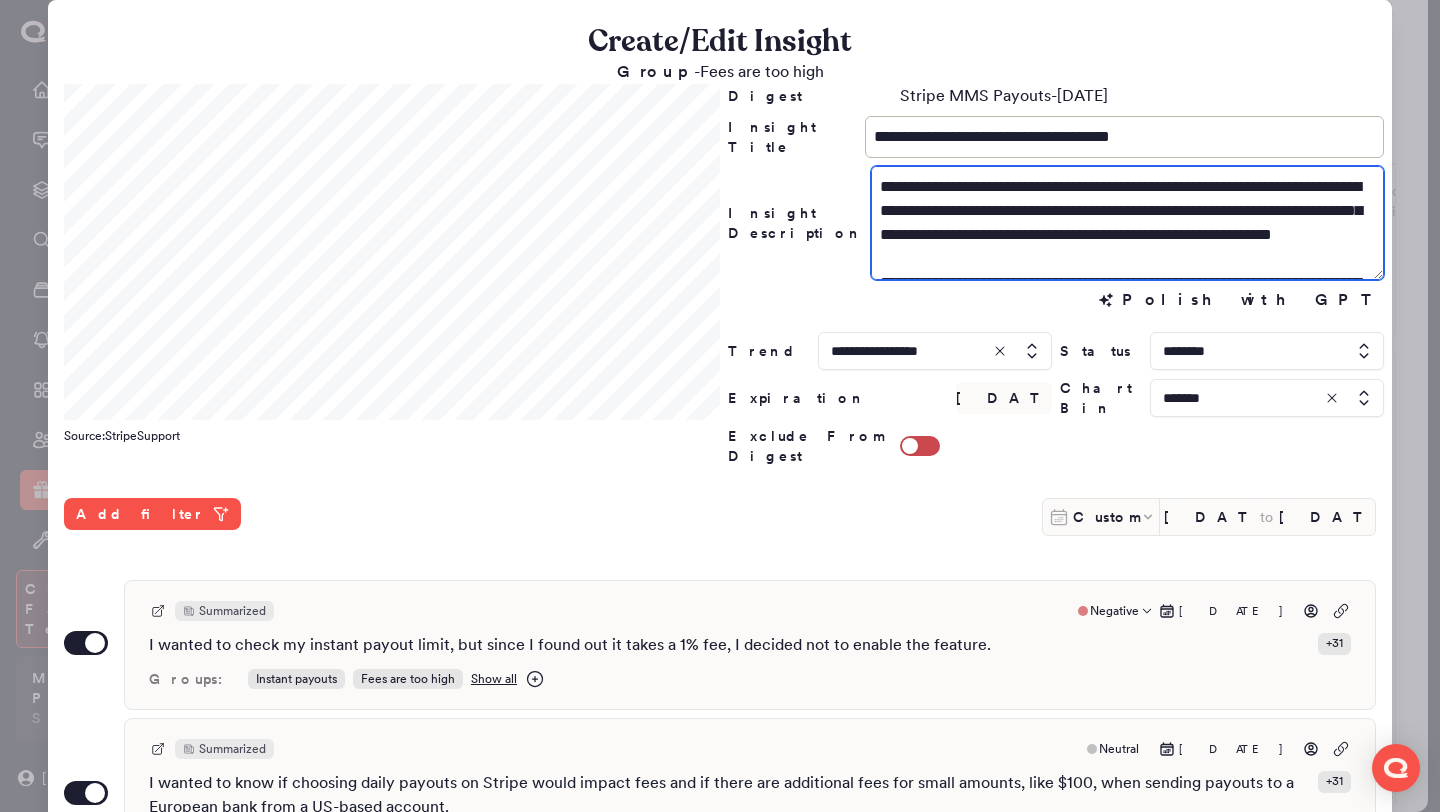 scroll, scrollTop: 792, scrollLeft: 0, axis: vertical 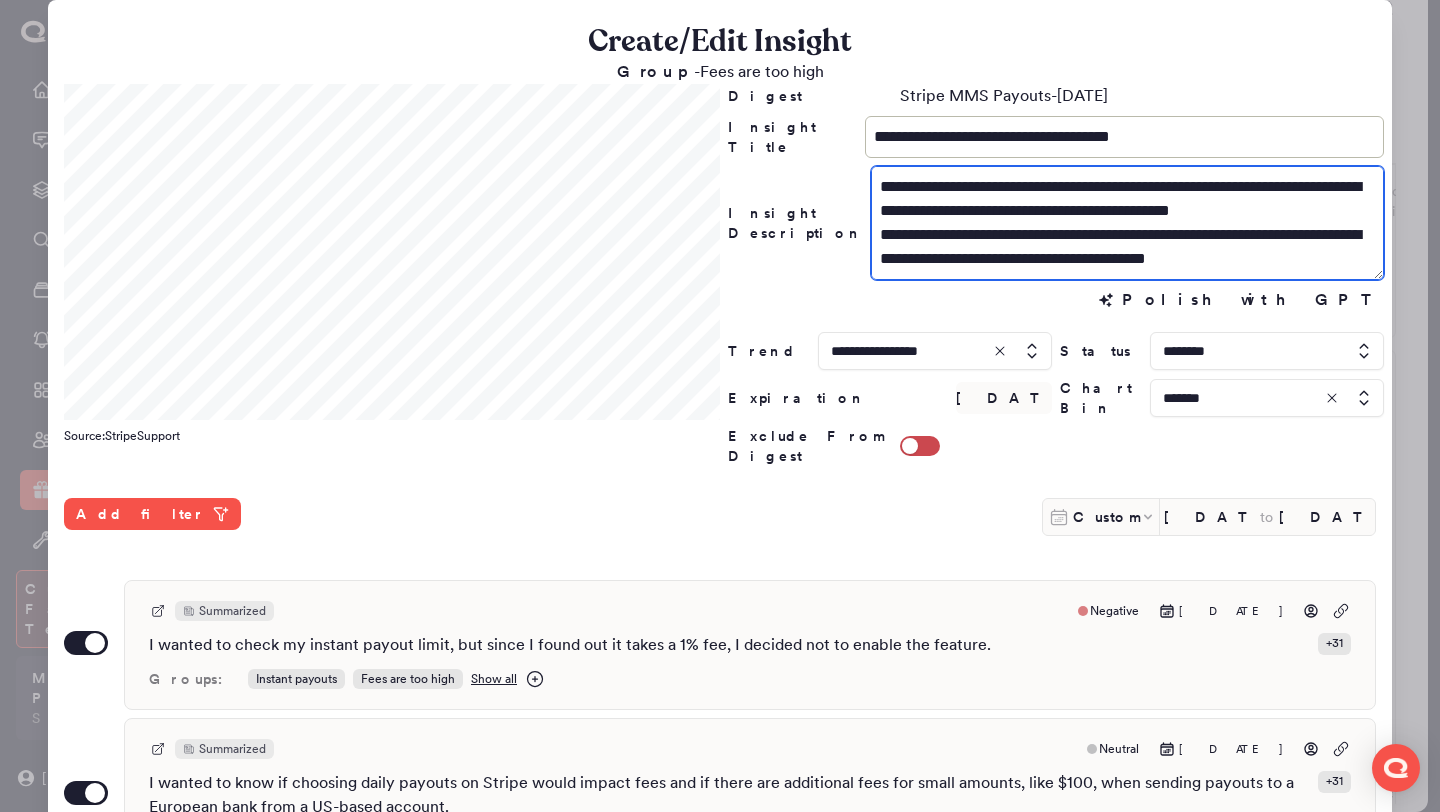 drag, startPoint x: 874, startPoint y: 183, endPoint x: 1214, endPoint y: 693, distance: 612.9437 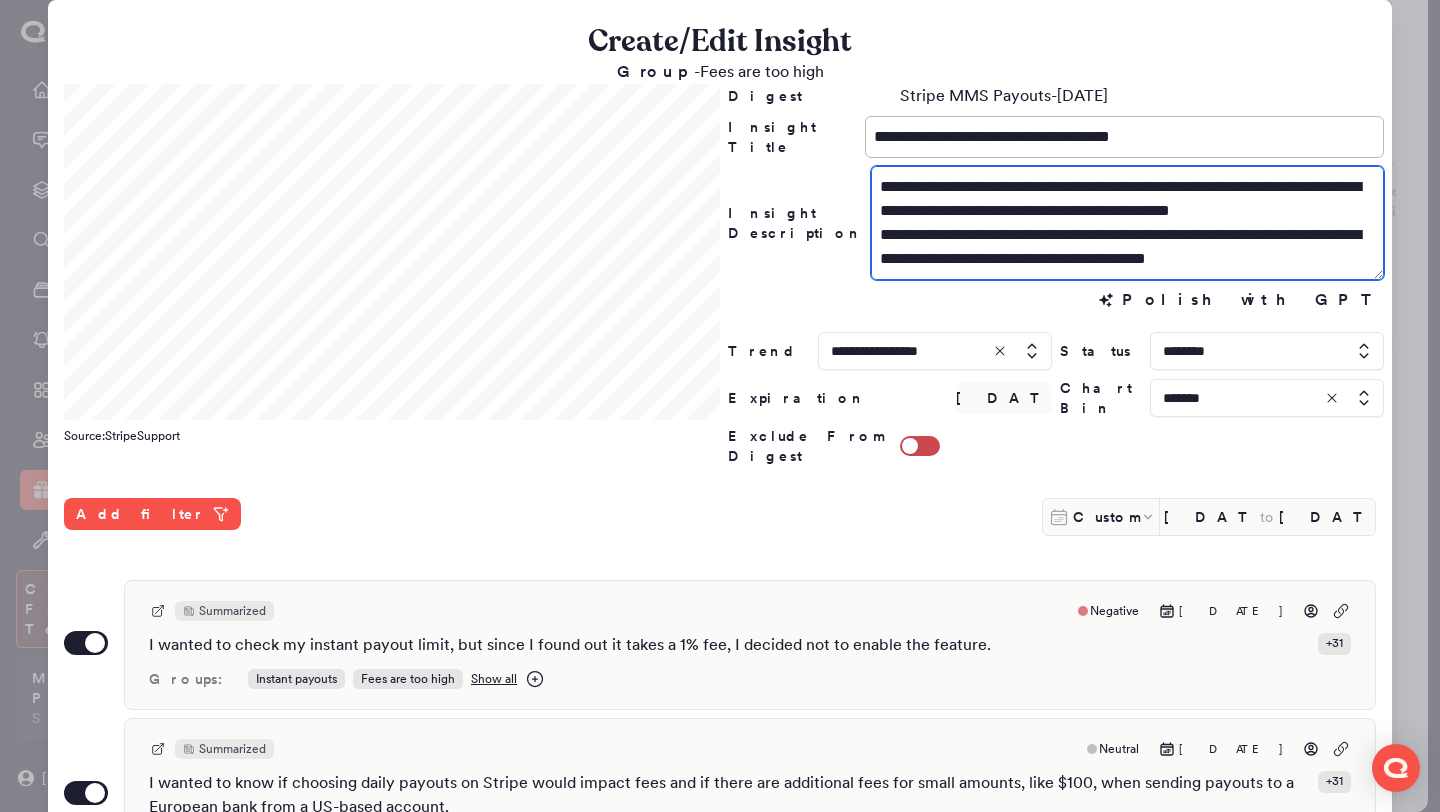 click on "**********" at bounding box center (720, 668) 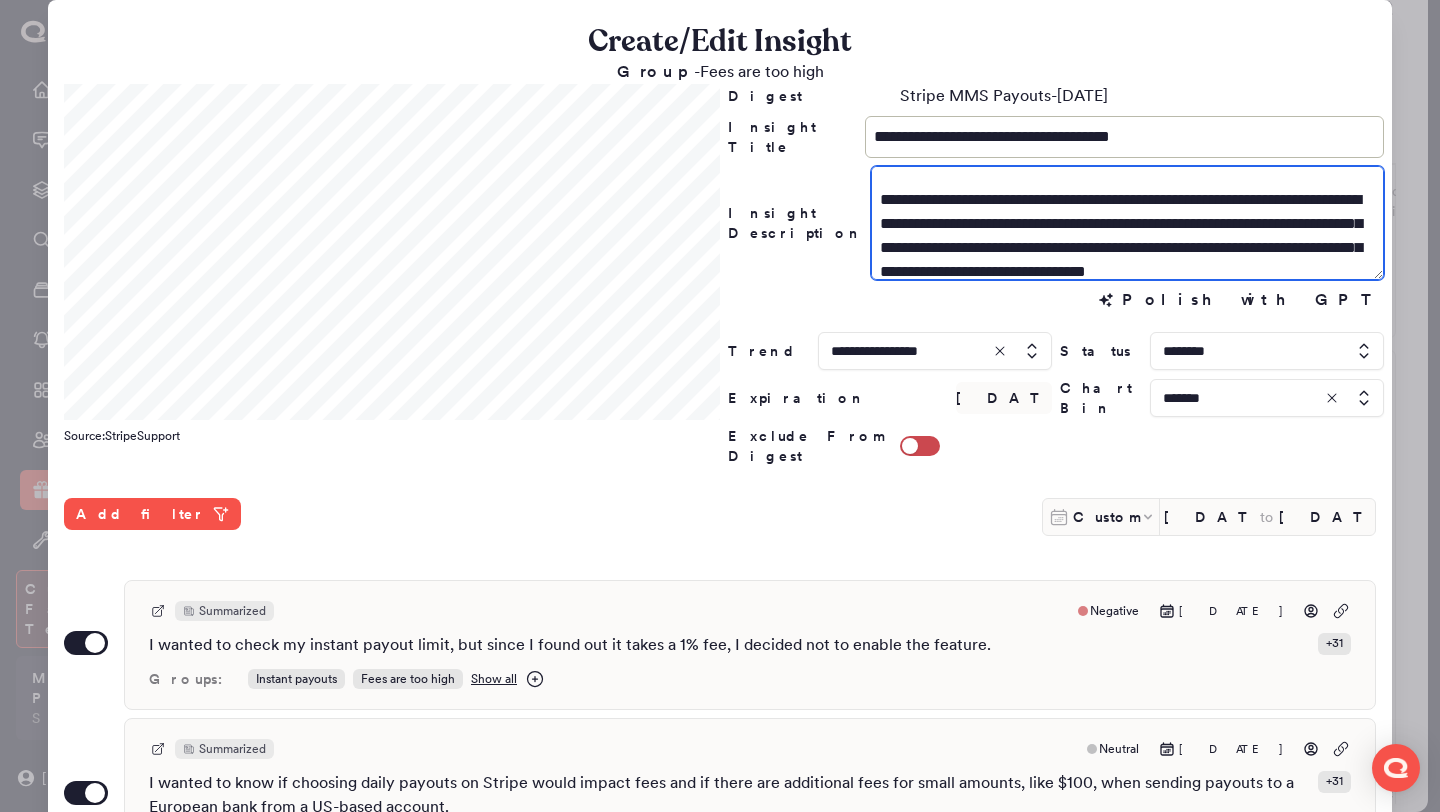 scroll, scrollTop: 0, scrollLeft: 0, axis: both 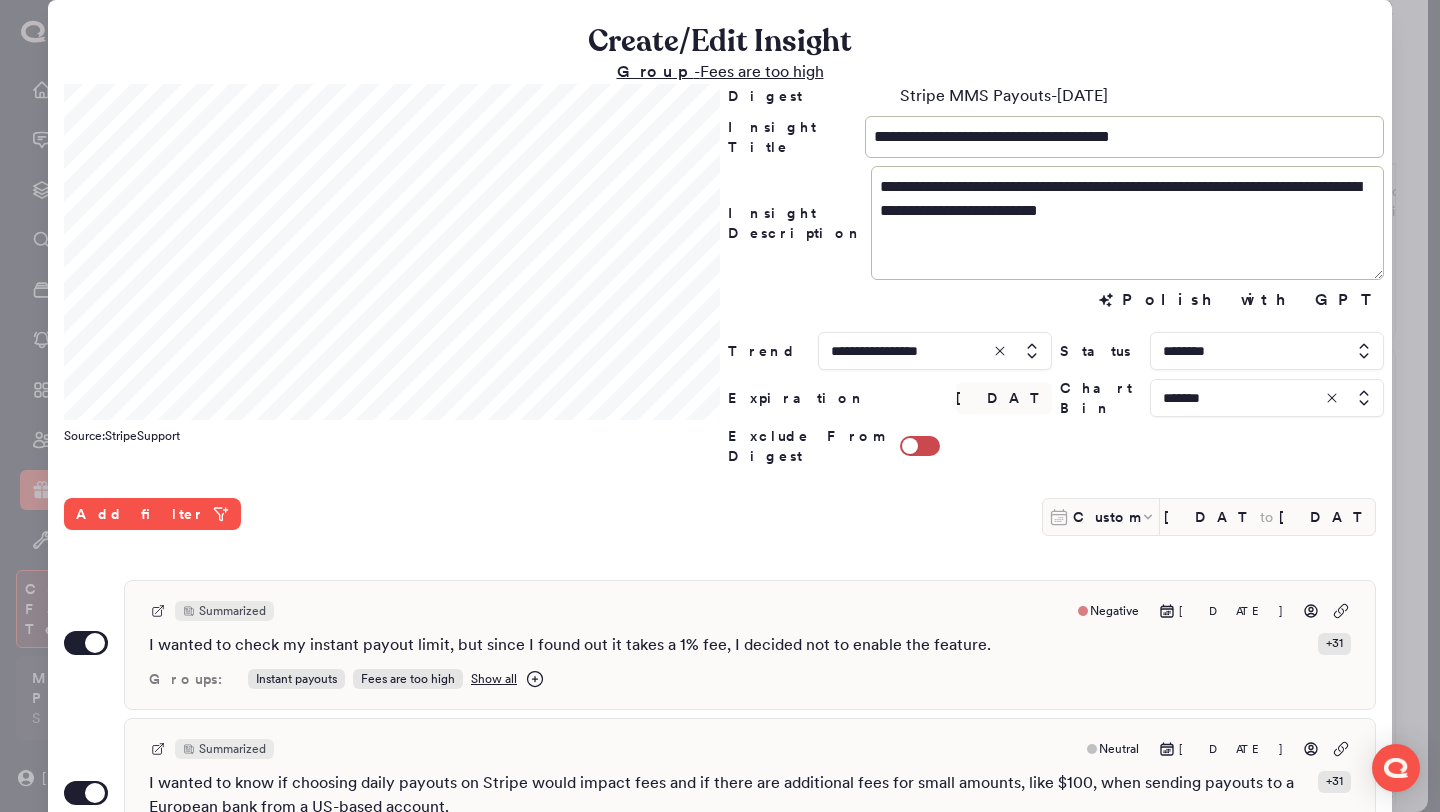 click on "Group  -  Fees are too high" at bounding box center [720, 71] 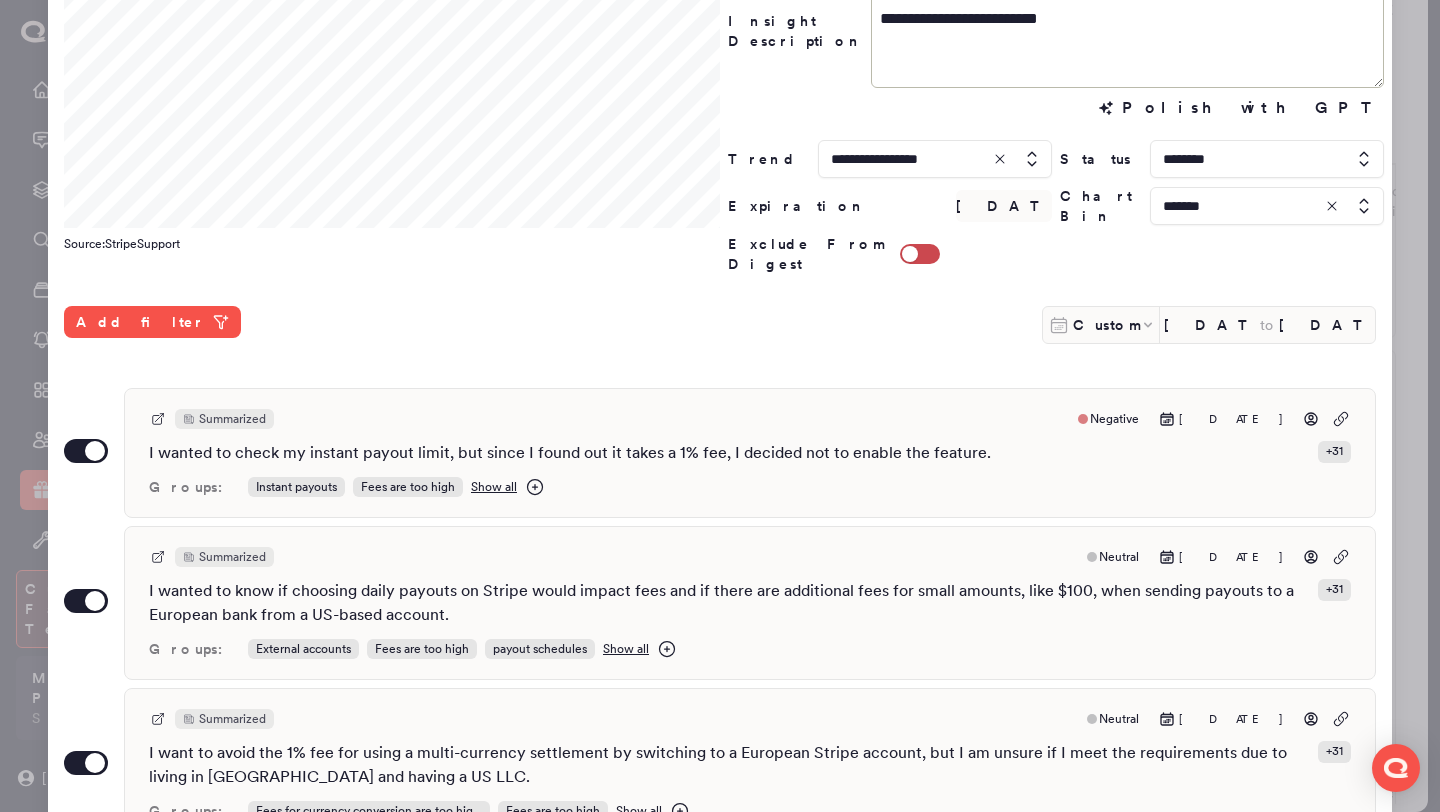 scroll, scrollTop: 198, scrollLeft: 0, axis: vertical 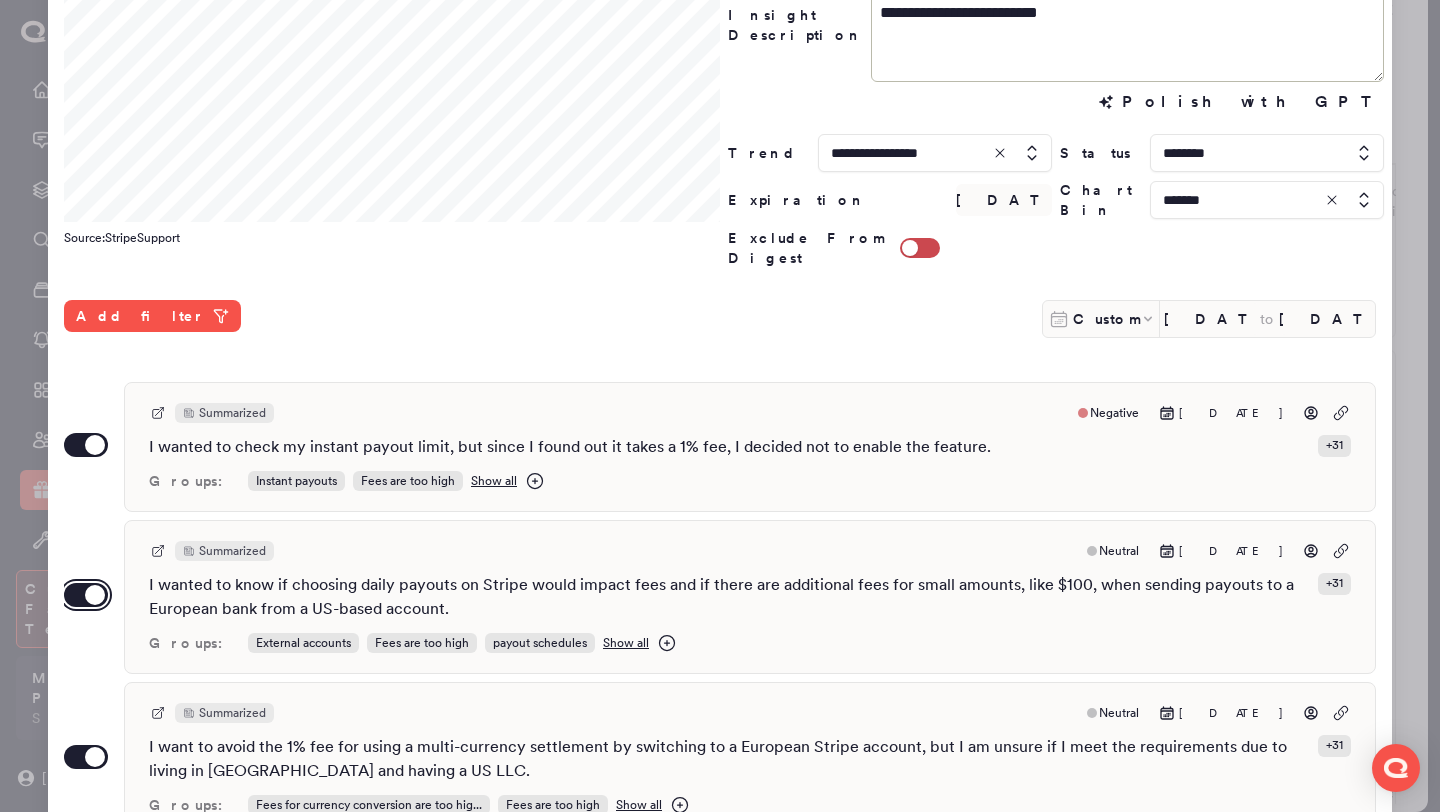 click on "Use setting" at bounding box center (86, 595) 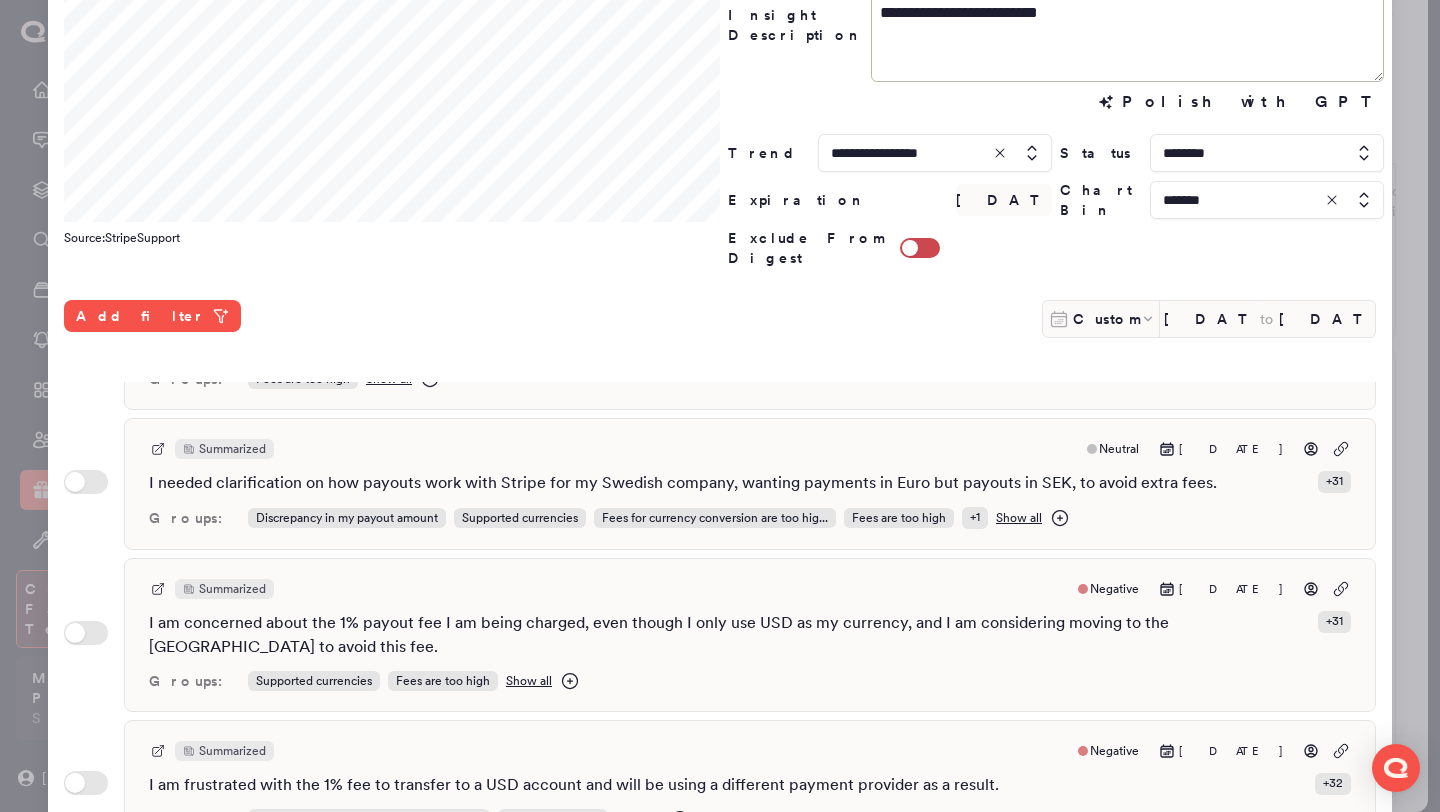 scroll, scrollTop: 1058, scrollLeft: 0, axis: vertical 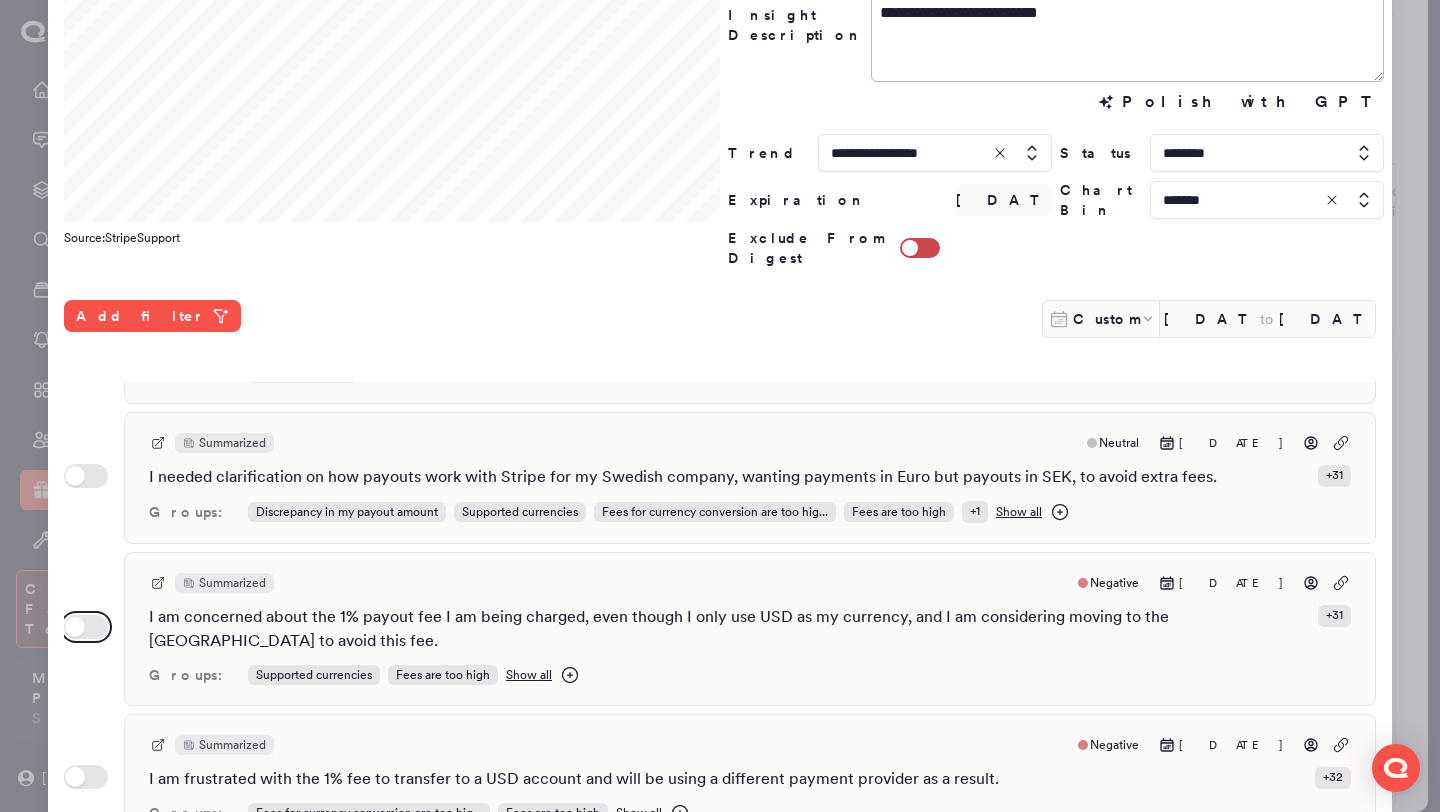 click on "Use setting" at bounding box center [86, 627] 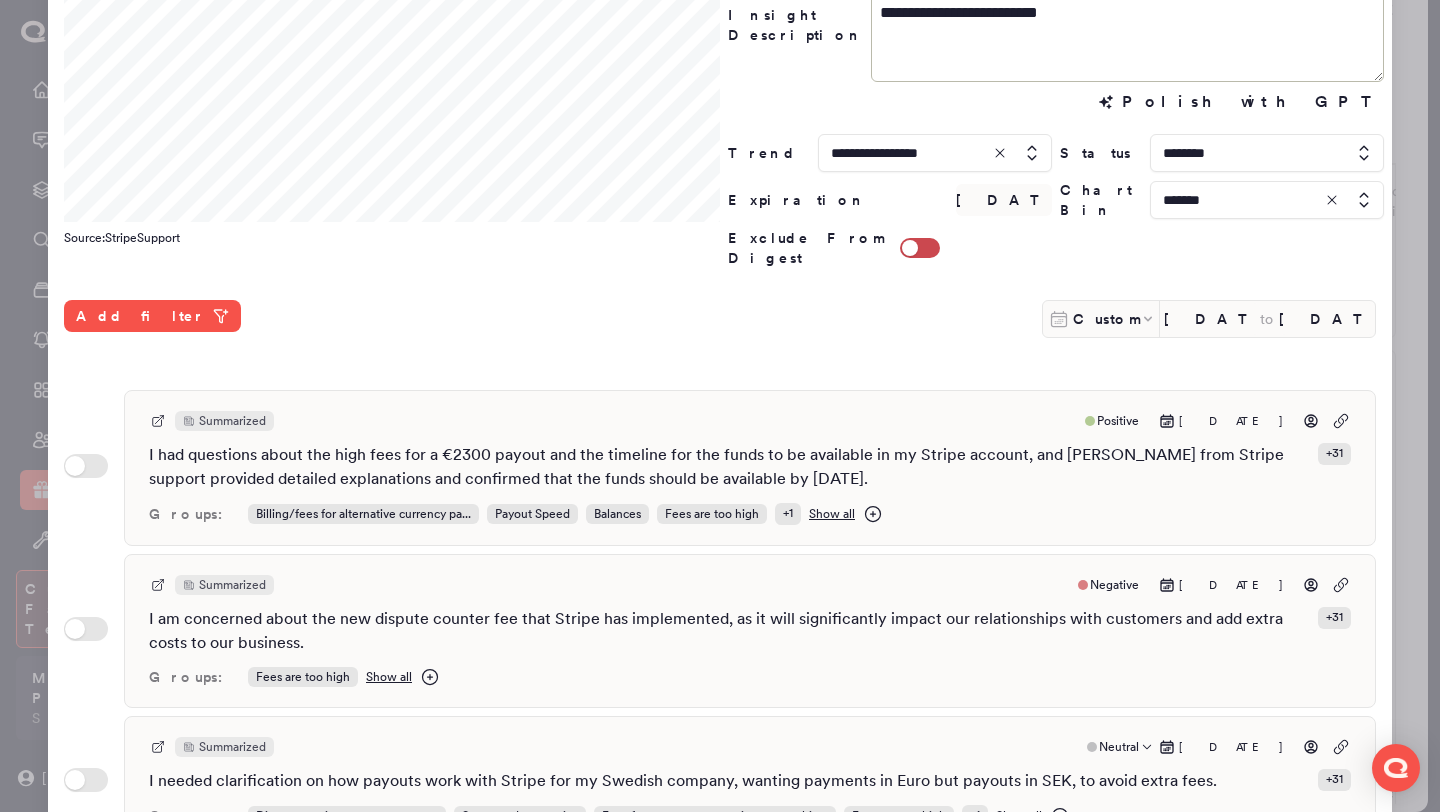 scroll, scrollTop: 0, scrollLeft: 0, axis: both 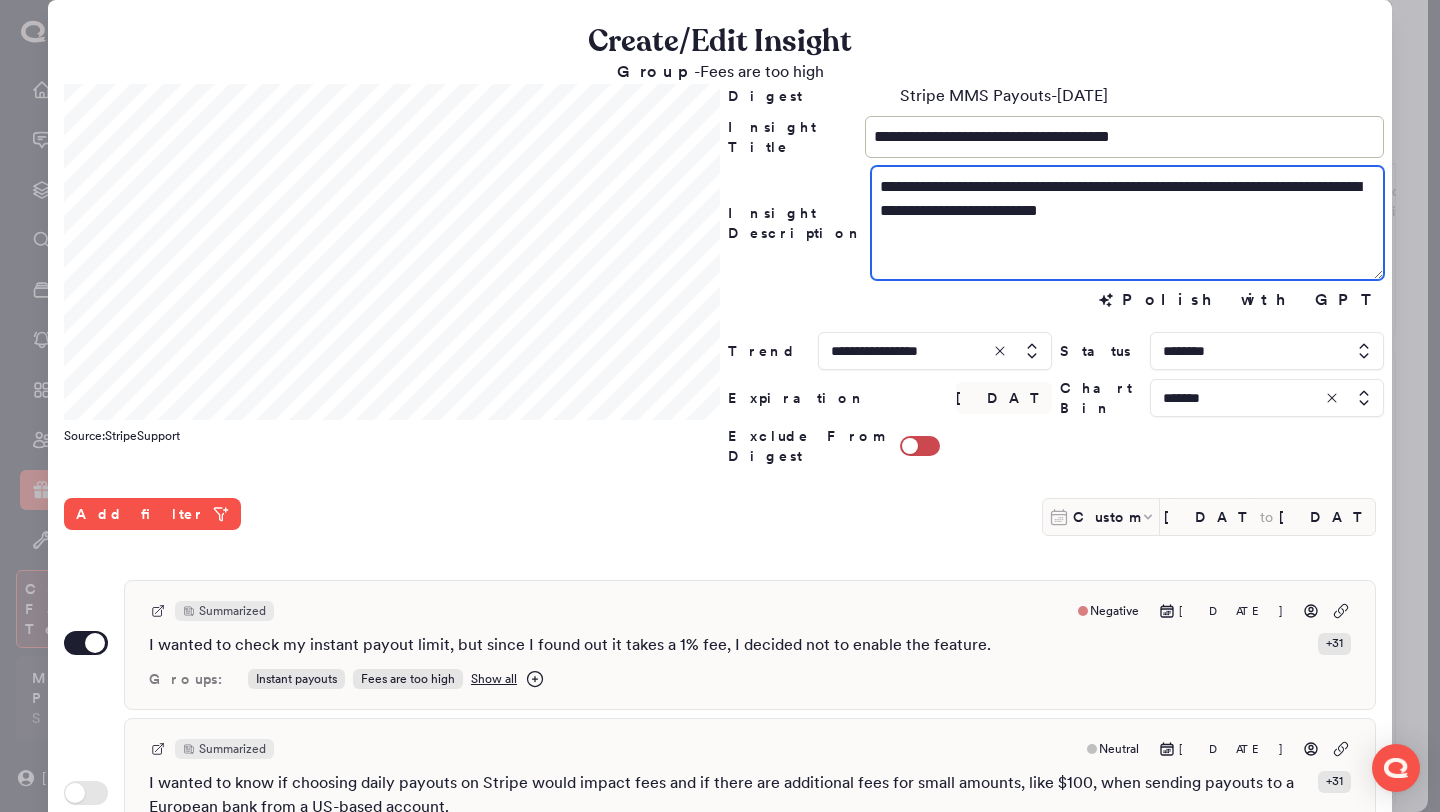 click on "**********" at bounding box center (1127, 223) 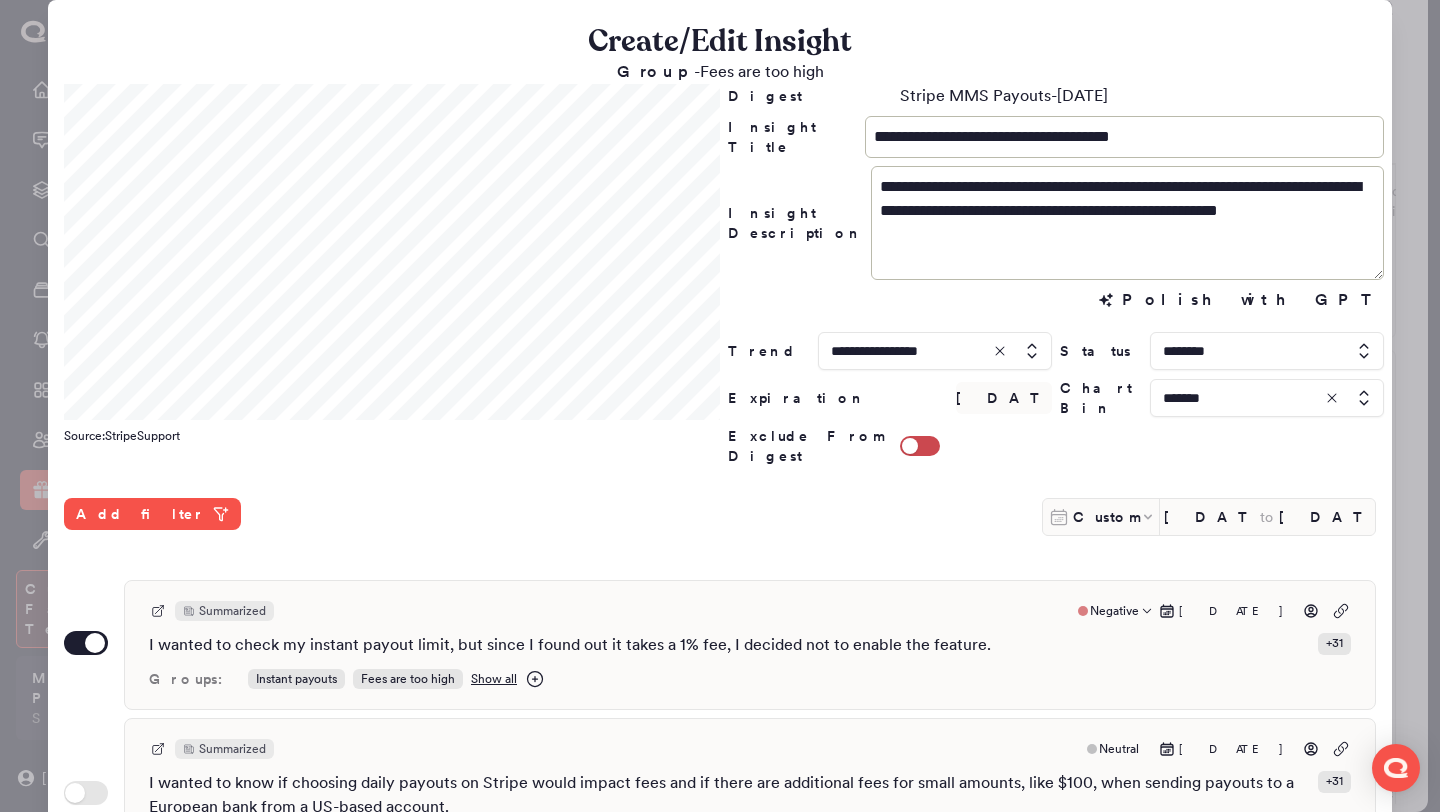 click on "Summarized Negative Jun 30, 2025 I wanted to check my instant payout limit, but since I found out it takes a 1% fee, I decided not to enable the feature.    + 31 Groups: Instant payouts Fees are too high Show all" at bounding box center [750, 645] 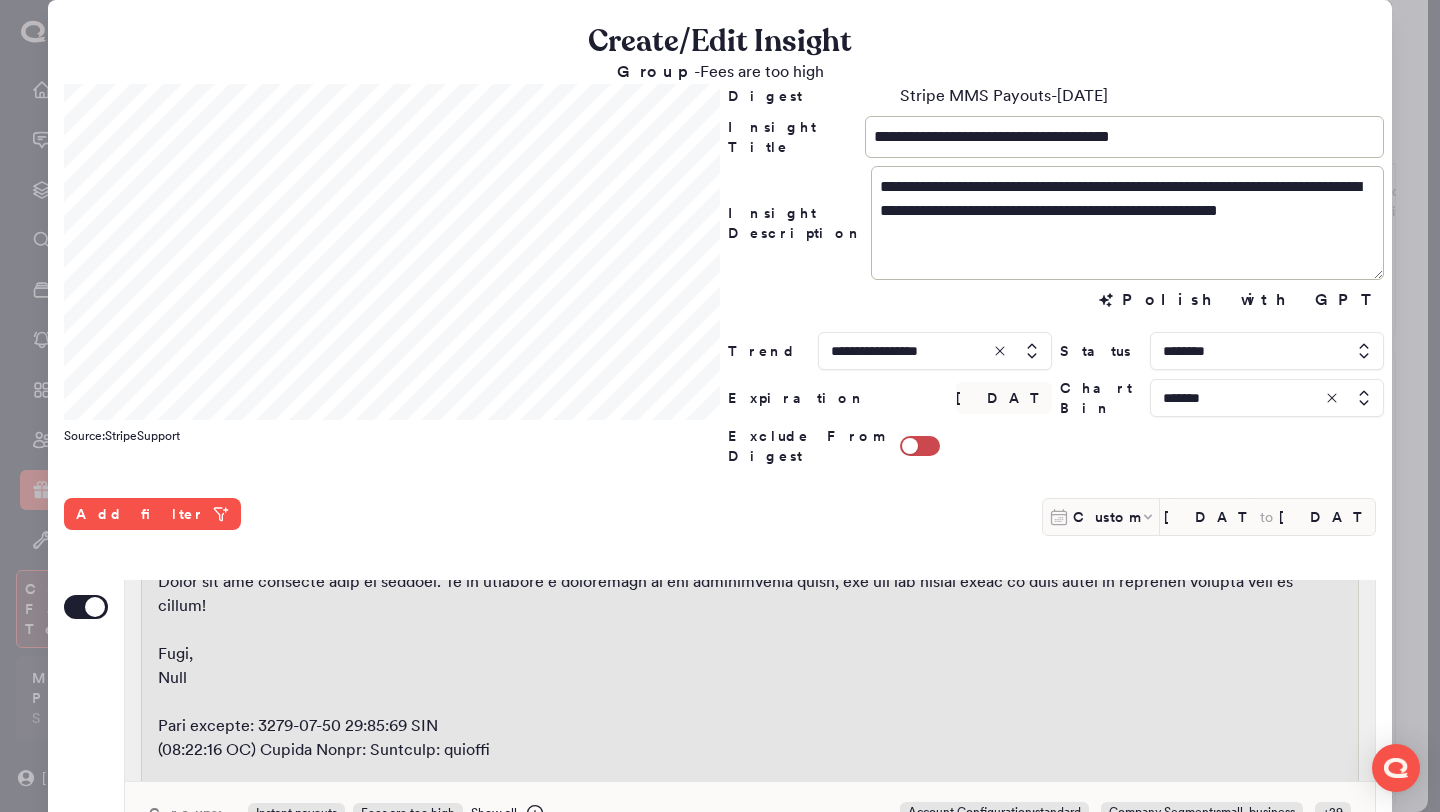 scroll, scrollTop: 210, scrollLeft: 0, axis: vertical 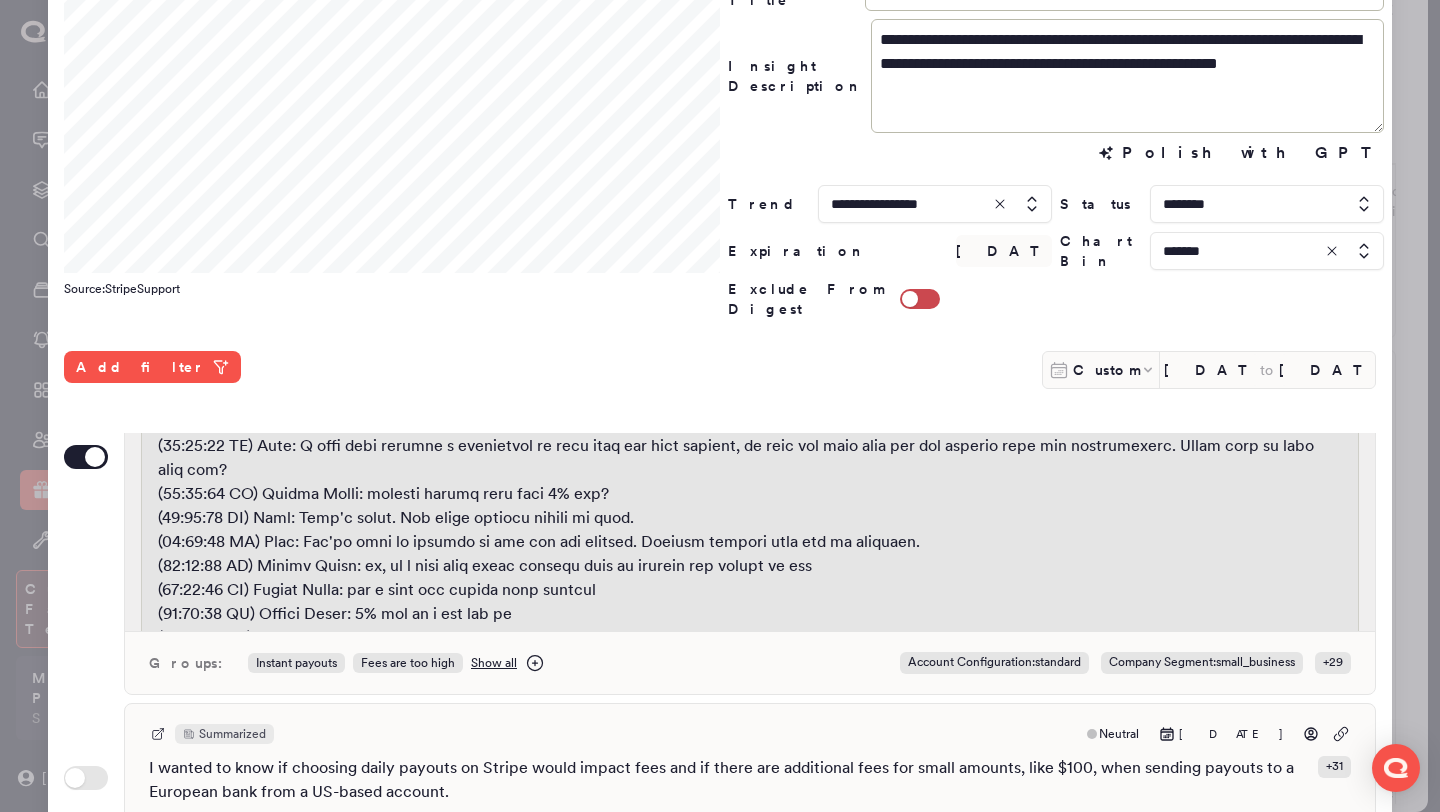 click on "Groups: Instant payouts Fees are too high Show all Account Configuration :  standard Company Segment :  small_business  + 29" at bounding box center [750, 663] 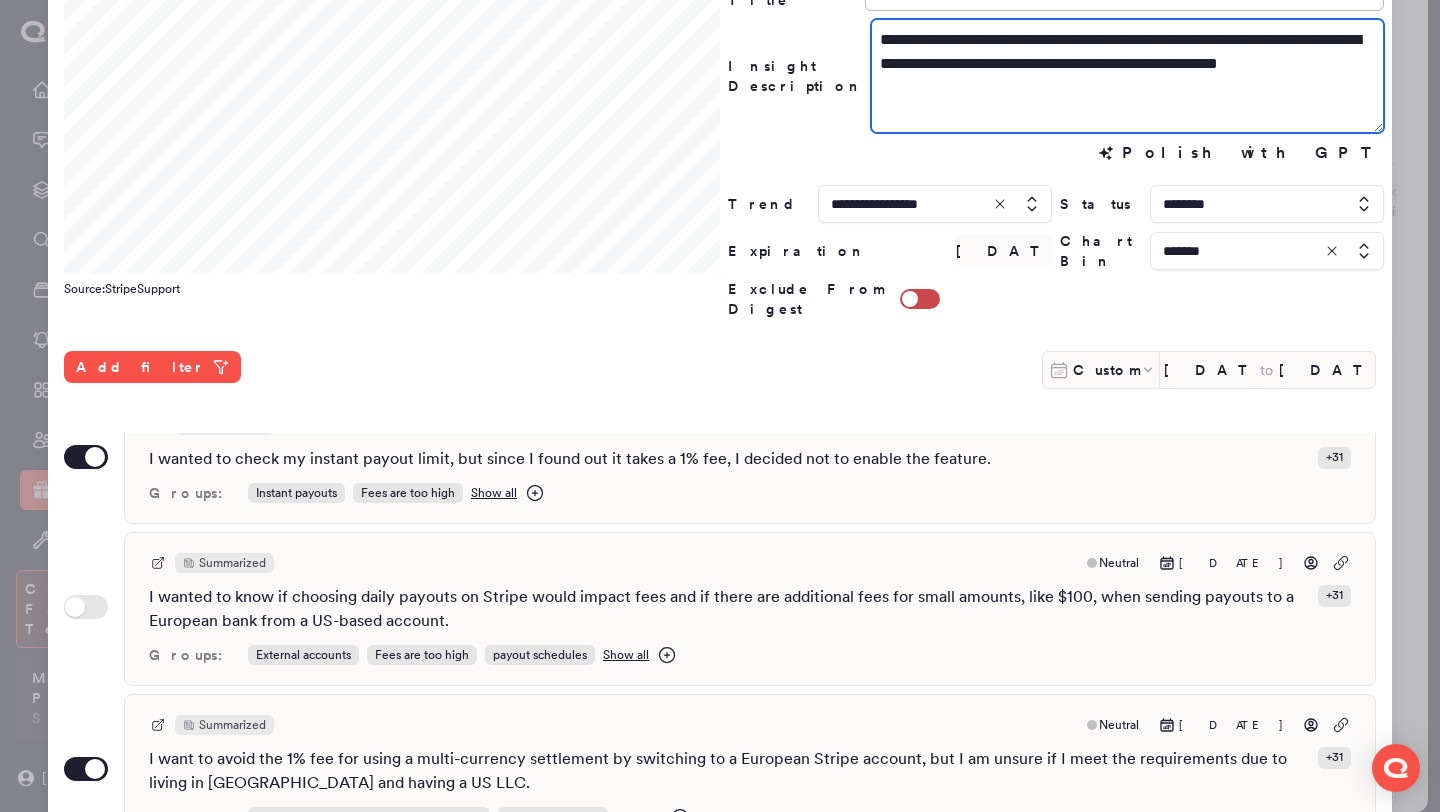 click on "**********" at bounding box center [1127, 76] 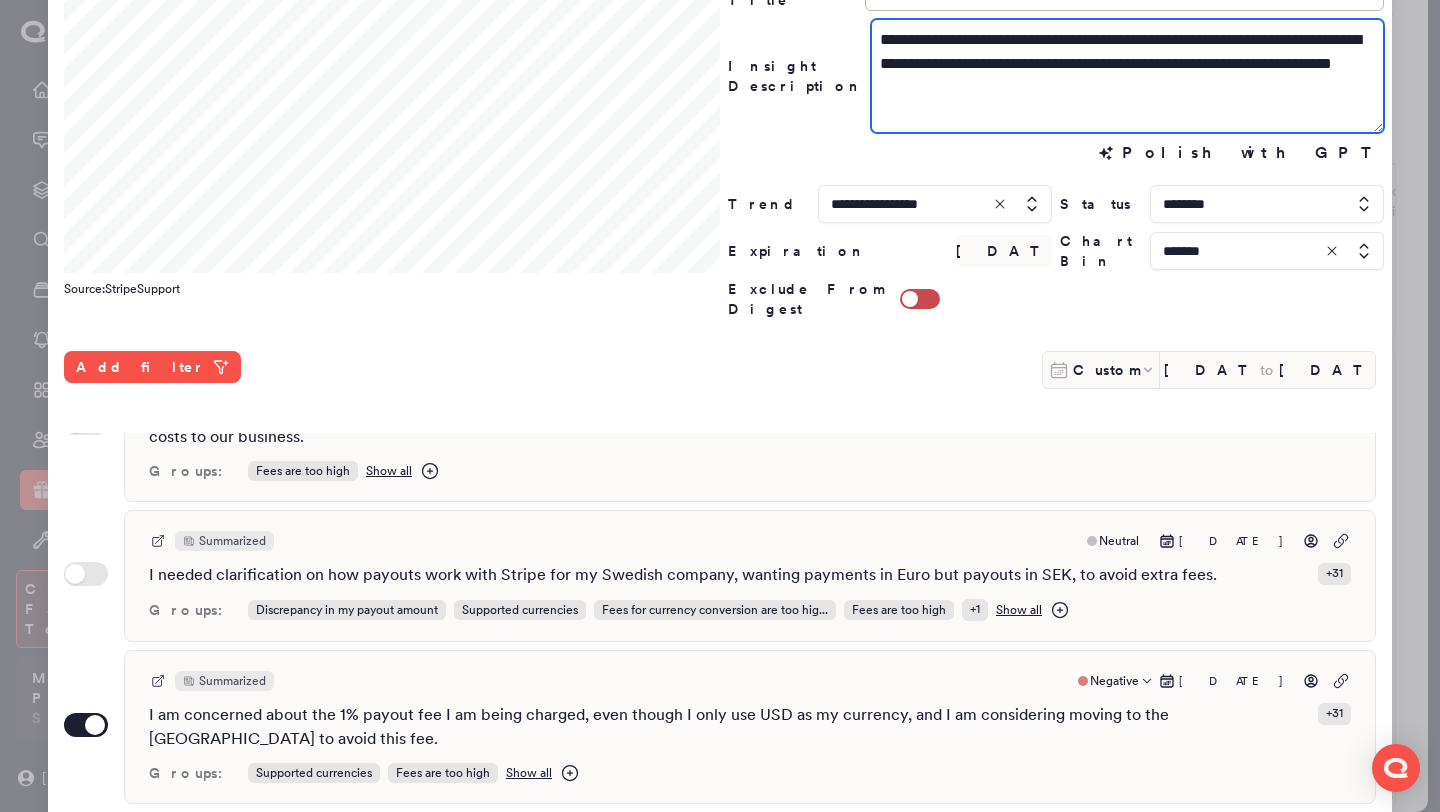scroll, scrollTop: 1217, scrollLeft: 0, axis: vertical 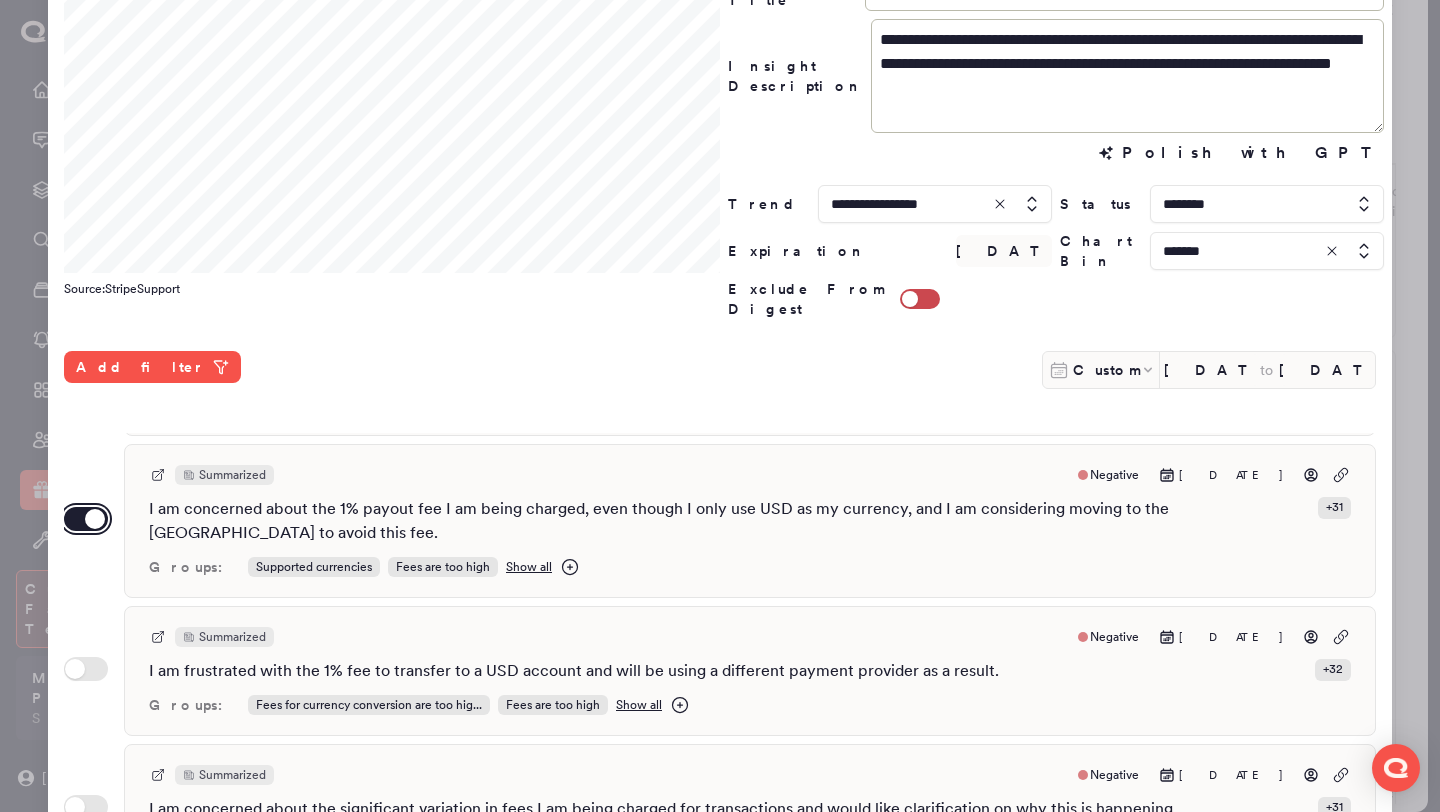 click on "Use setting" at bounding box center [86, 519] 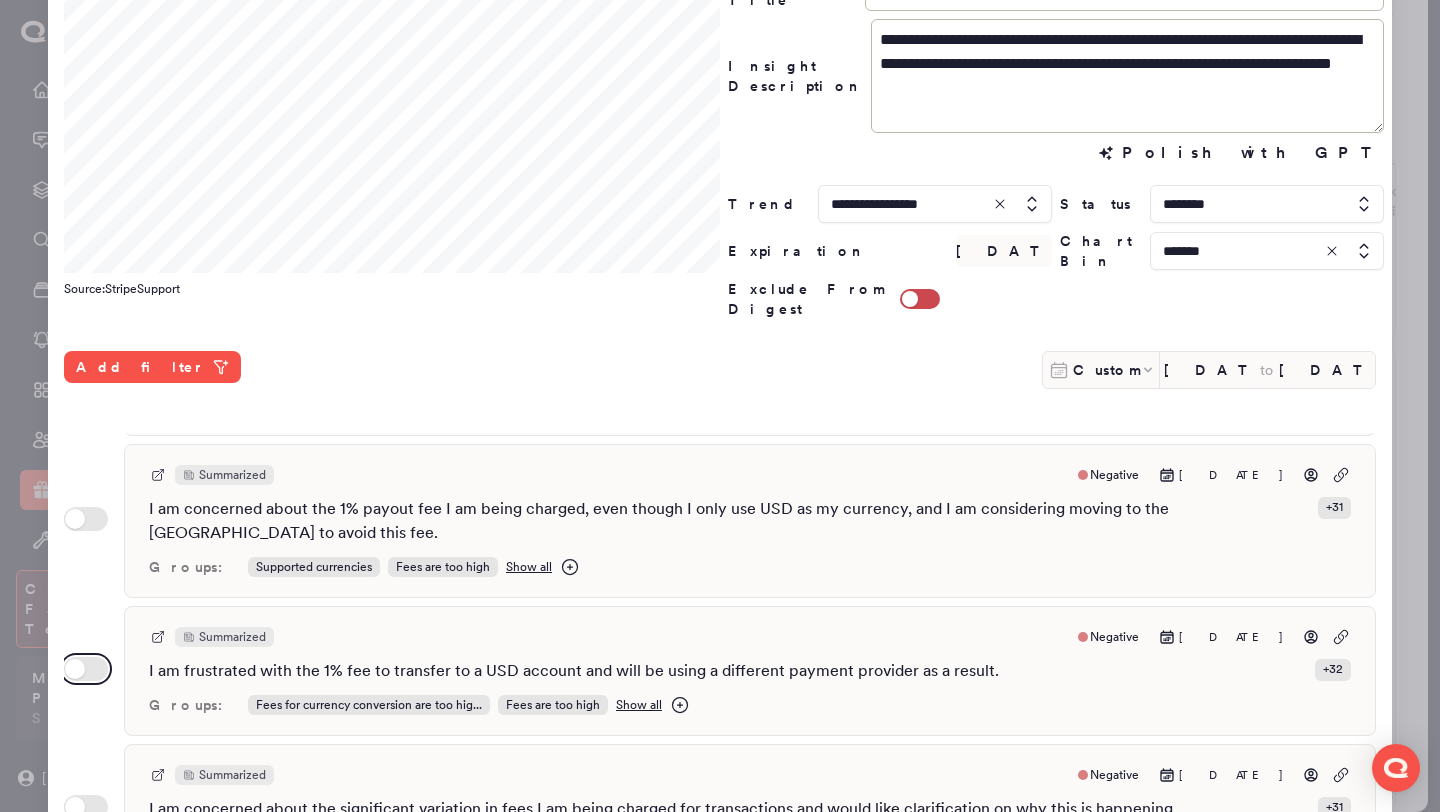 click on "Use setting" at bounding box center (86, 669) 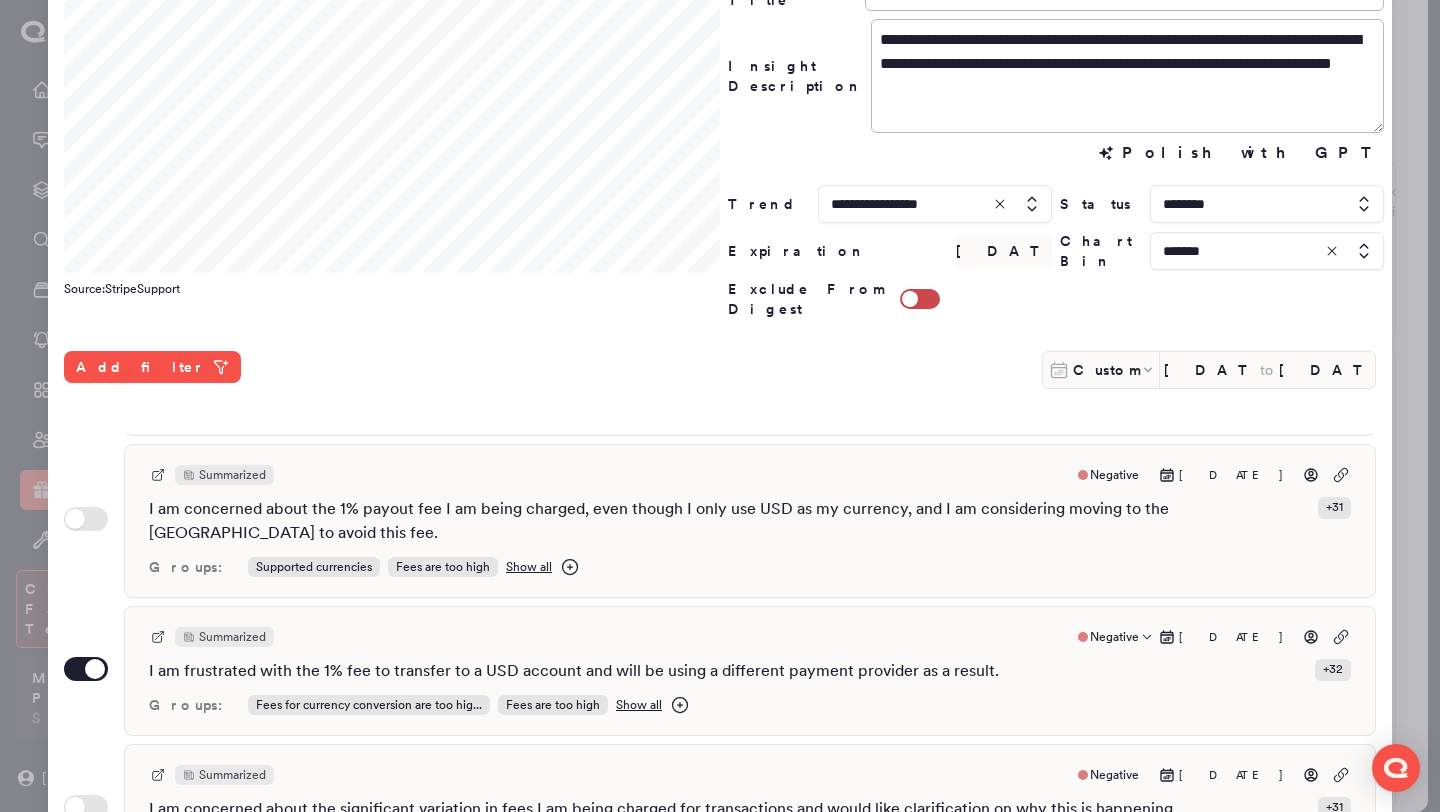 click on "Summarized Negative Jun 29, 2025 I am frustrated with the 1% fee to transfer to a USD account and will be using a different payment provider as a result.    + 32 Groups: Fees for currency conversion are too hig... Fees are too high Show all" at bounding box center [750, 671] 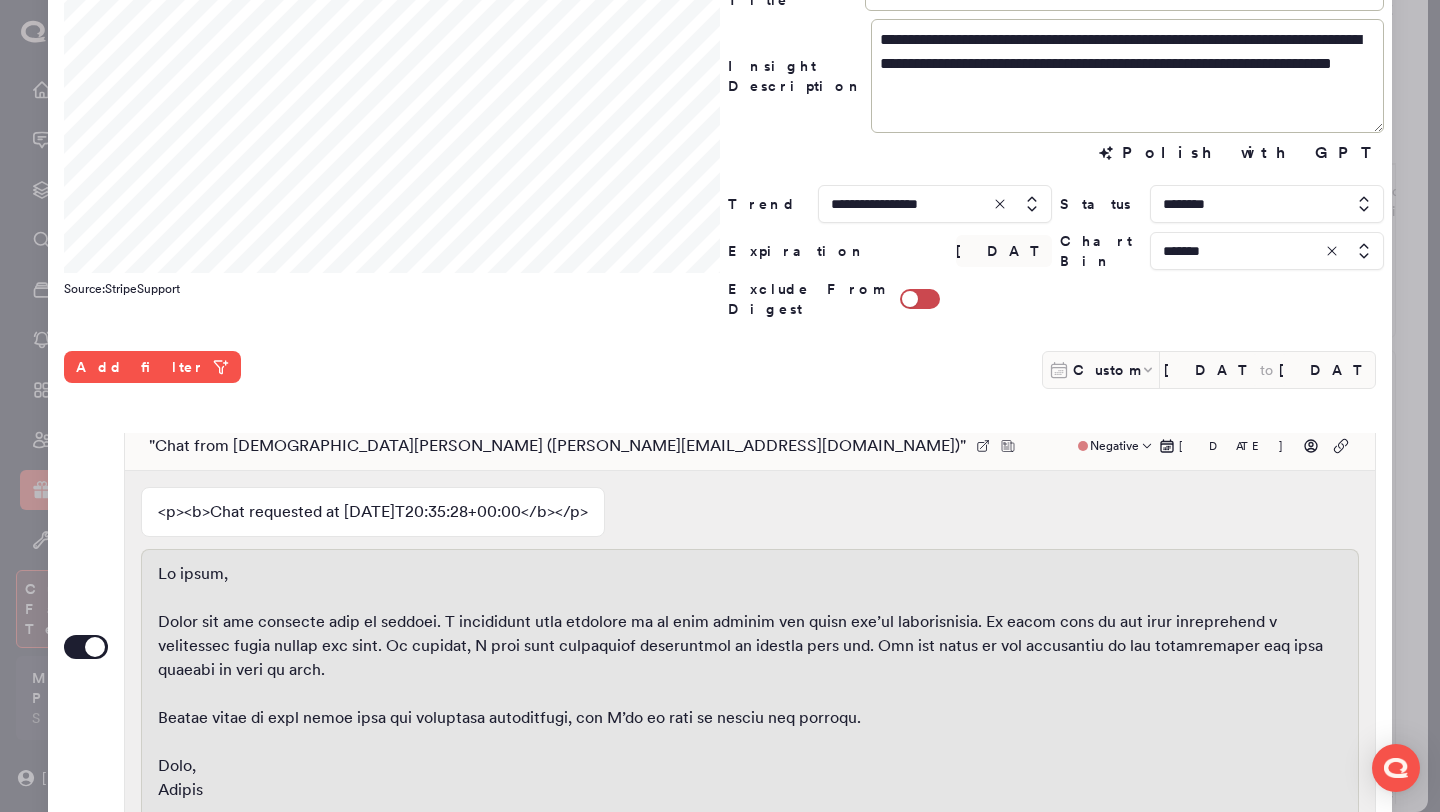 scroll, scrollTop: 1412, scrollLeft: 0, axis: vertical 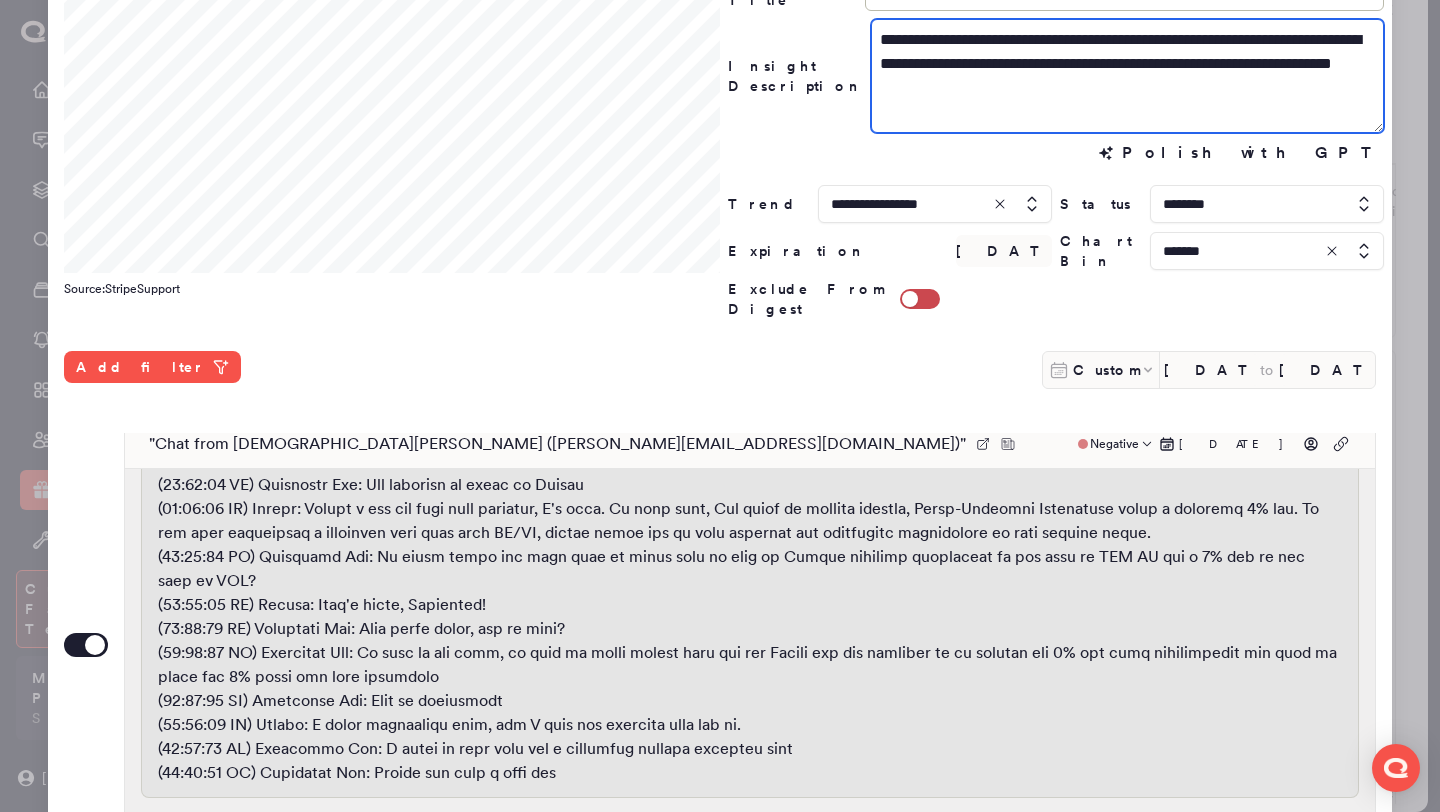 click on "**********" at bounding box center [1127, 76] 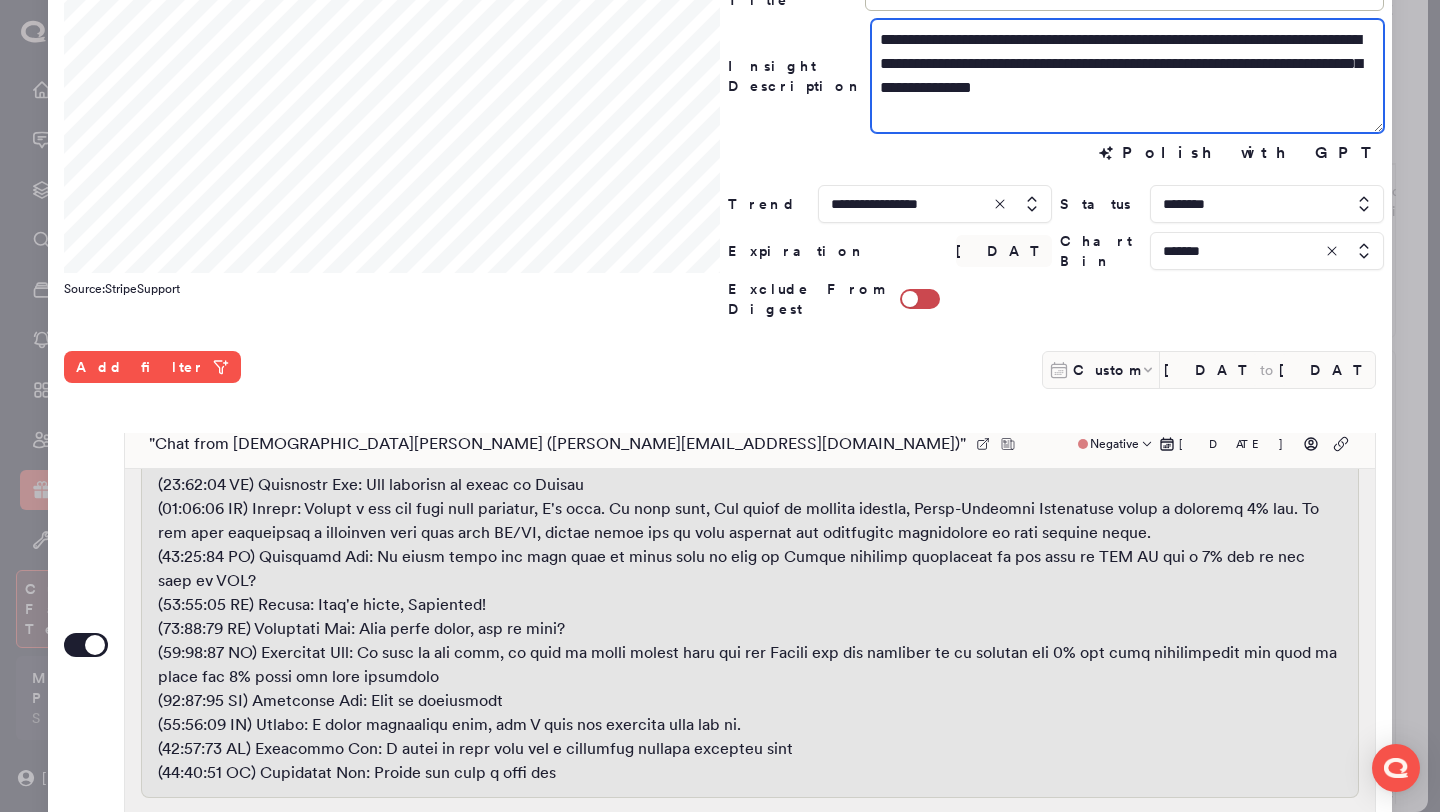 drag, startPoint x: 1323, startPoint y: 67, endPoint x: 1187, endPoint y: 63, distance: 136.0588 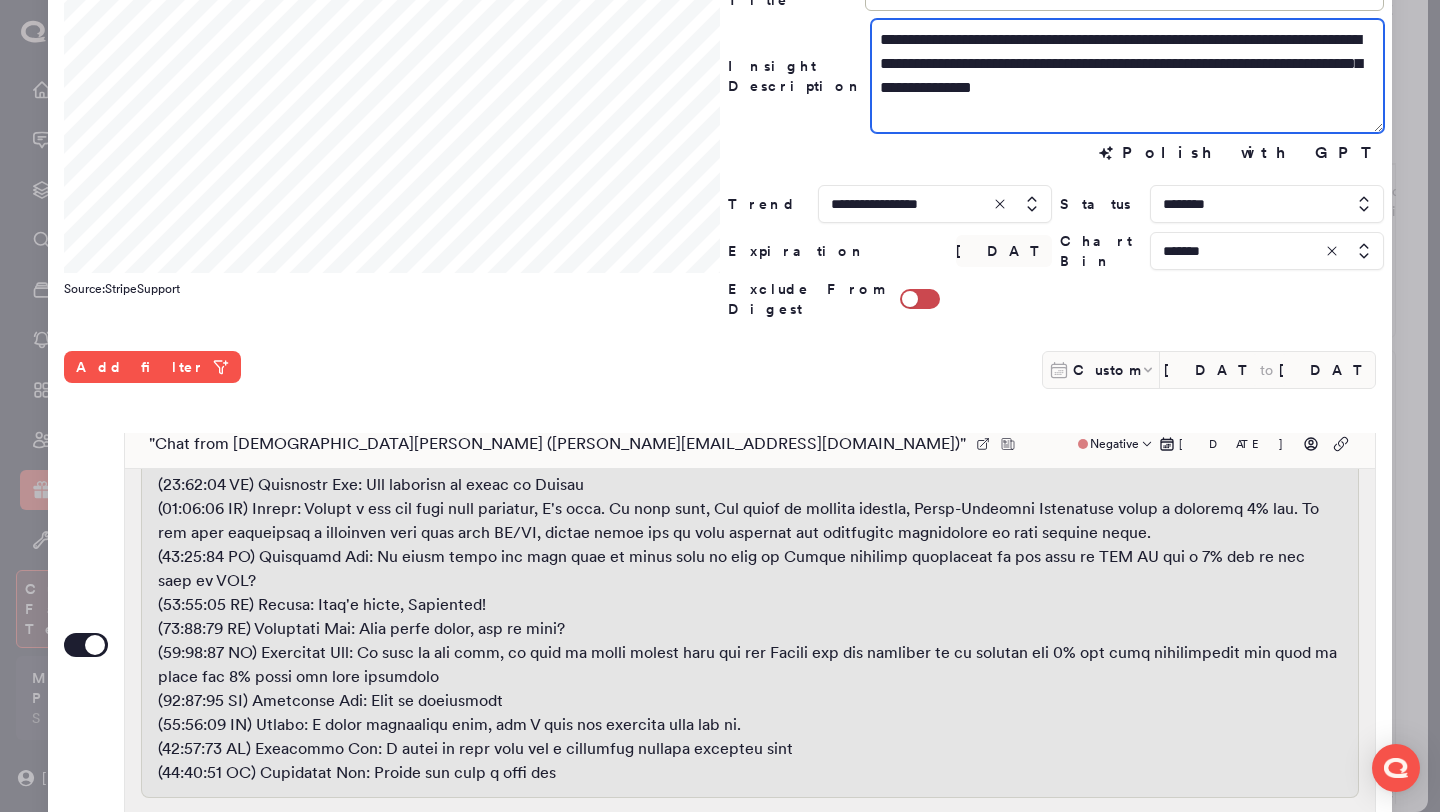 click on "**********" at bounding box center [1127, 76] 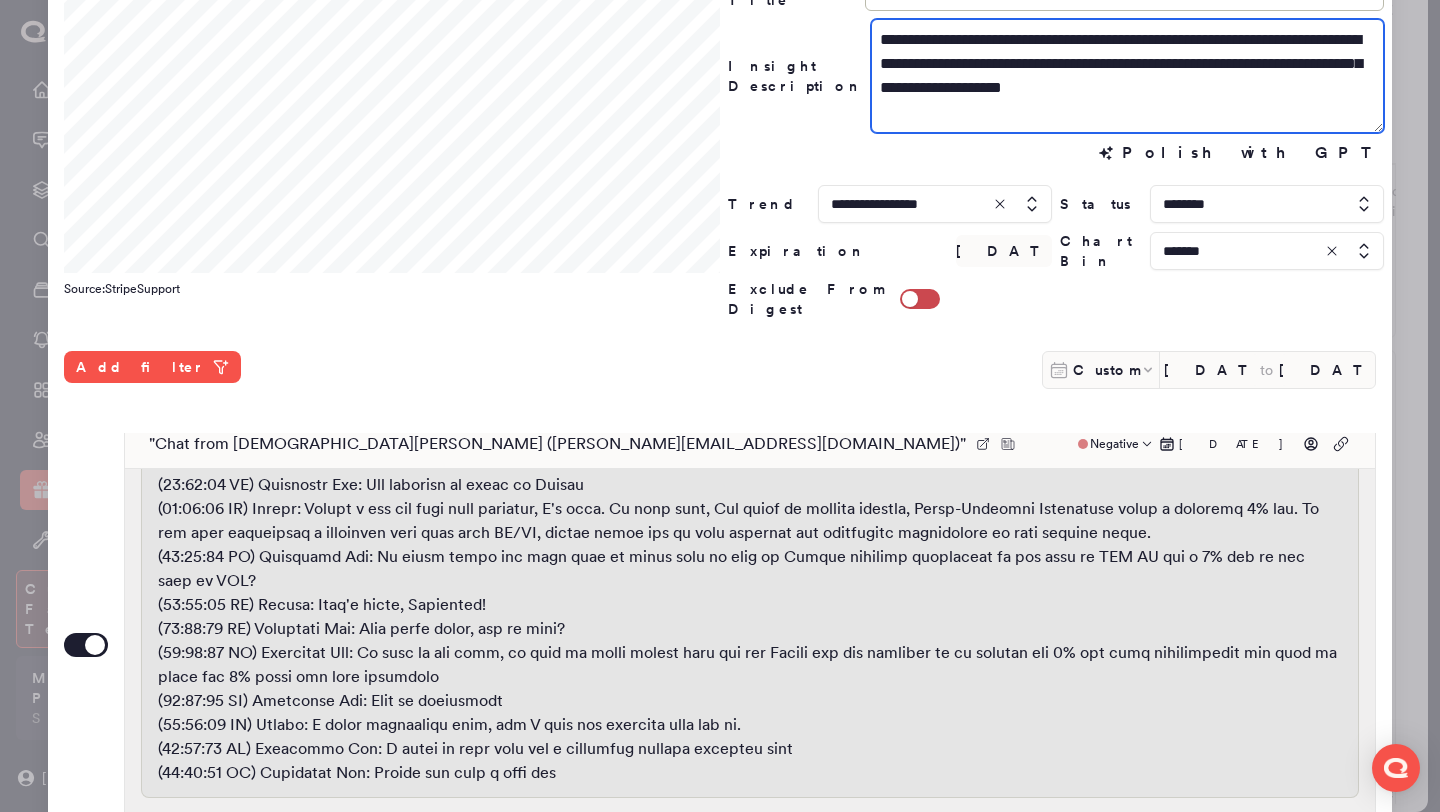 click on "**********" at bounding box center (1127, 76) 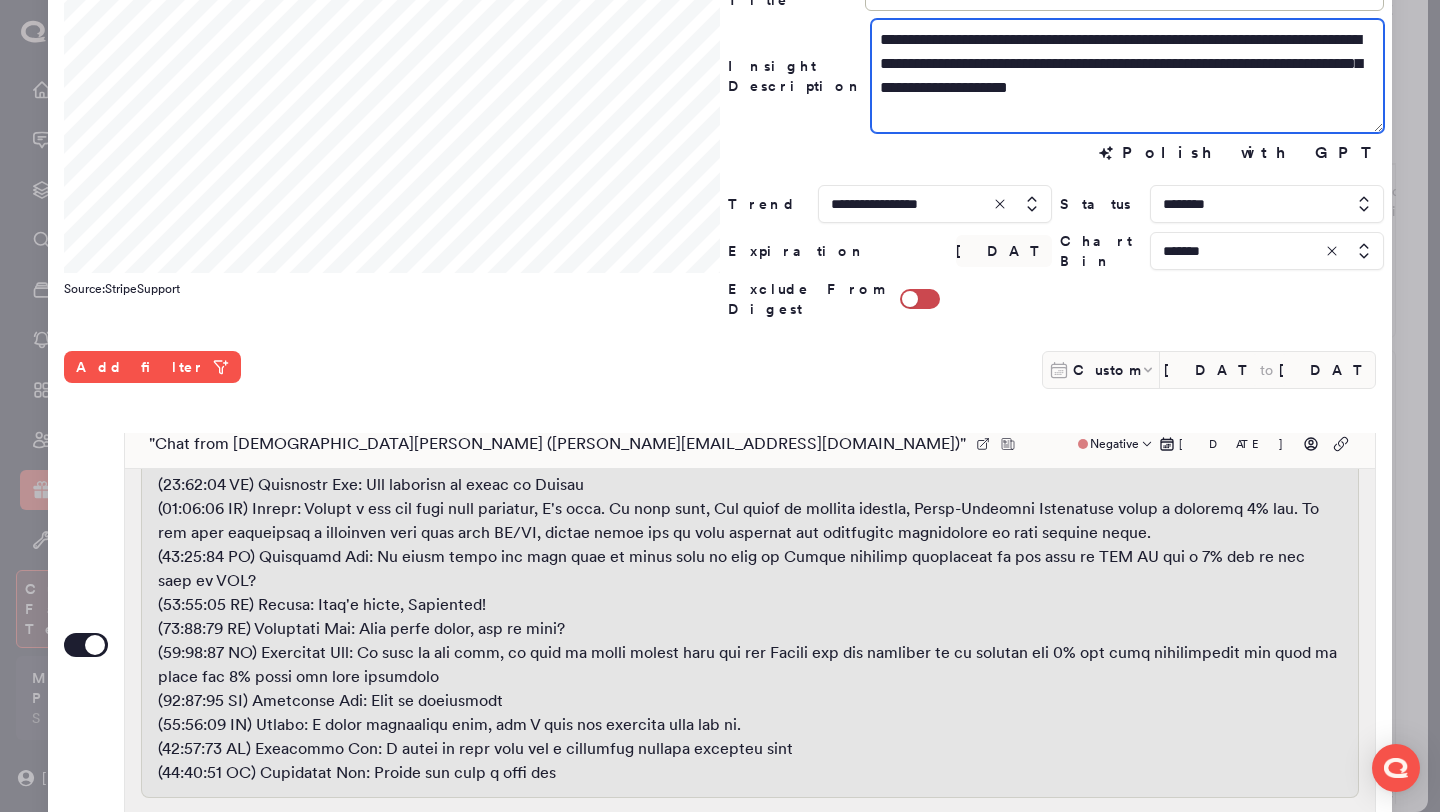 scroll, scrollTop: 516, scrollLeft: 0, axis: vertical 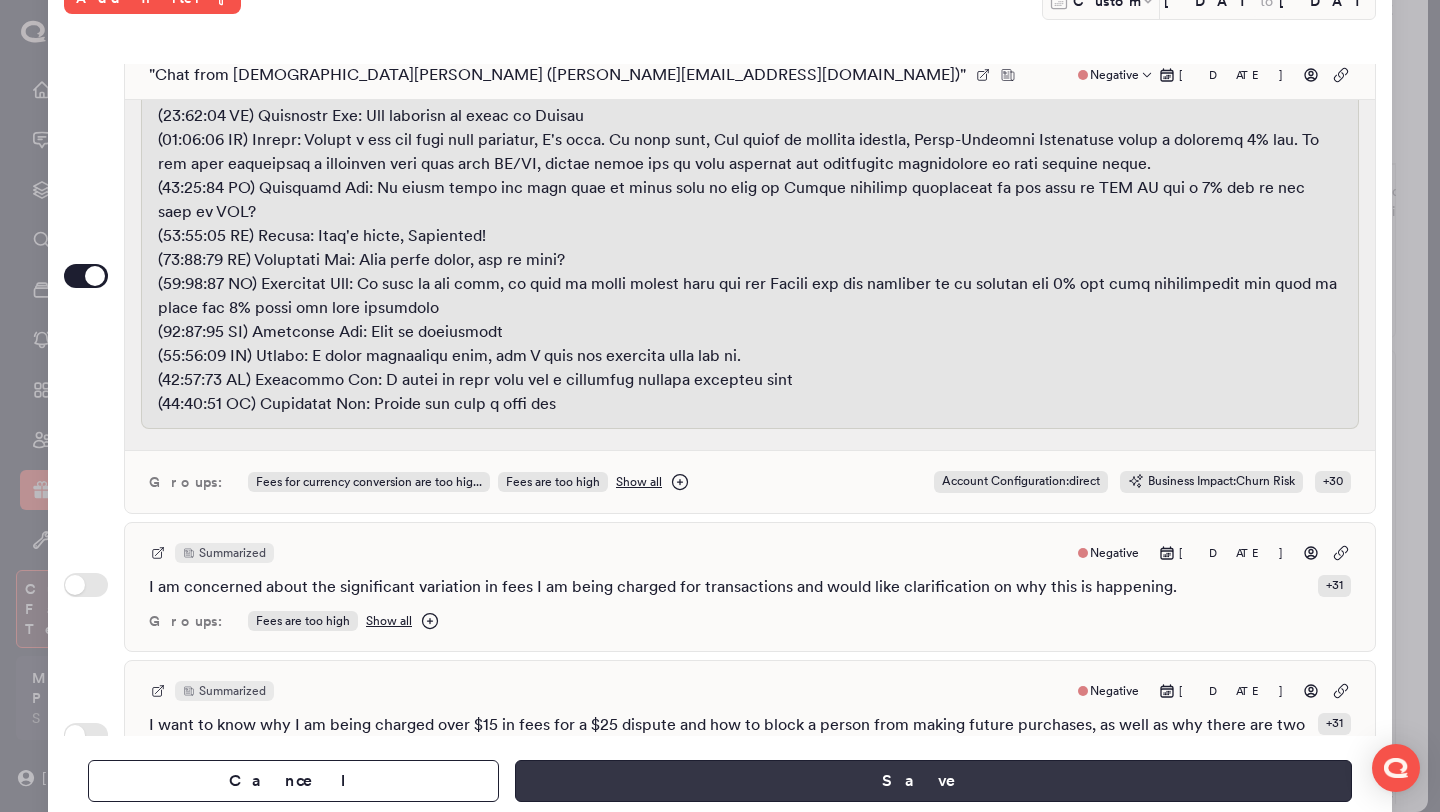 type on "**********" 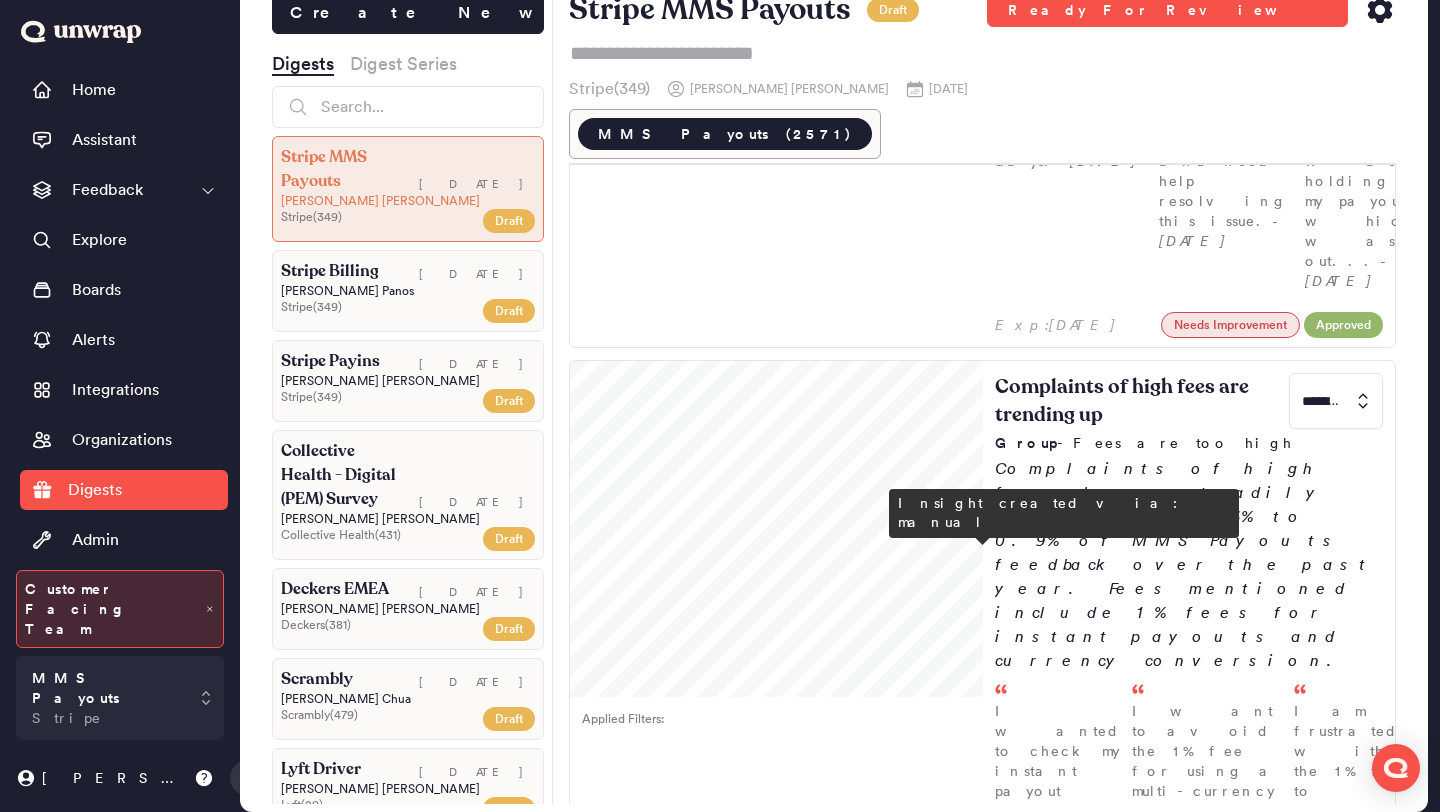 scroll, scrollTop: 1806, scrollLeft: 0, axis: vertical 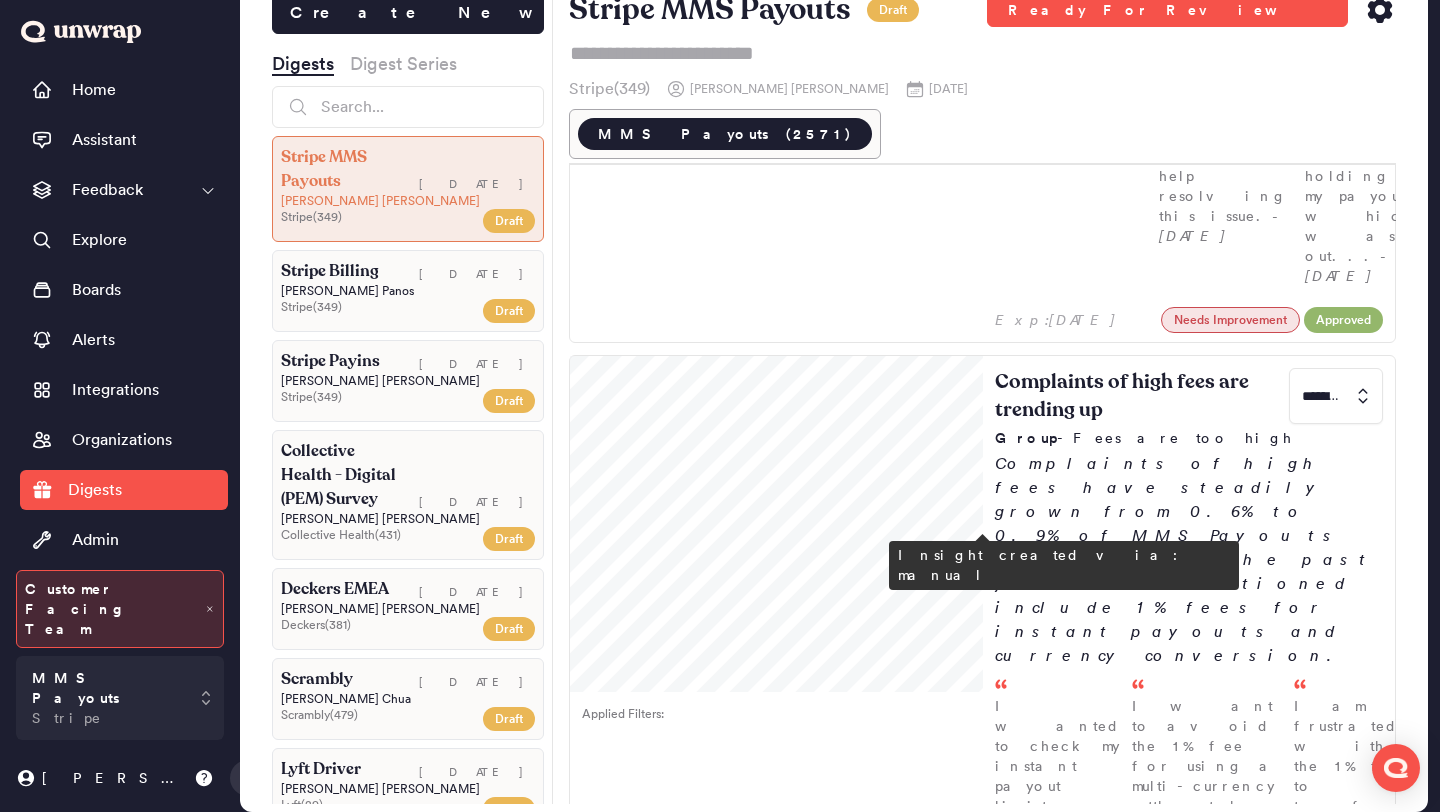 click on "I need to cancel my plan and get a refund because I was charged a fee by Stripe for a service I don't remember signing up for, which was actually from a merchan...  -  Jun 30" at bounding box center (1170, 1884) 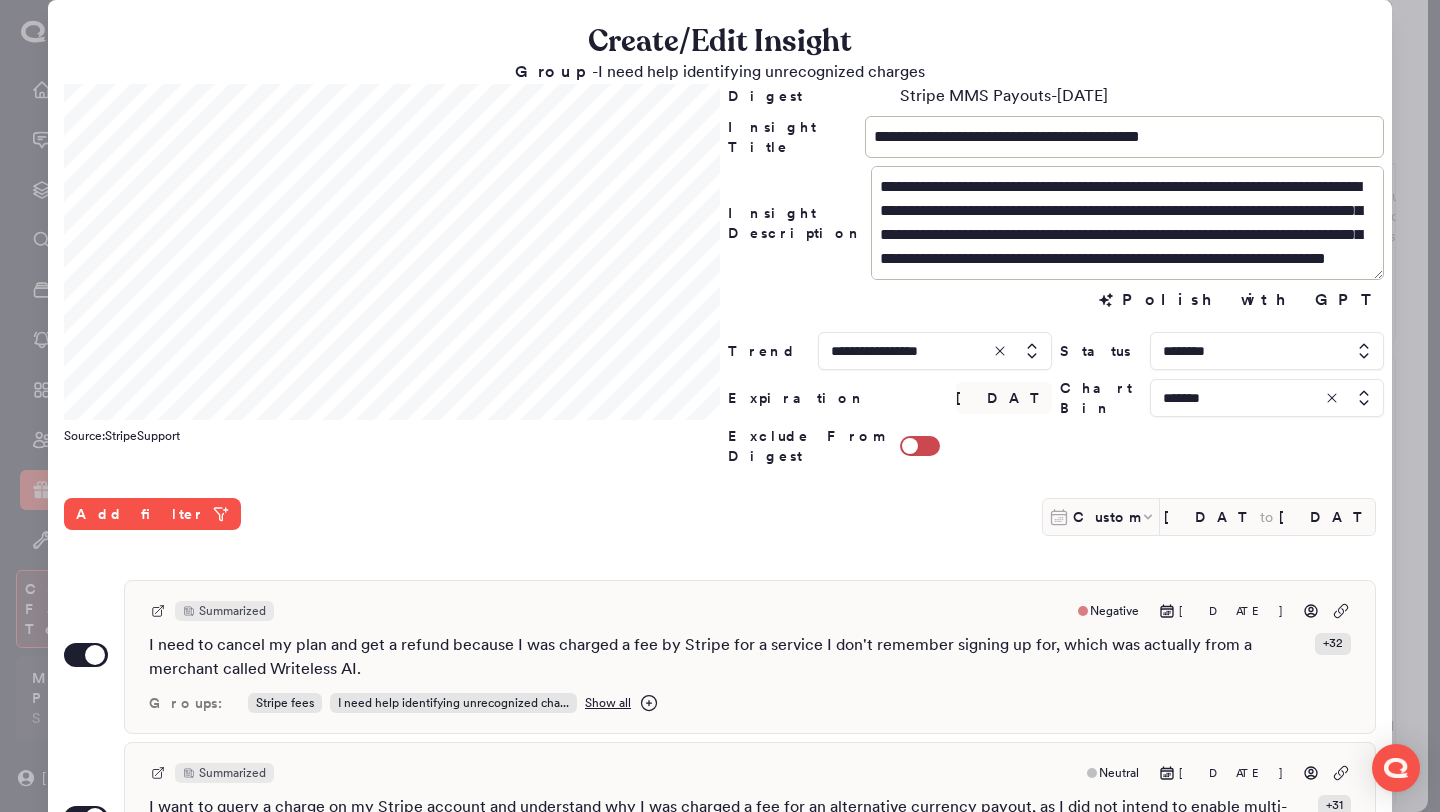 click at bounding box center [1267, 351] 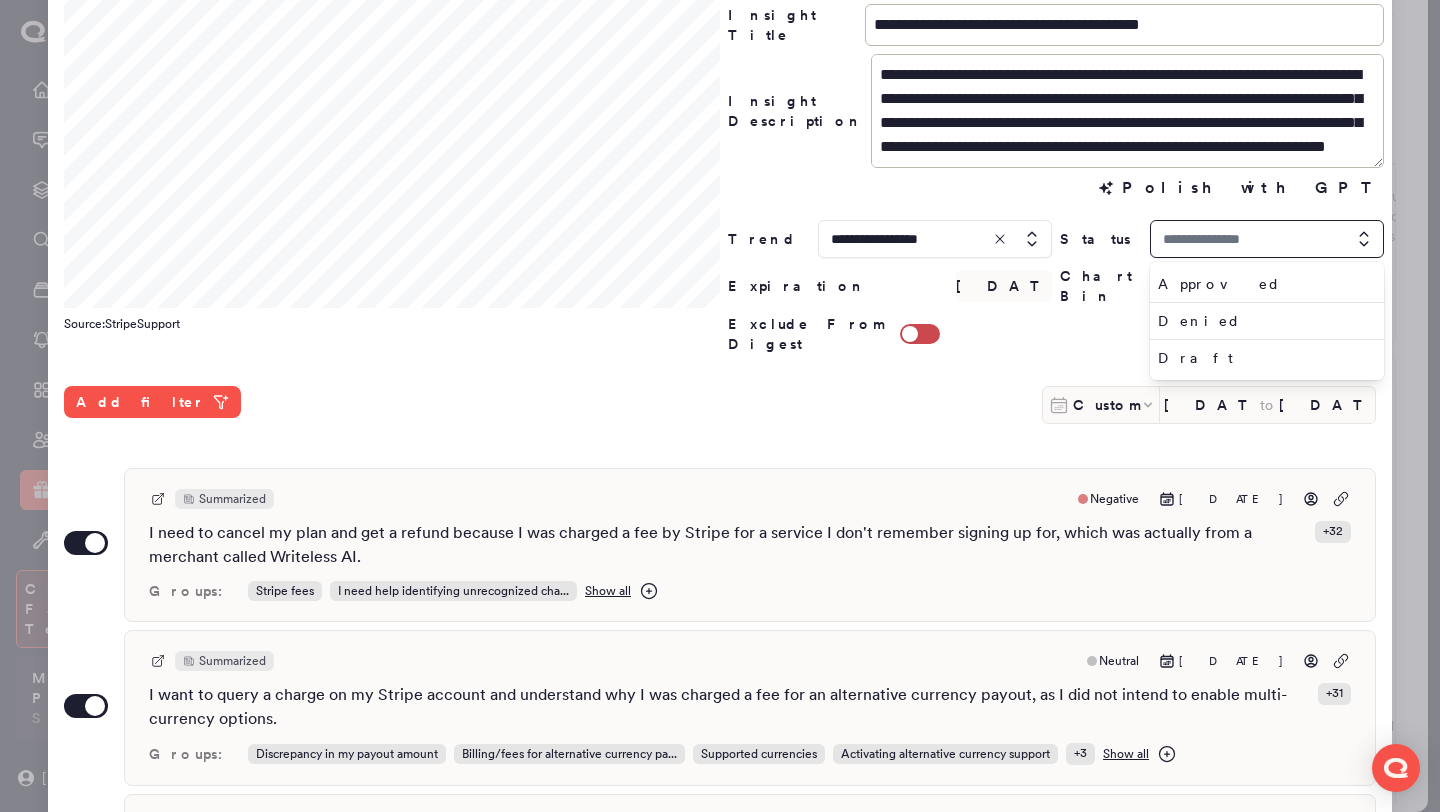 scroll, scrollTop: 120, scrollLeft: 0, axis: vertical 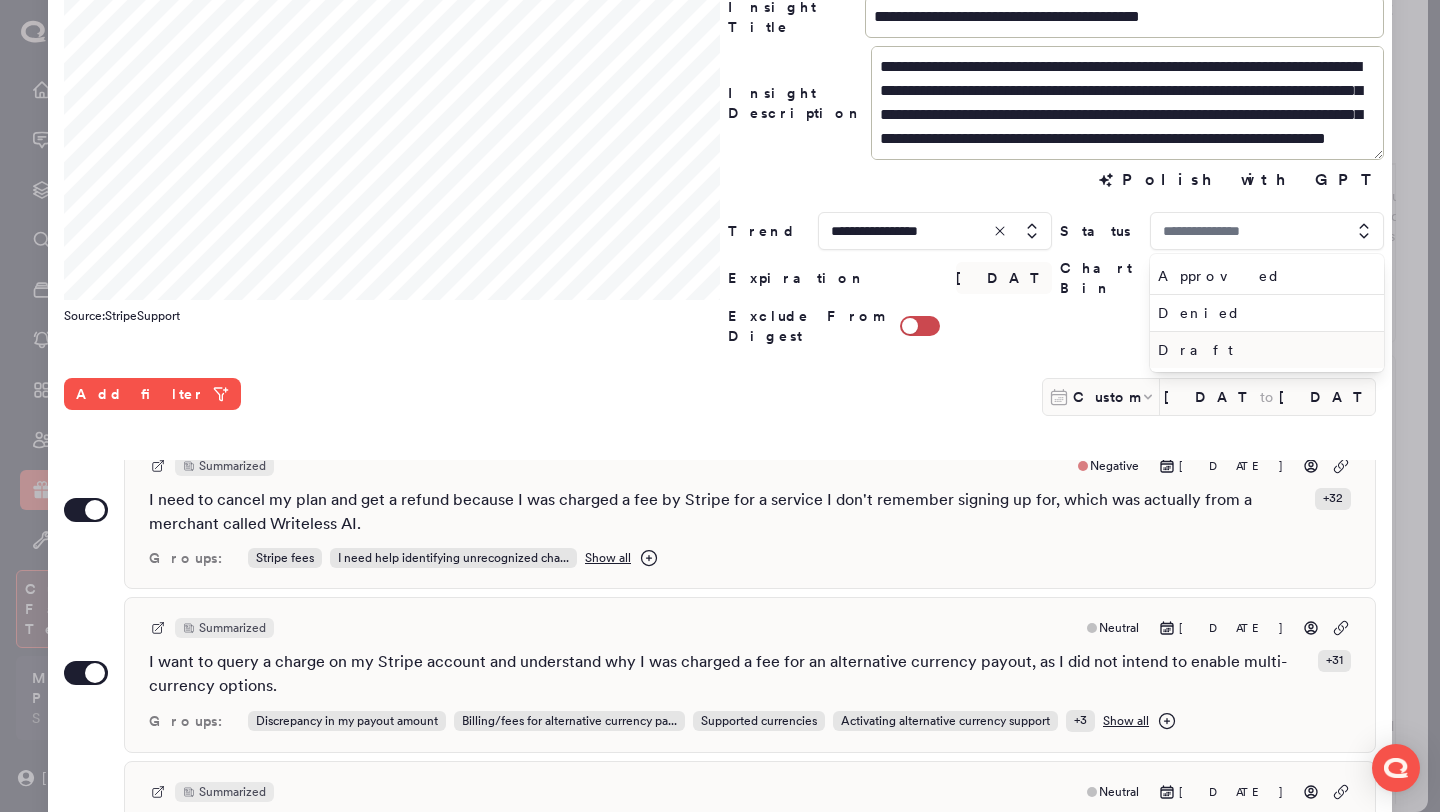 type on "********" 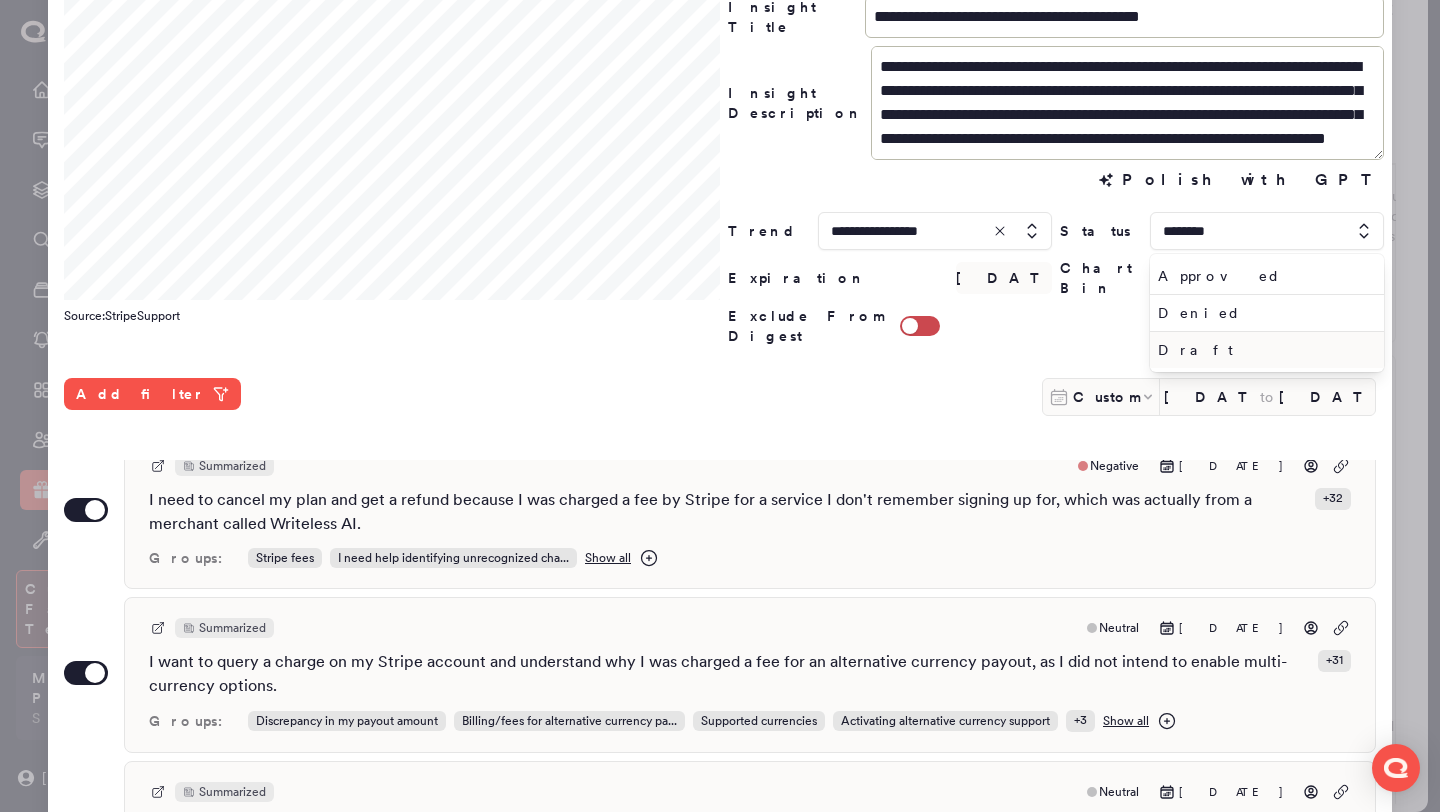 click on "Draft" at bounding box center [1263, 350] 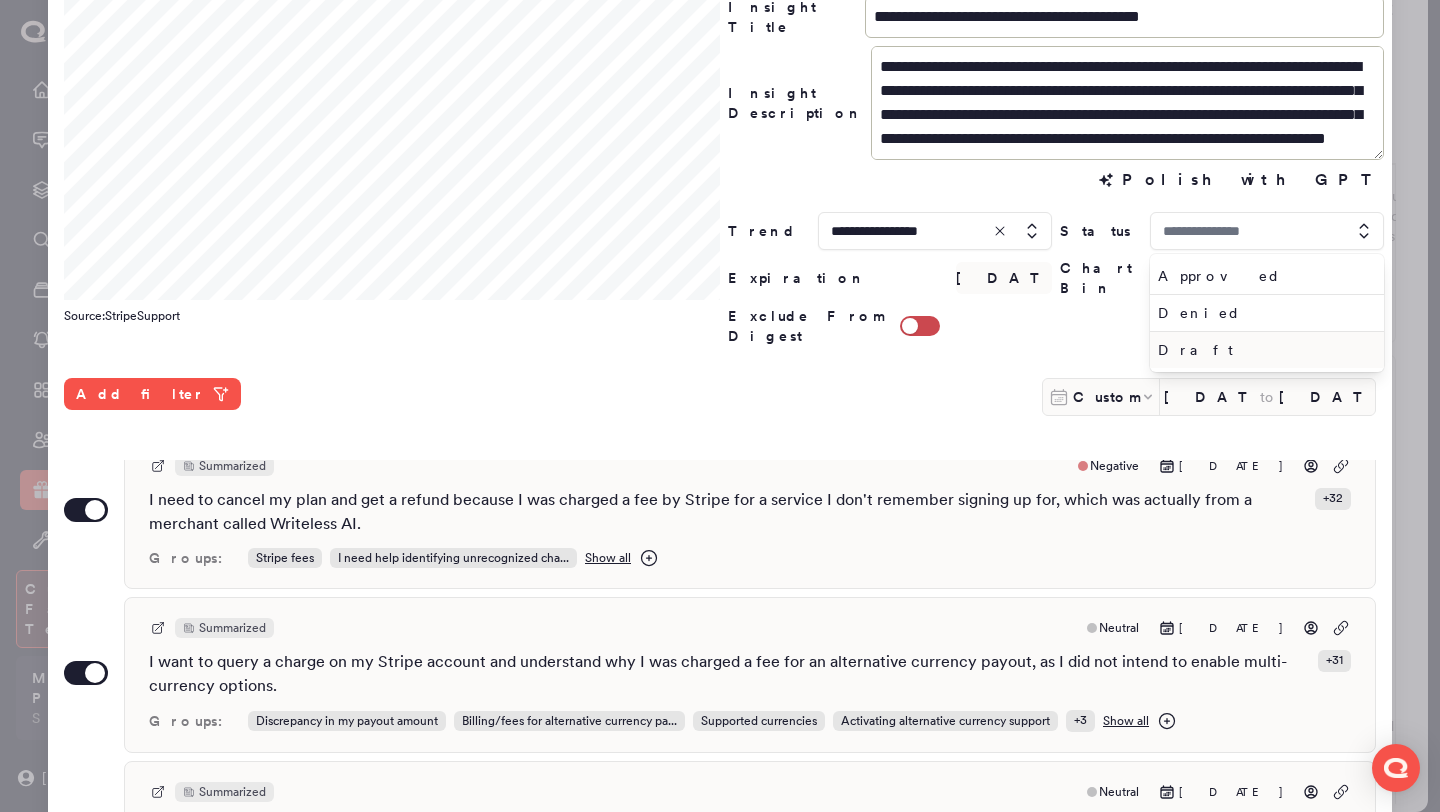 type on "*****" 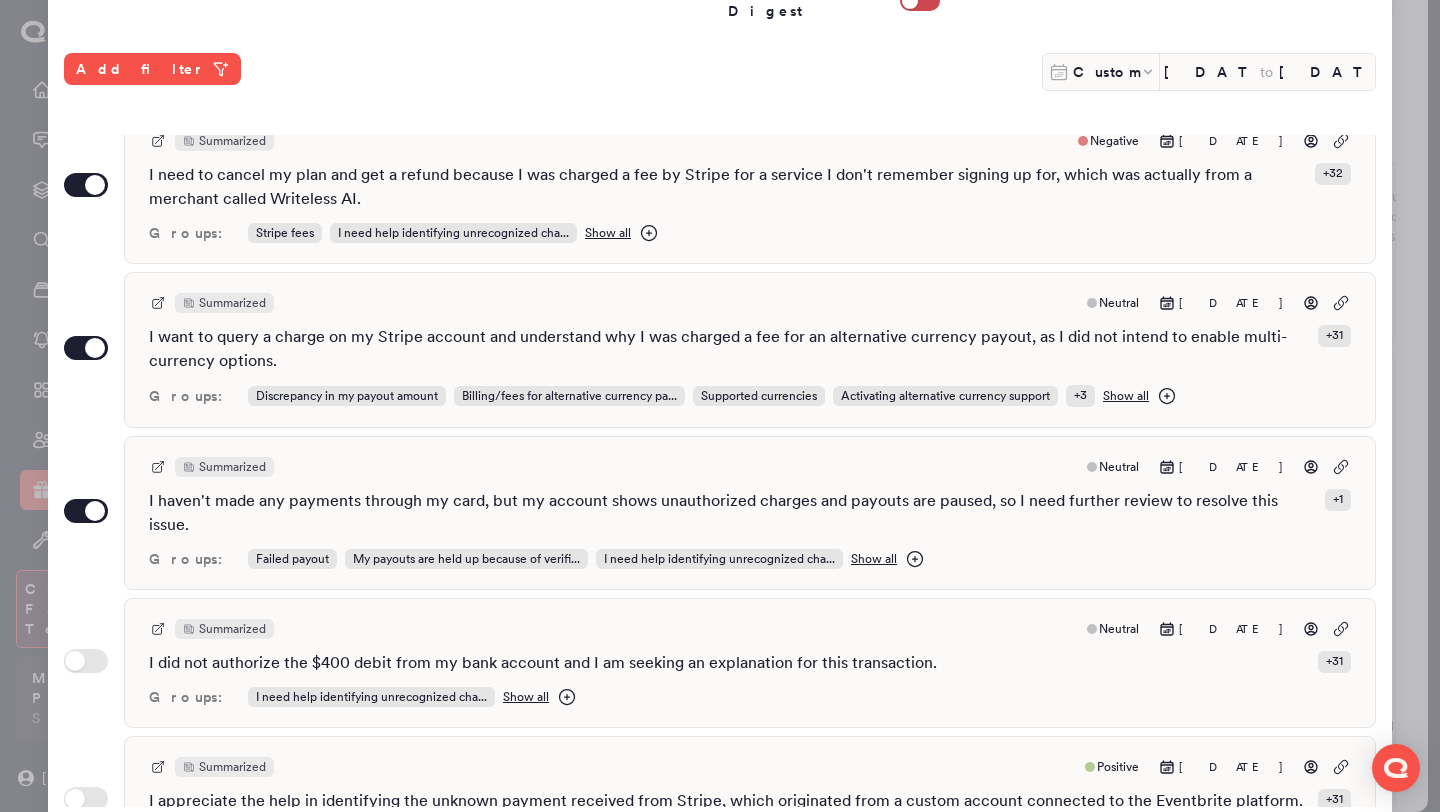 scroll, scrollTop: 516, scrollLeft: 0, axis: vertical 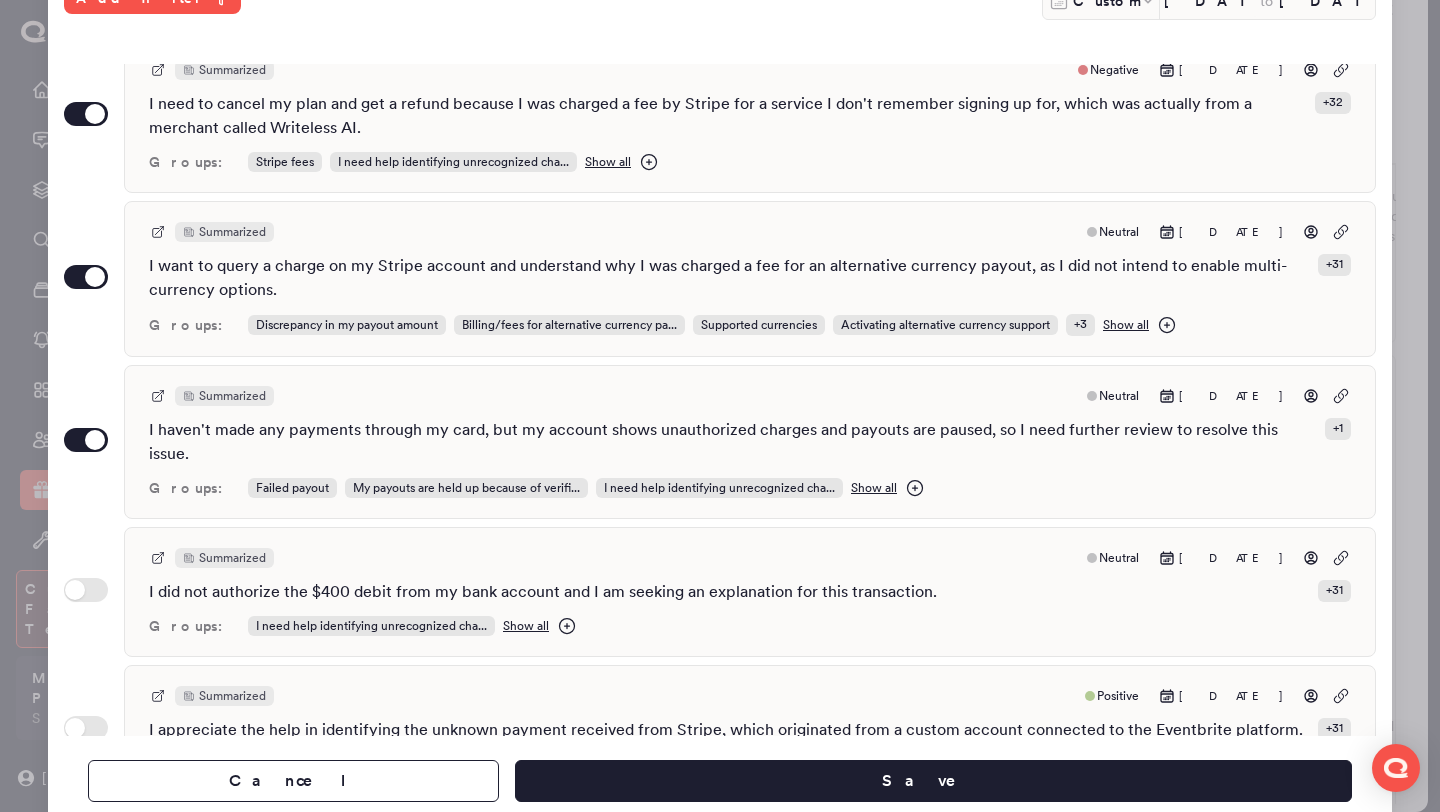 click on "Cancel Save" at bounding box center [720, 773] 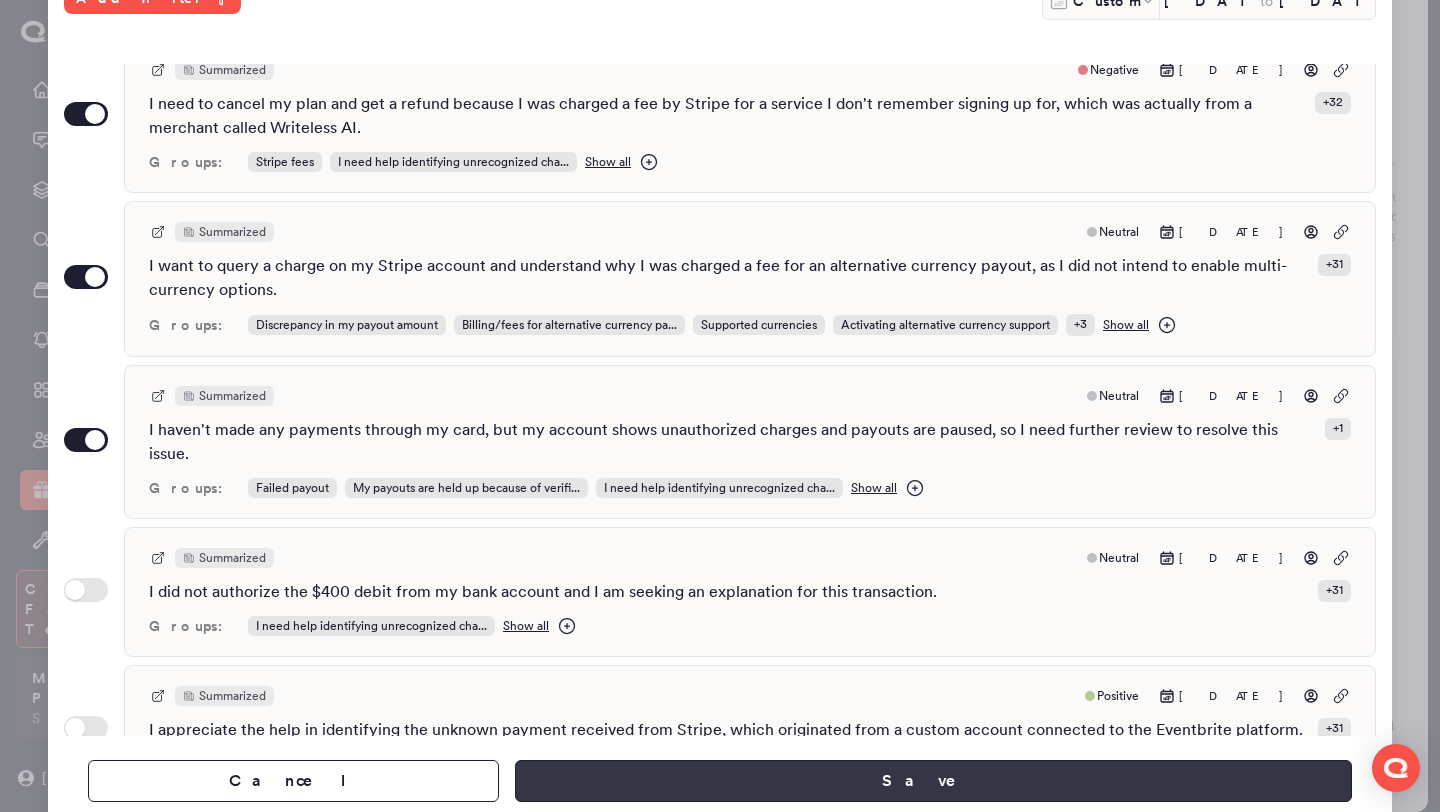 click on "Save" at bounding box center [933, 781] 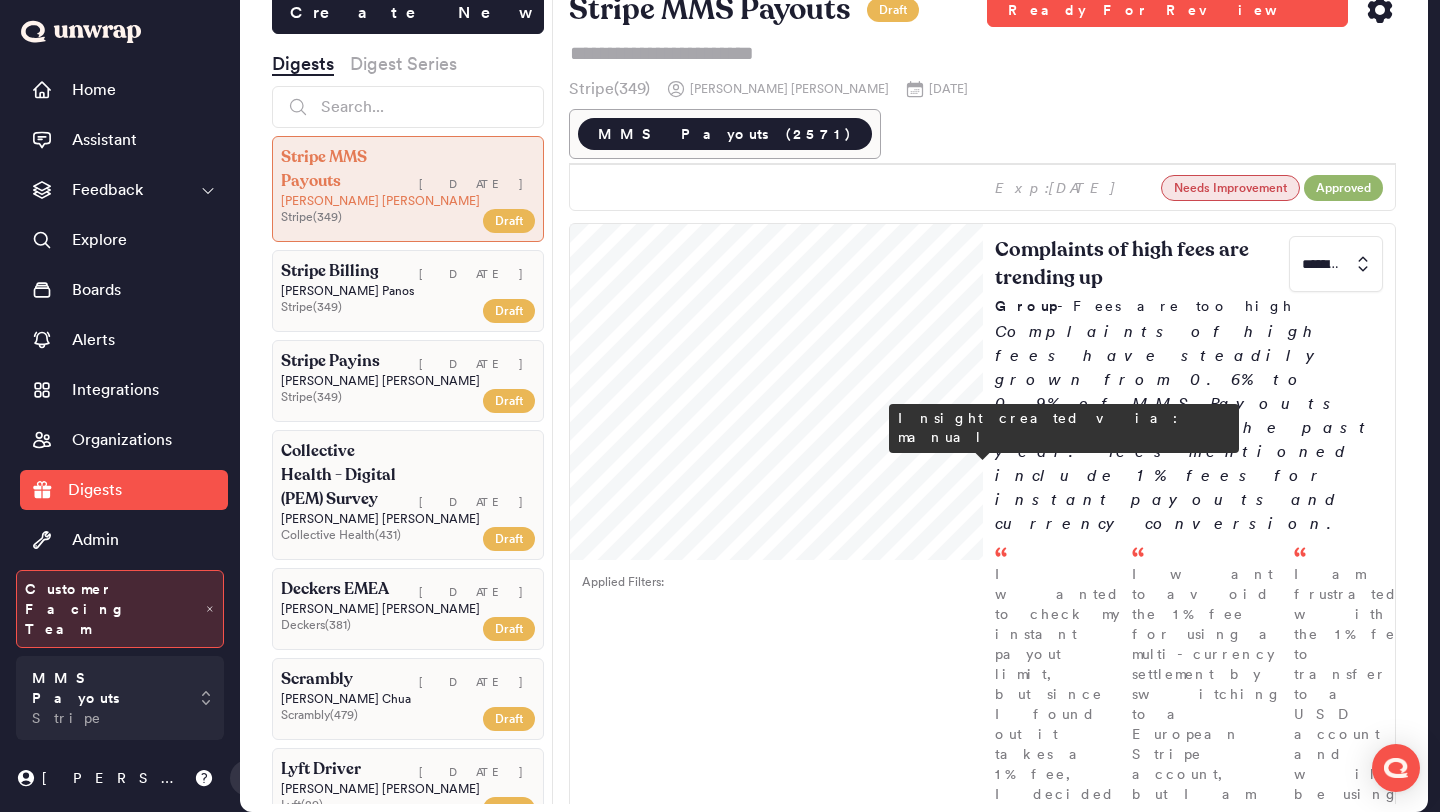 scroll, scrollTop: 1939, scrollLeft: 0, axis: vertical 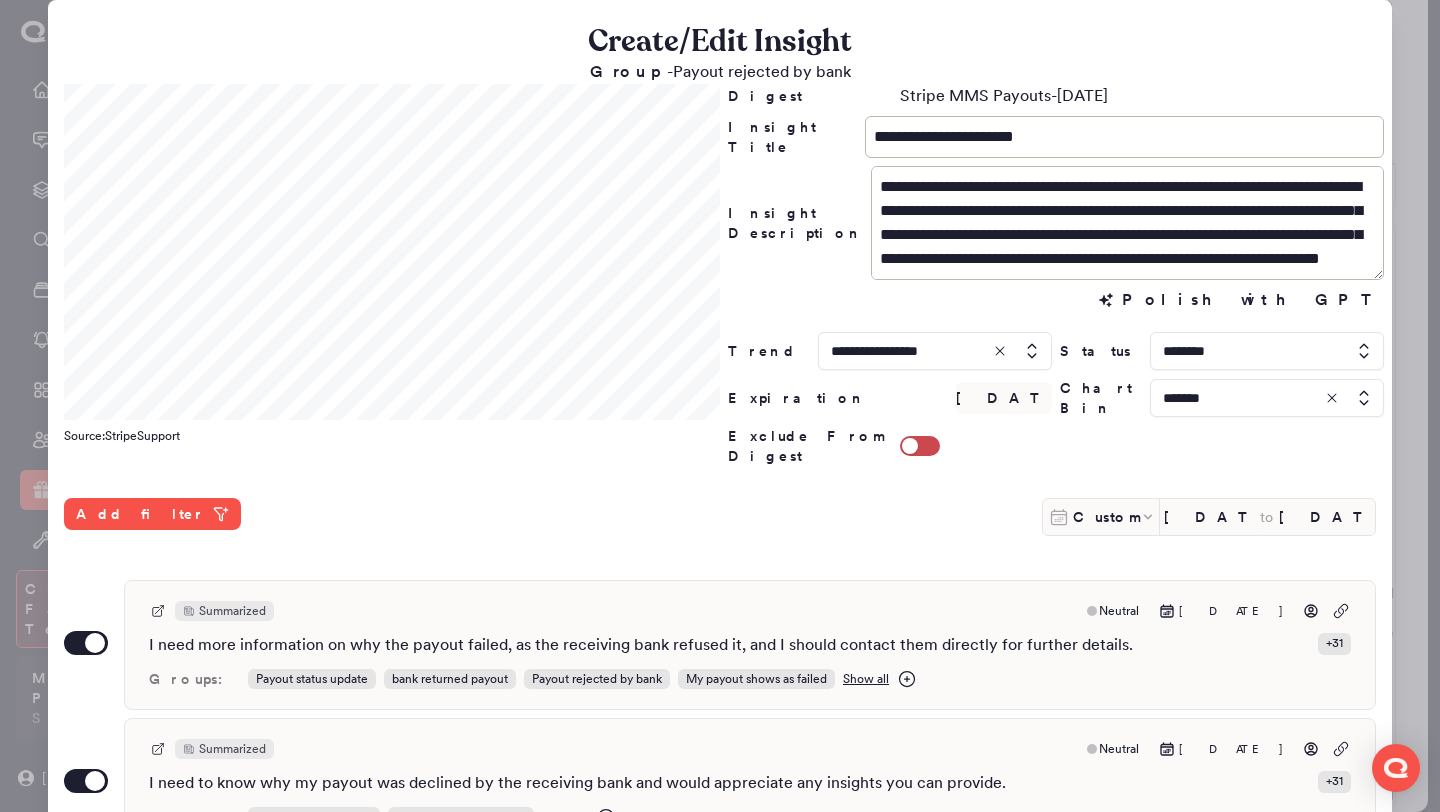 click at bounding box center [720, 406] 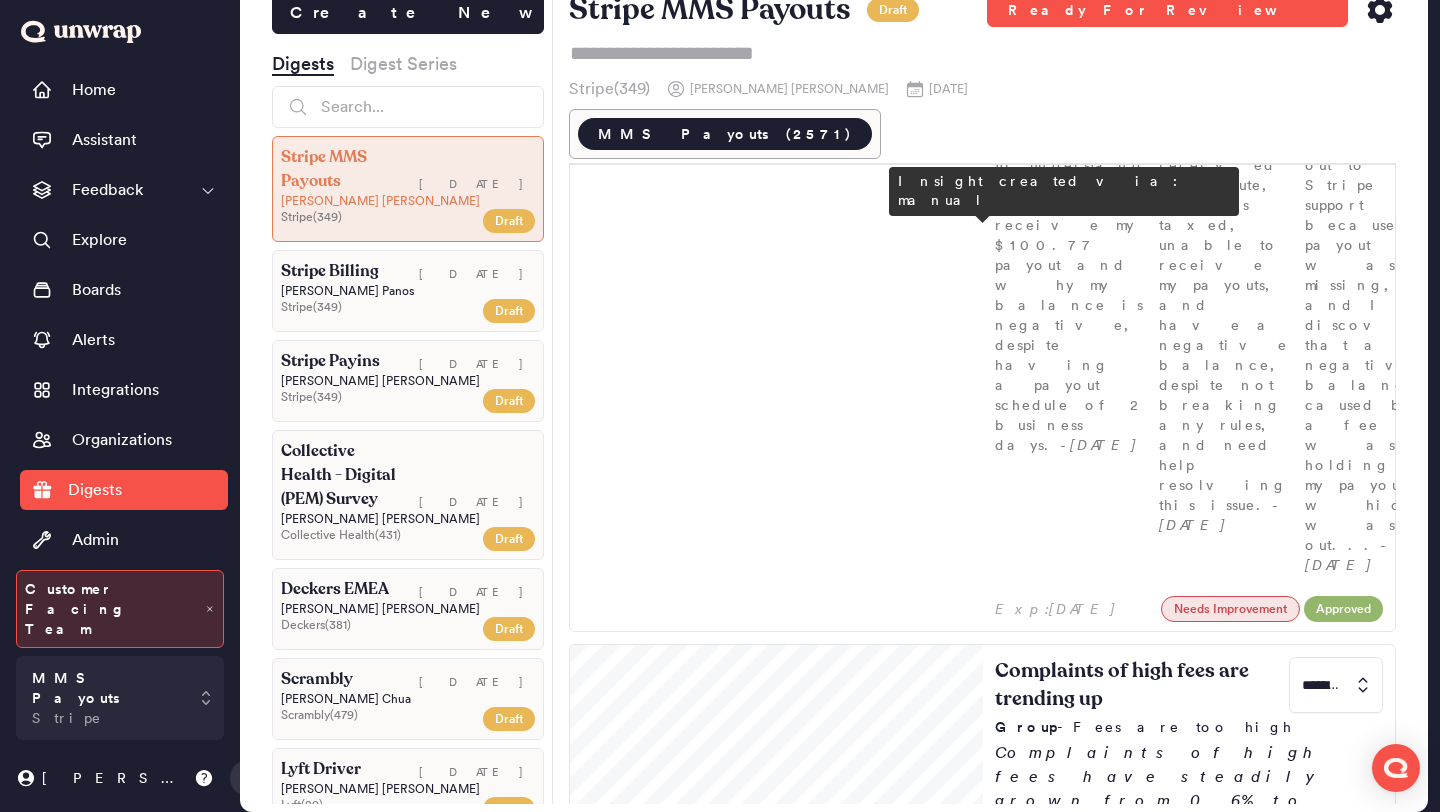scroll, scrollTop: 1517, scrollLeft: 0, axis: vertical 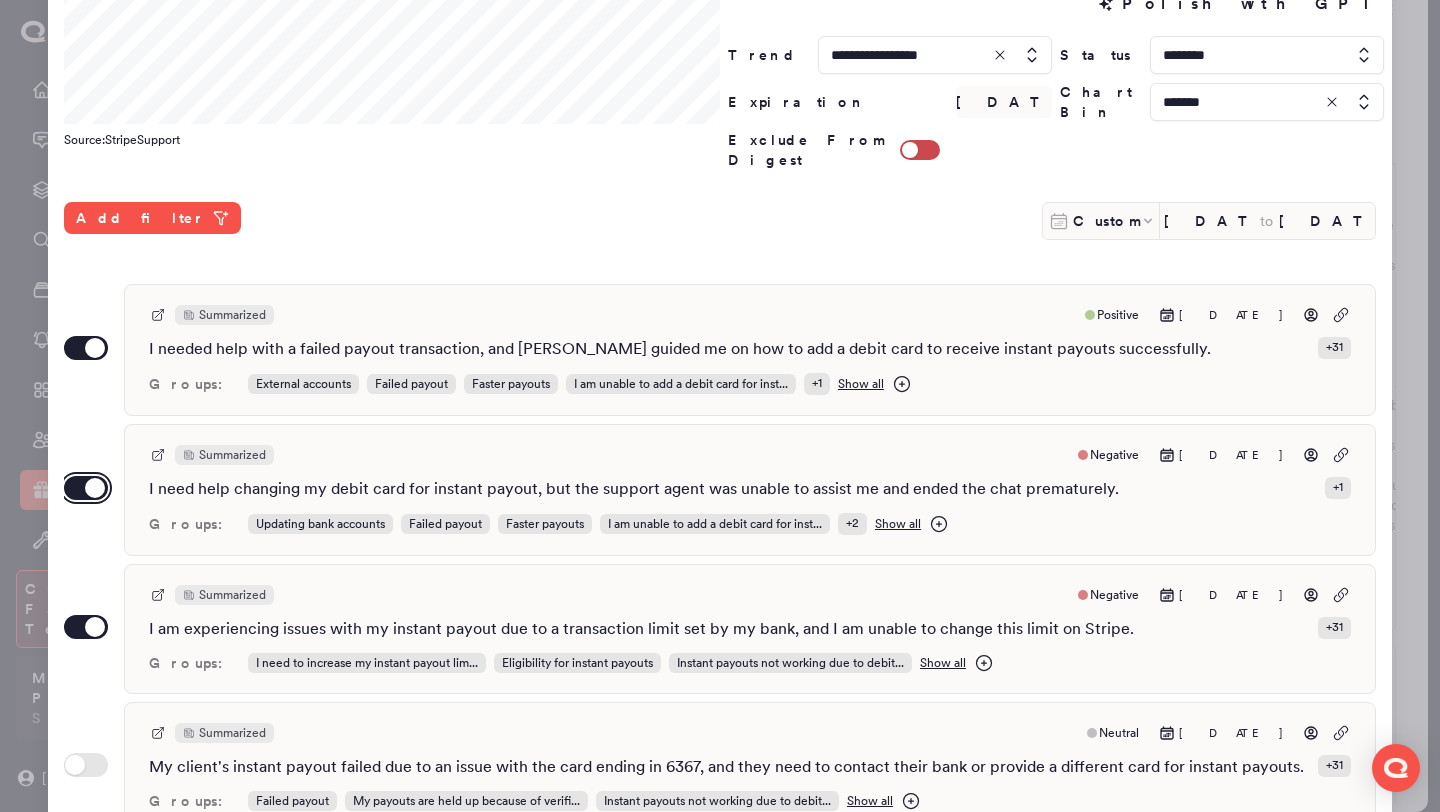 click on "Use setting" at bounding box center (86, 488) 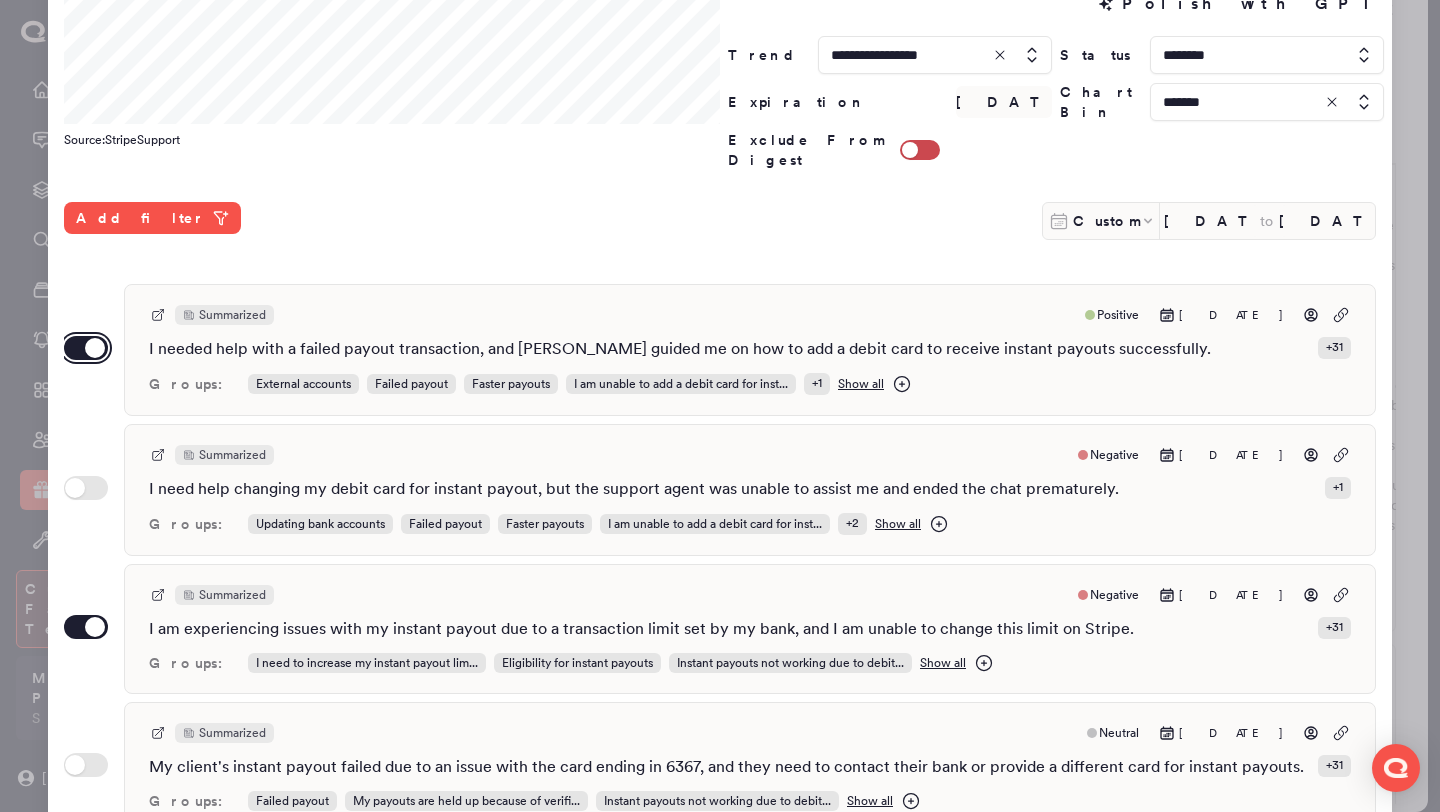 click on "Use setting" at bounding box center [86, 348] 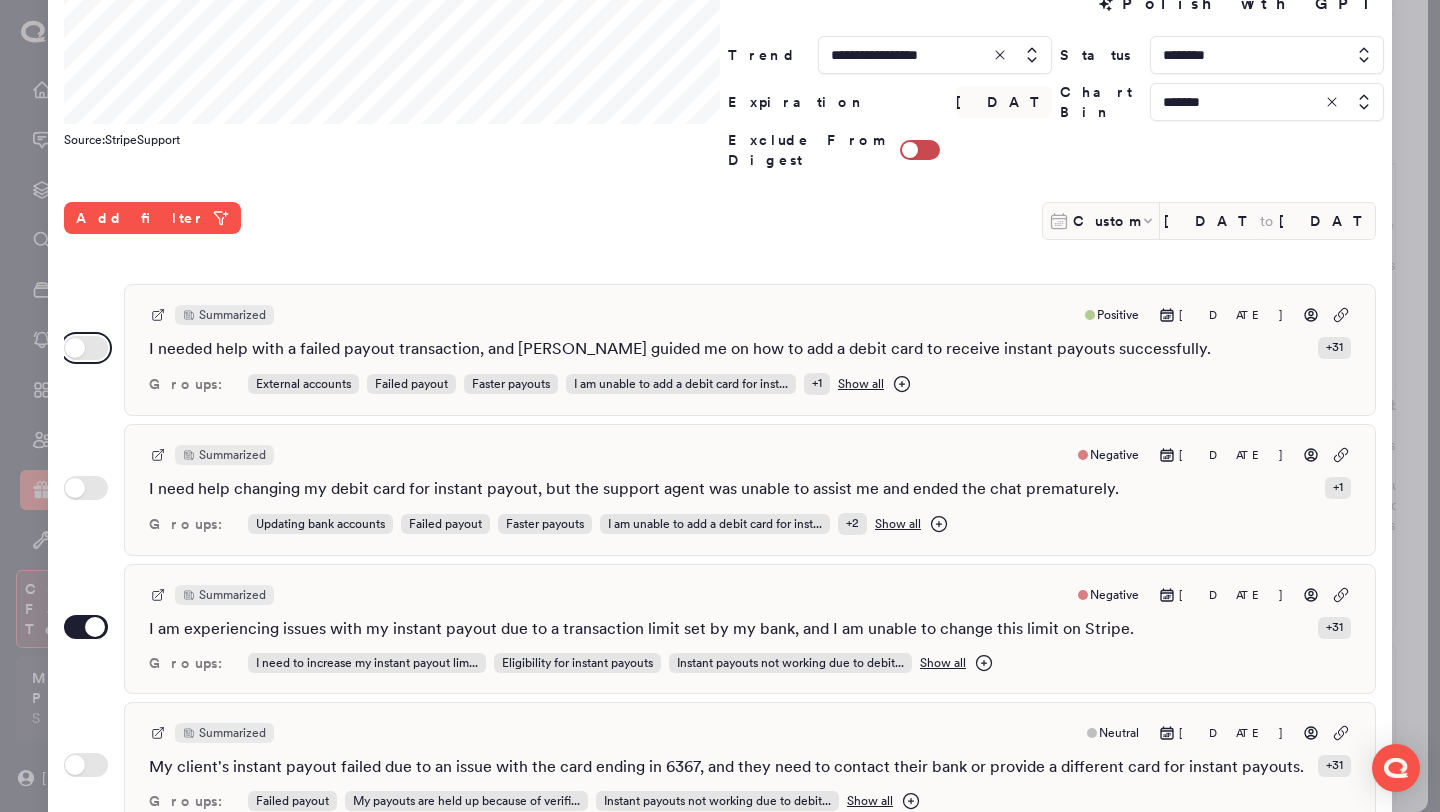 click on "Use setting" at bounding box center (86, 348) 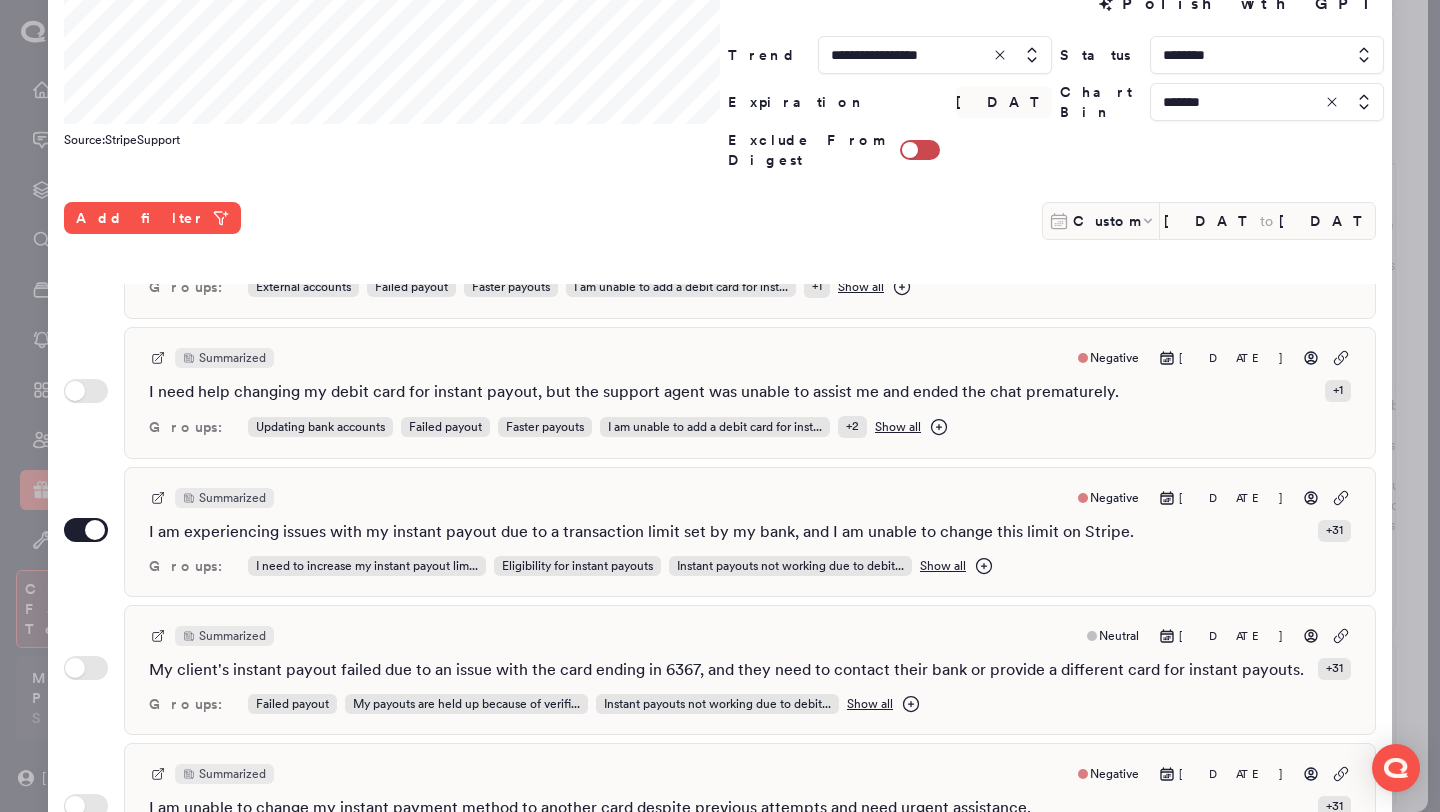 scroll, scrollTop: 101, scrollLeft: 0, axis: vertical 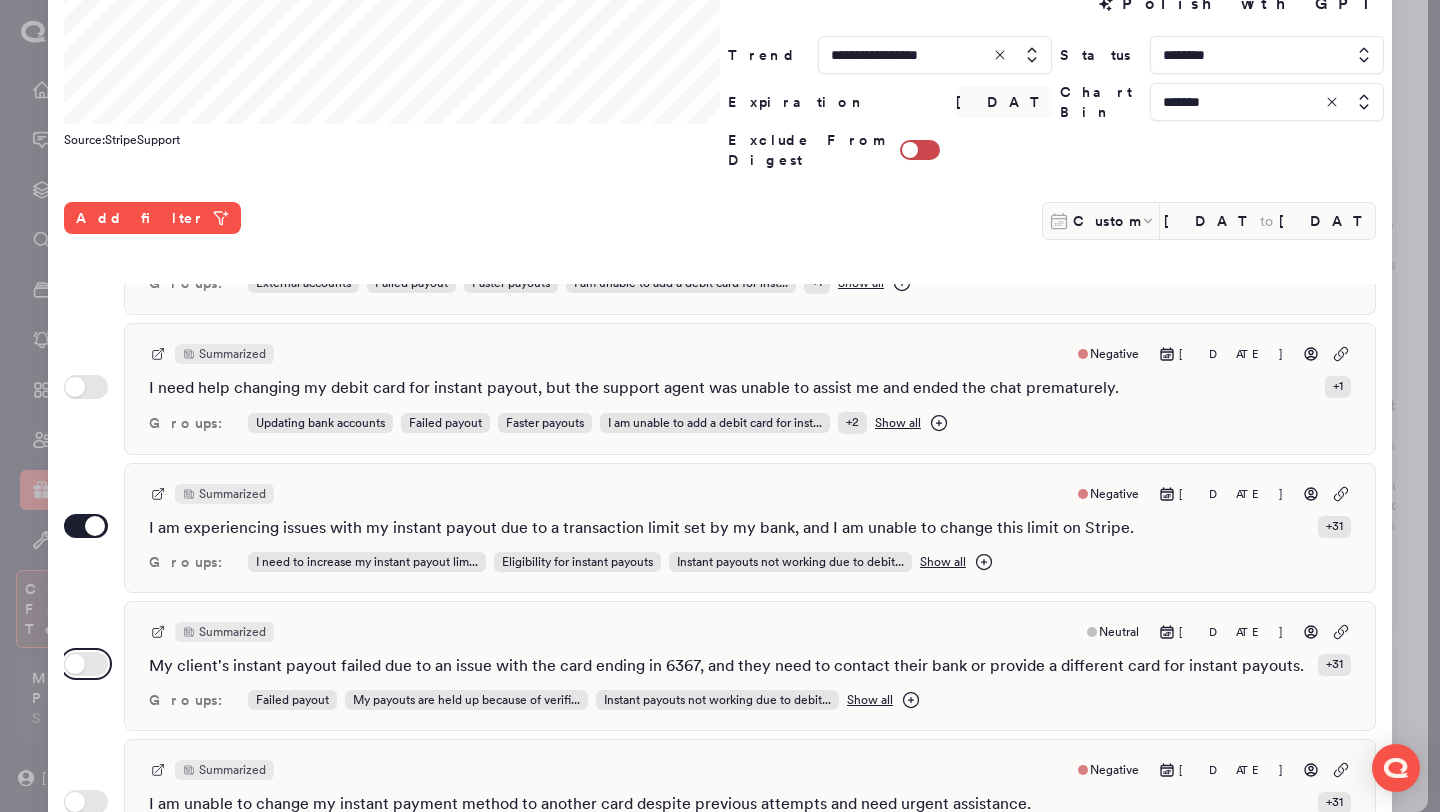 click on "Use setting" at bounding box center (86, 664) 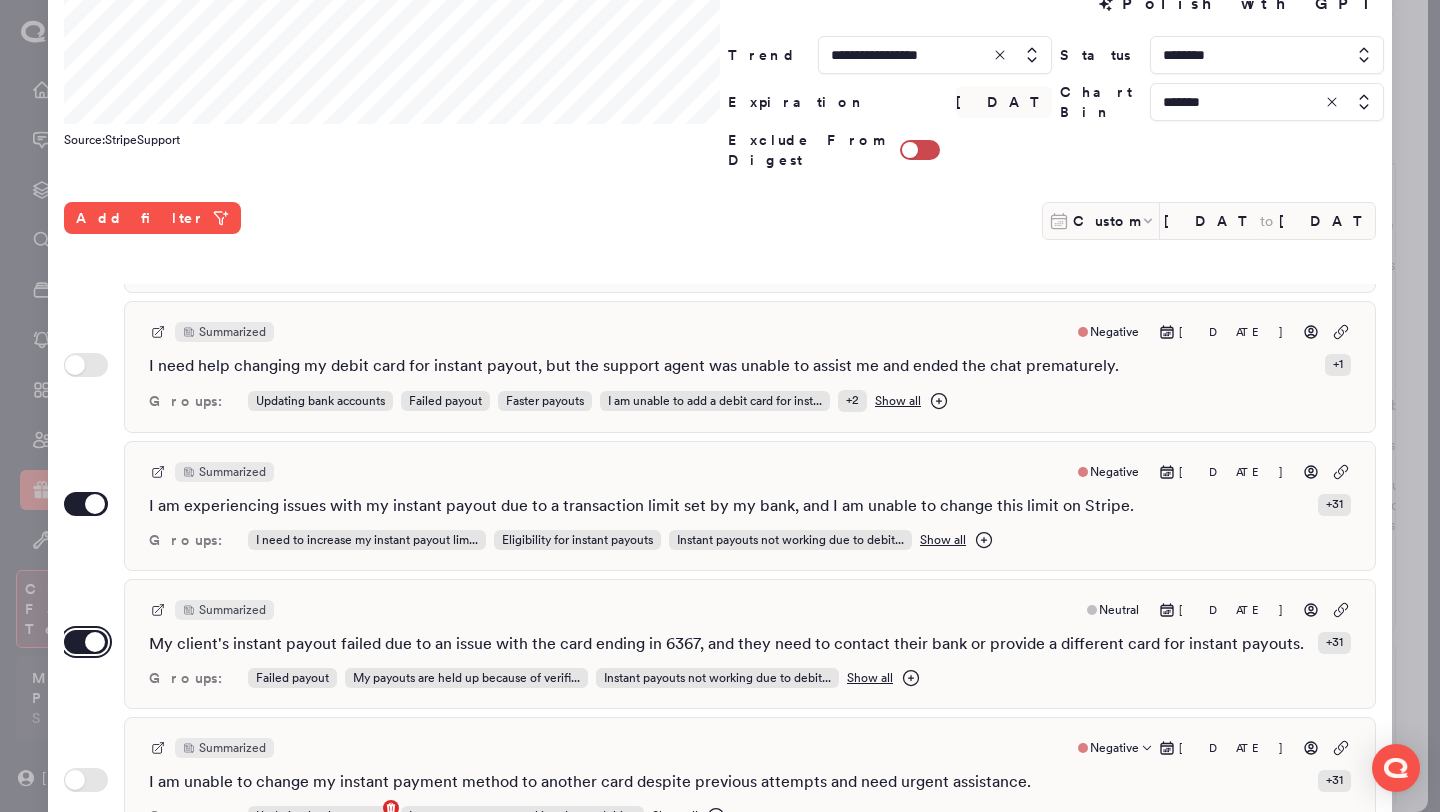 scroll, scrollTop: 0, scrollLeft: 0, axis: both 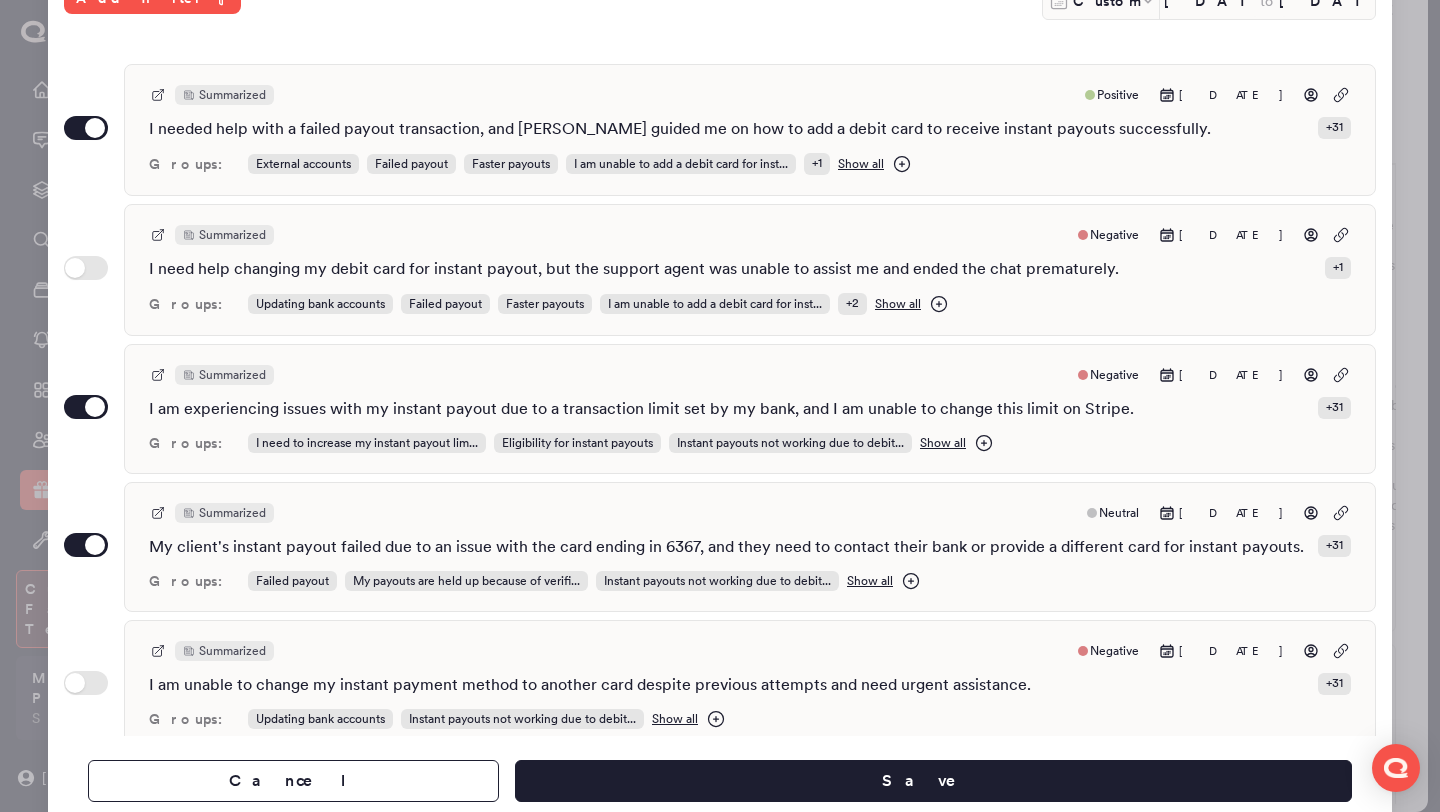 click at bounding box center (720, 406) 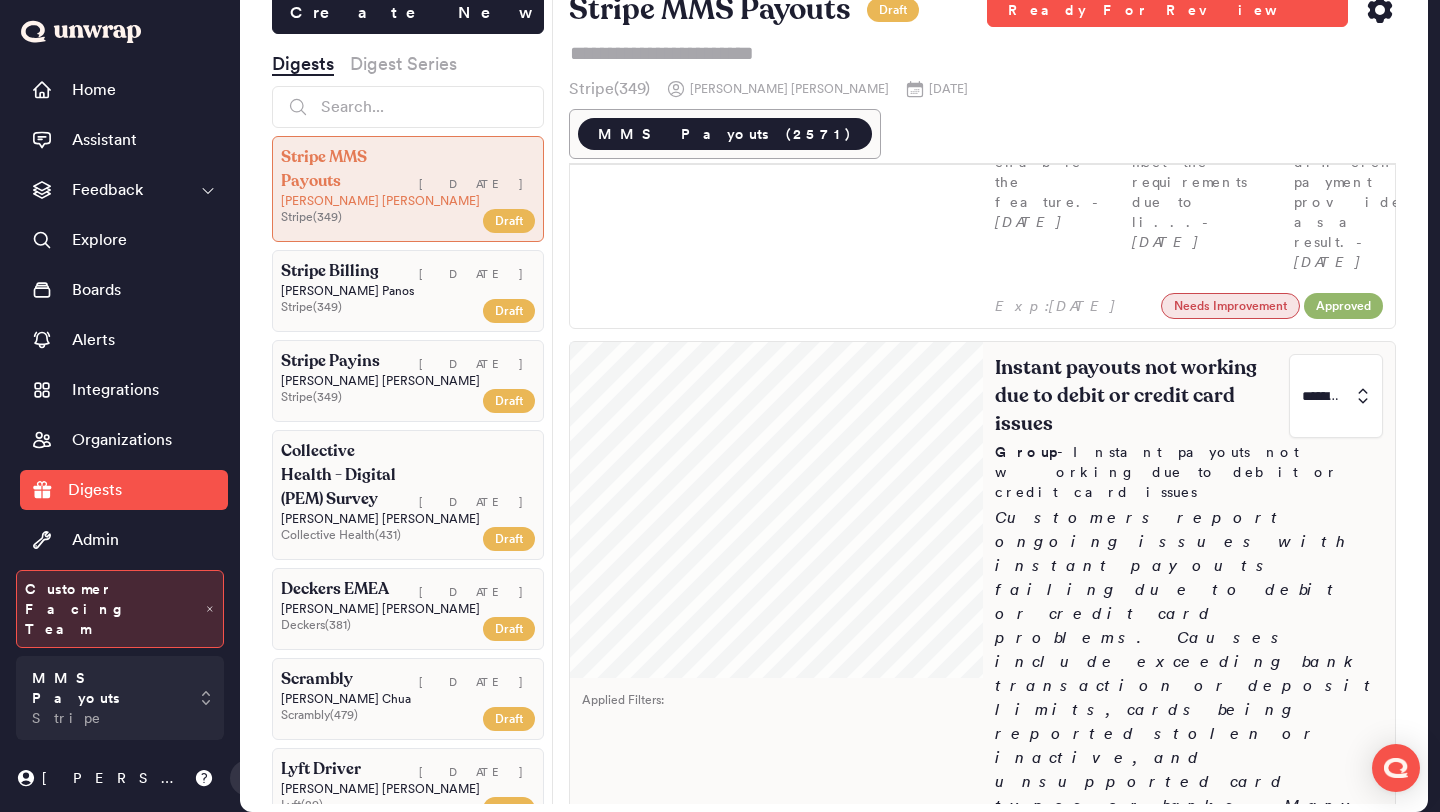 scroll, scrollTop: 2641, scrollLeft: 0, axis: vertical 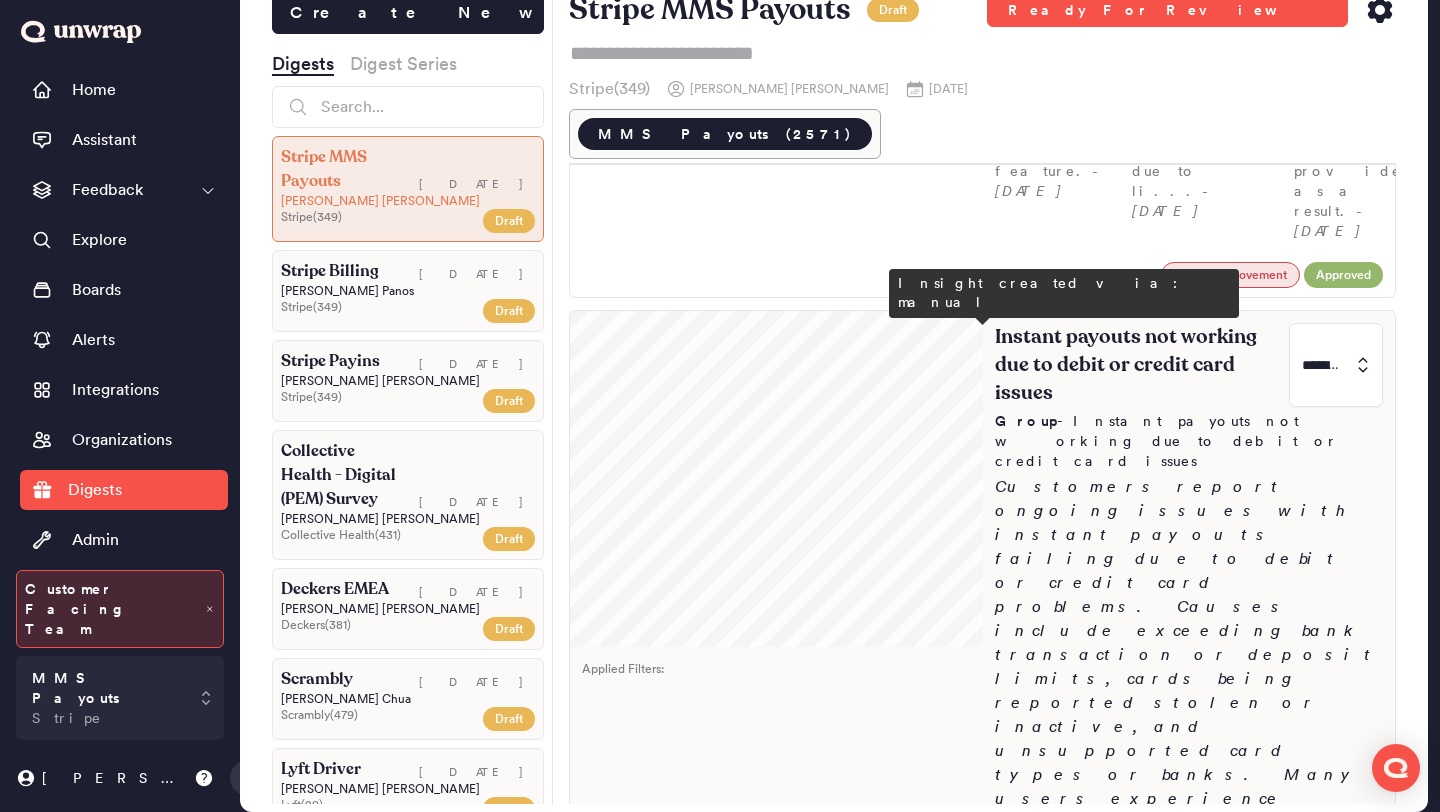 click on "Customers report difficulty making manual payments due to account holds, freezes, or automated response systems, which lead to overdue balances. Several mention being unable to reach support or receive timely responses, hindering resolution efforts.
Some customers find scheduled automatic debits effective in clearing past due amounts, though success depends on ensuring sufficient funds and proper..." at bounding box center [1189, 2843] 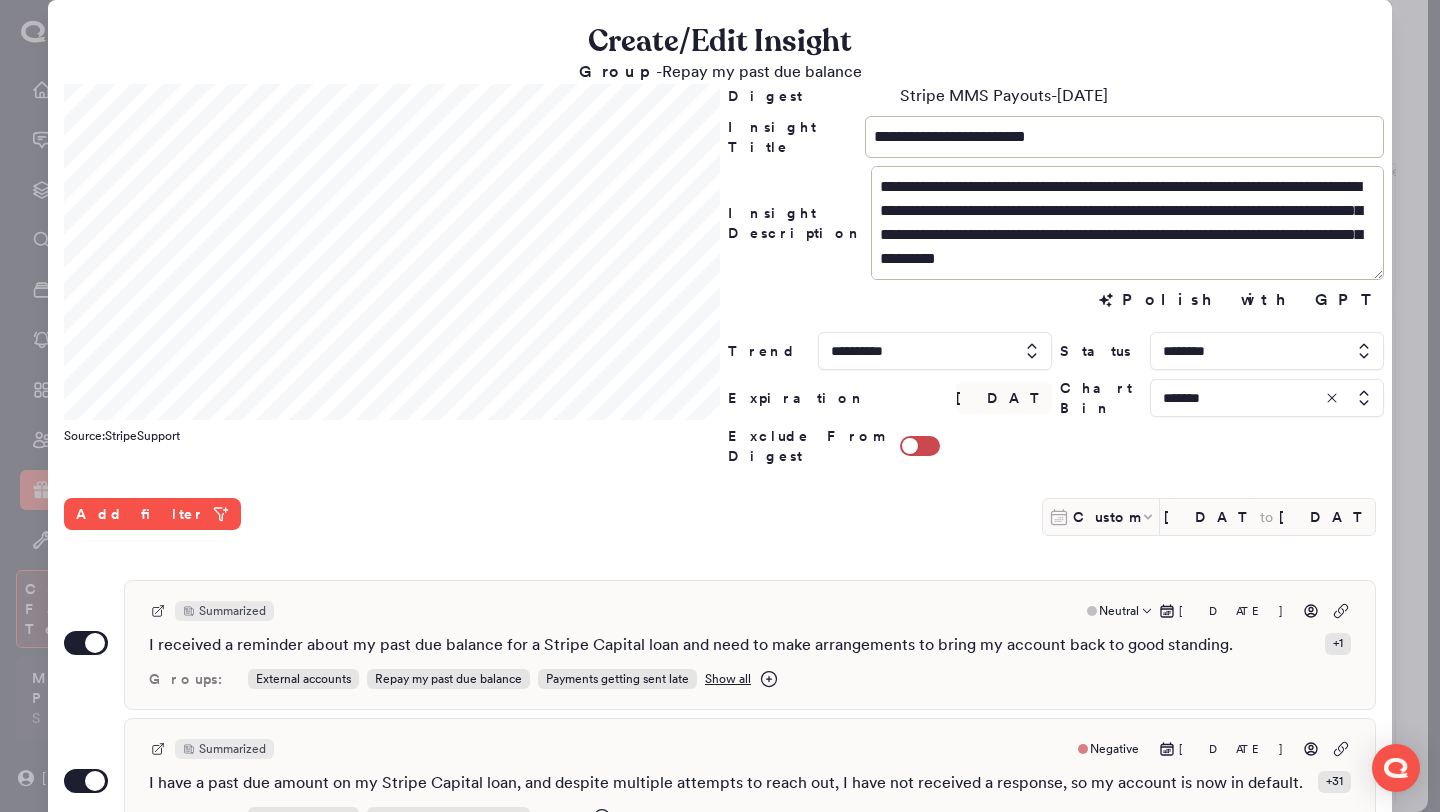 click on "Summarized Neutral Jun 27, 2025" at bounding box center [750, 611] 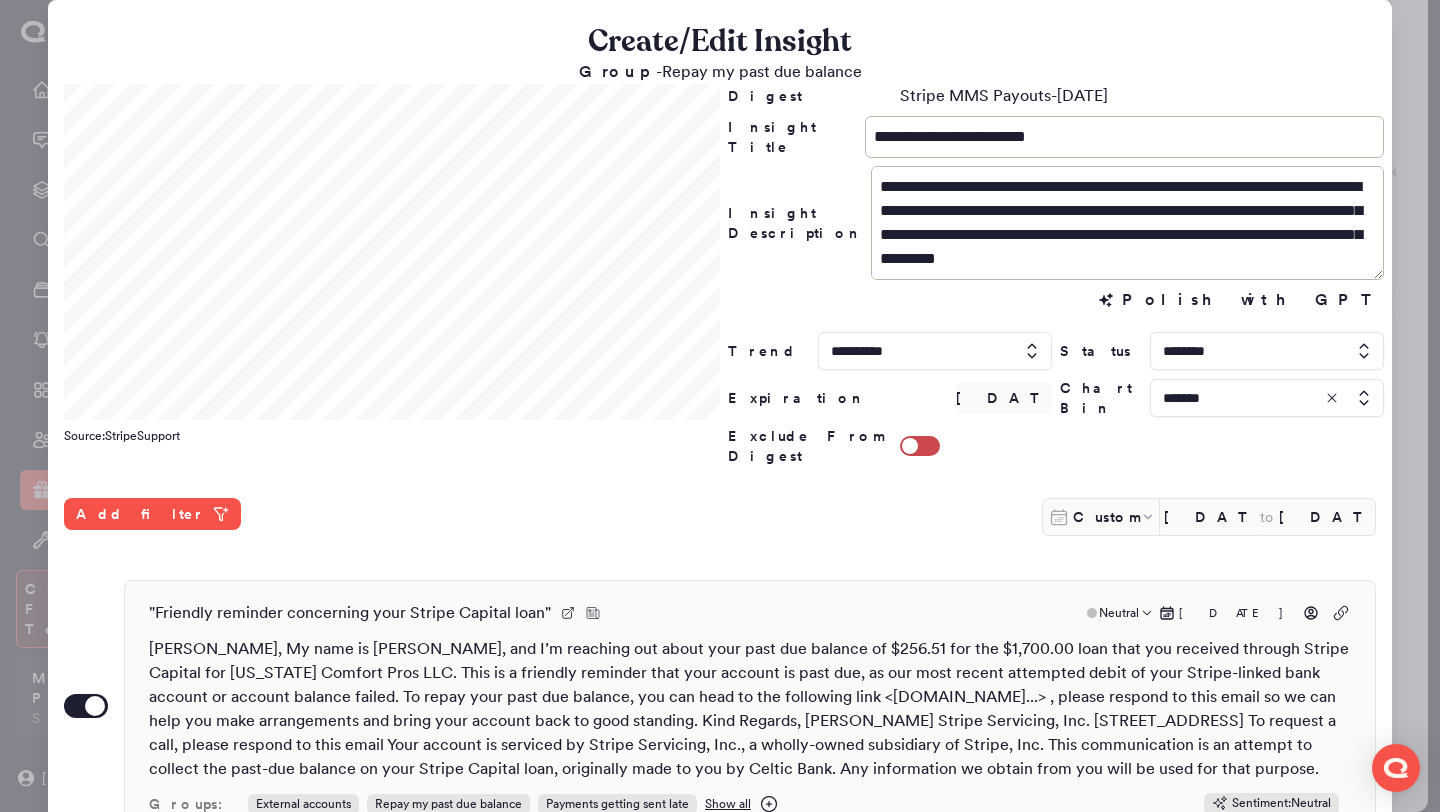 click on "" Friendly reminder concerning your Stripe Capital loan " Neutral Jun 27, 2025" at bounding box center (750, 613) 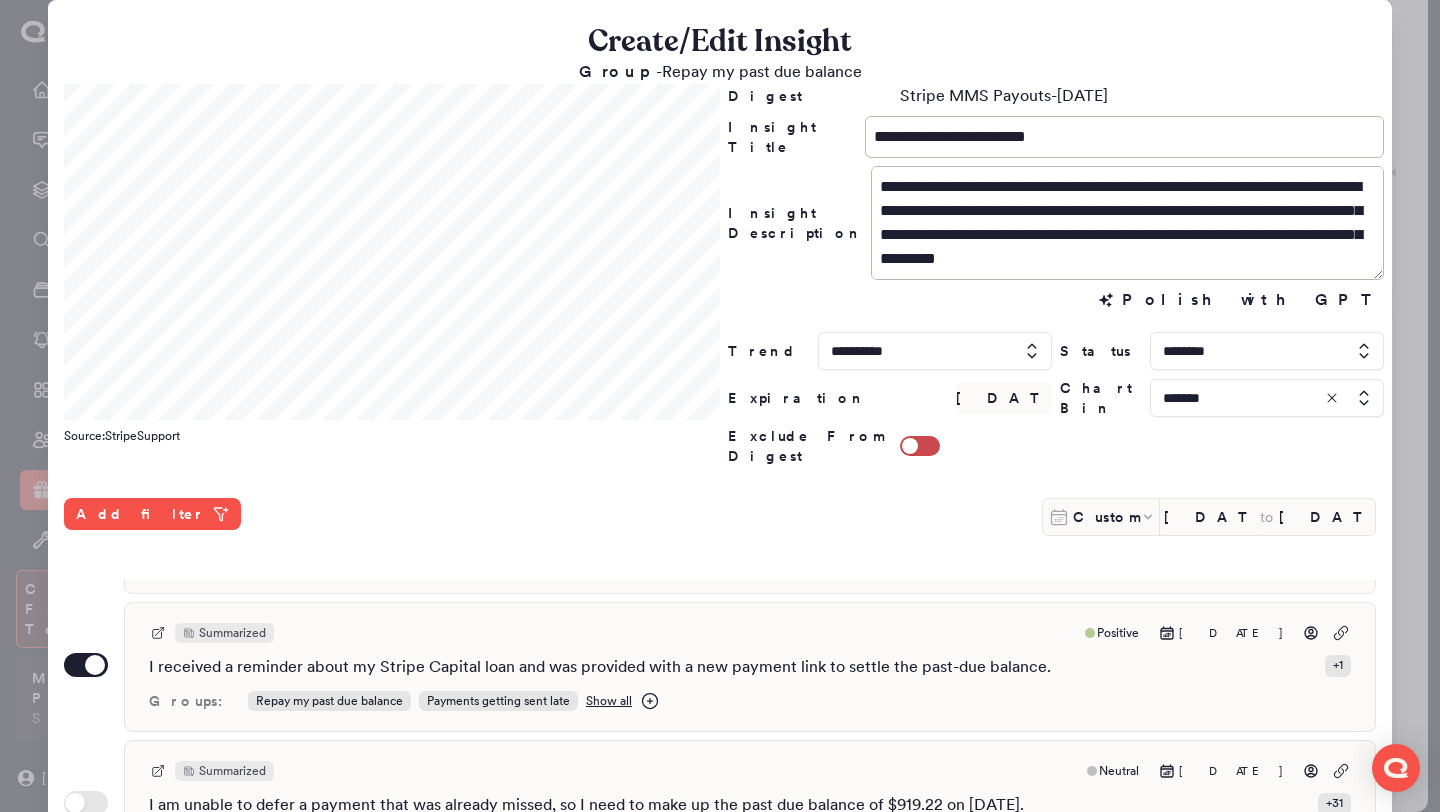 scroll, scrollTop: 399, scrollLeft: 0, axis: vertical 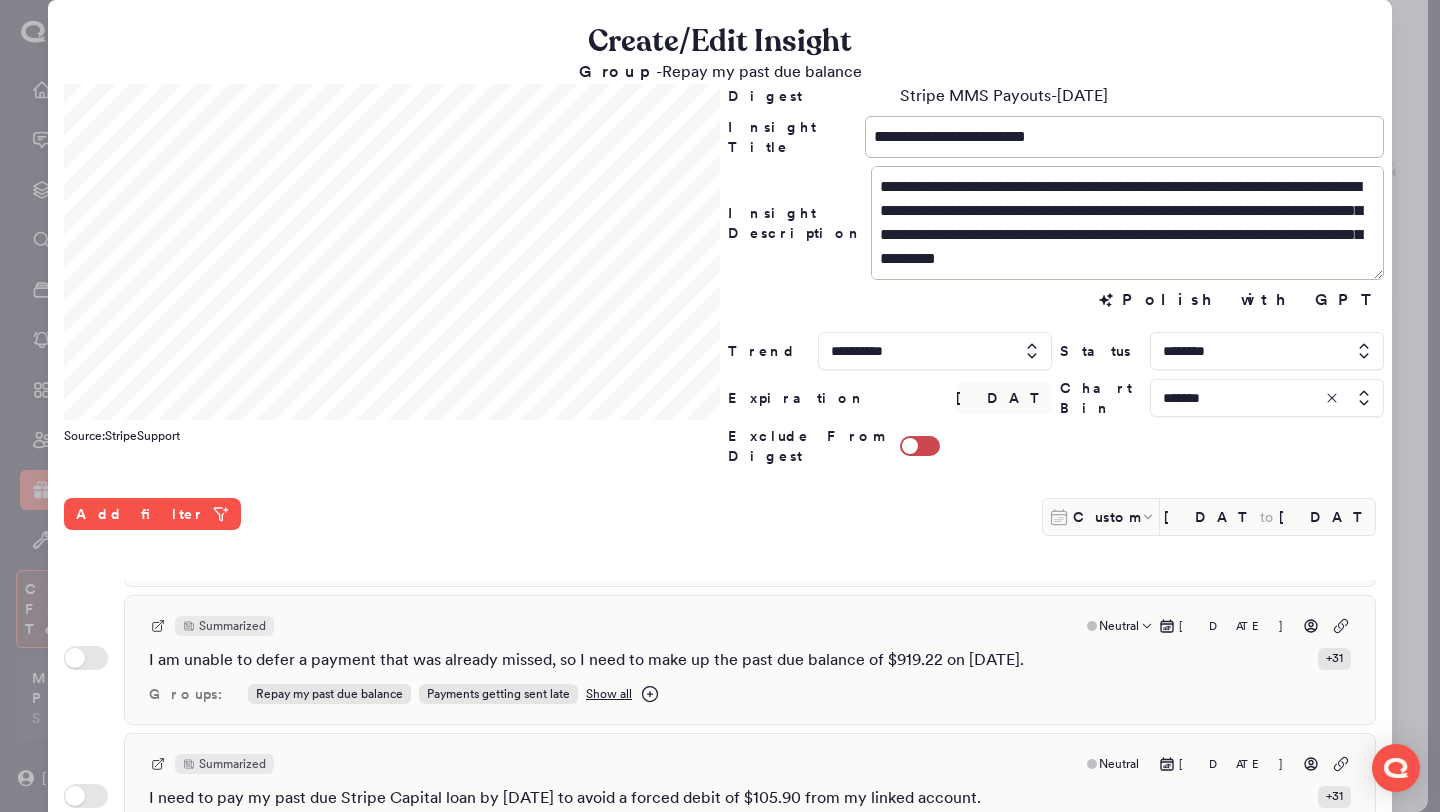 click on "I am unable to defer a payment that was already missed, so I need to make up the past due balance of $919.22 on 7/5/2025." at bounding box center [586, 660] 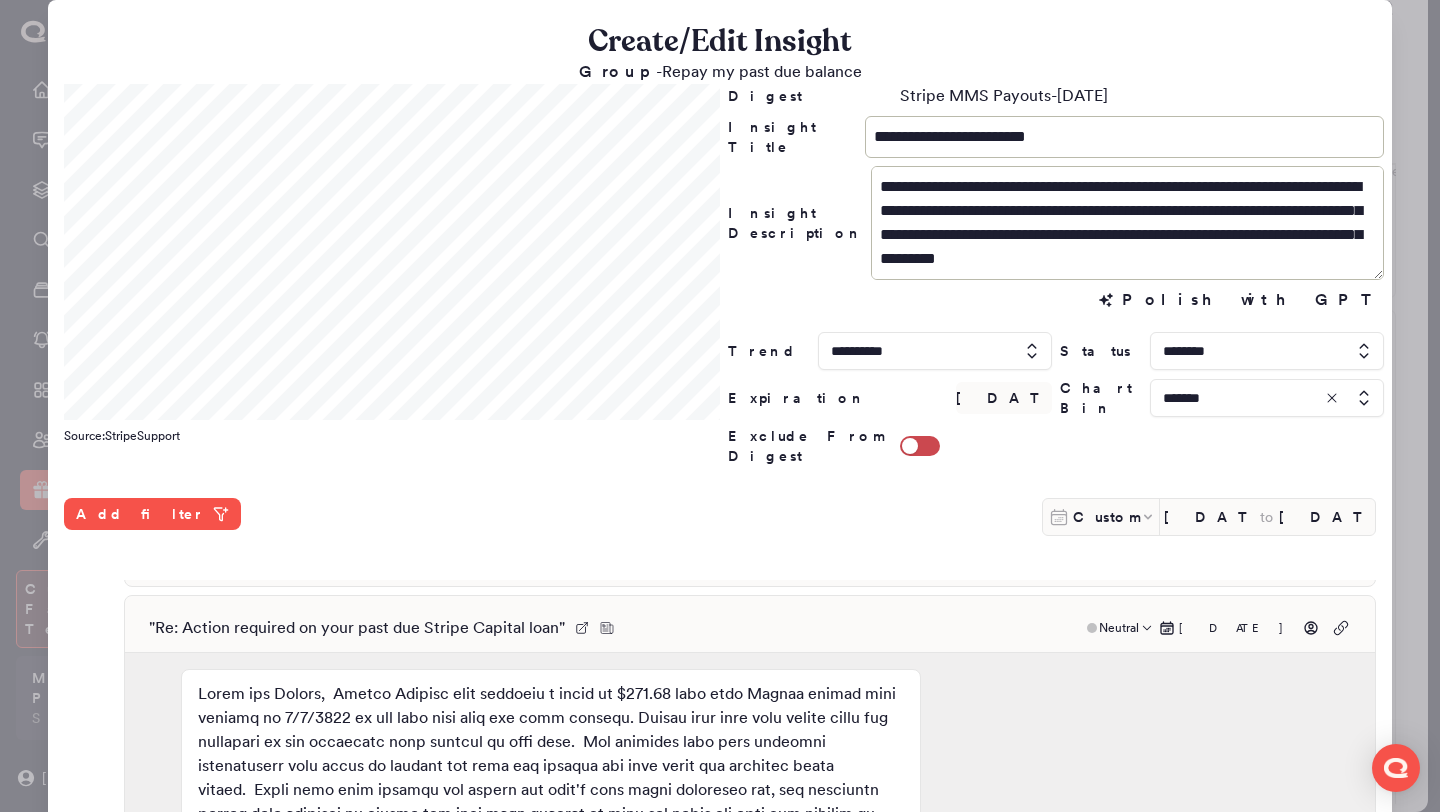 click on "" Re: Action required on your past due Stripe Capital loan " Neutral Jun 24, 2025 June 24, 6:57pm June 24, 6:57pm June 25, 5:49am June 25, 3:12pm June 26, 6:44am June 26, 7:03am Groups: Repay my past due balance Payments getting sent late Show all Account Configuration :  custom Company Segment :  small_business  + 29" at bounding box center [750, 831] 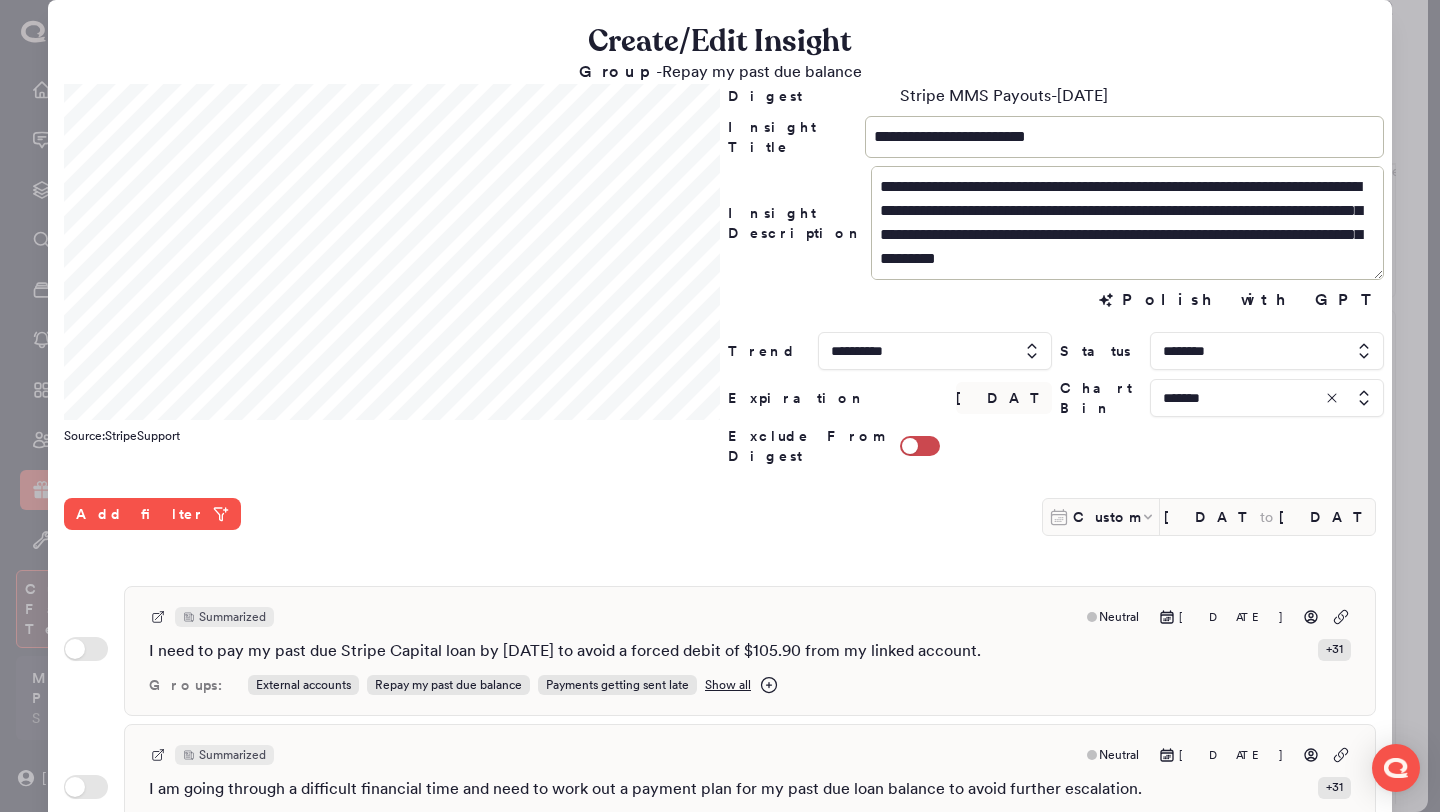 scroll, scrollTop: 549, scrollLeft: 0, axis: vertical 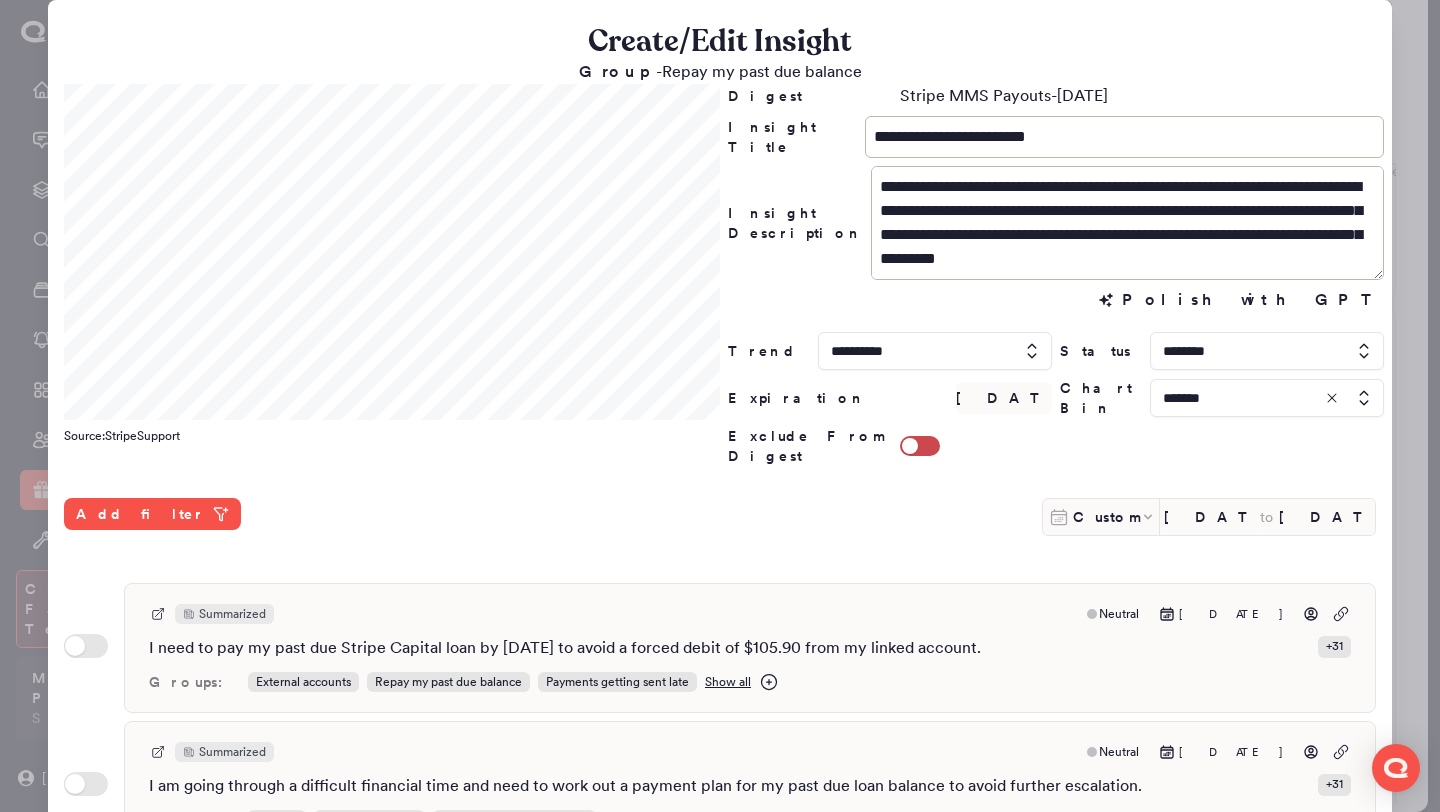 click at bounding box center (1267, 398) 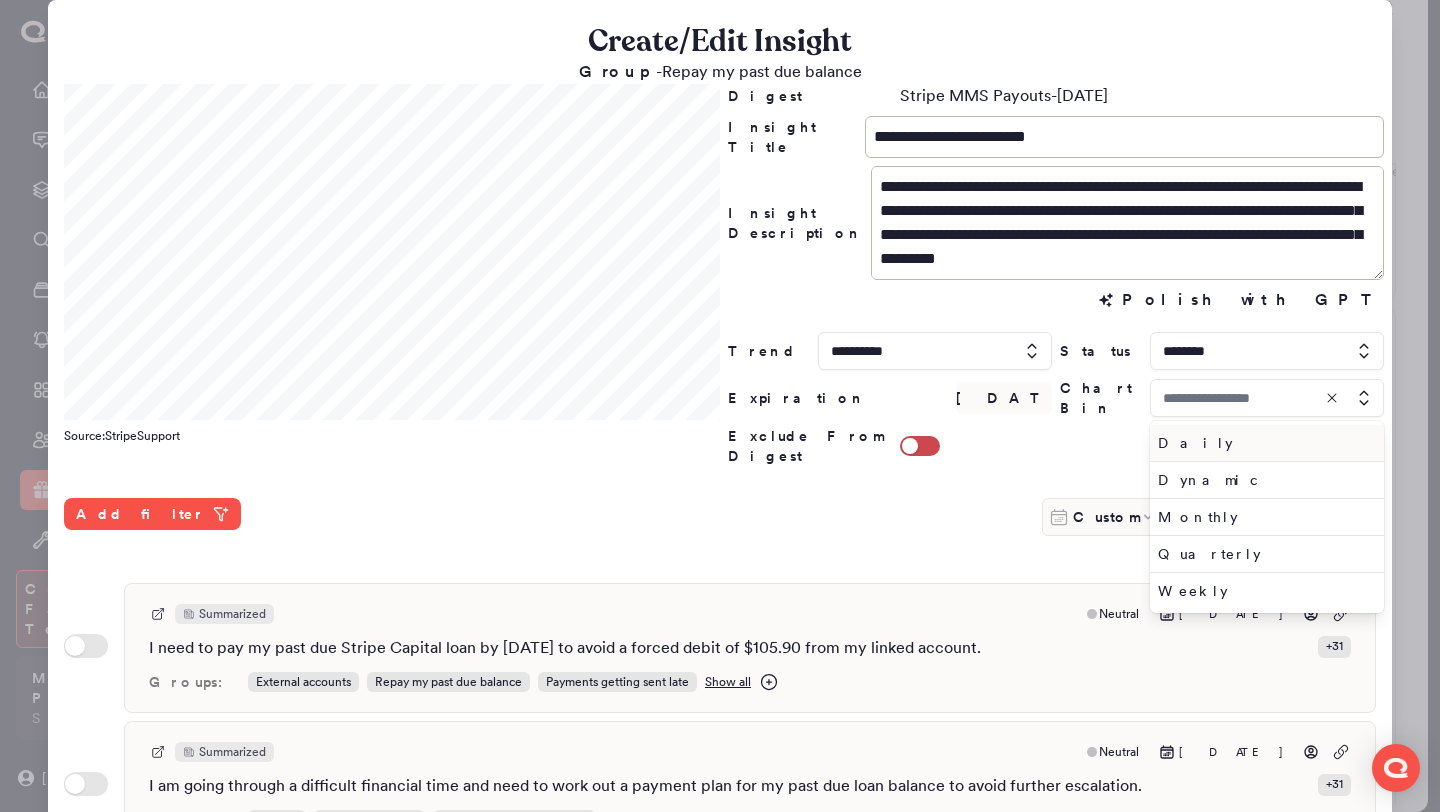 type on "*******" 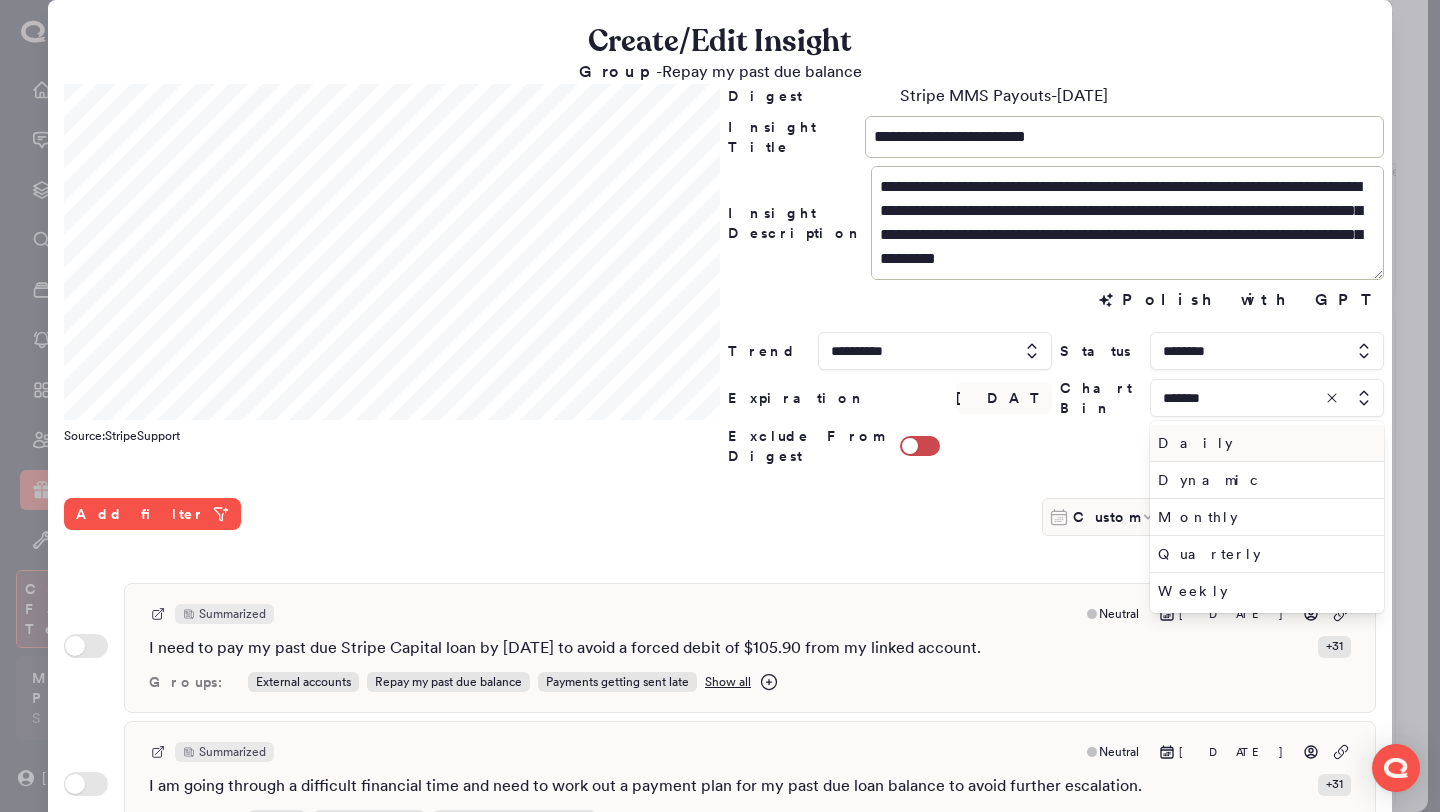 click on "Daily" at bounding box center (1263, 443) 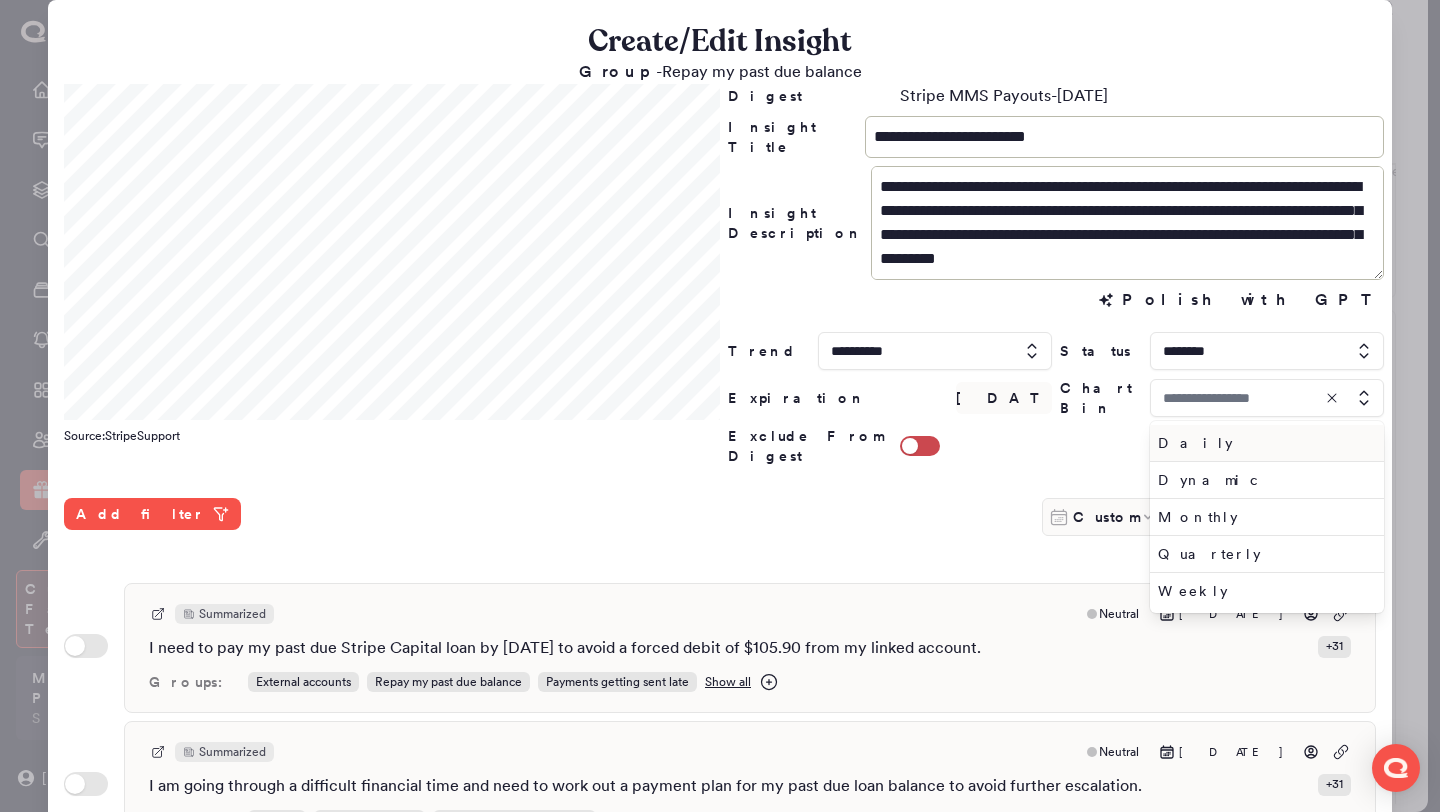 type on "*****" 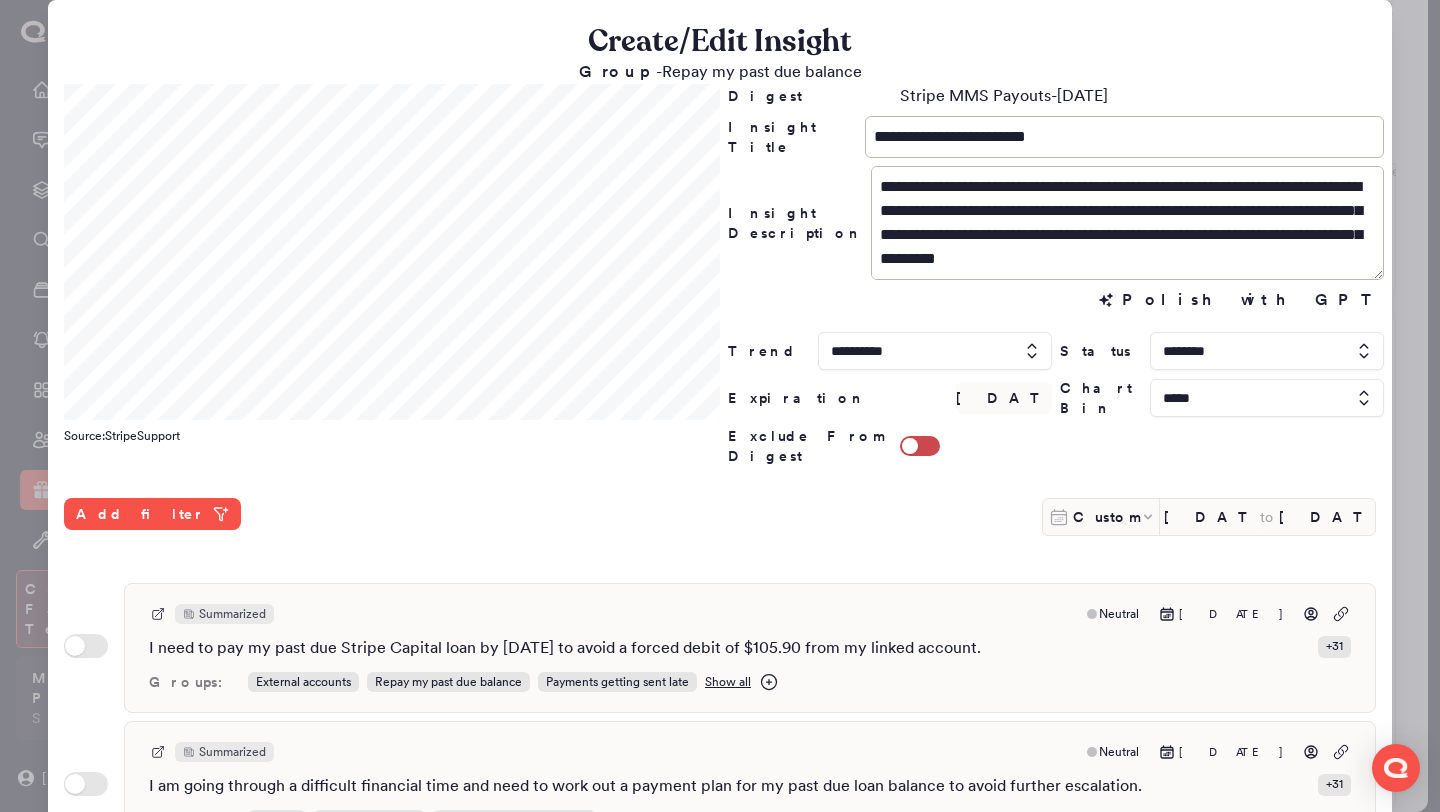 click at bounding box center (1267, 398) 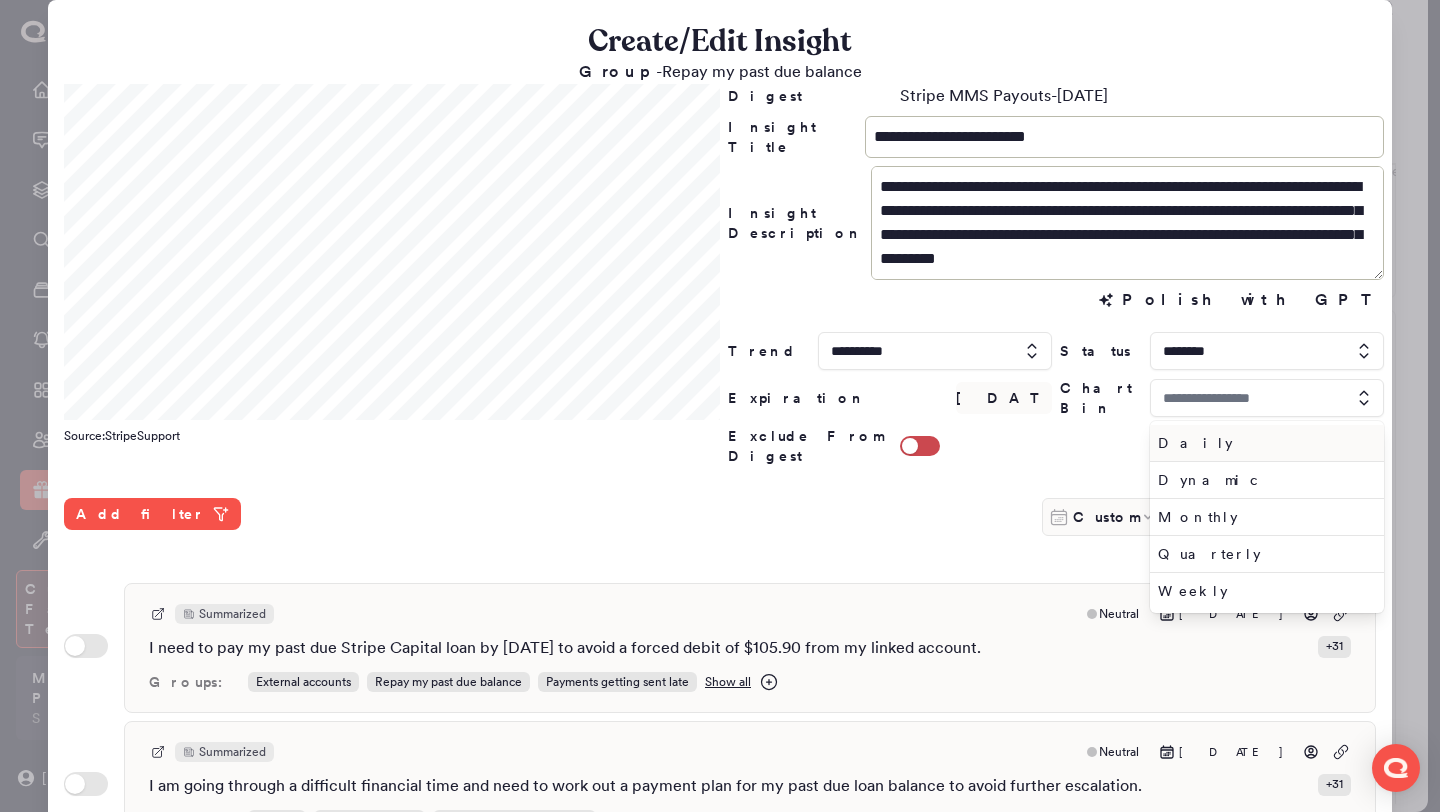 type on "*****" 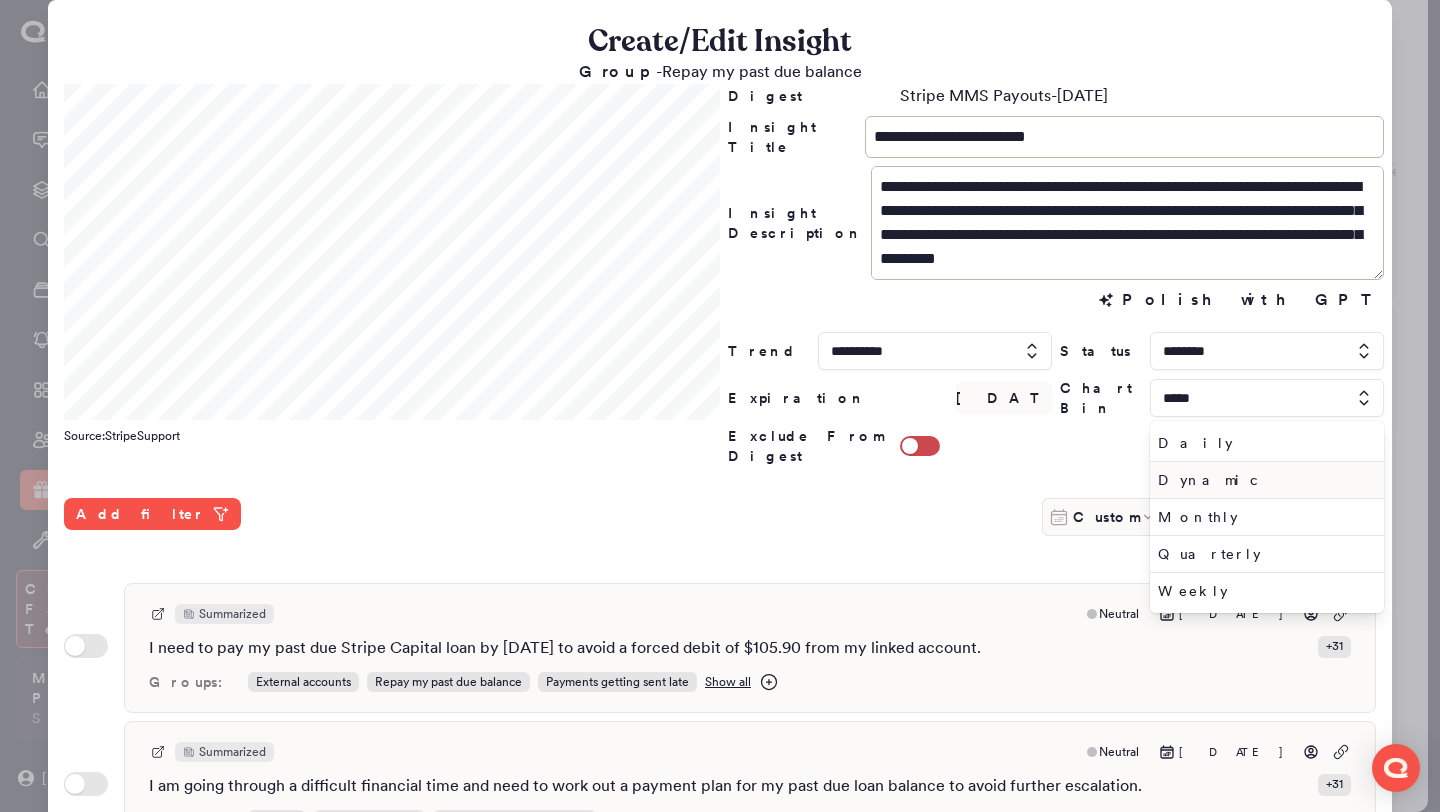 click on "Dynamic" at bounding box center [1263, 480] 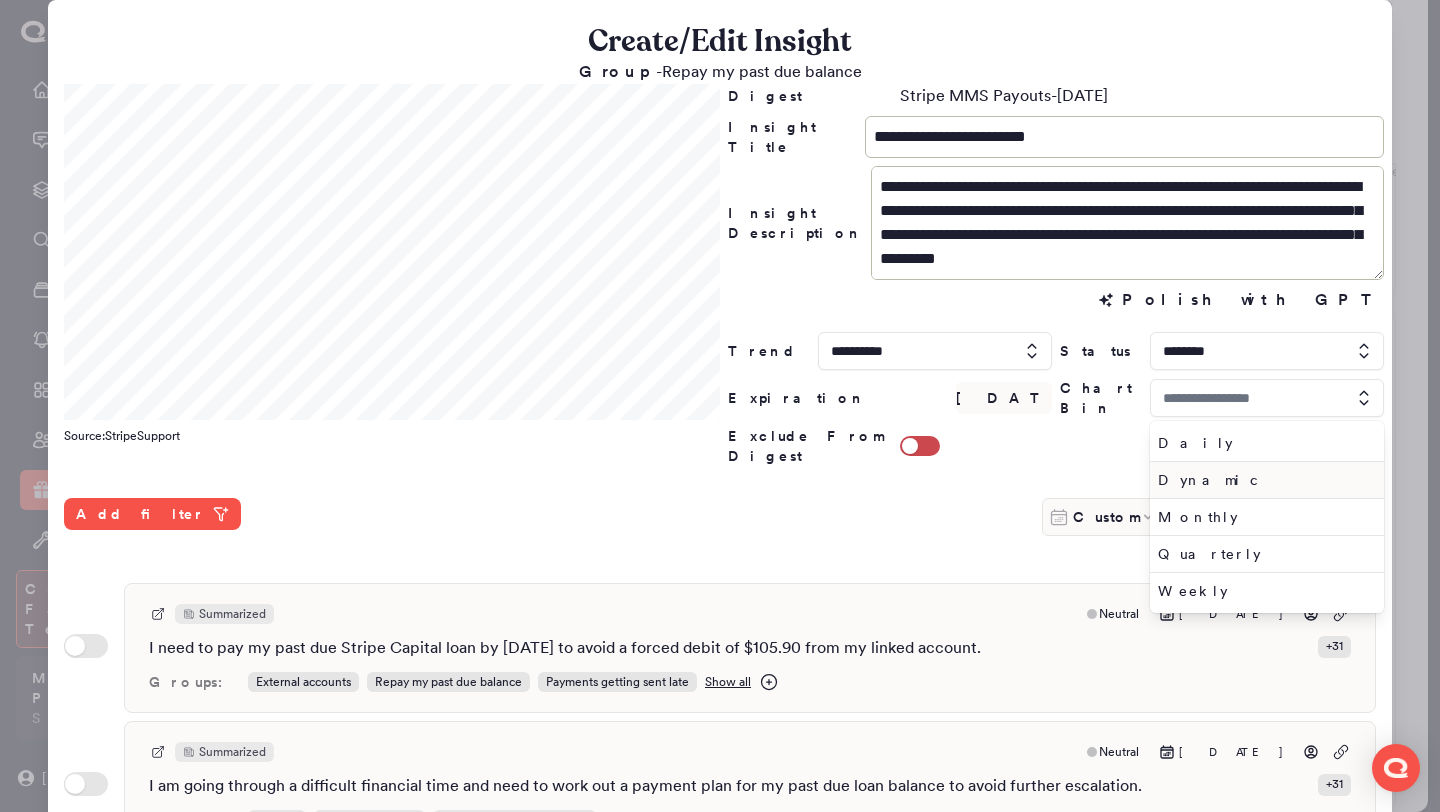 type on "*******" 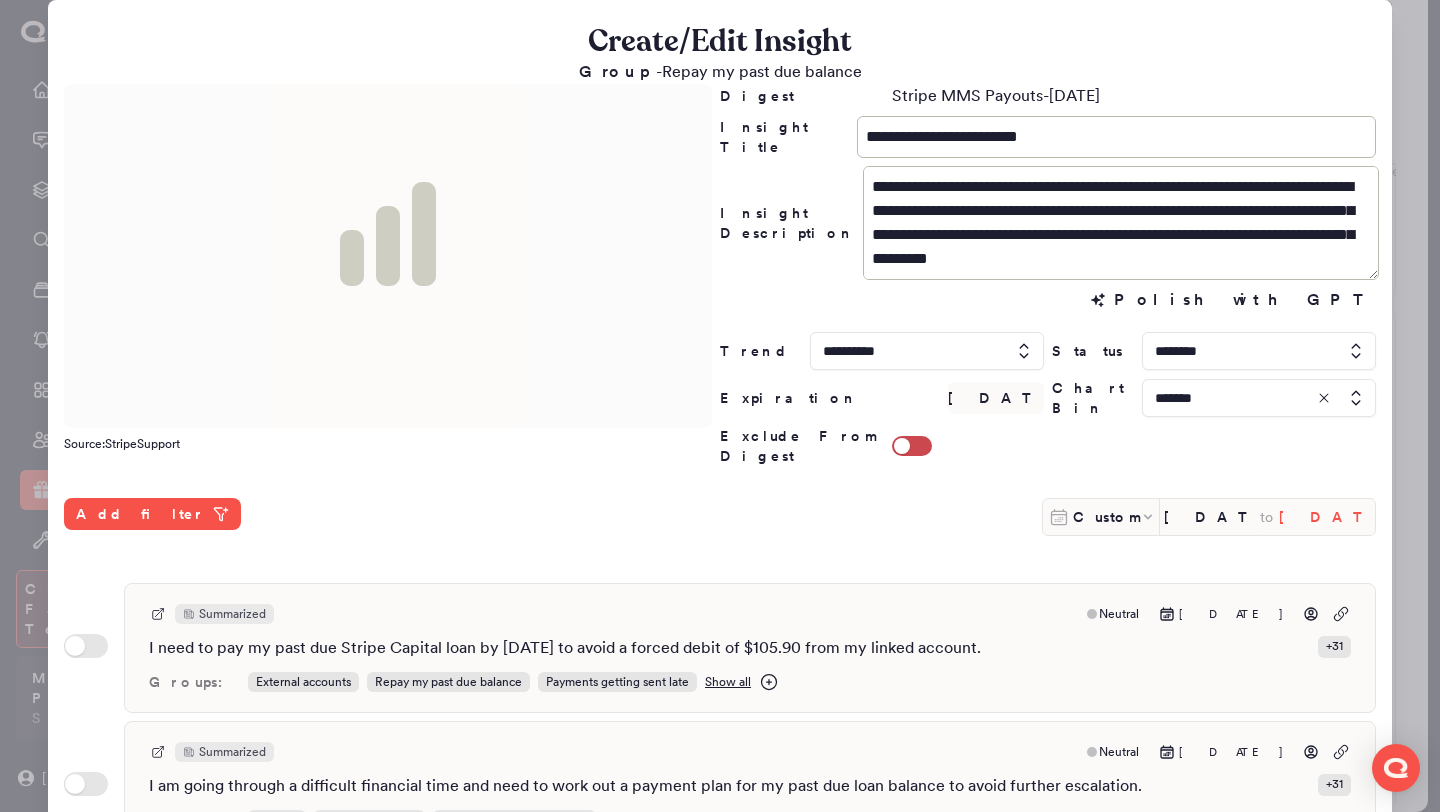 click on "Add filter Custom Jun 1, 2024 to Jun 30, 2025" at bounding box center (720, 523) 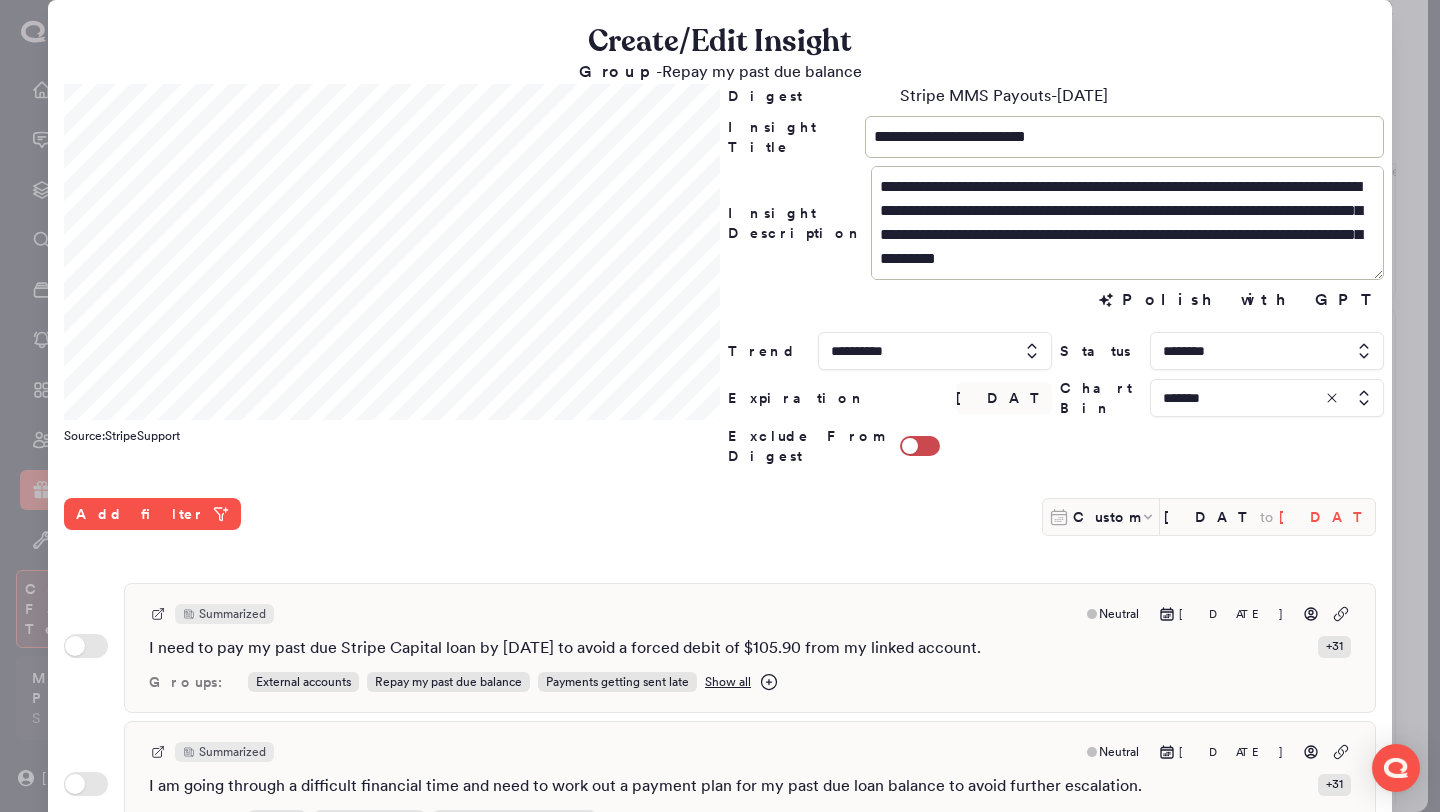 click on "[DATE]" at bounding box center (1327, 517) 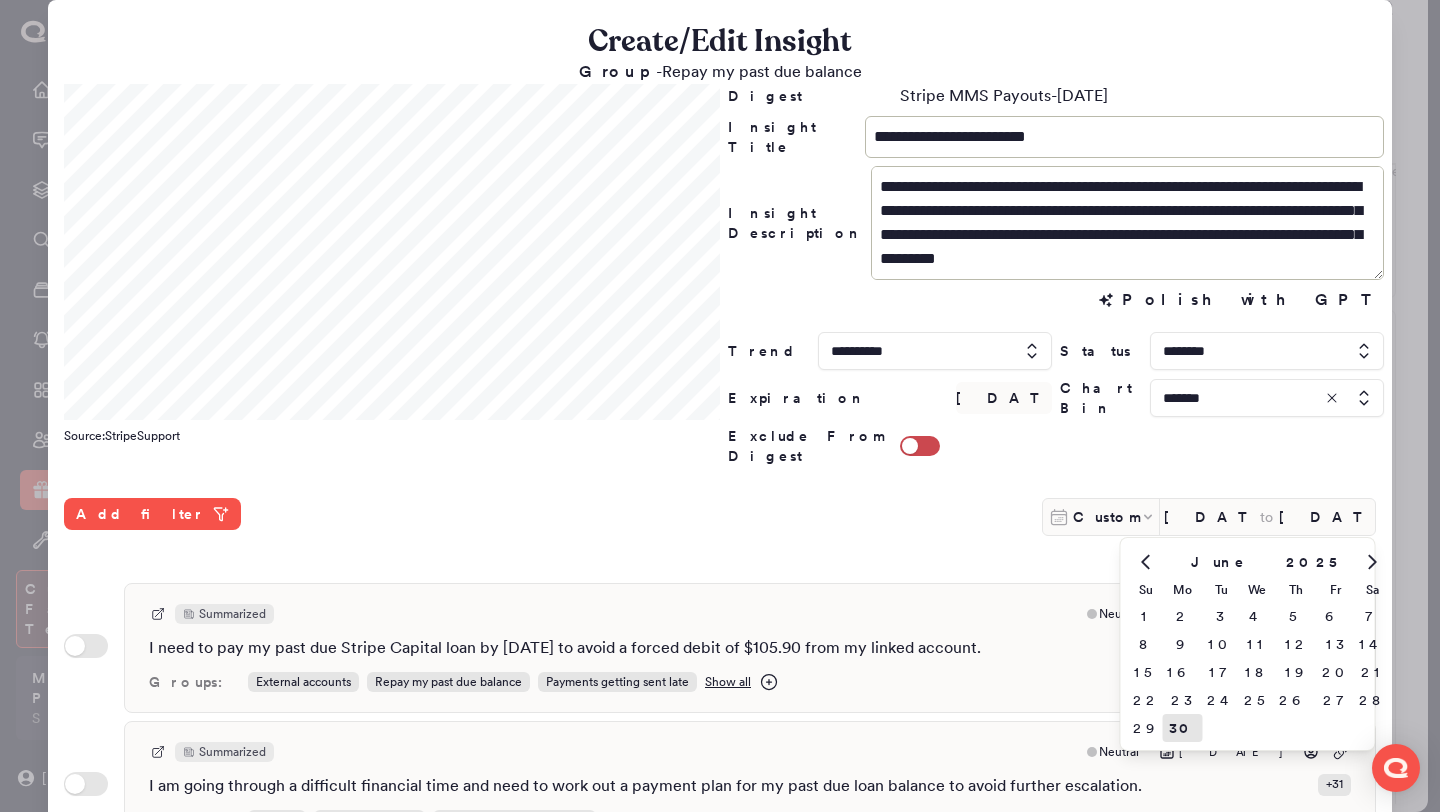 click 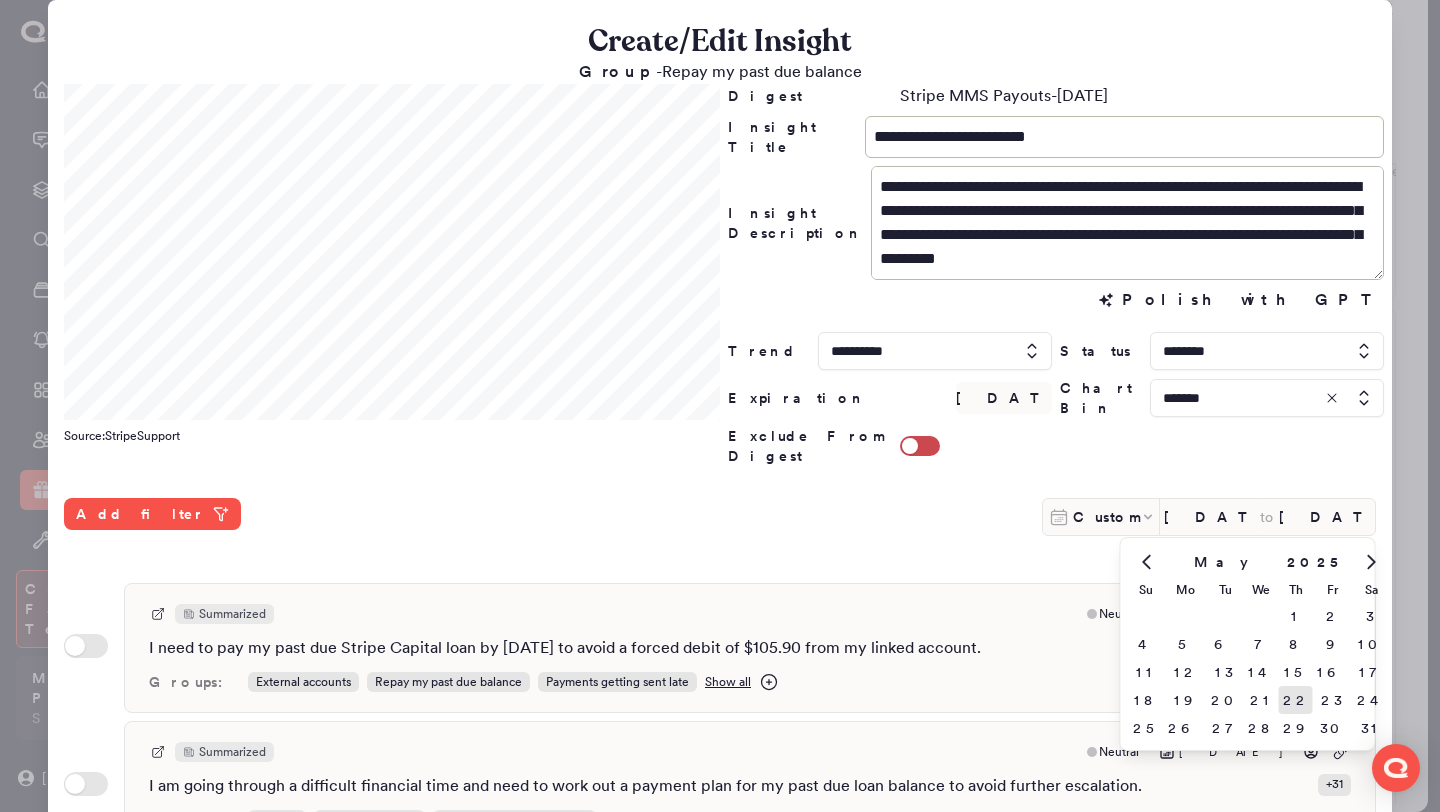 click on "22" at bounding box center [1296, 700] 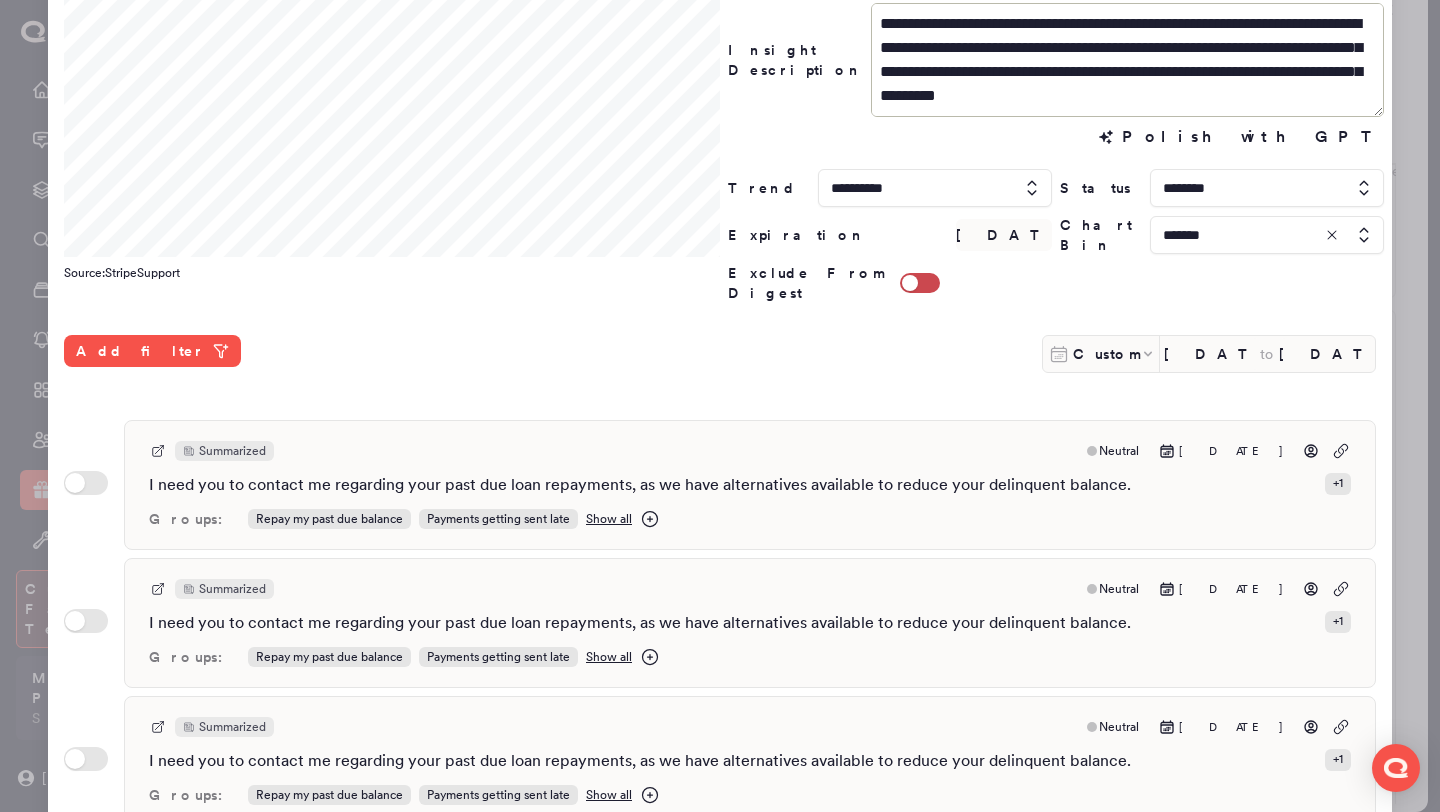 scroll, scrollTop: 171, scrollLeft: 0, axis: vertical 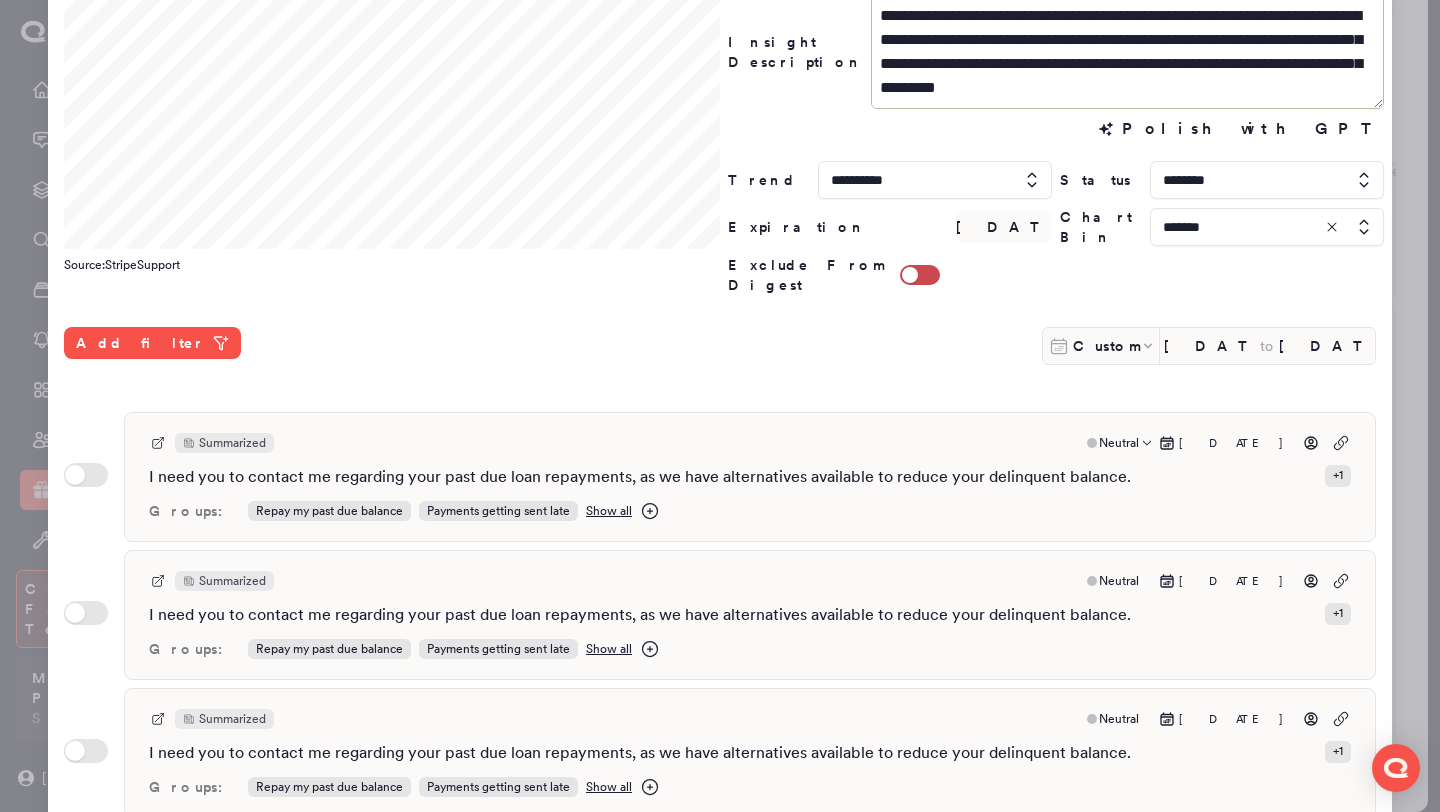 click on "I need you to contact me regarding your past due loan repayments, as we have alternatives available to reduce your delinquent balance." at bounding box center (640, 477) 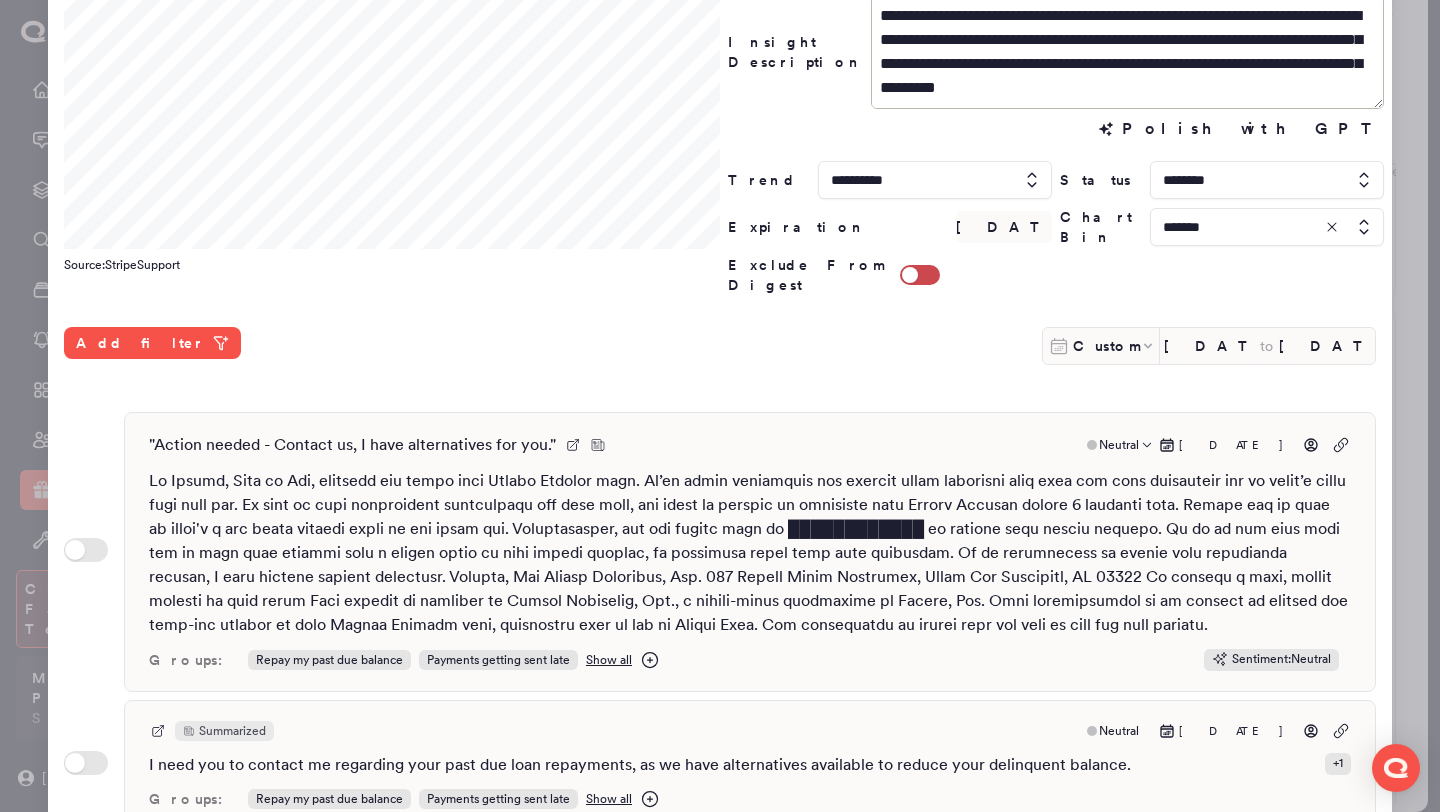click at bounding box center [750, 553] 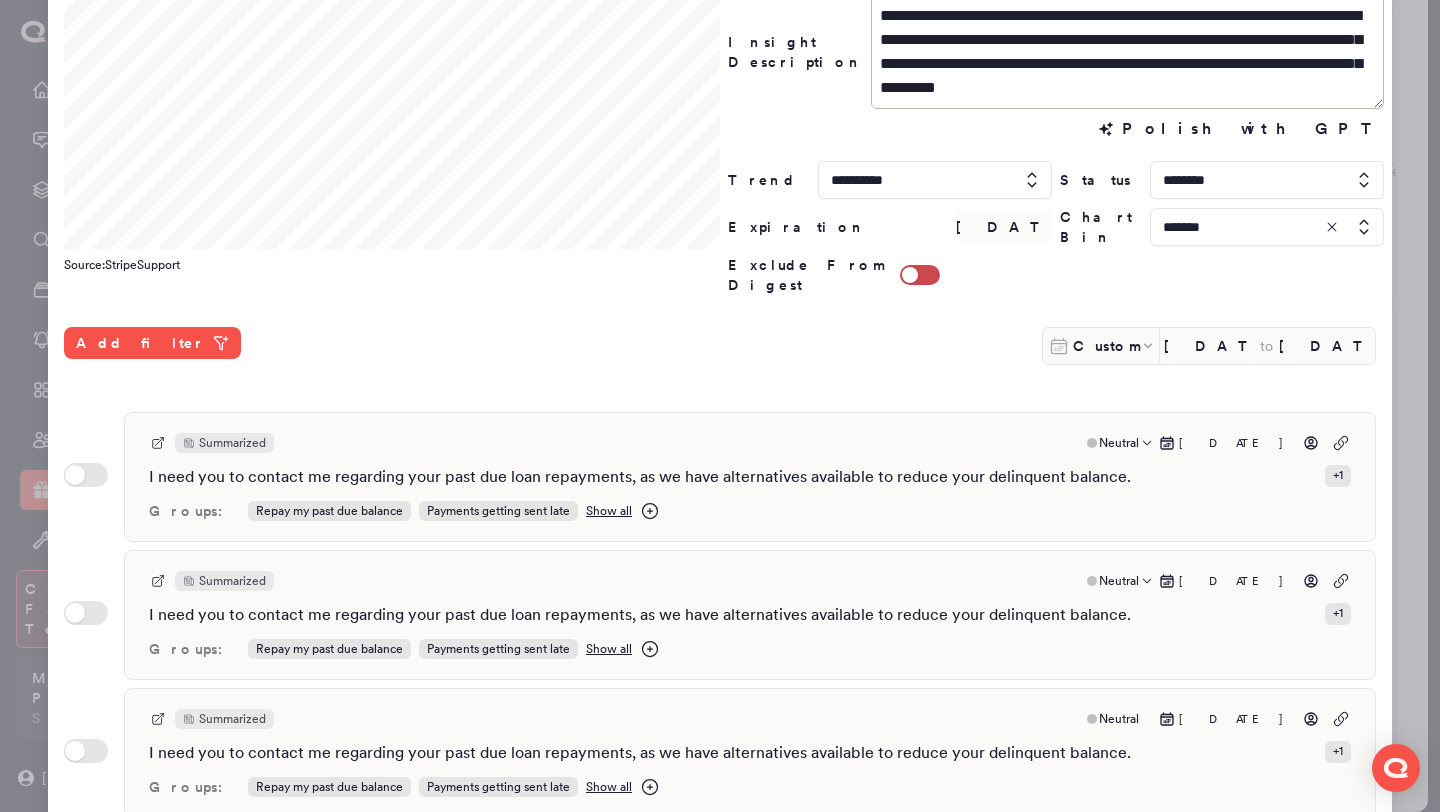 click on "Summarized Neutral May 22, 2025 I need you to contact me regarding your past due loan repayments, as we have alternatives available to reduce your delinquent balance.    + 1 Groups: Repay my past due balance Payments getting sent late Show all" at bounding box center (750, 615) 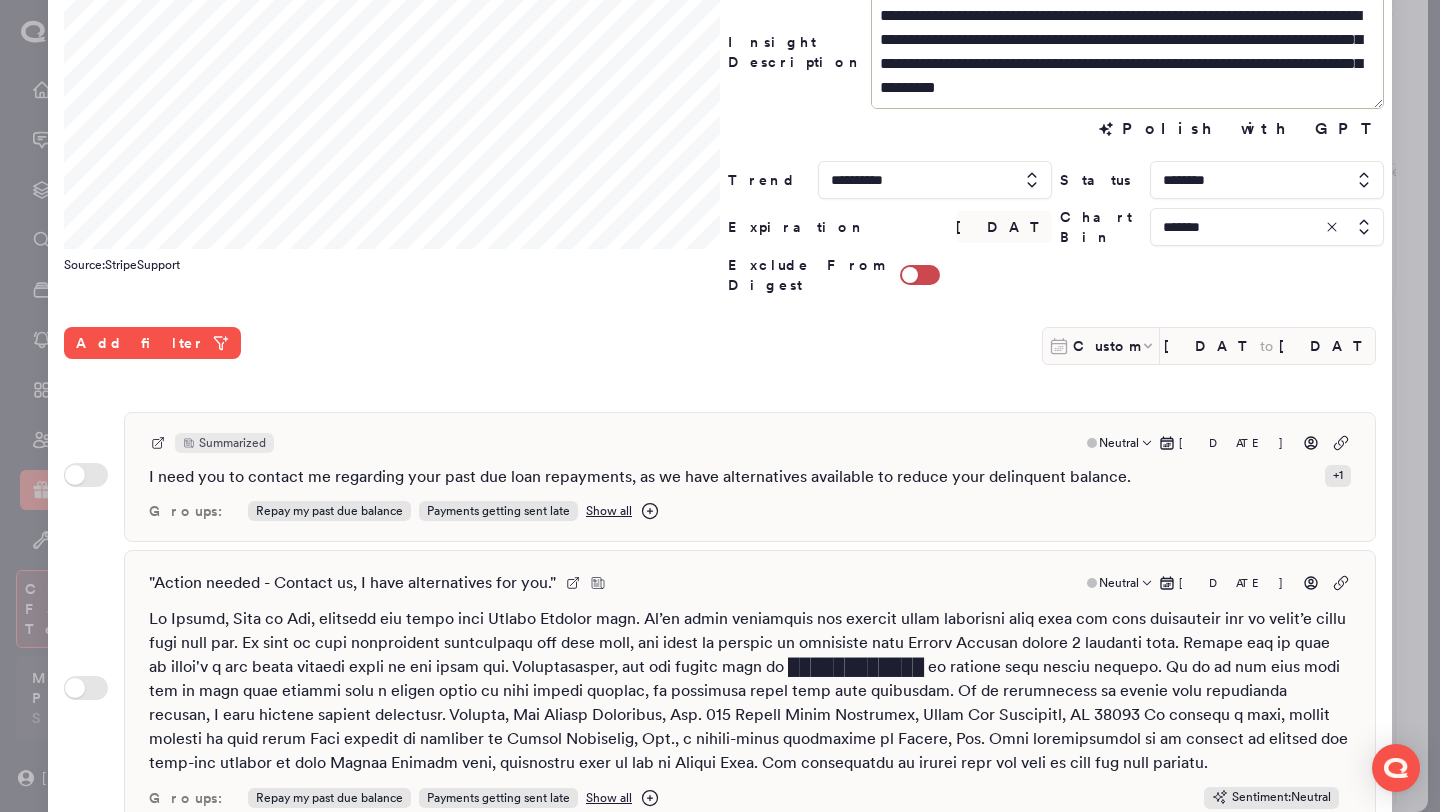 click on "" Action needed - Contact us, I have alternatives for you. " Neutral May 22, 2025" at bounding box center [750, 583] 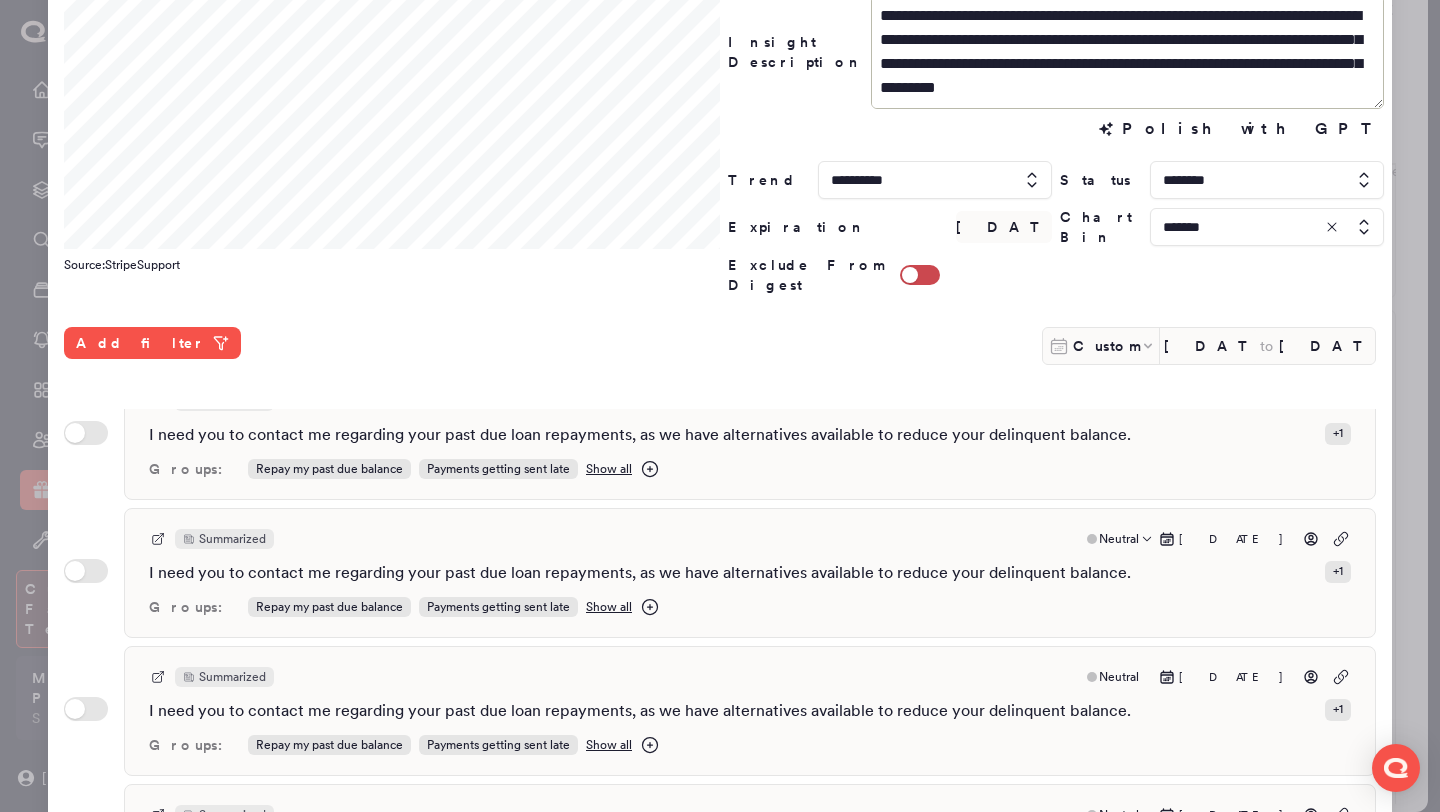 scroll, scrollTop: 0, scrollLeft: 0, axis: both 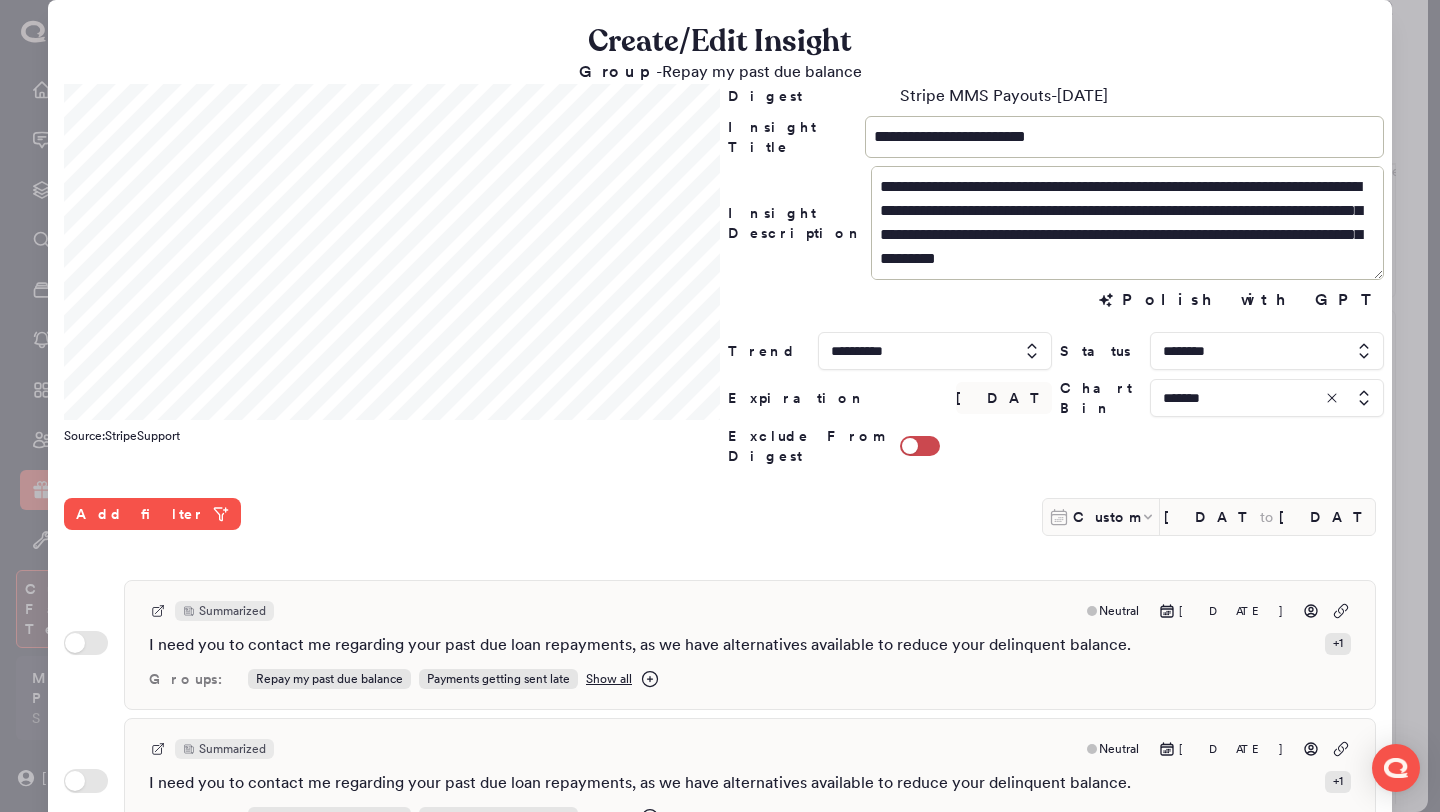 click at bounding box center (1267, 351) 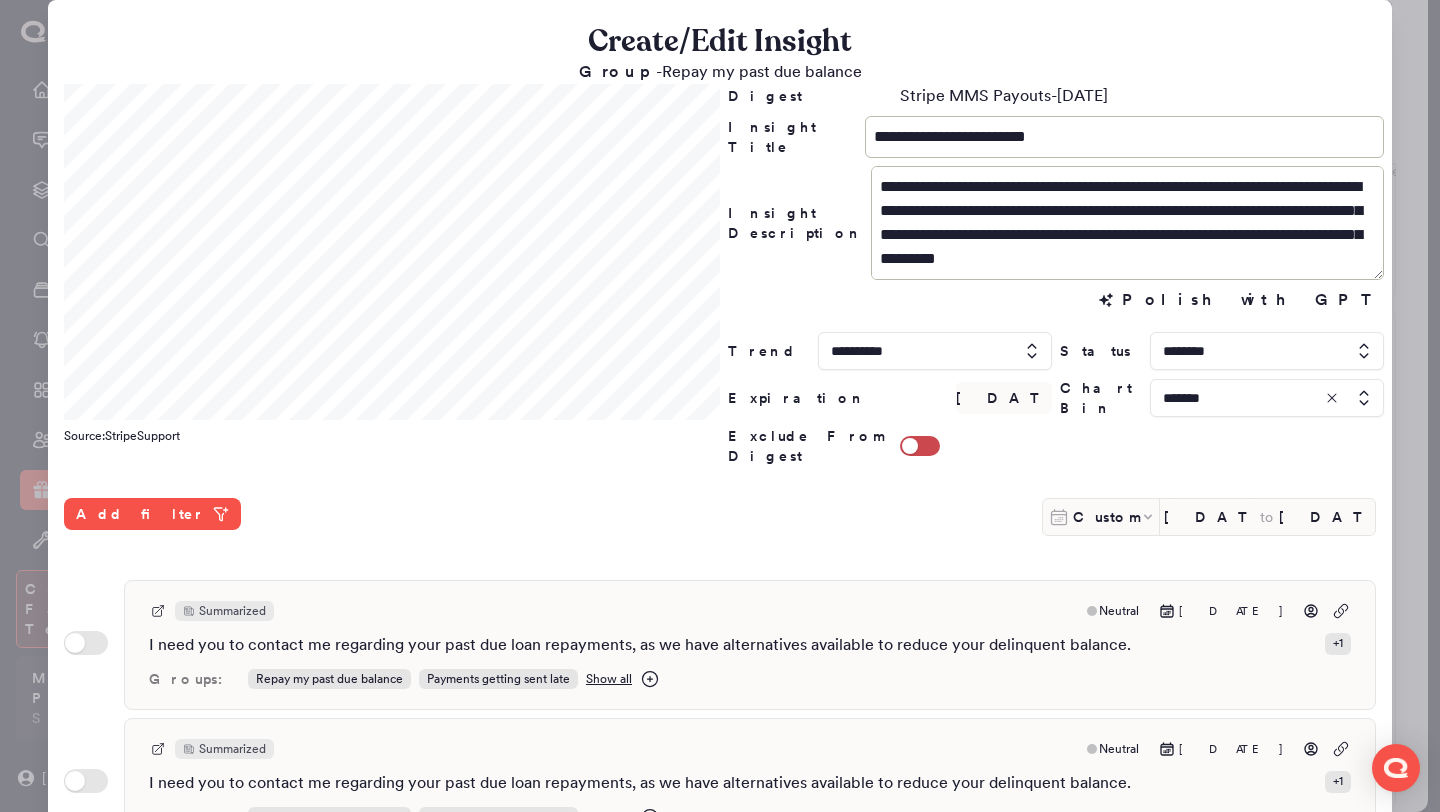 type on "********" 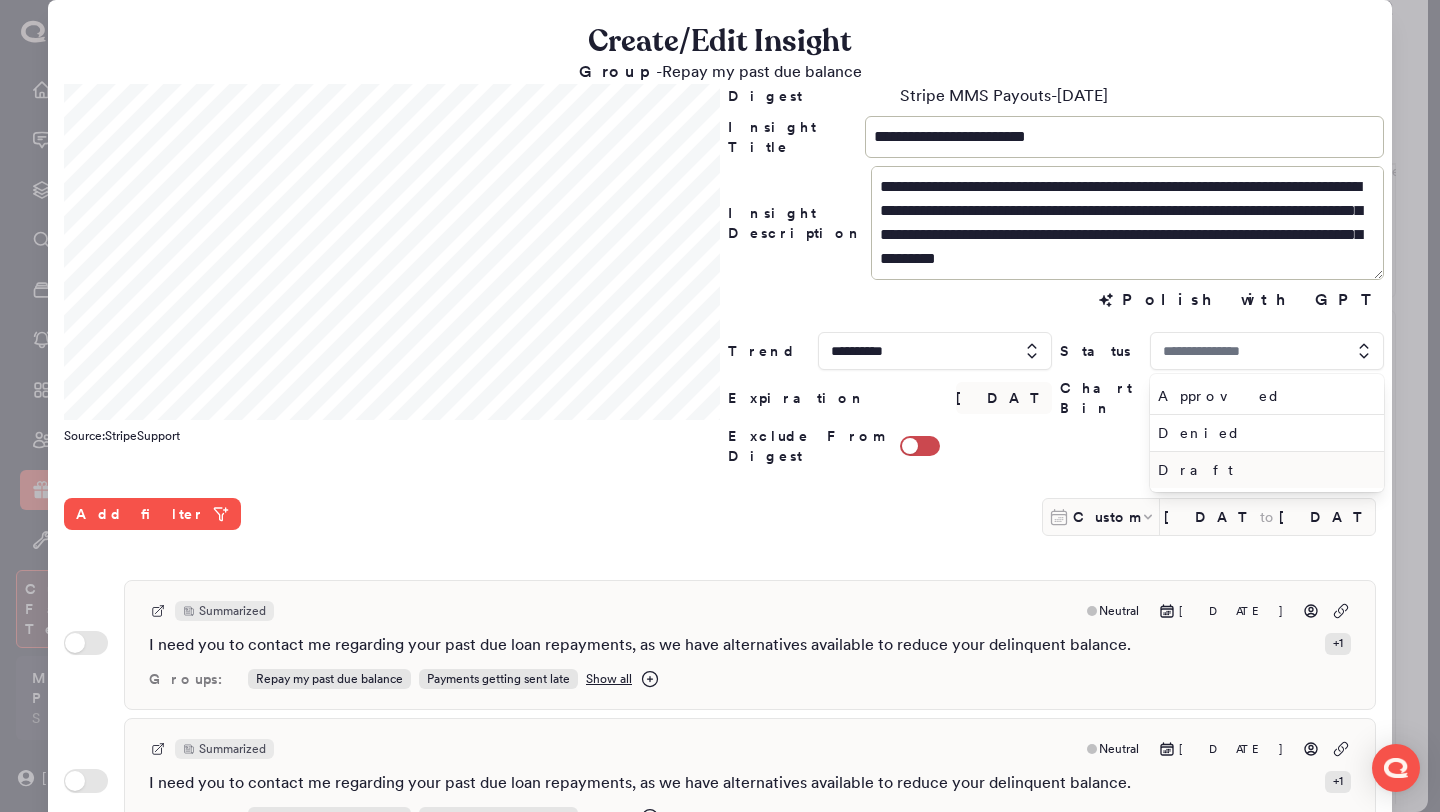 type on "********" 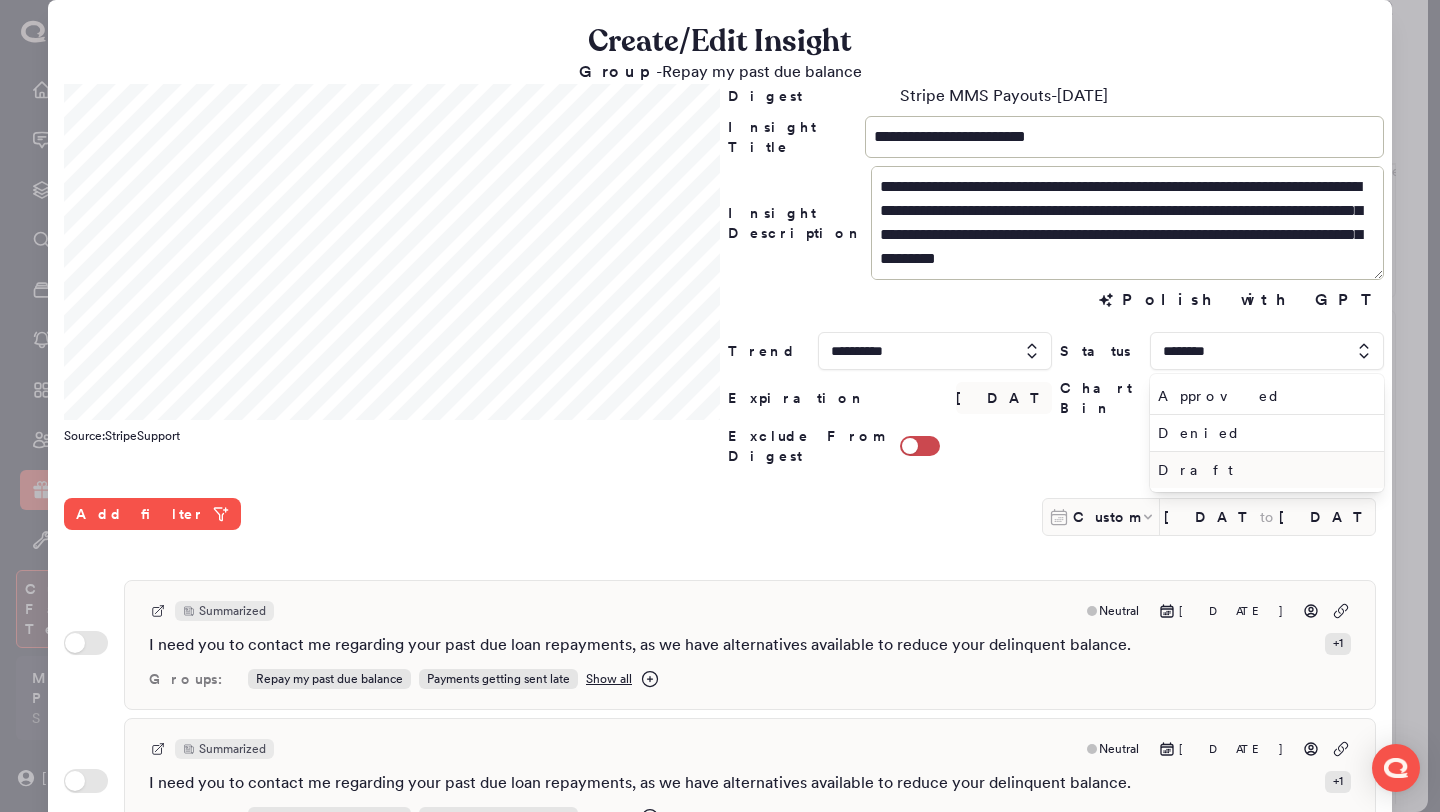click on "Draft" at bounding box center (1263, 470) 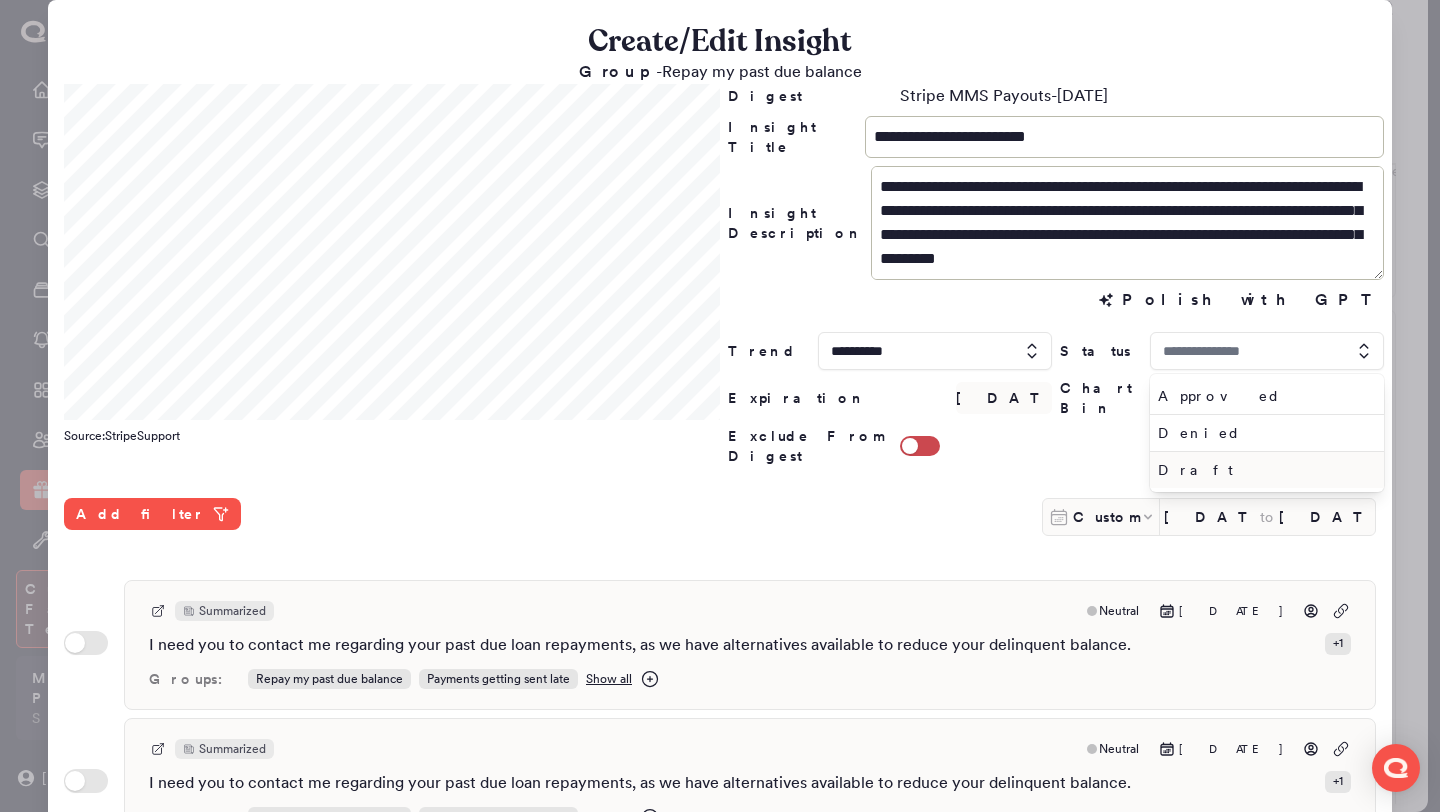 type on "*****" 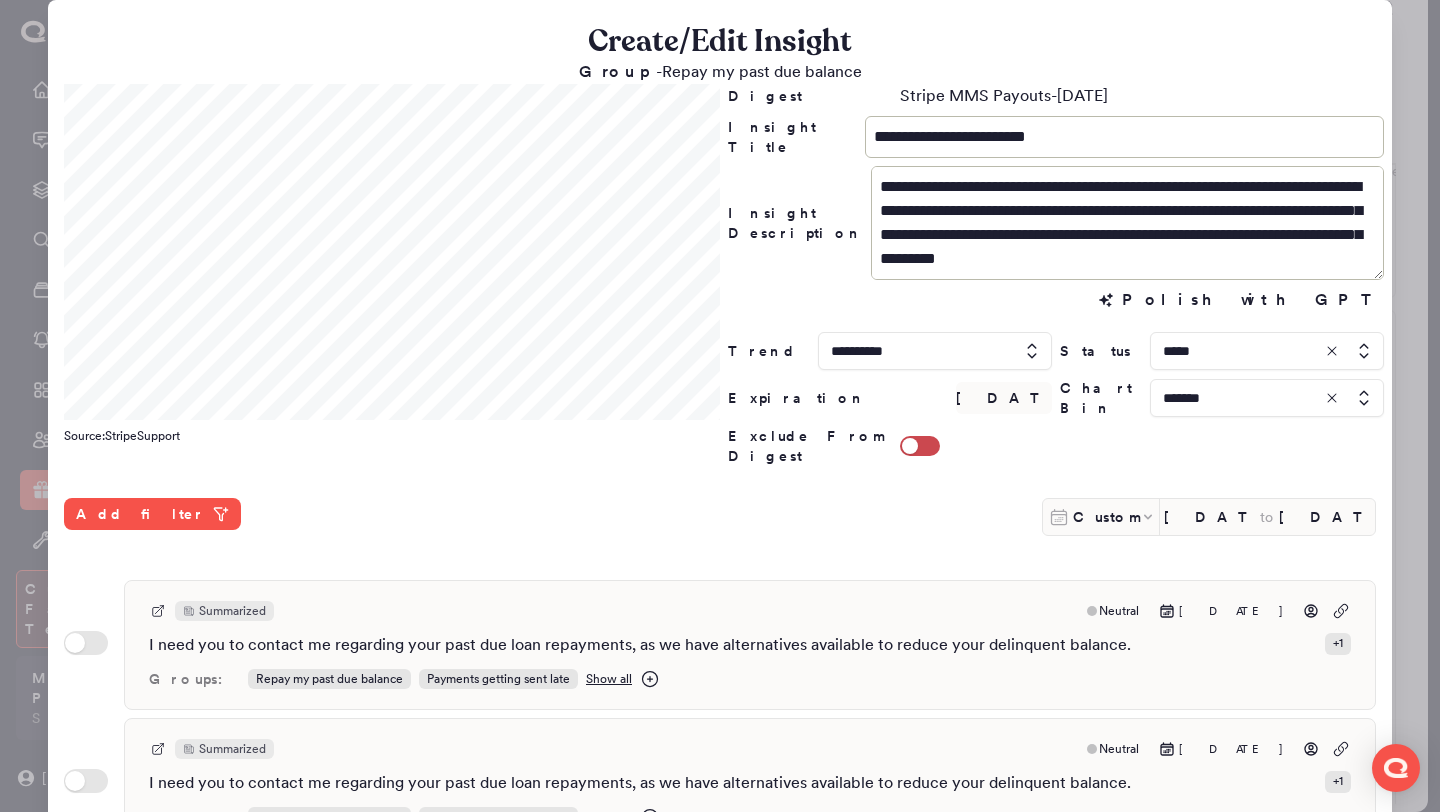 scroll, scrollTop: 516, scrollLeft: 0, axis: vertical 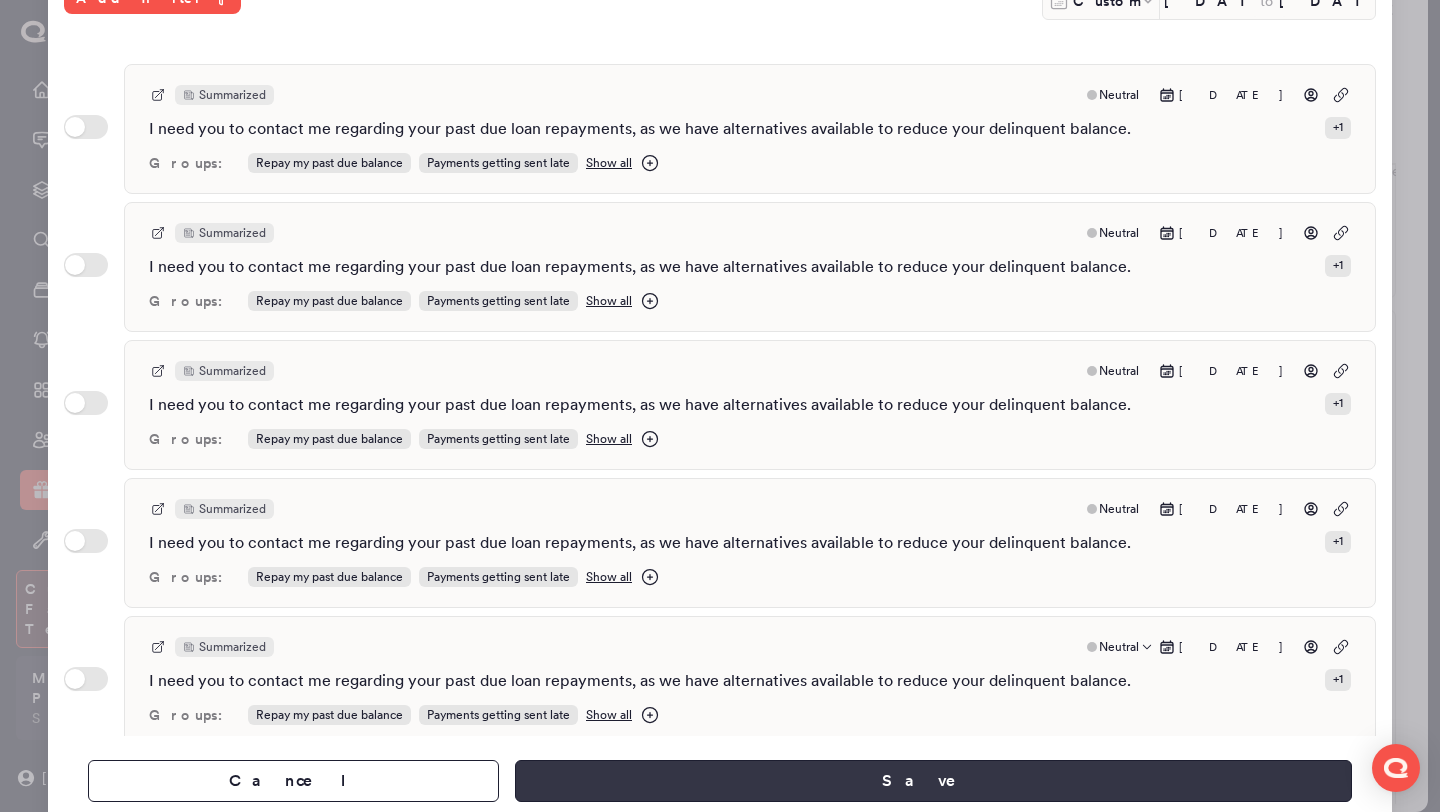 click on "Save" at bounding box center (933, 781) 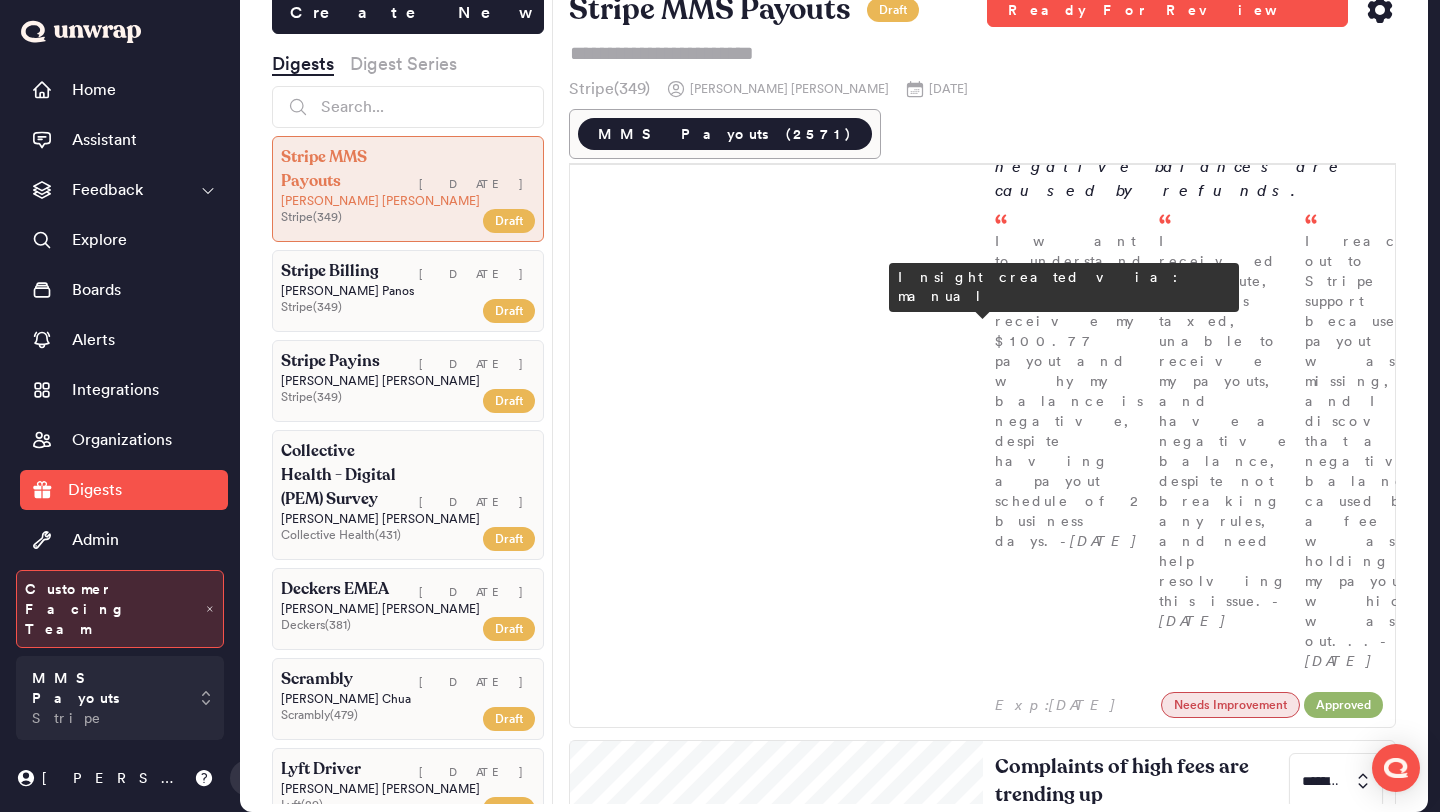 scroll, scrollTop: 0, scrollLeft: 0, axis: both 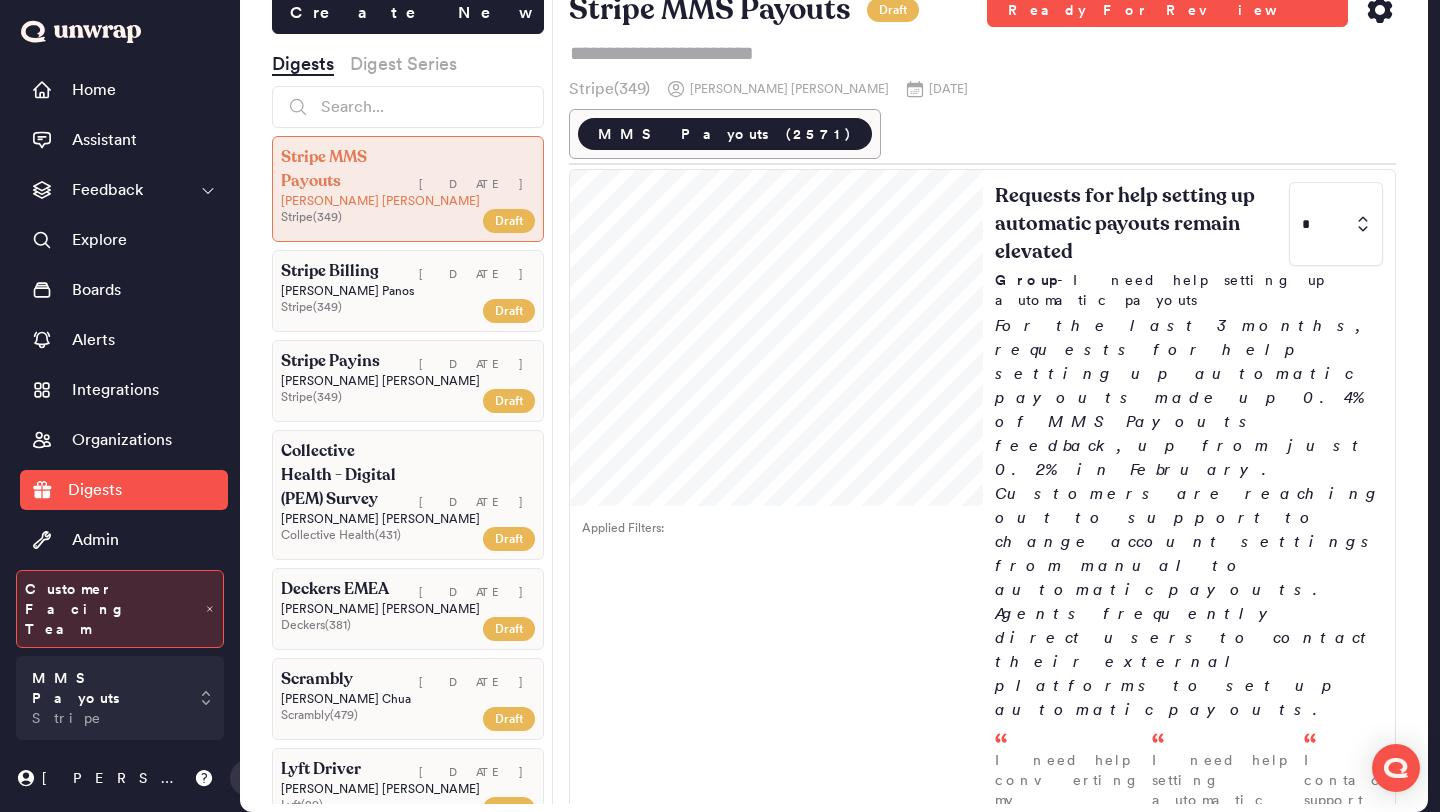 click 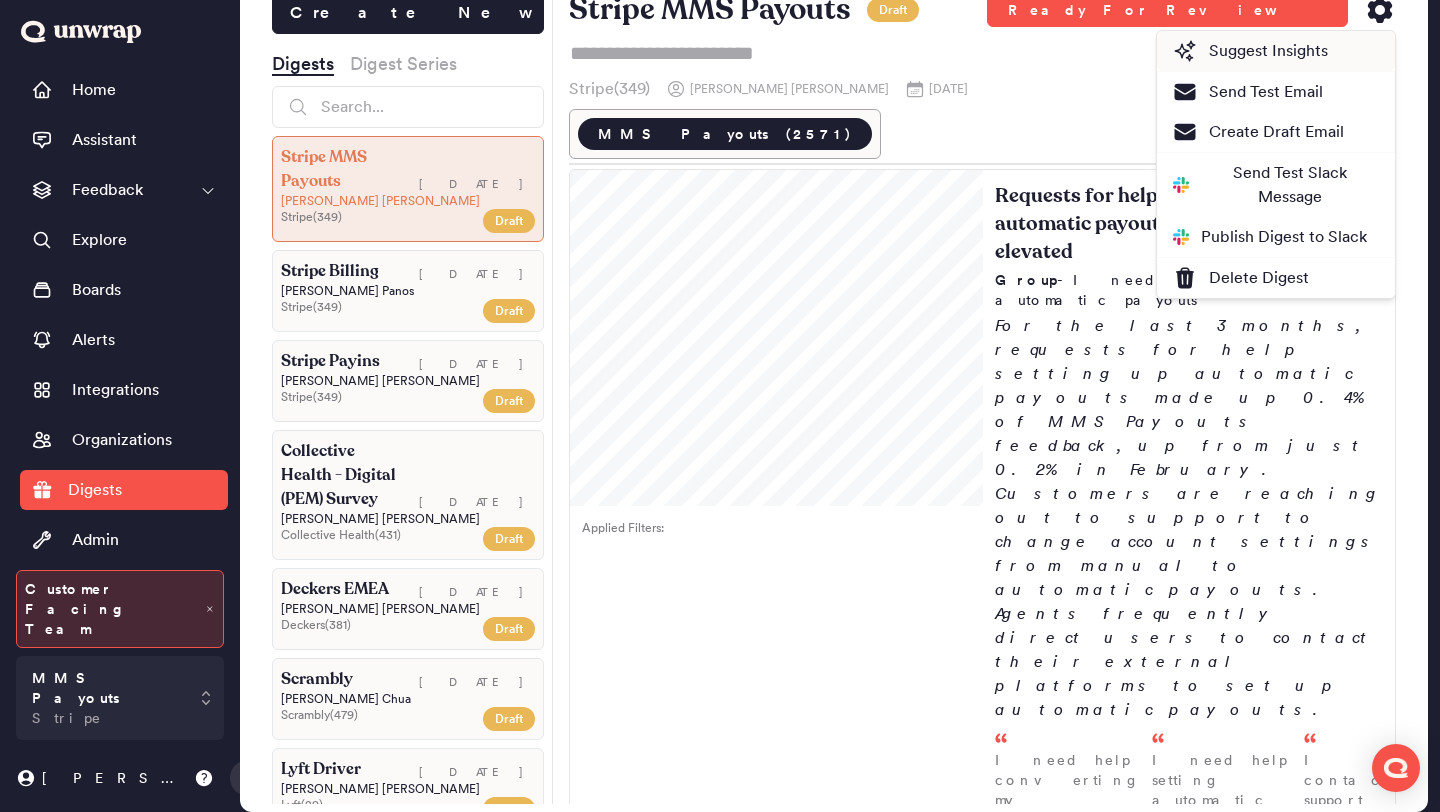 click on "Suggest Insights" at bounding box center [1250, 51] 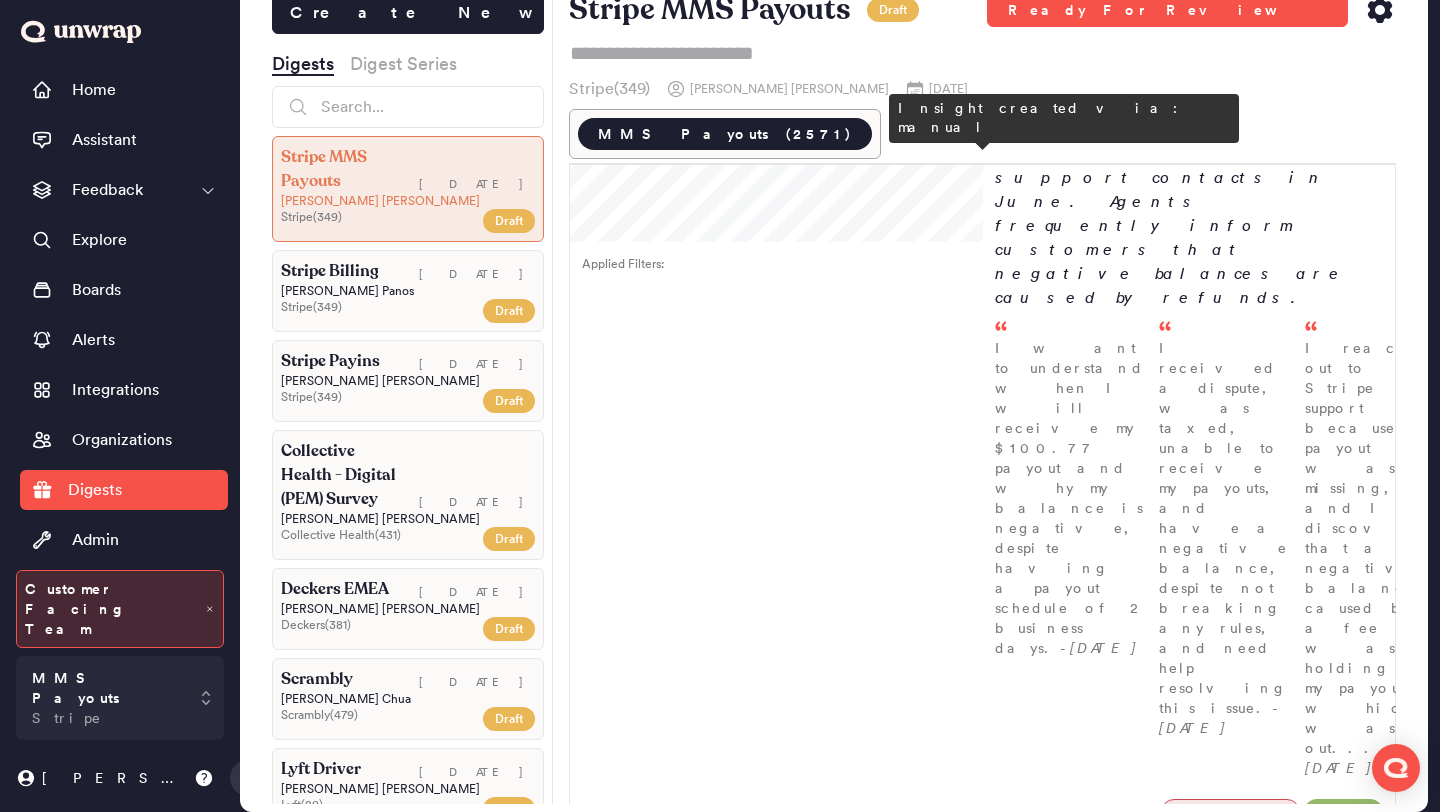 scroll, scrollTop: 1503, scrollLeft: 0, axis: vertical 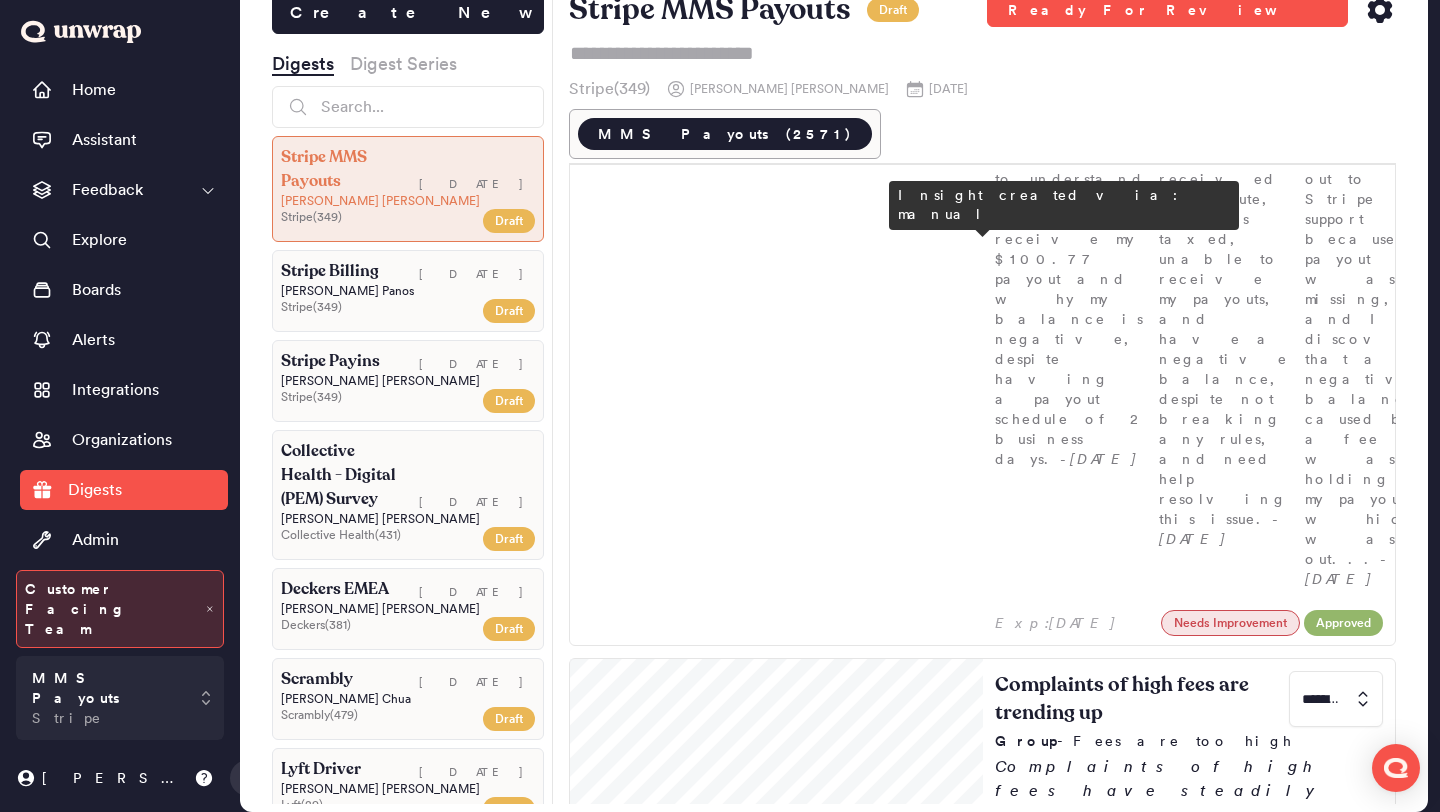 click on "Customers report ongoing issues with instant payouts failing due to debit or credit card problems. Causes include exceeding bank transaction or deposit limits, cards being reported stolen or inactive, and unsupported card types or banks.
Many users experience delays, such as waiting 48 to 72 hours after adding or updating cards, which prevents immediate payout access. Some customers successfully..." at bounding box center [1189, 1877] 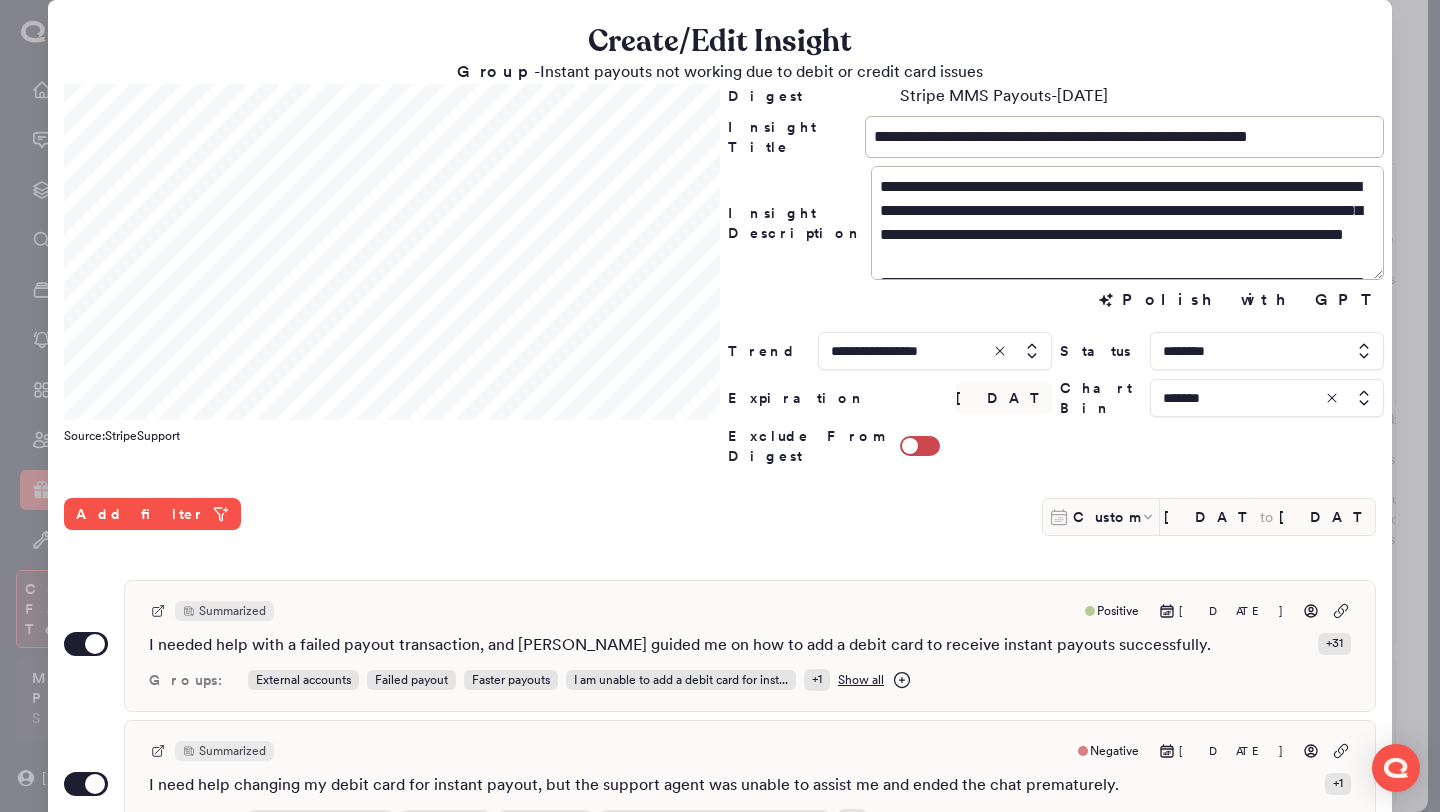 click at bounding box center [1267, 351] 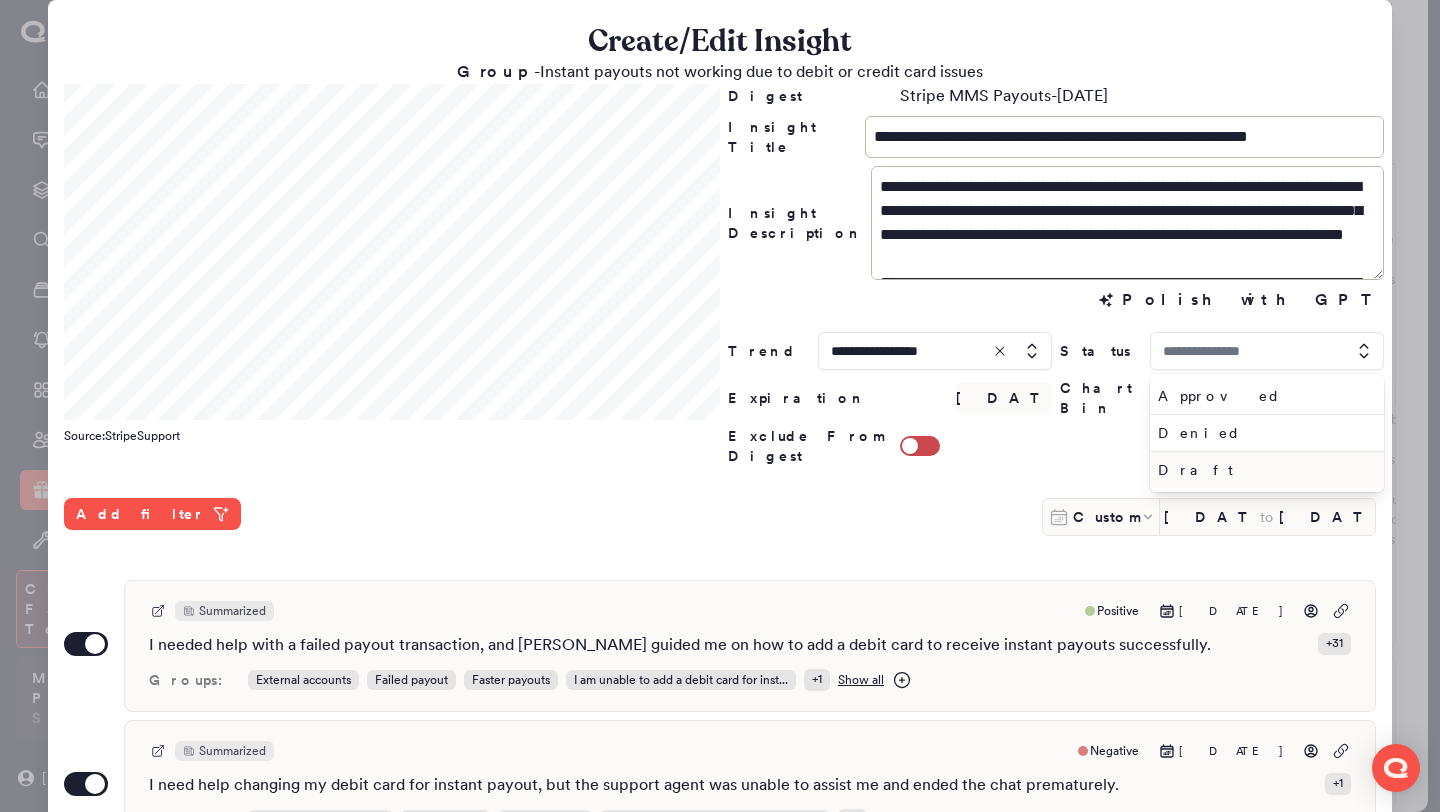 type on "********" 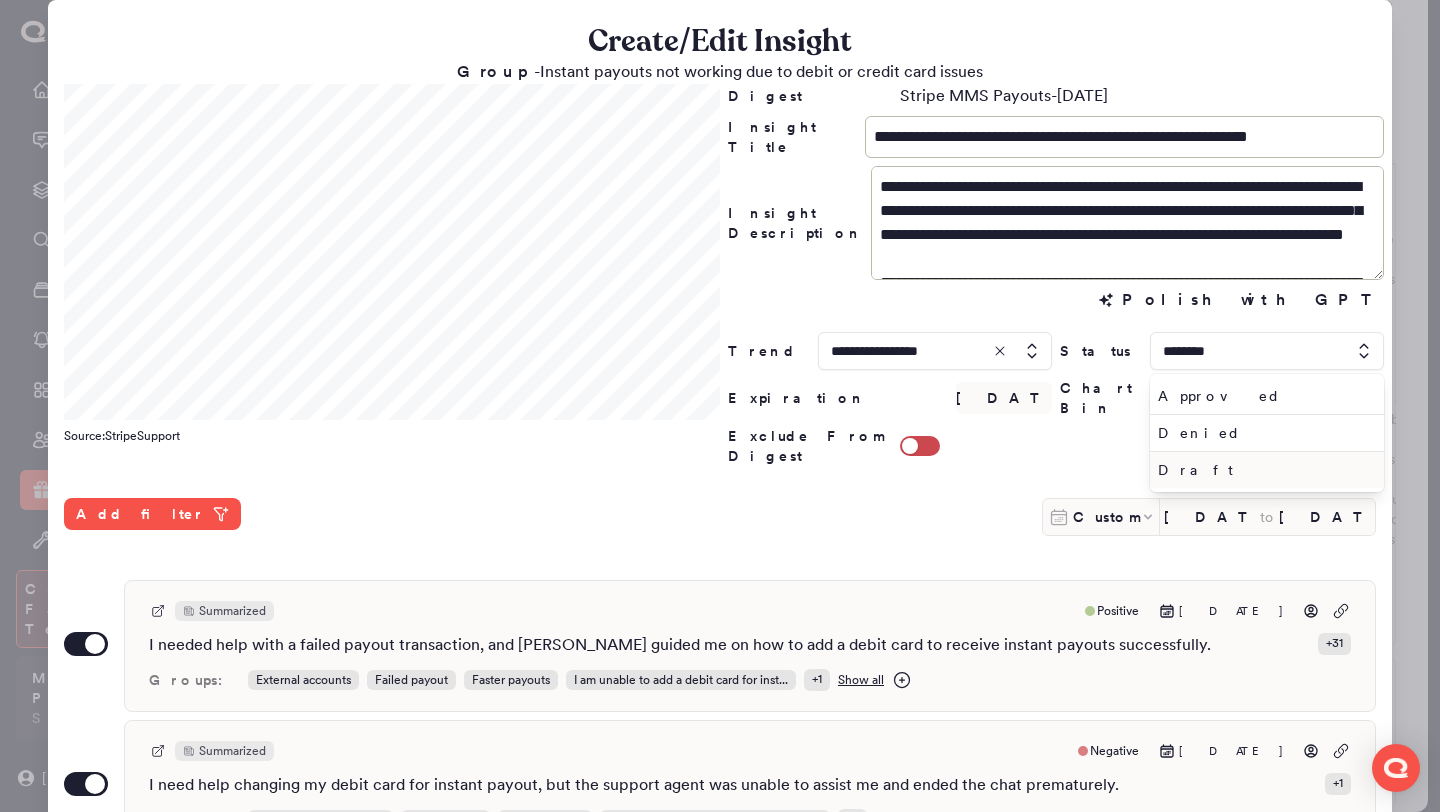 click on "Draft" at bounding box center [1263, 470] 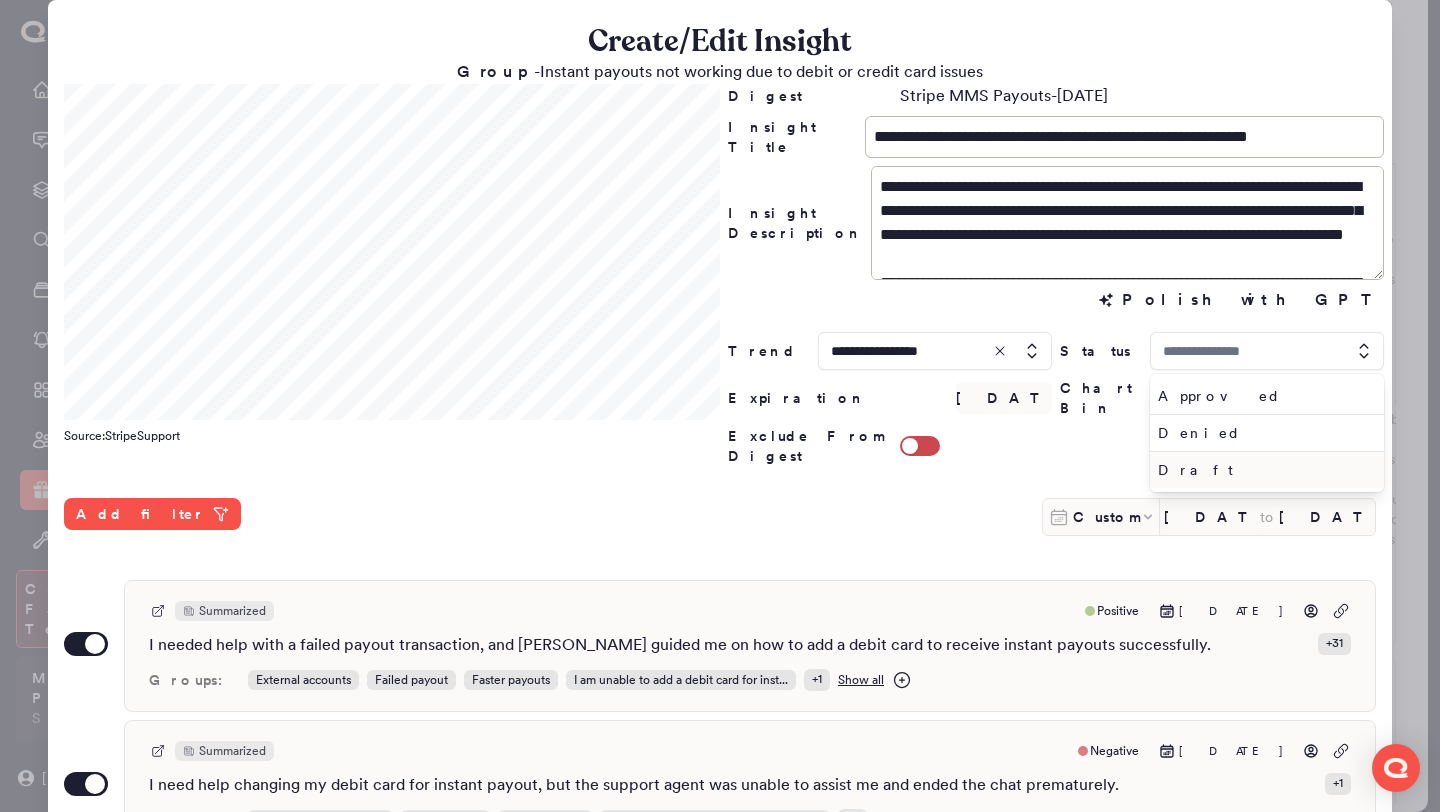 type on "*****" 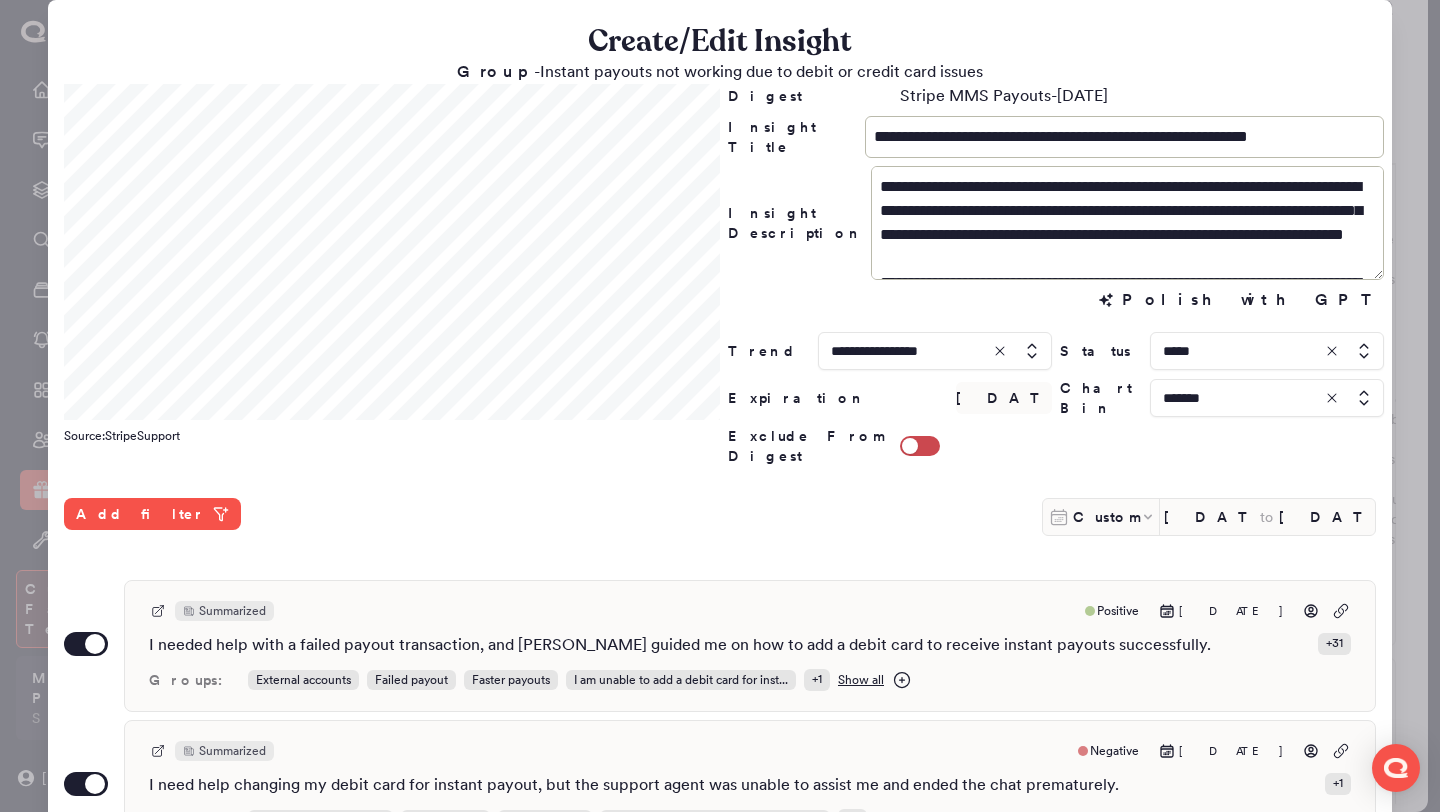 scroll, scrollTop: 516, scrollLeft: 0, axis: vertical 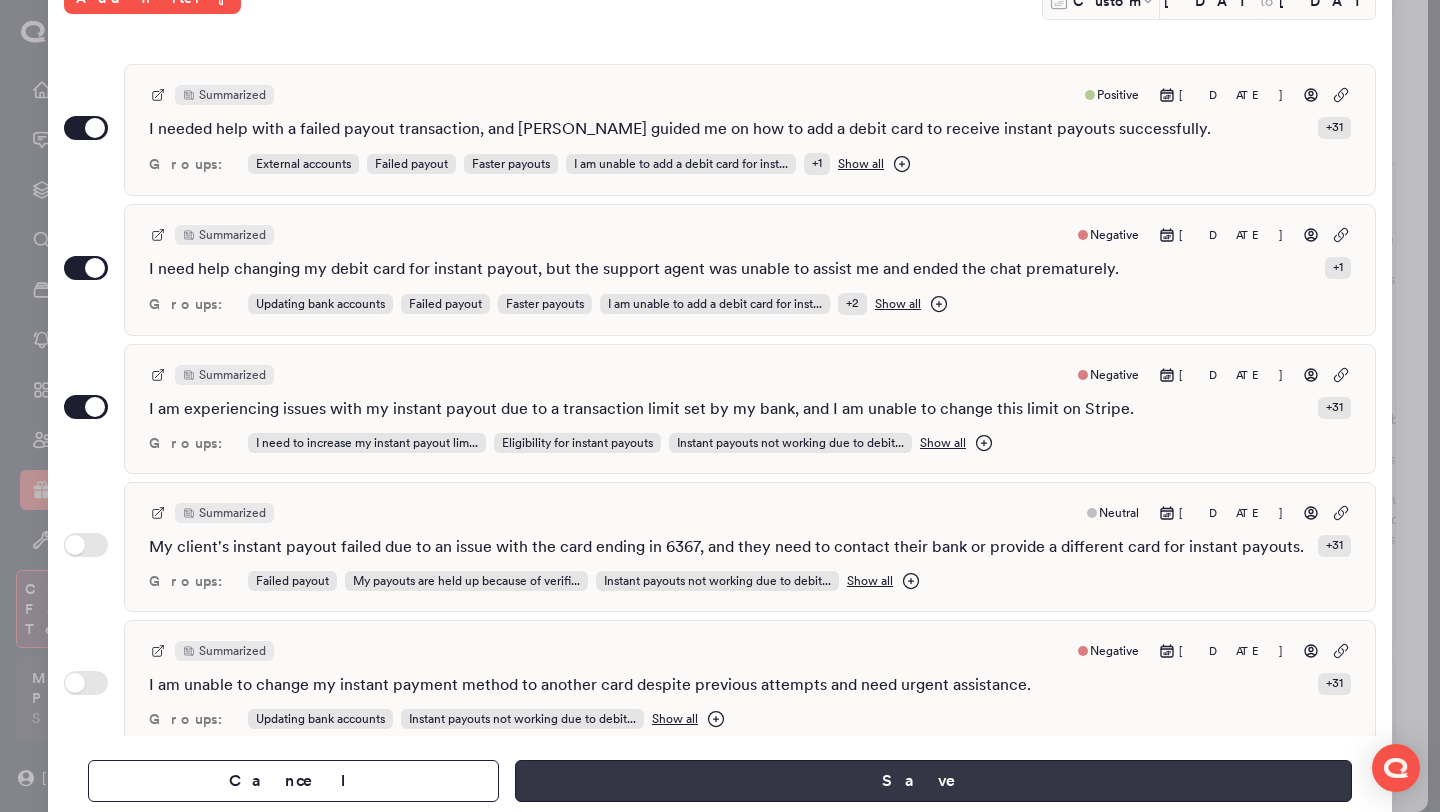 click on "Save" at bounding box center (933, 781) 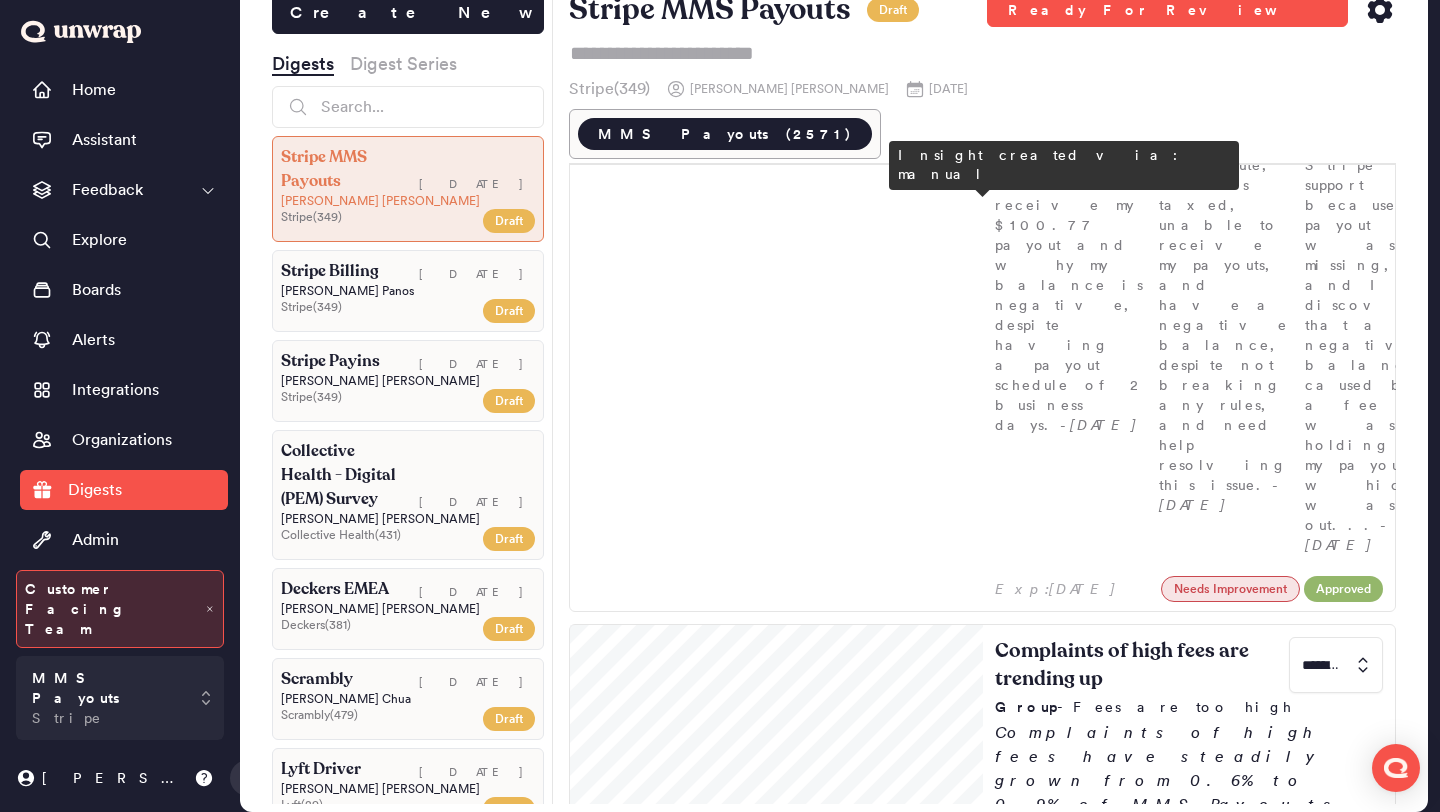 scroll, scrollTop: 1556, scrollLeft: 0, axis: vertical 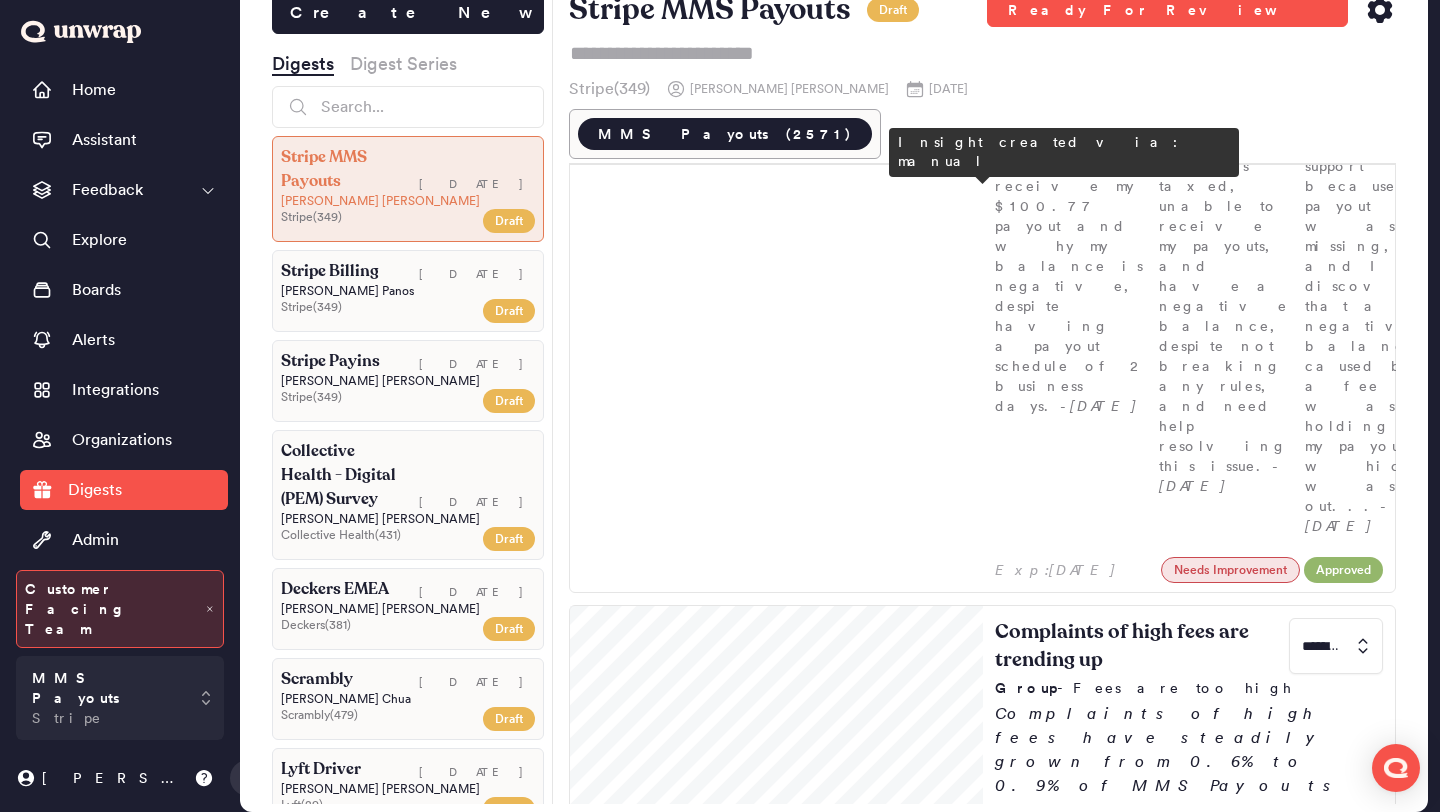 click on "Customers report payout rejections due to issues with bank account details, such as incorrect account numbers, mismatched recipient names, missing branch codes, or unsupported account types. Bank restrictions, including card limits, denylisting, or restrictions on certain account types, are also cited as causes.
Some payouts are rejected because of account closures or bank refusals, especially fo..." at bounding box center [1189, 1746] 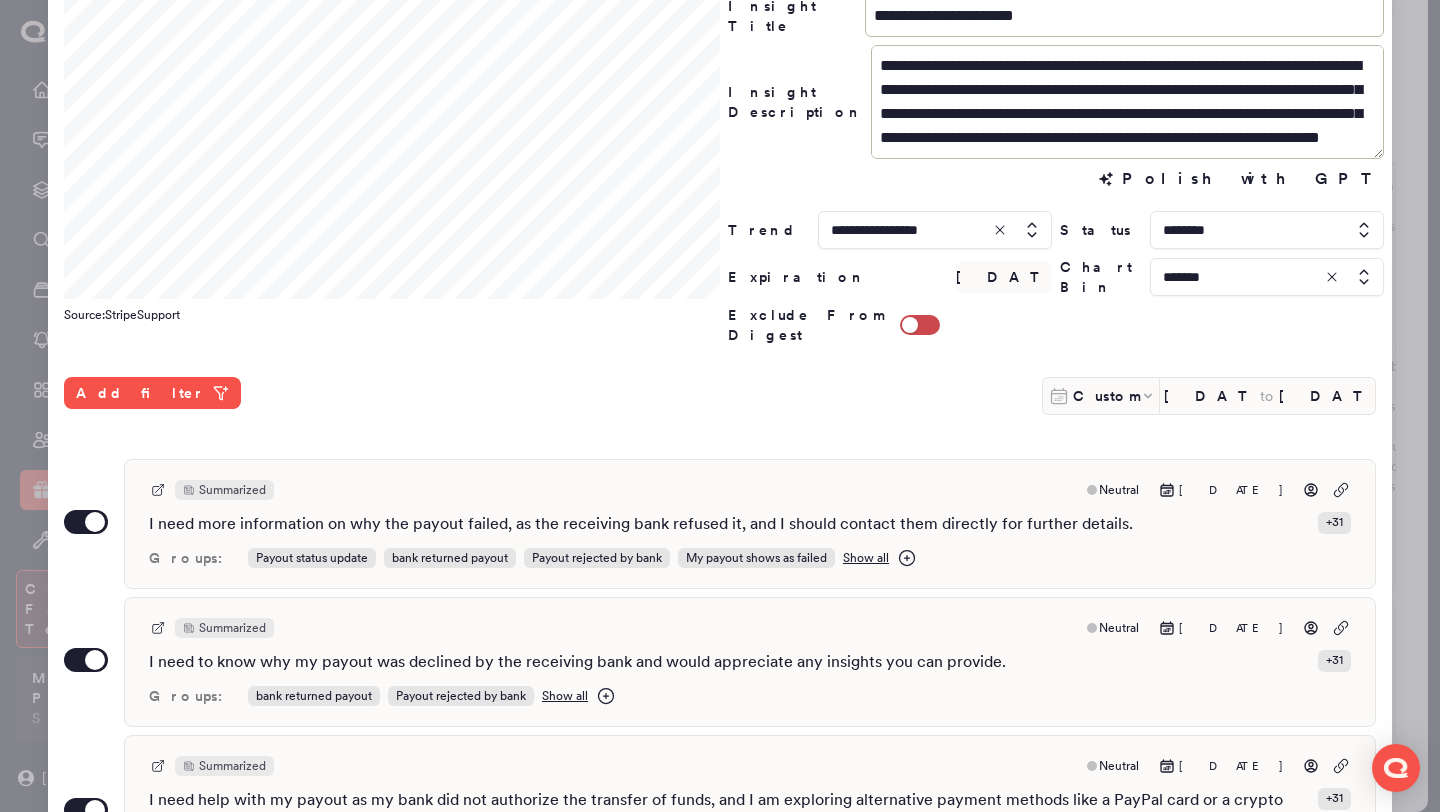 scroll, scrollTop: 122, scrollLeft: 0, axis: vertical 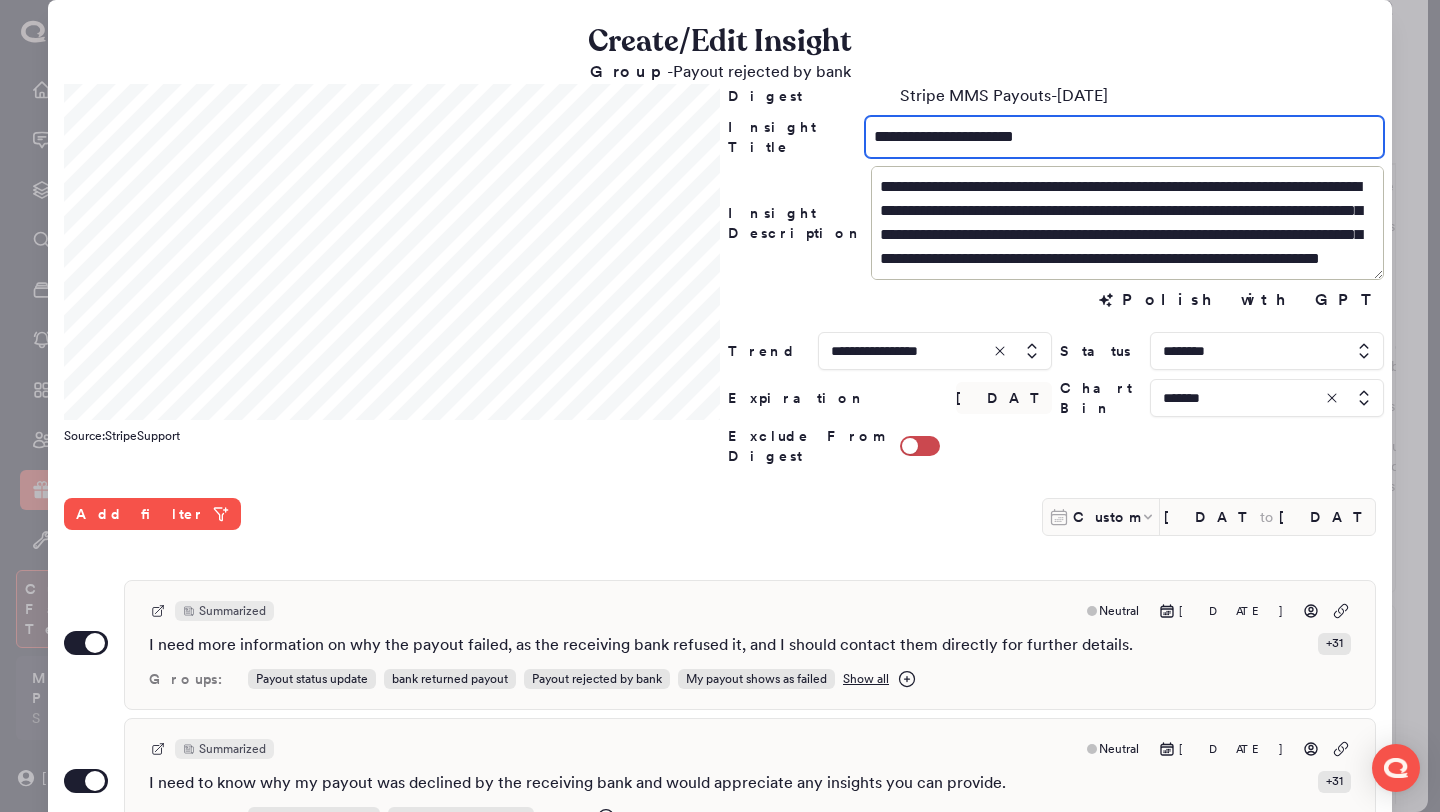 click on "**********" at bounding box center [1124, 137] 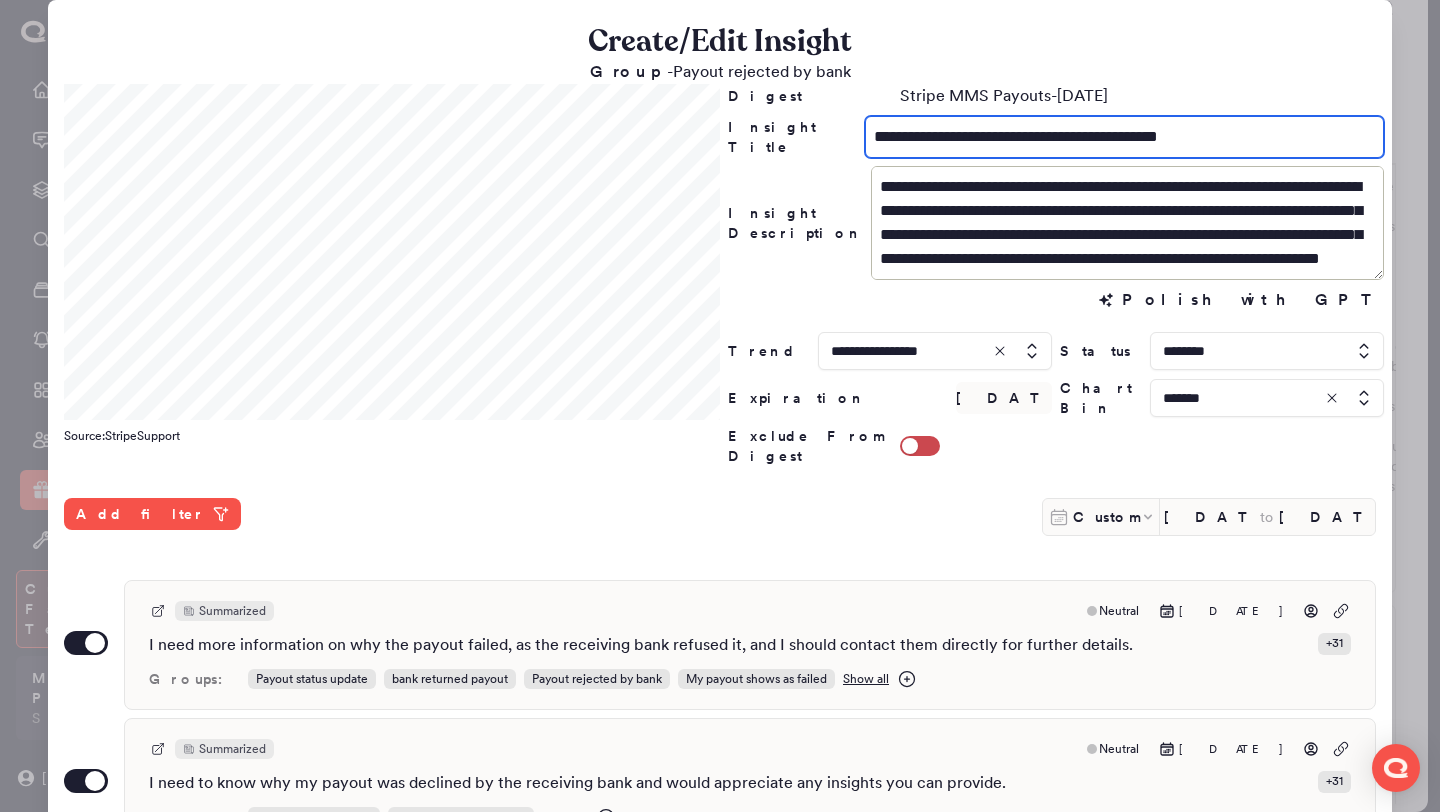 type on "**********" 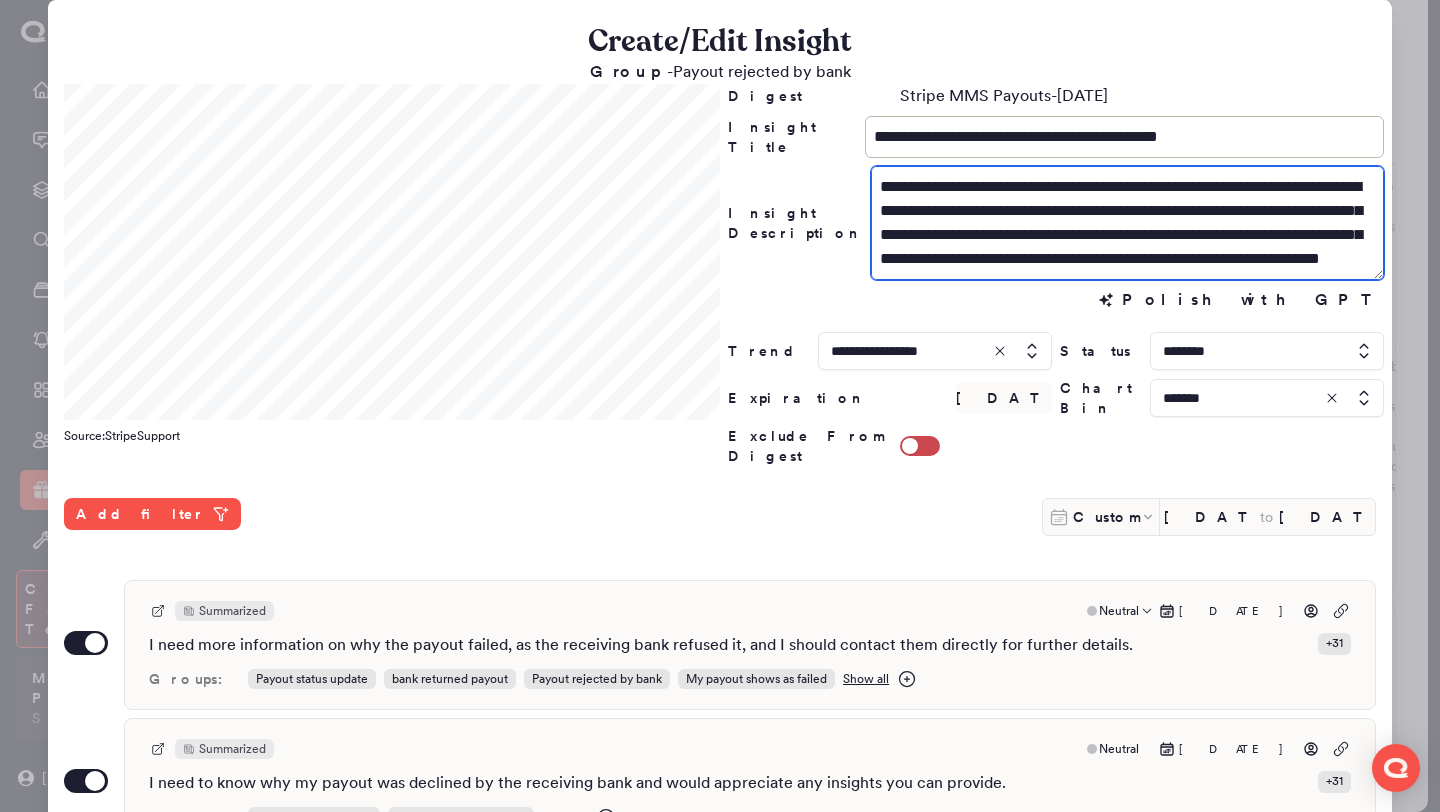 scroll, scrollTop: 696, scrollLeft: 0, axis: vertical 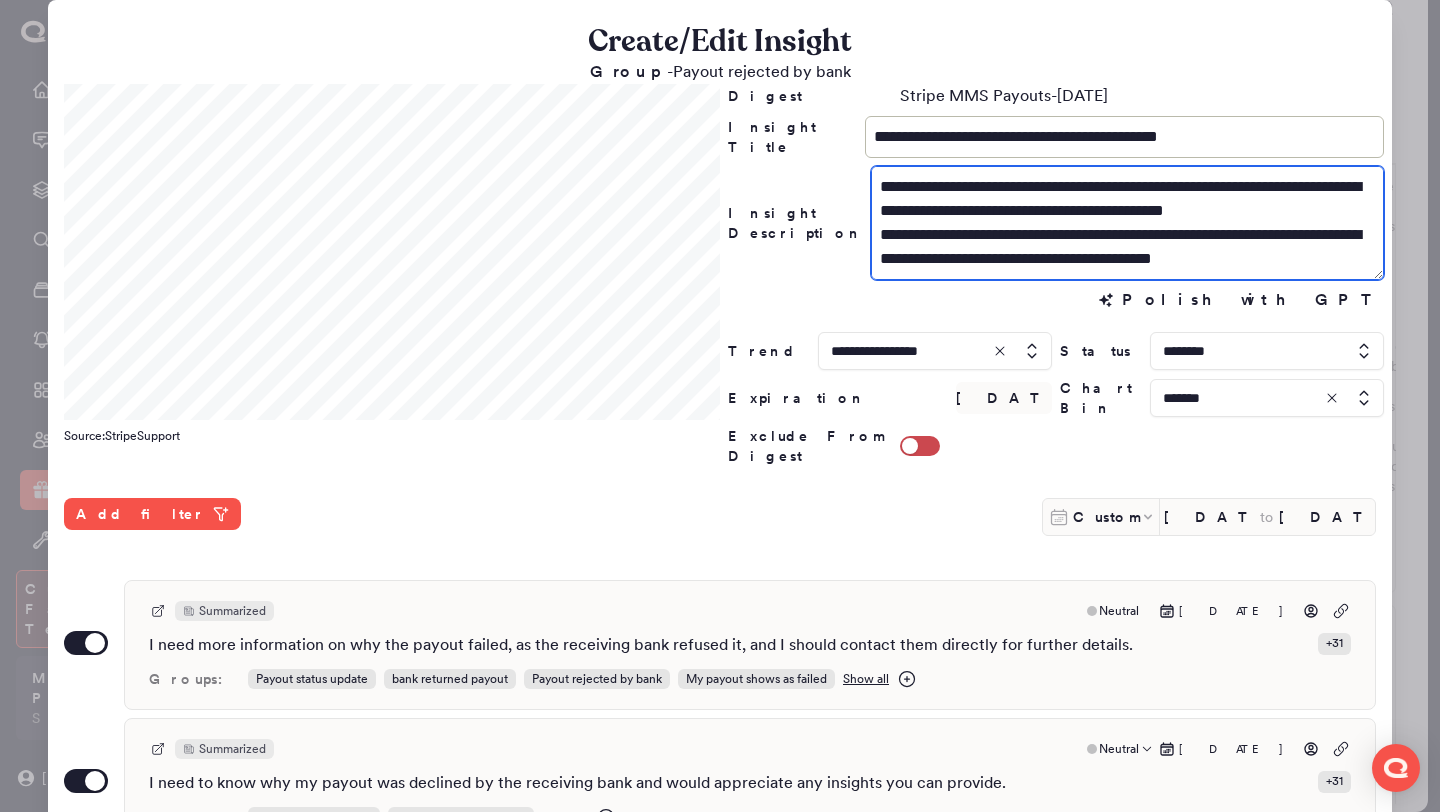 drag, startPoint x: 873, startPoint y: 184, endPoint x: 1094, endPoint y: 700, distance: 561.335 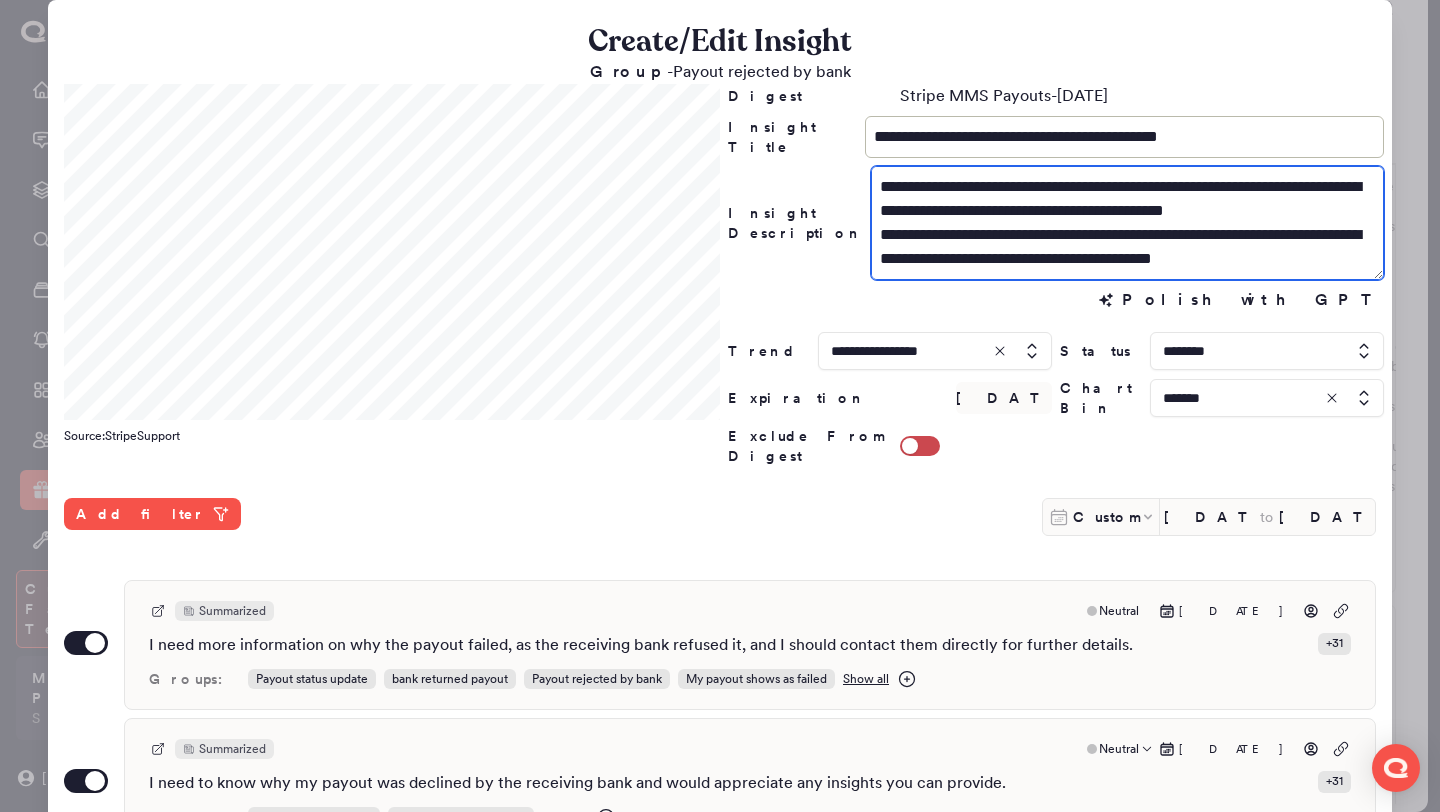 click on "**********" at bounding box center (720, 668) 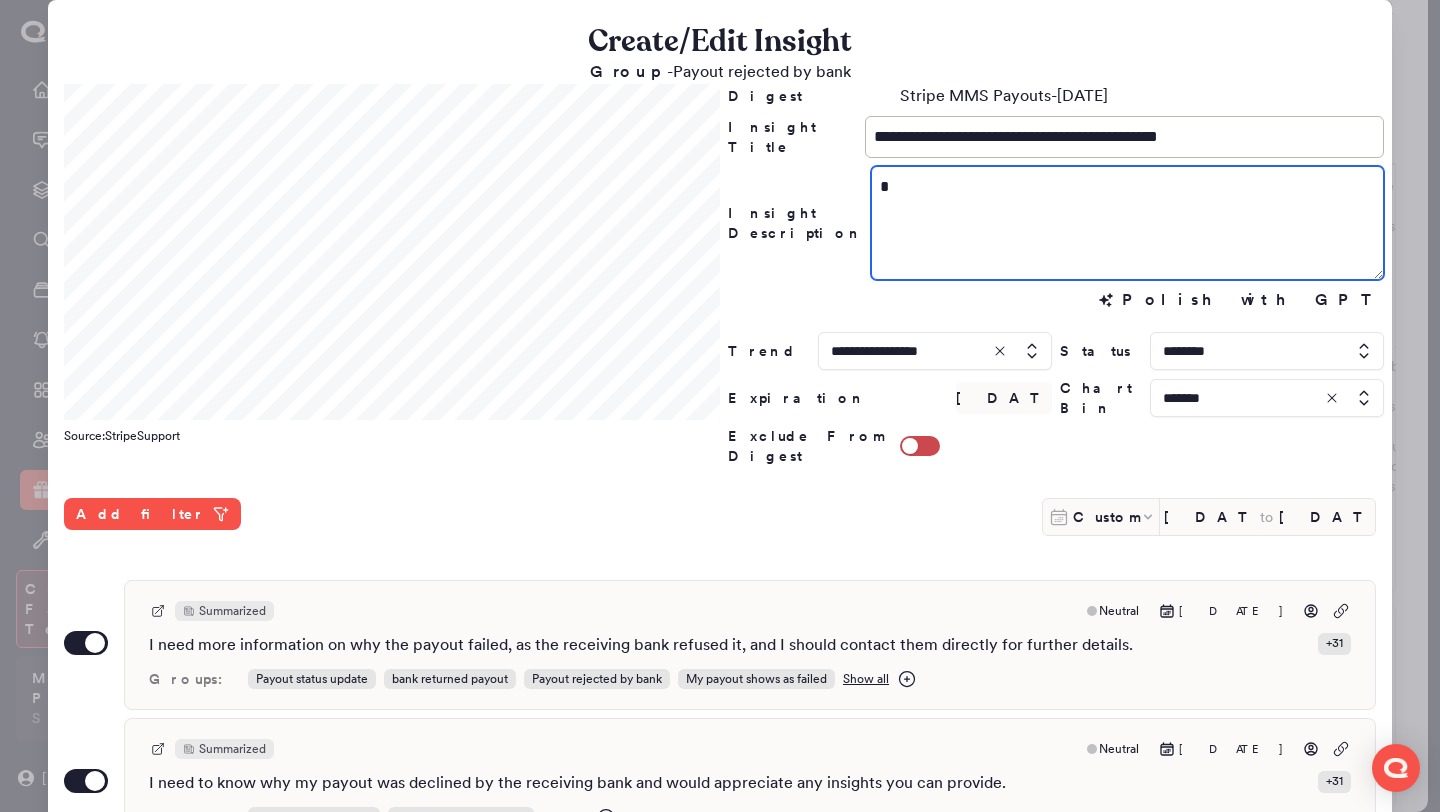scroll, scrollTop: 0, scrollLeft: 0, axis: both 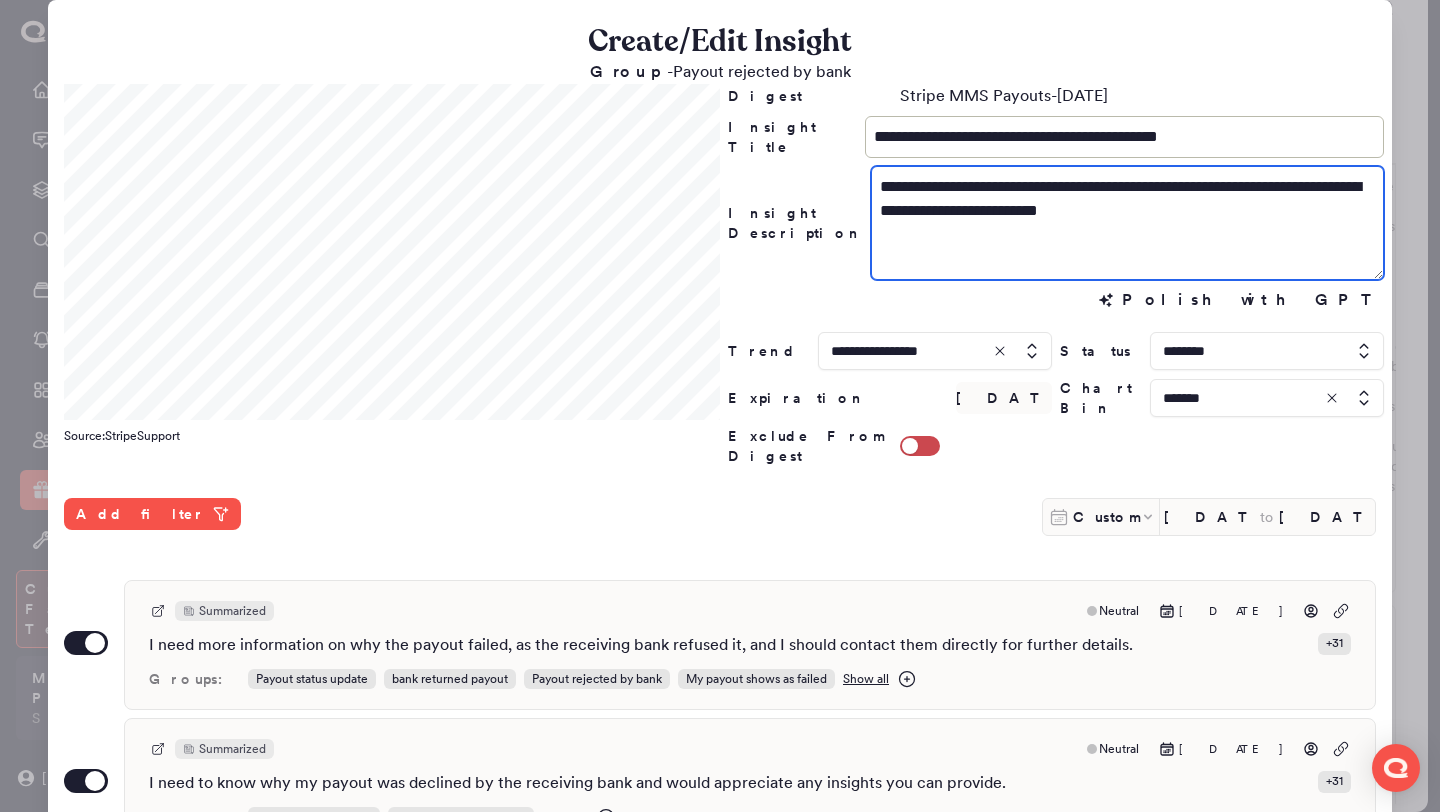 drag, startPoint x: 1125, startPoint y: 210, endPoint x: 1246, endPoint y: 211, distance: 121.004135 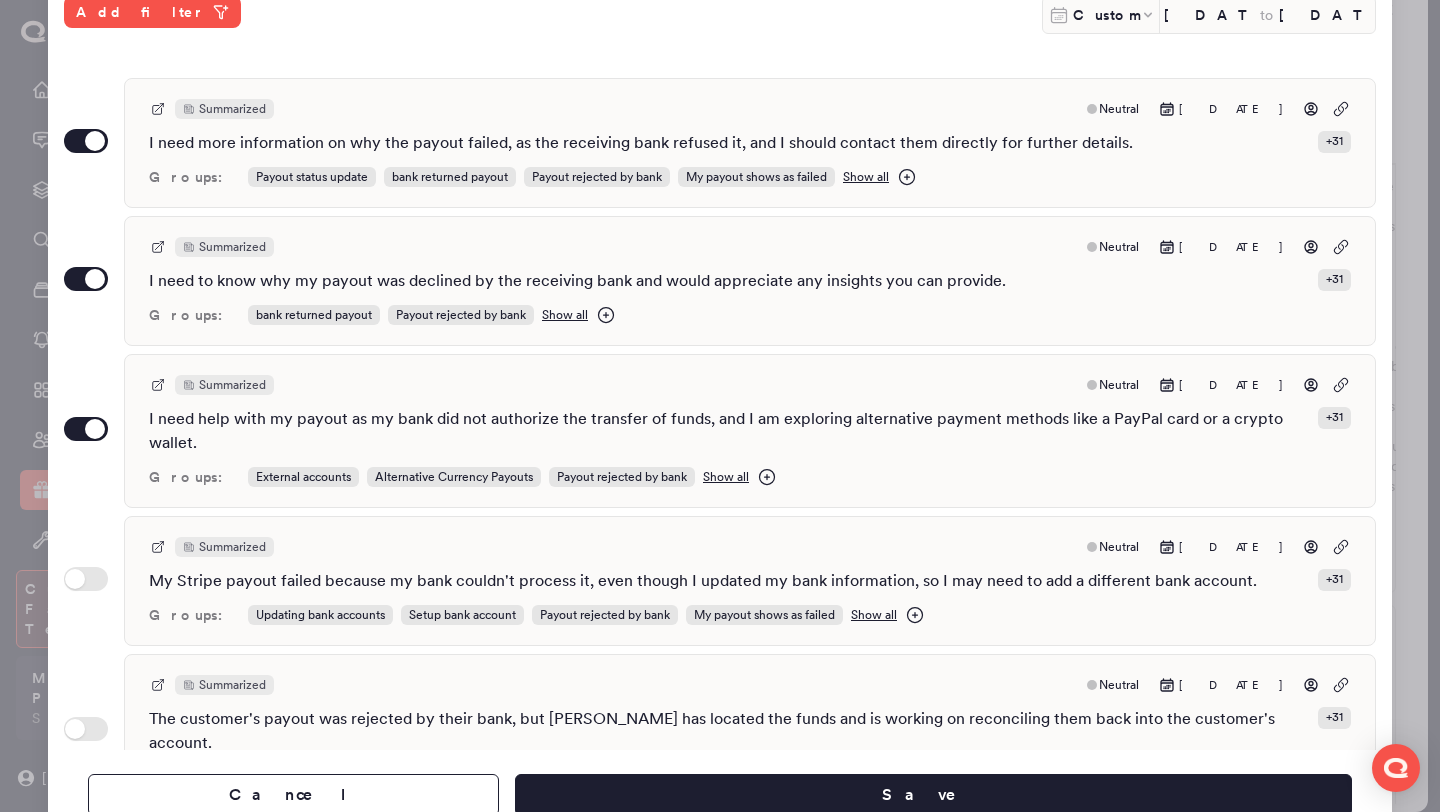 scroll, scrollTop: 501, scrollLeft: 0, axis: vertical 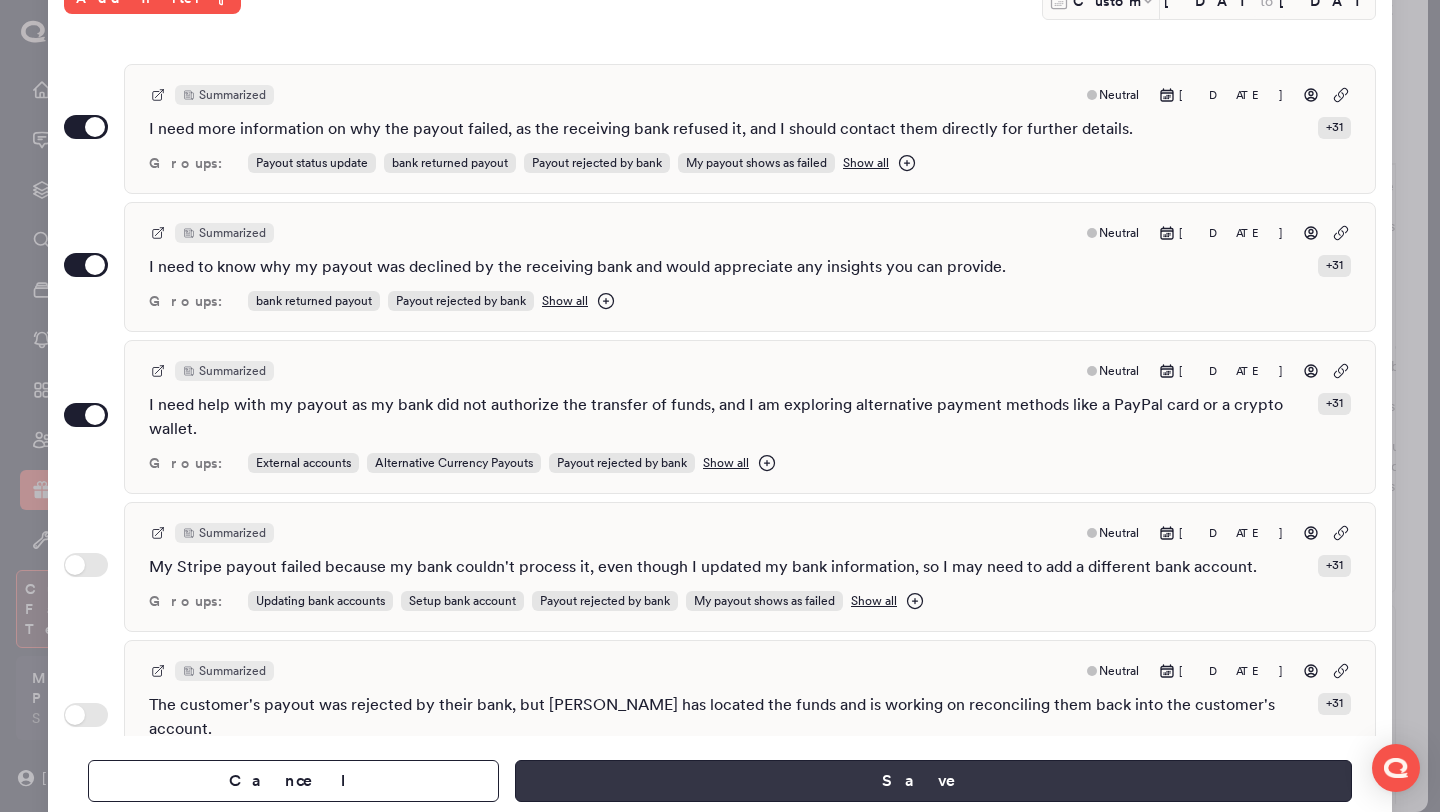 type on "**********" 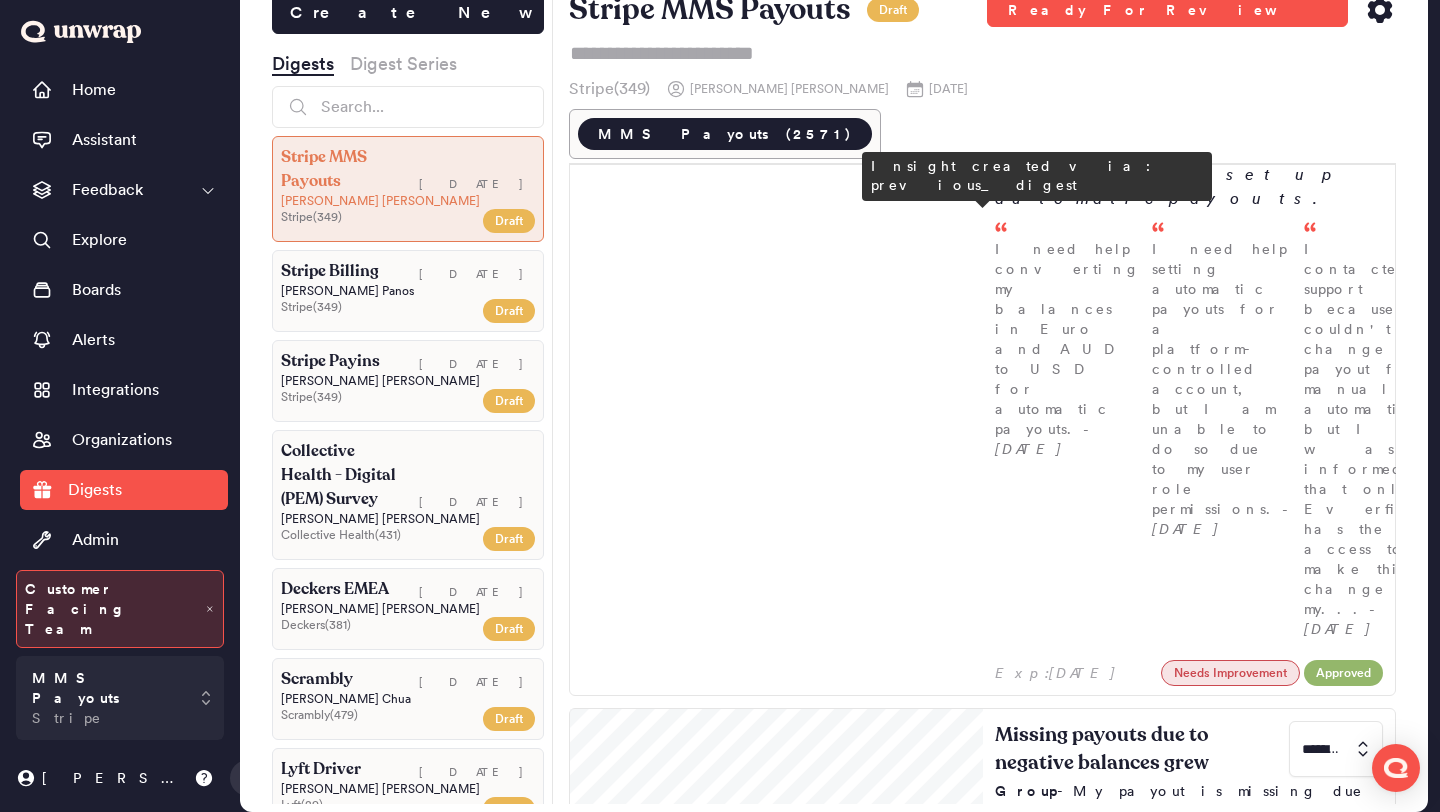 scroll, scrollTop: 528, scrollLeft: 0, axis: vertical 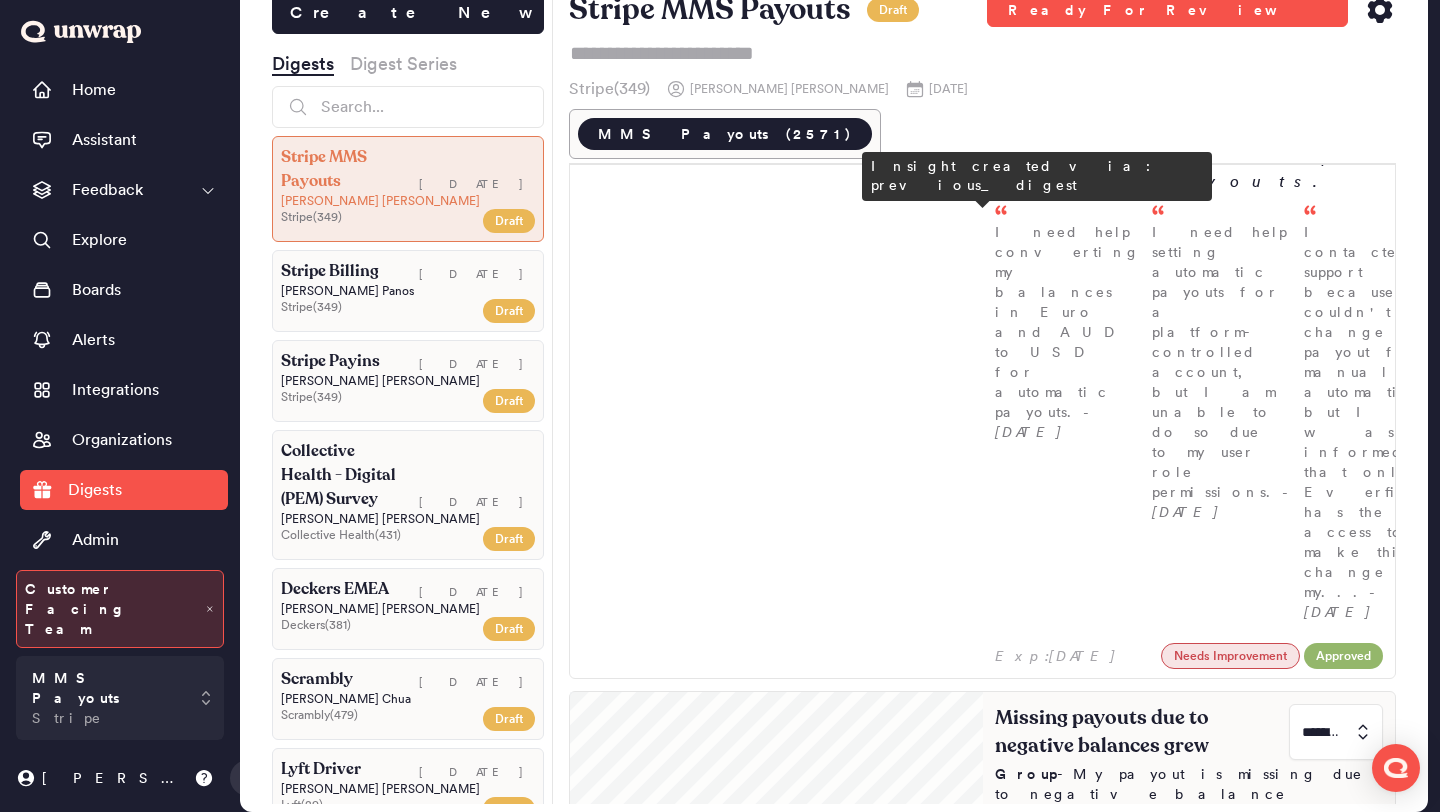 click at bounding box center (1336, 732) 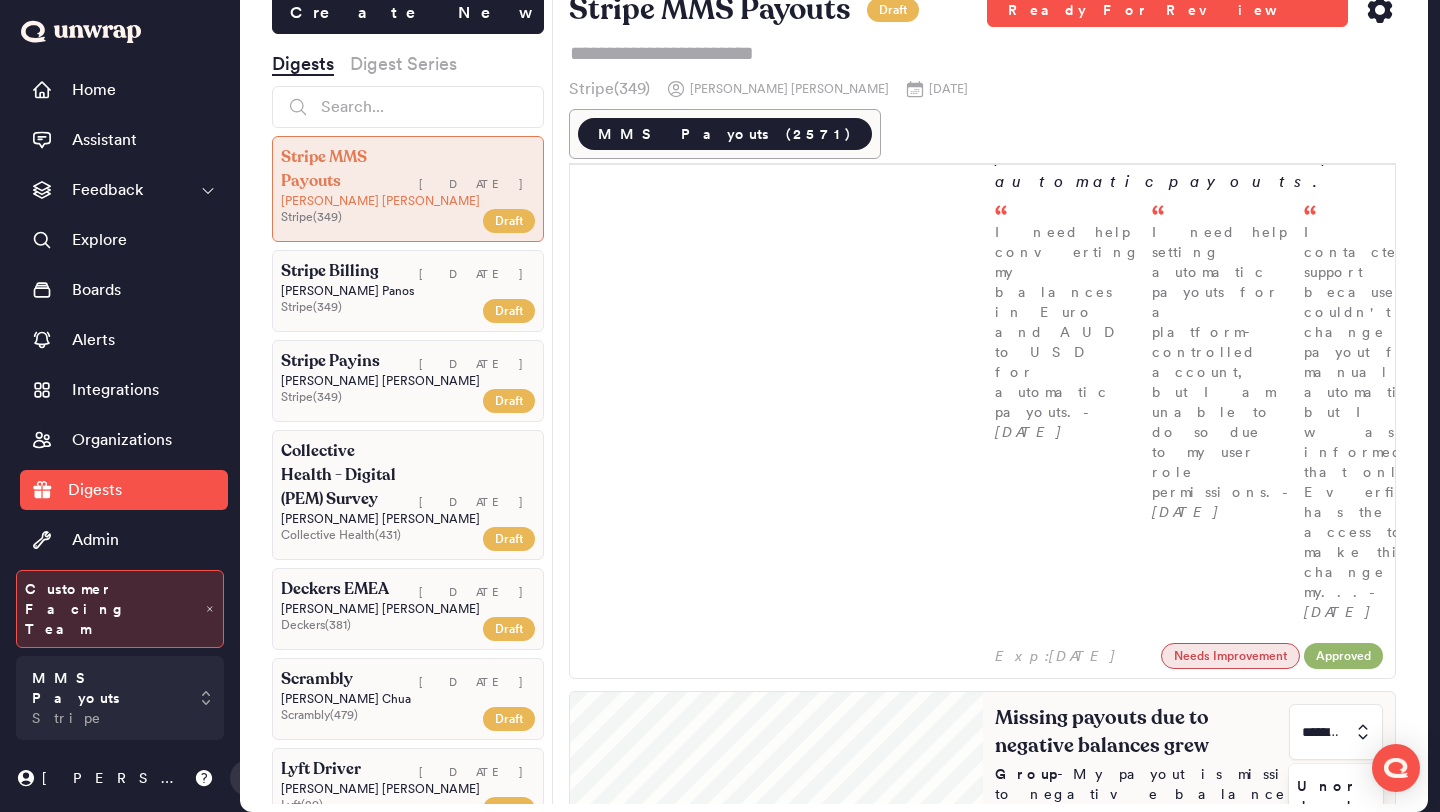 click on "0" at bounding box center (1332, 843) 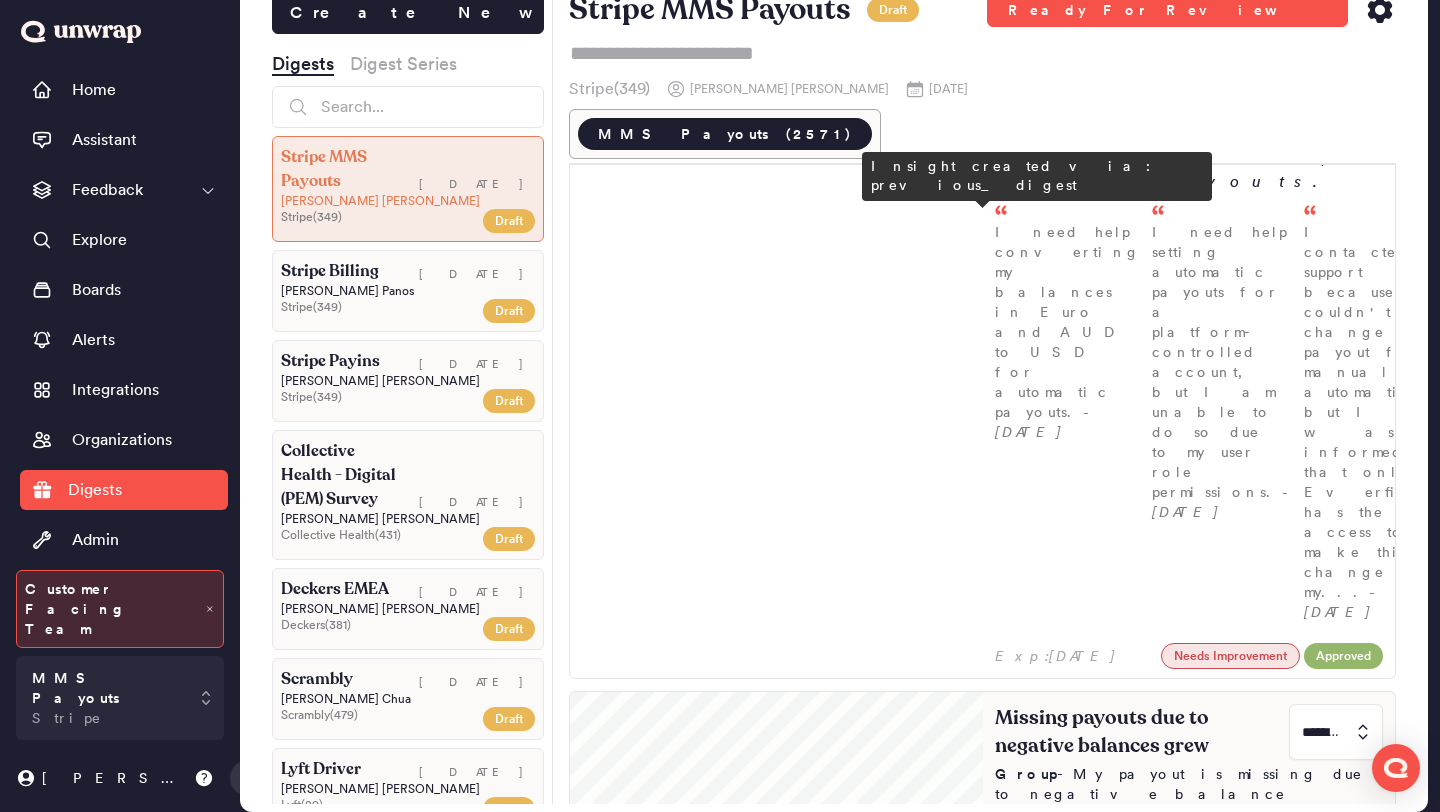 type on "*" 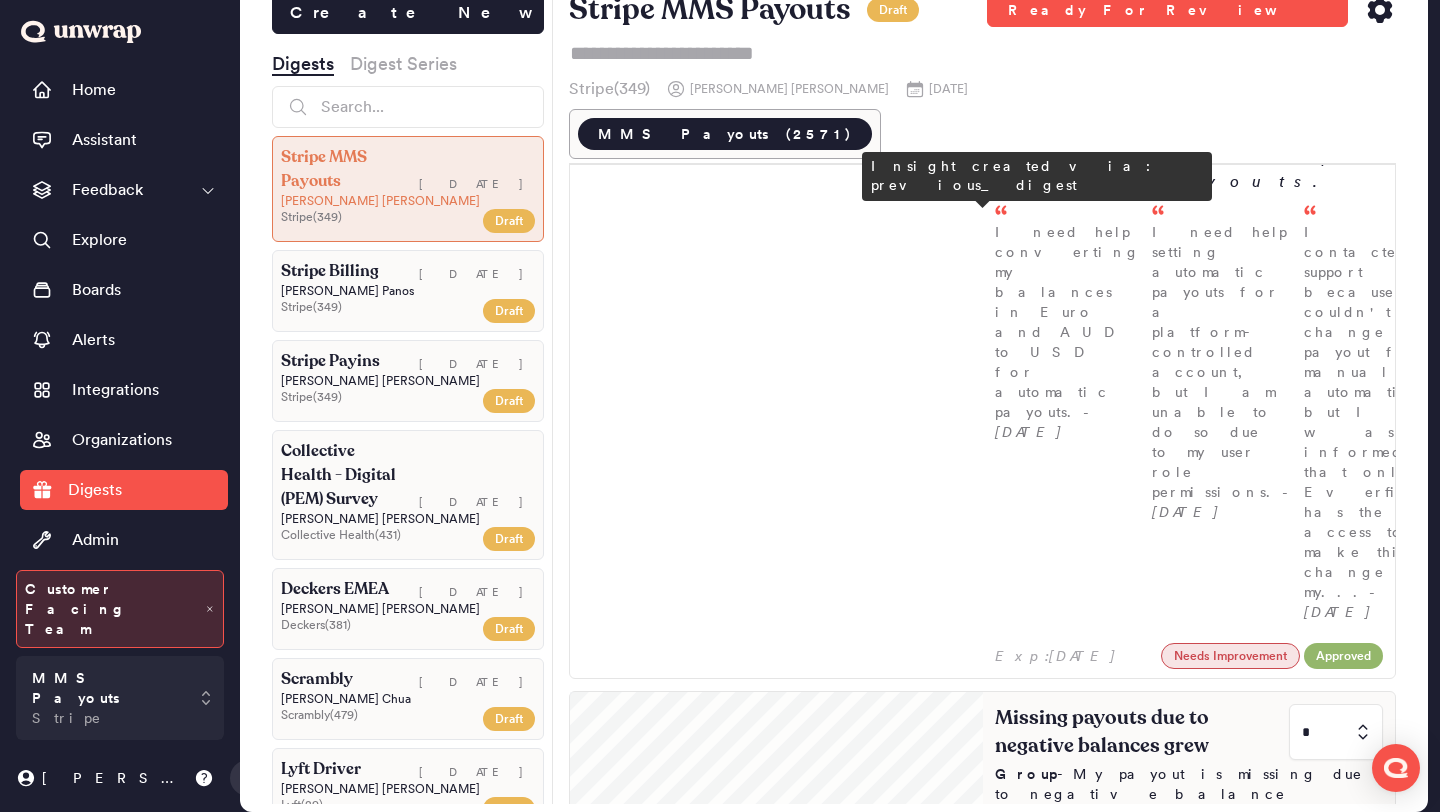 scroll, scrollTop: 0, scrollLeft: 0, axis: both 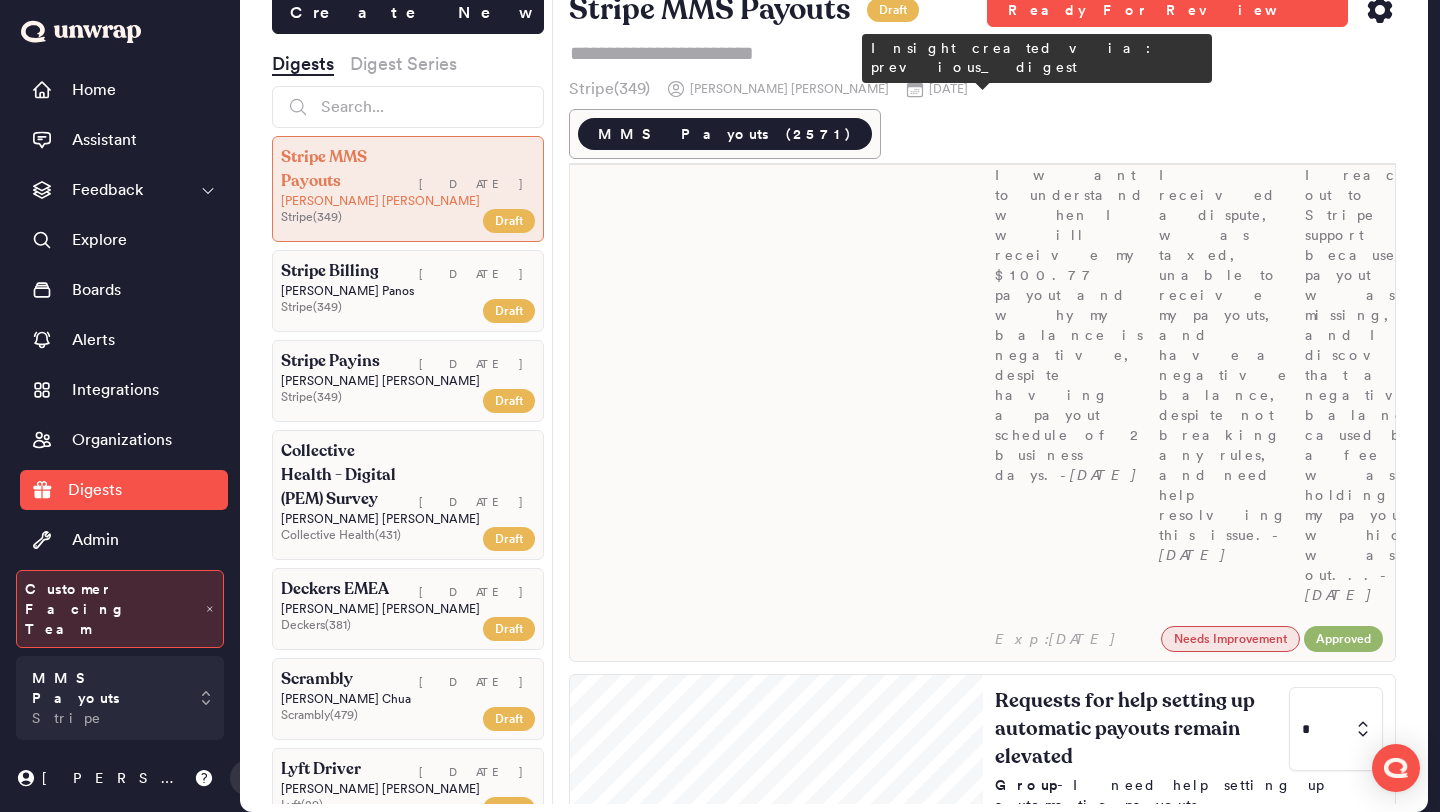 type on "*" 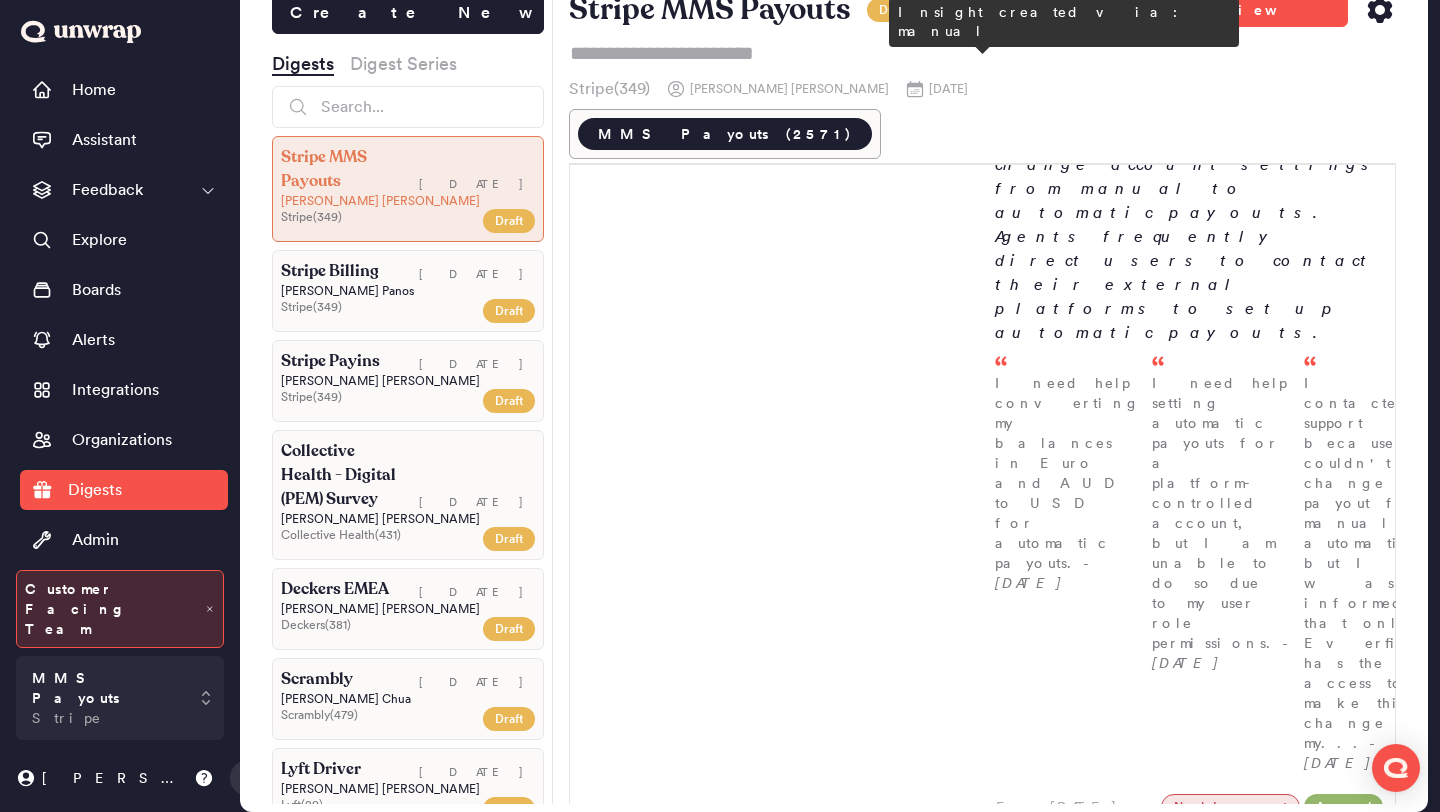 scroll, scrollTop: 1377, scrollLeft: 0, axis: vertical 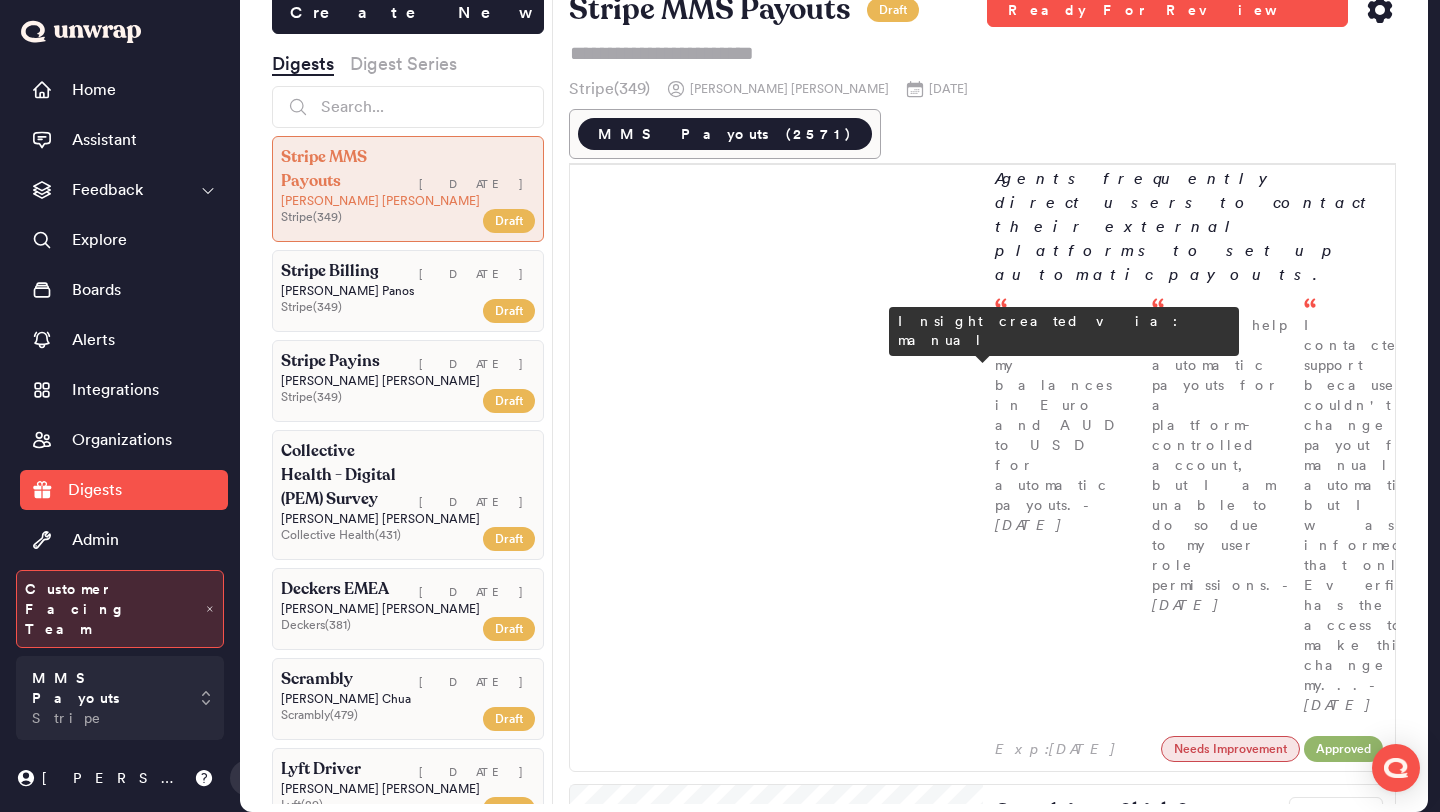 click at bounding box center (1336, 1629) 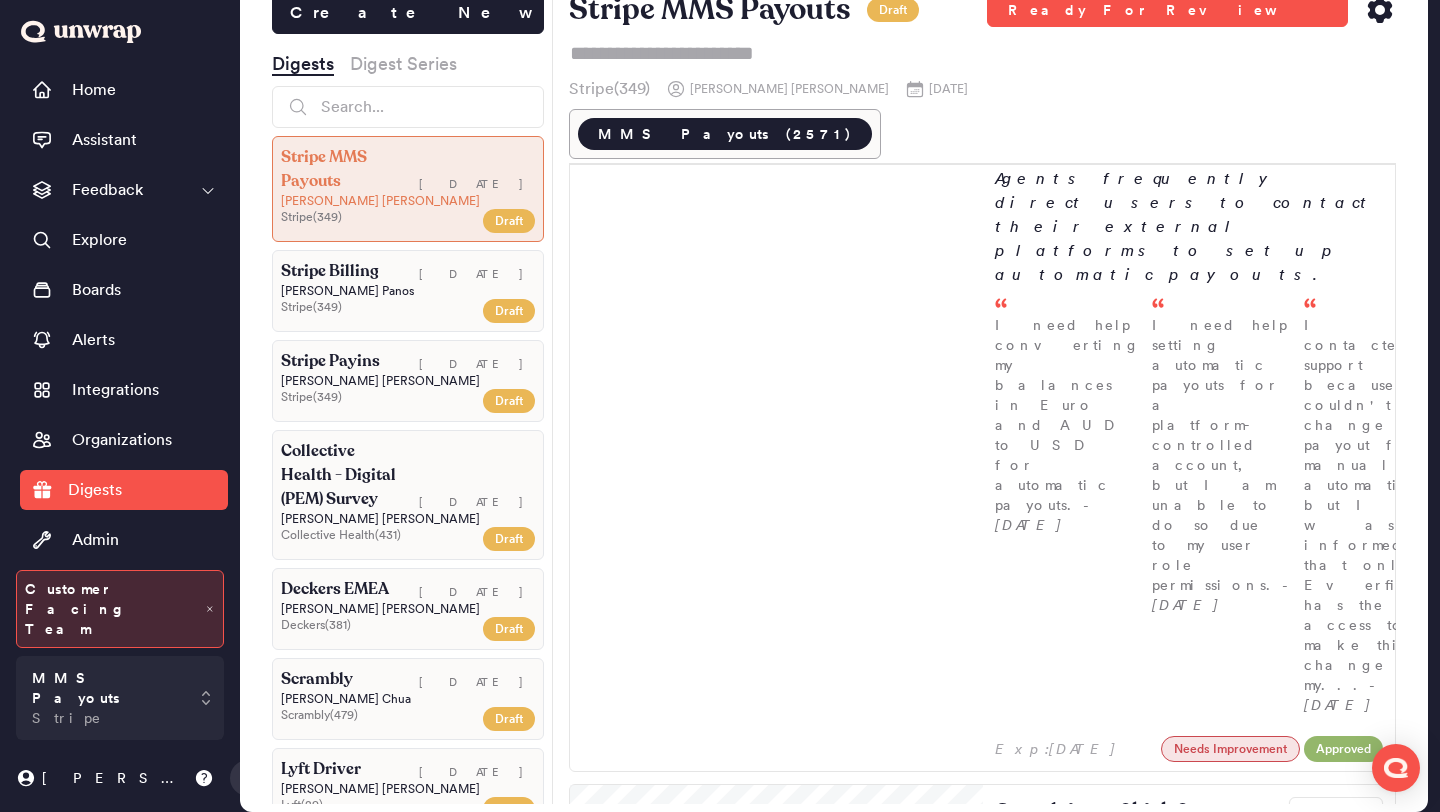click on "1" at bounding box center [1332, 1791] 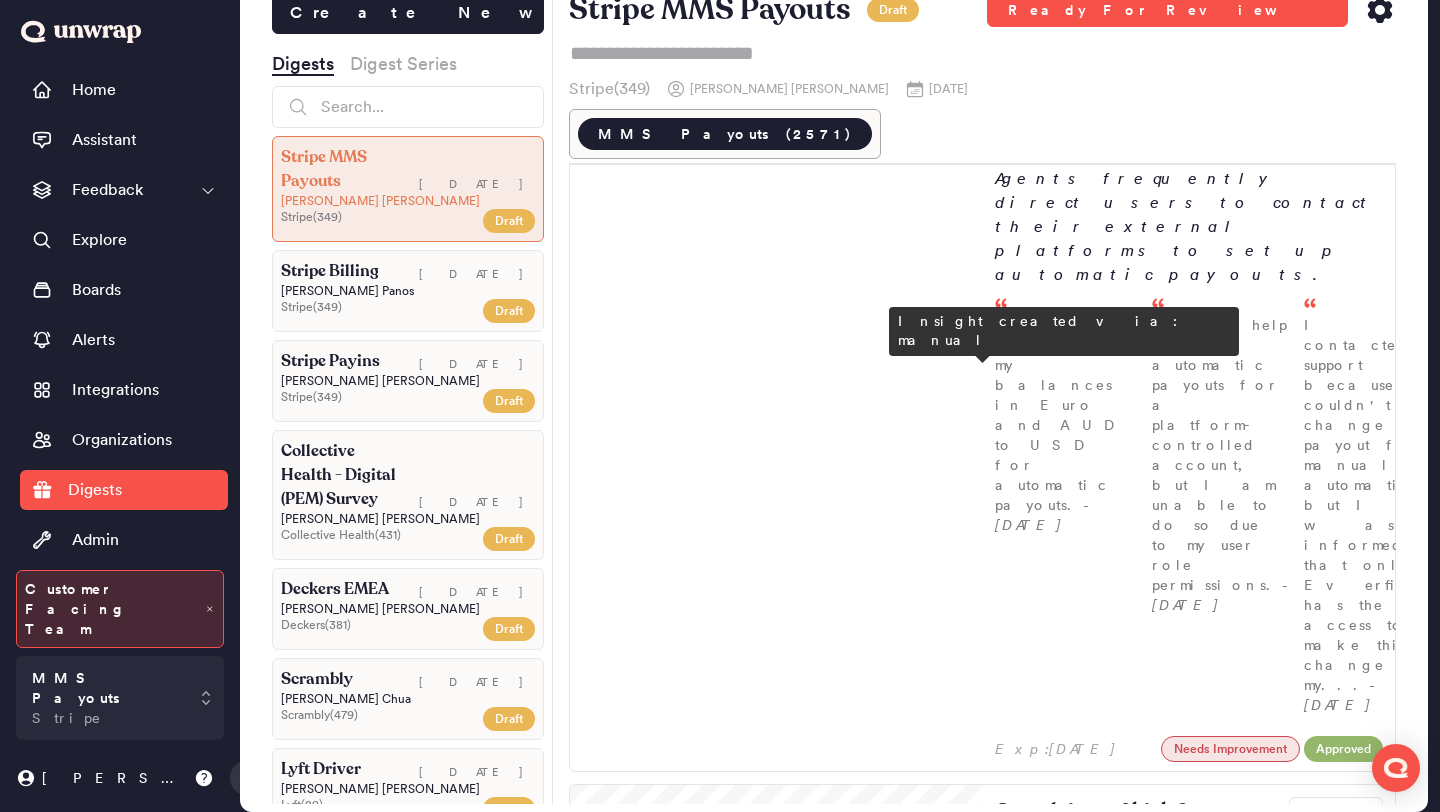 type on "*" 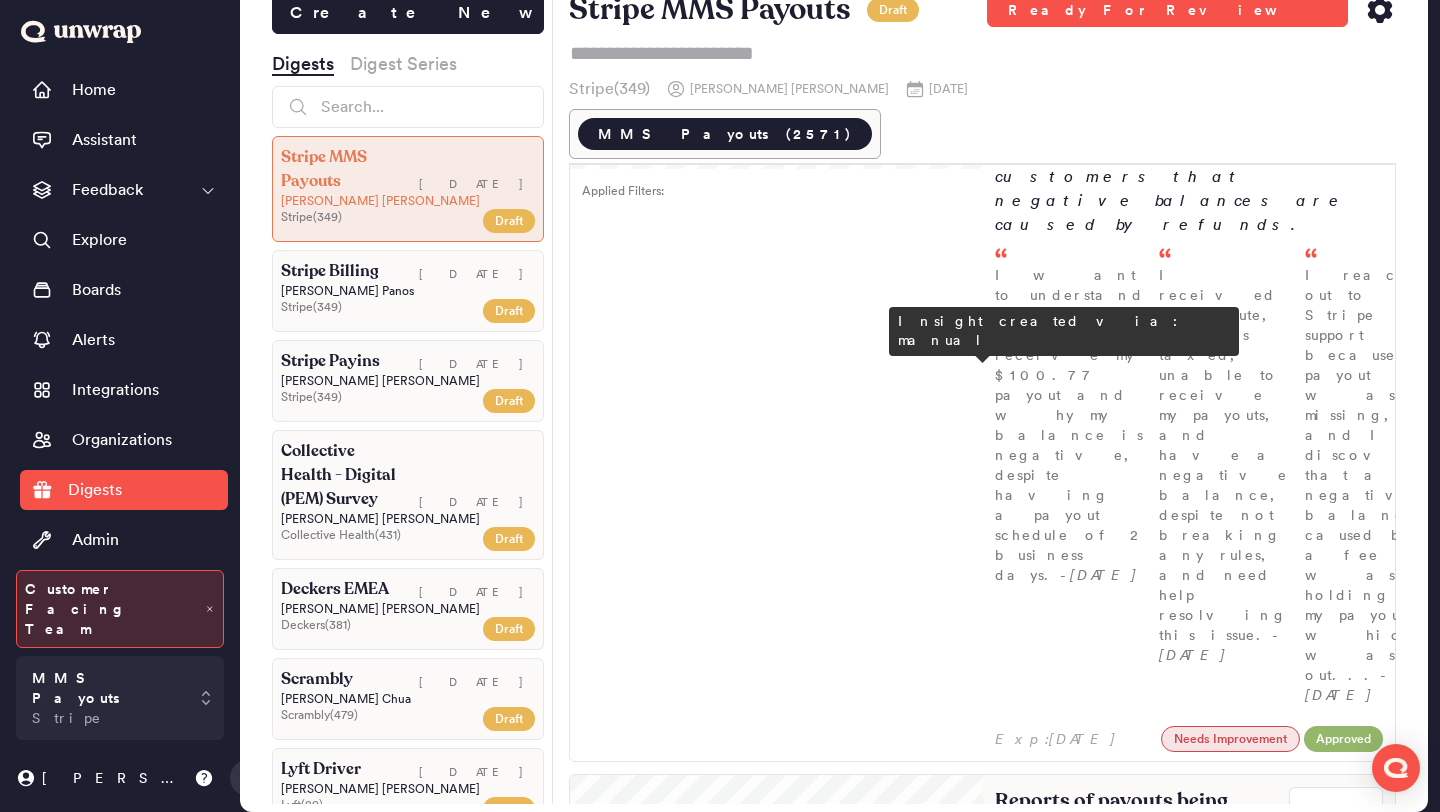 type on "*" 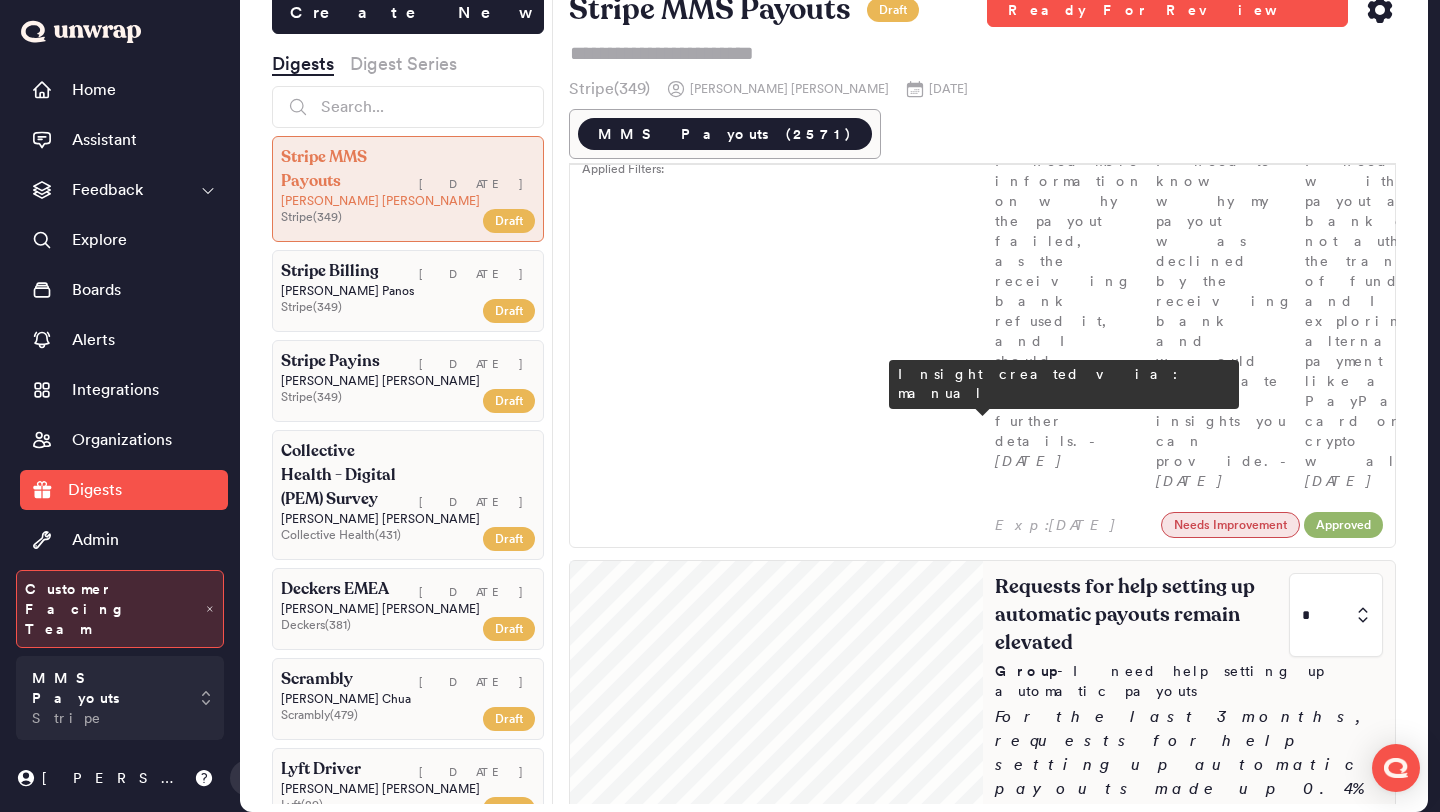 scroll, scrollTop: 1359, scrollLeft: 0, axis: vertical 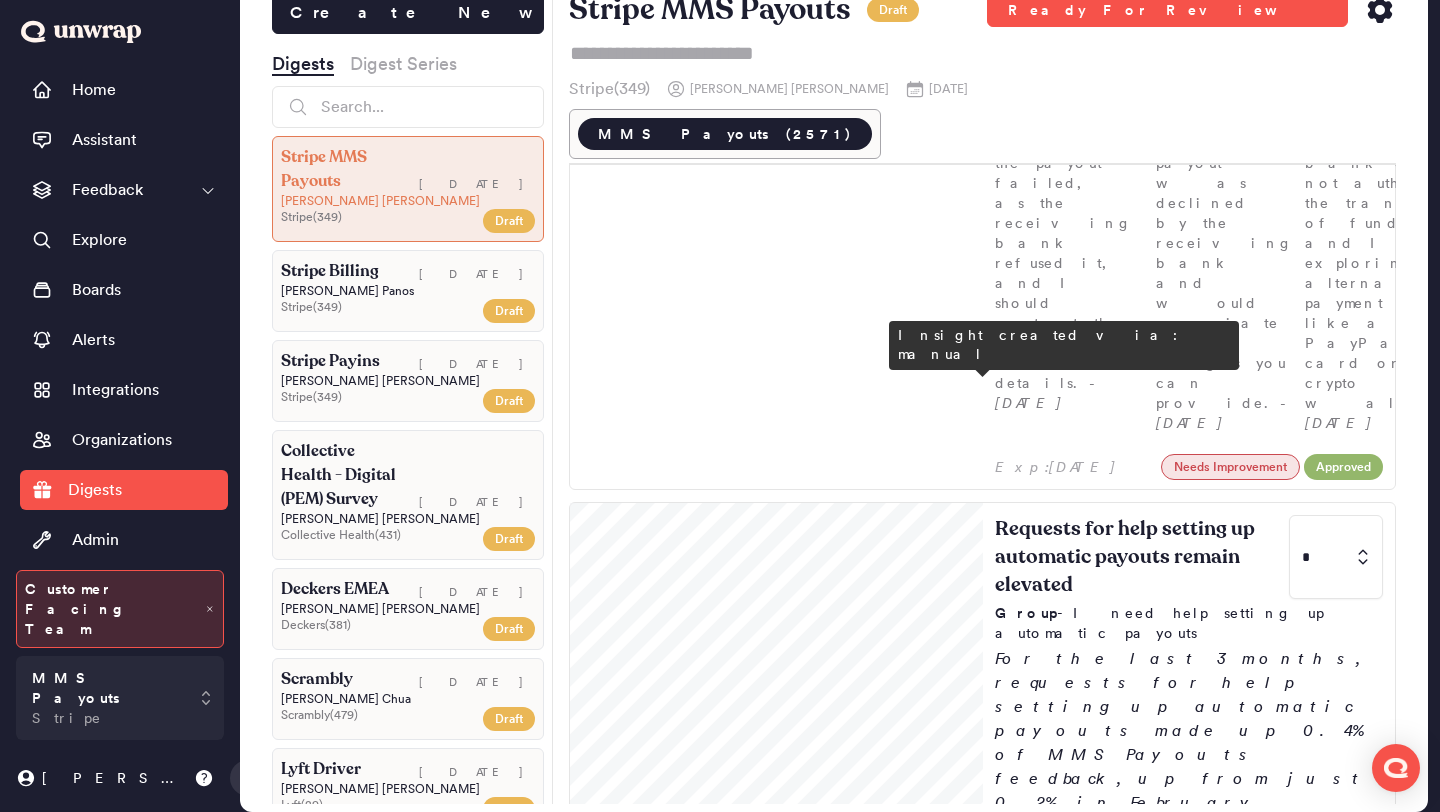 click at bounding box center [1336, 1593] 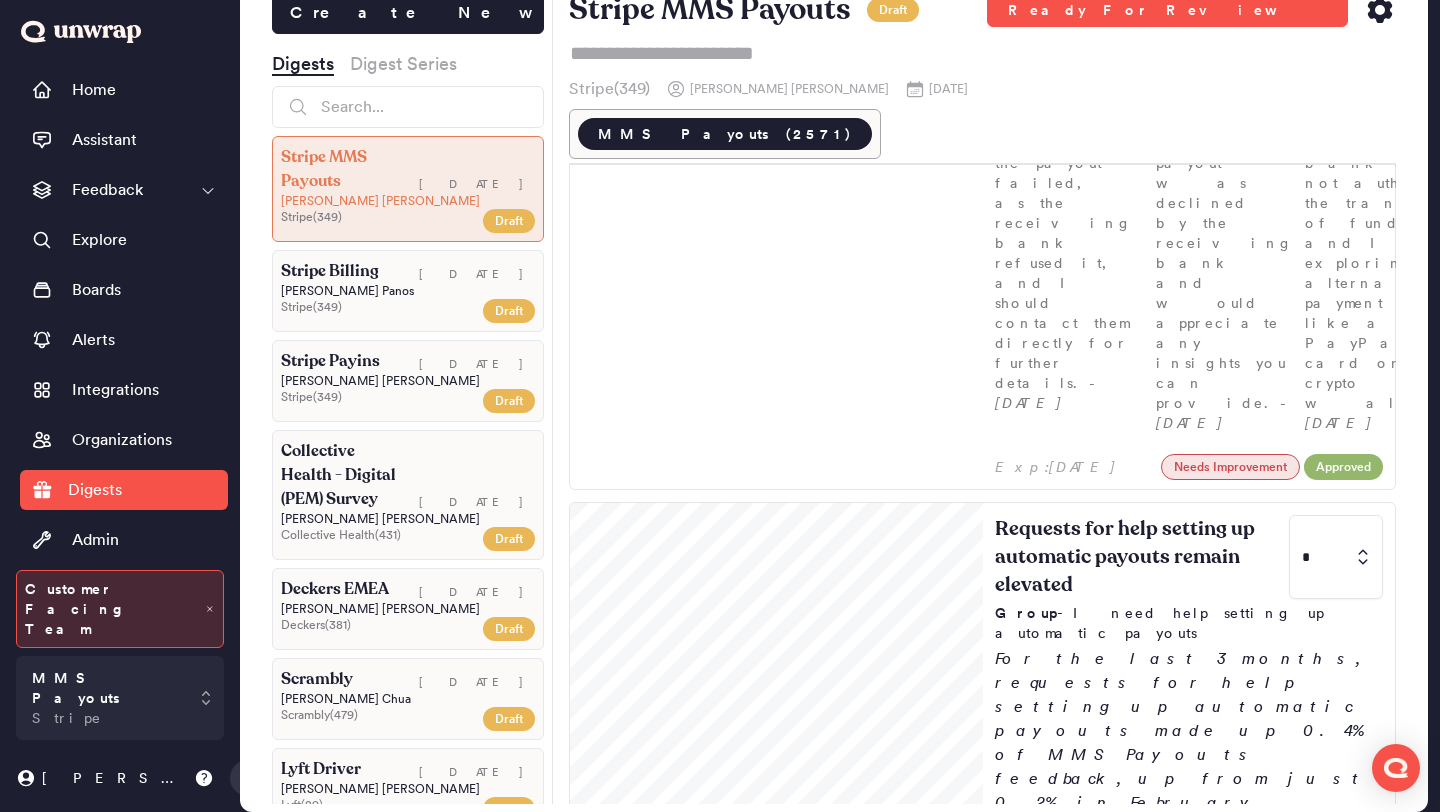 click on "3" at bounding box center [1332, 1815] 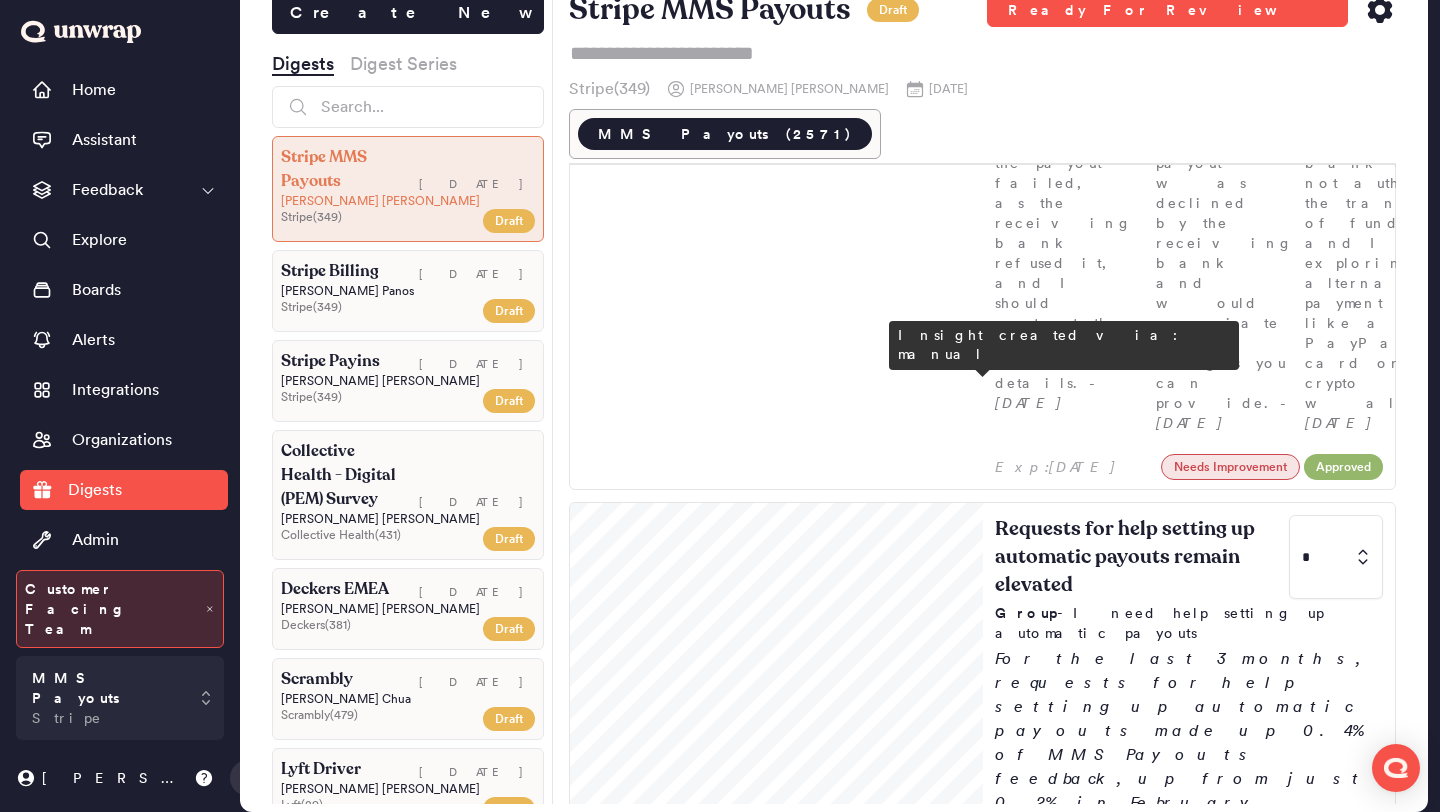type on "*" 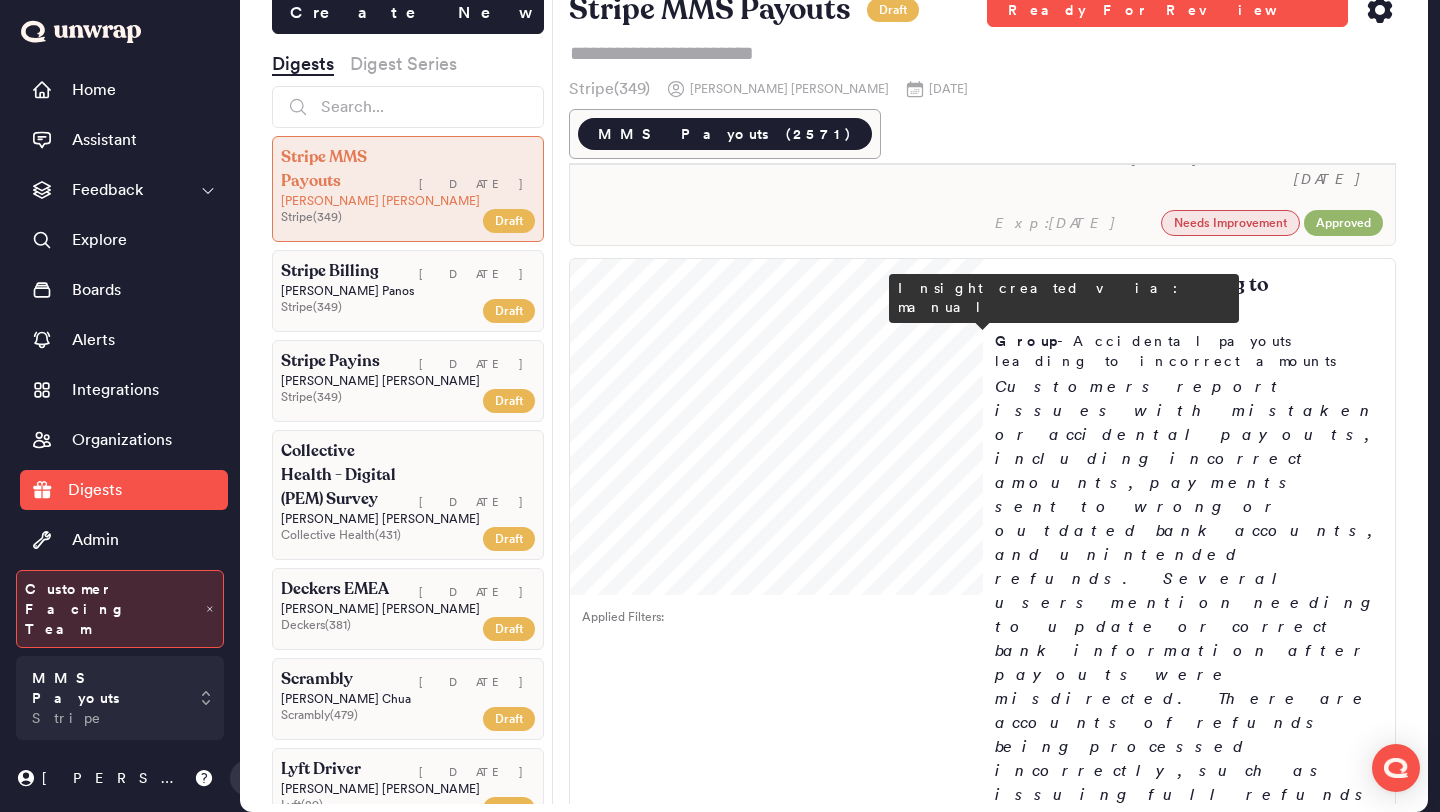 scroll, scrollTop: 3480, scrollLeft: 0, axis: vertical 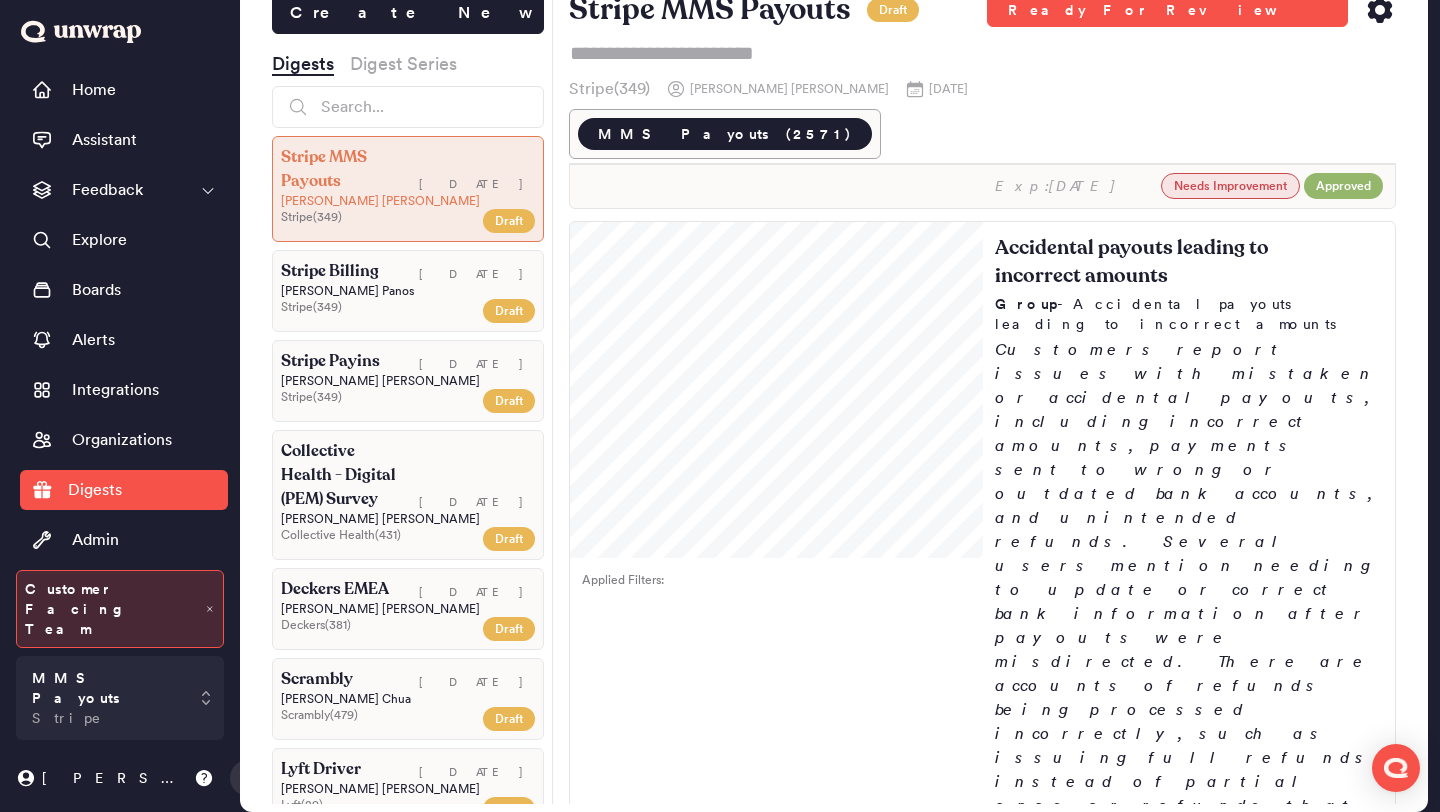 click on "Group List" at bounding box center (110, 590) 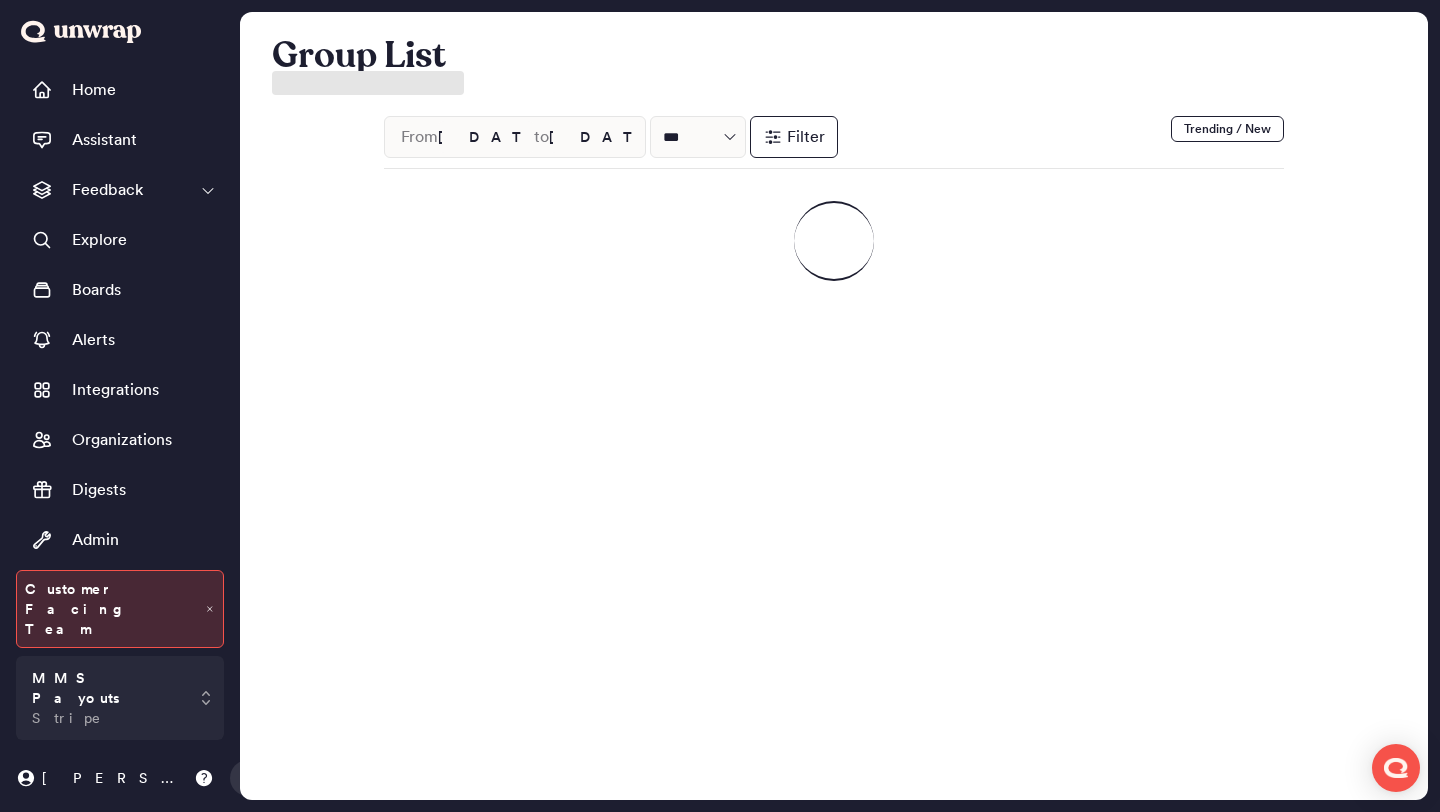 scroll, scrollTop: 0, scrollLeft: 0, axis: both 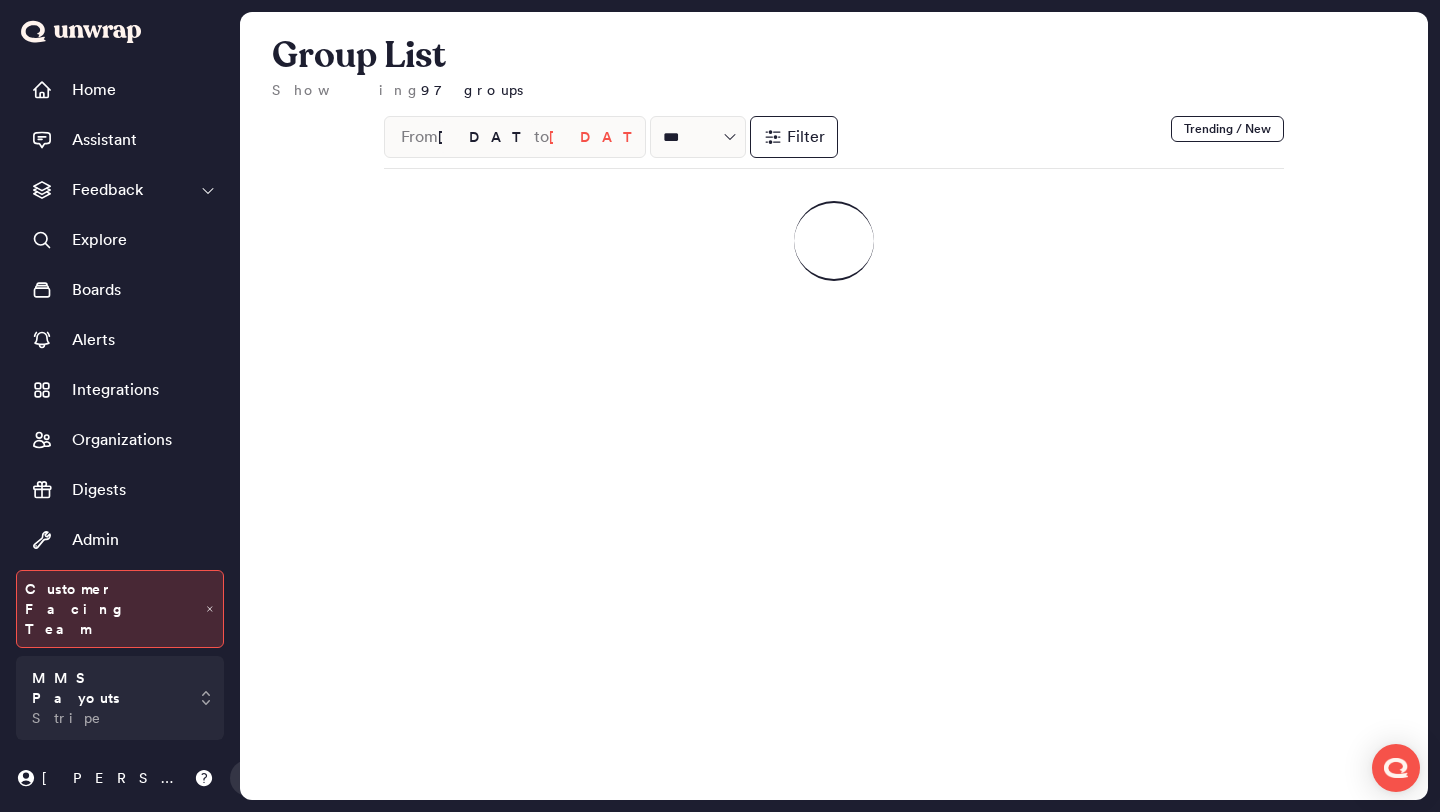 click on "Jul 9, 2025" at bounding box center (486, 137) 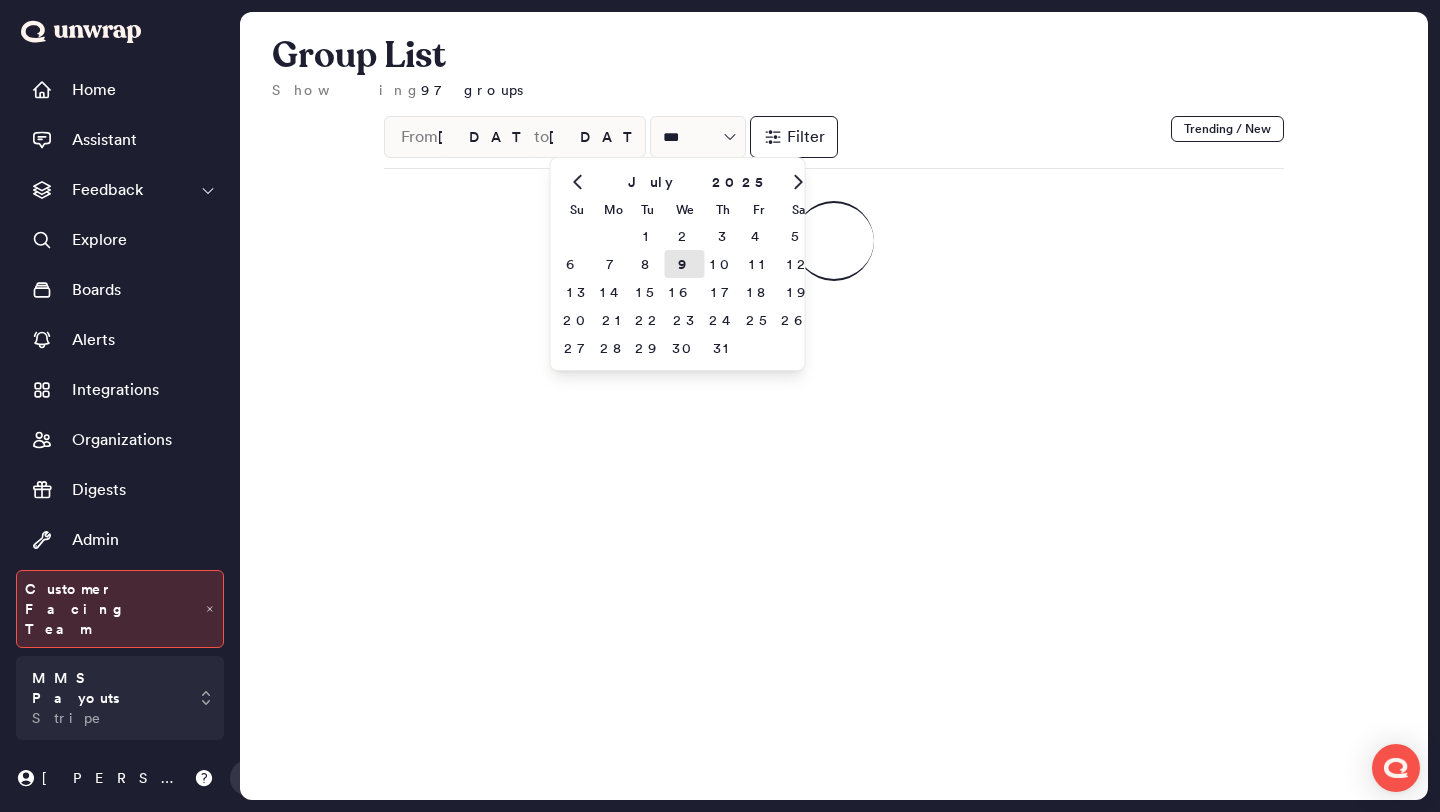 click 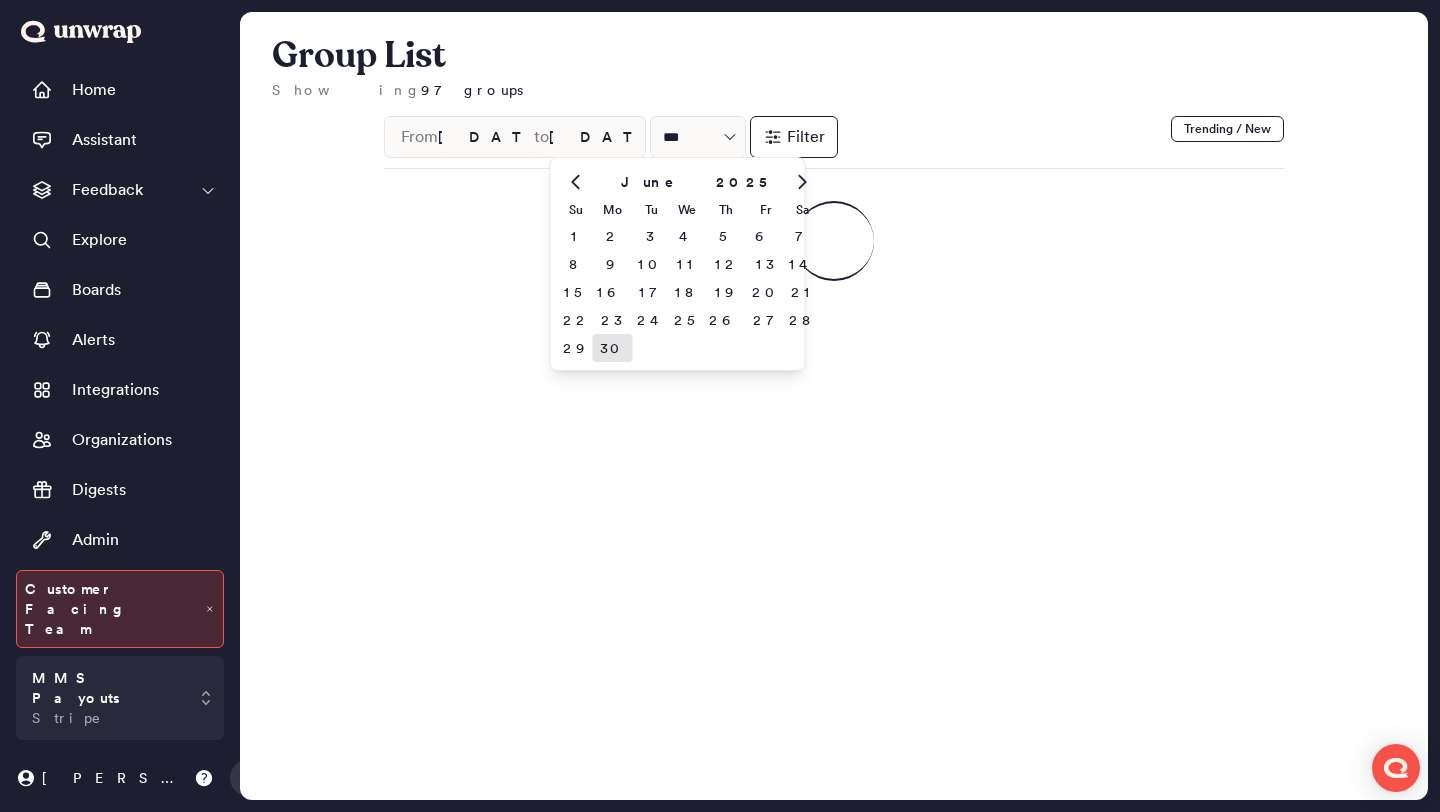 click on "30" at bounding box center [613, 348] 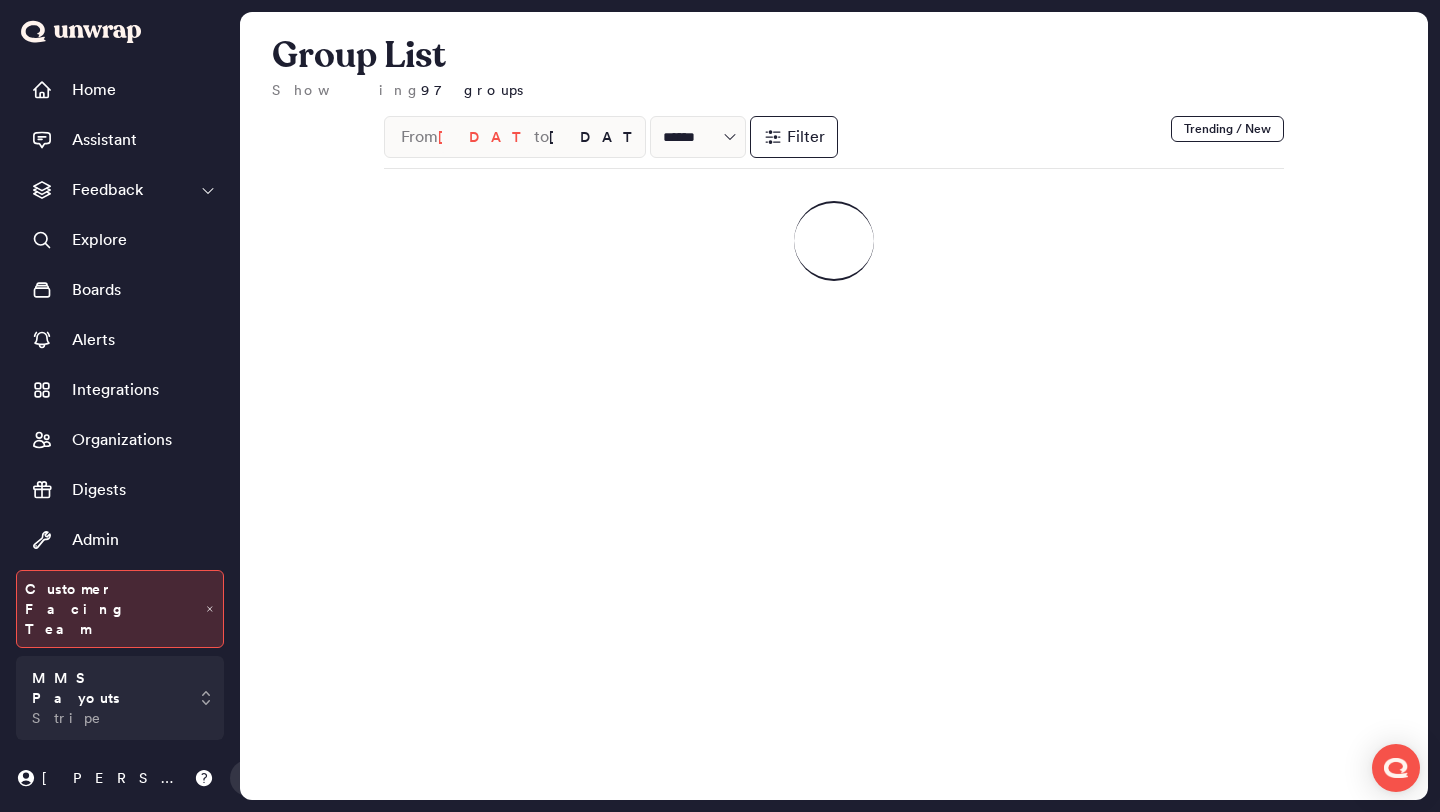 click on "Apr 10, 2025" at bounding box center [486, 137] 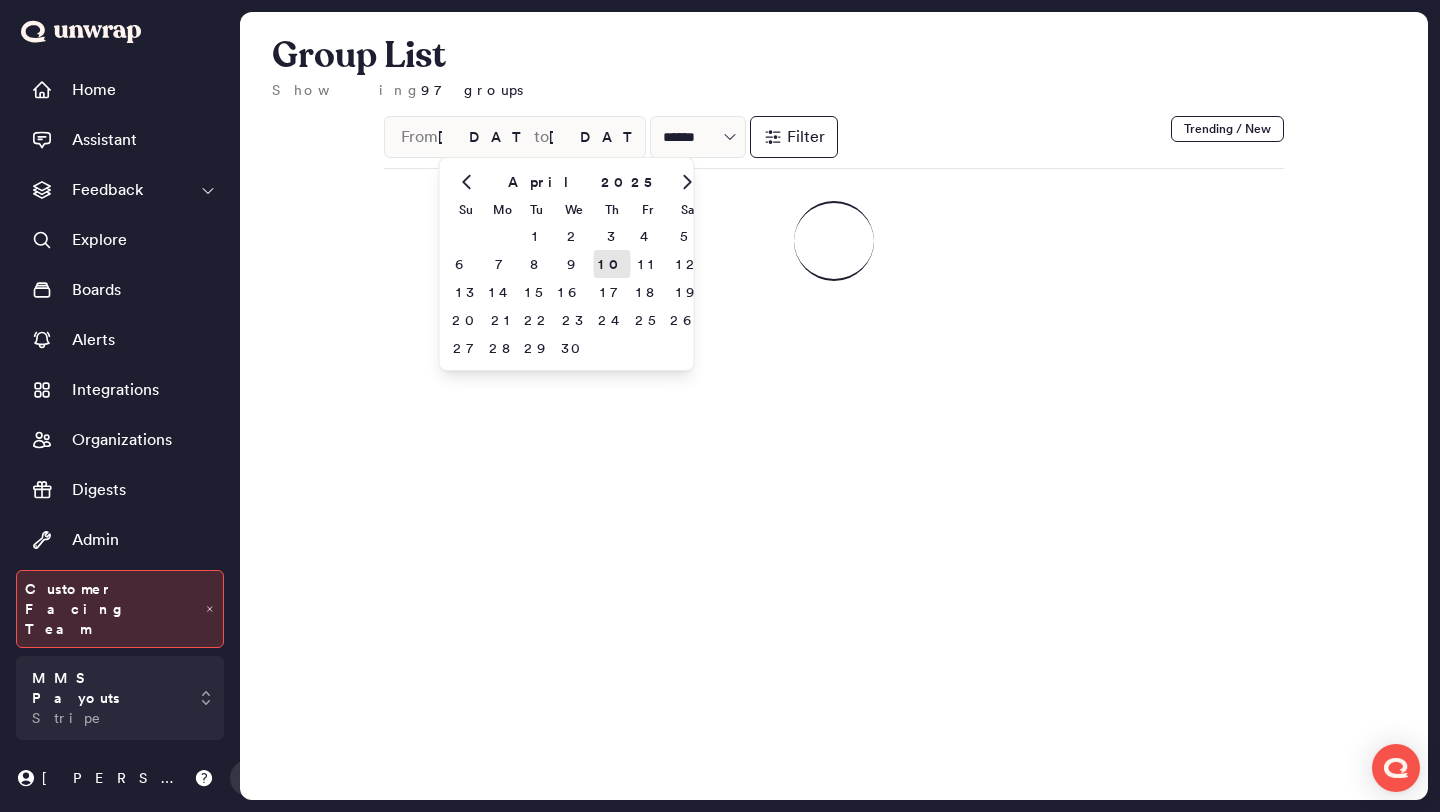 click on "2025" at bounding box center (630, 182) 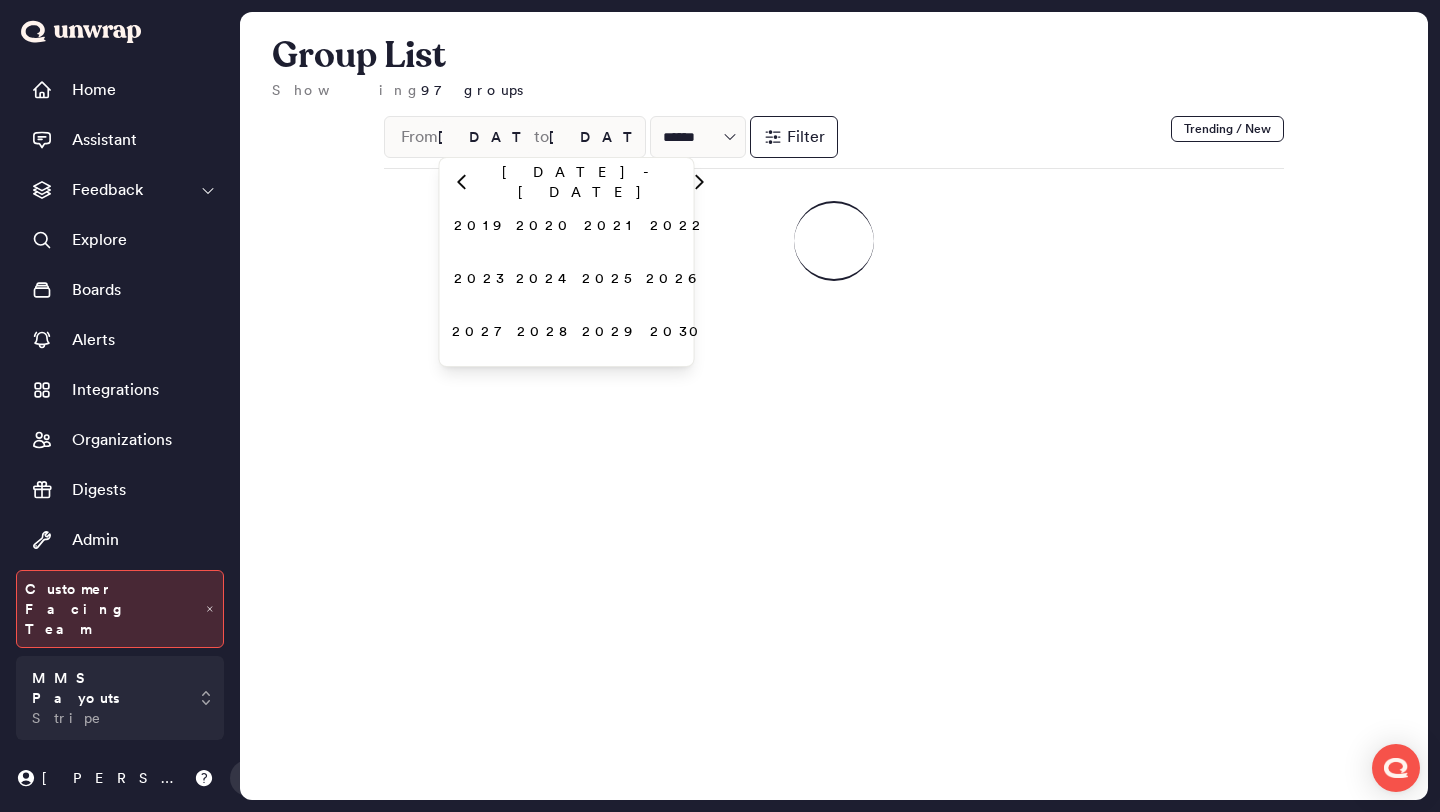 click on "2024" at bounding box center (545, 277) 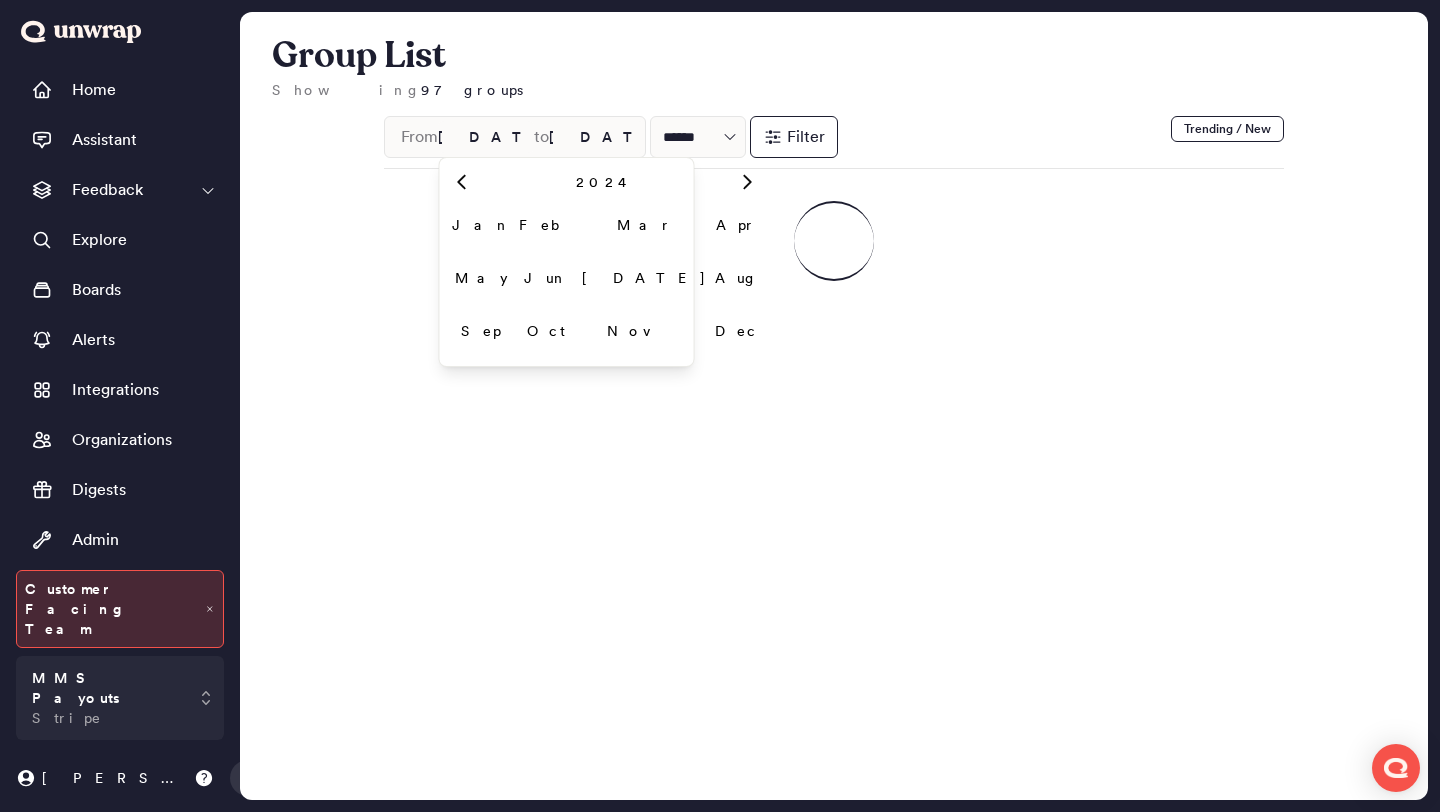 click on "Jun" at bounding box center [546, 277] 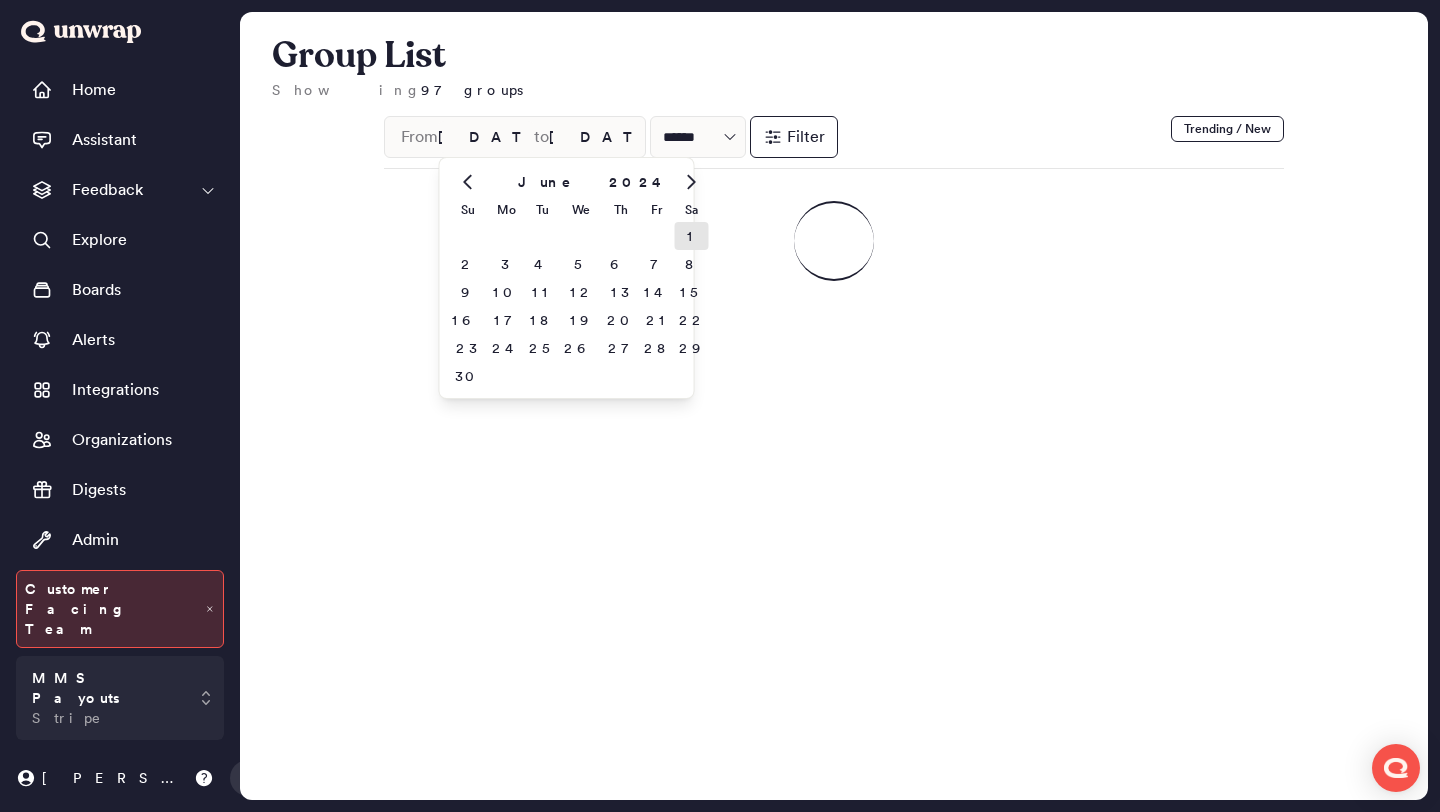click on "1" at bounding box center [692, 236] 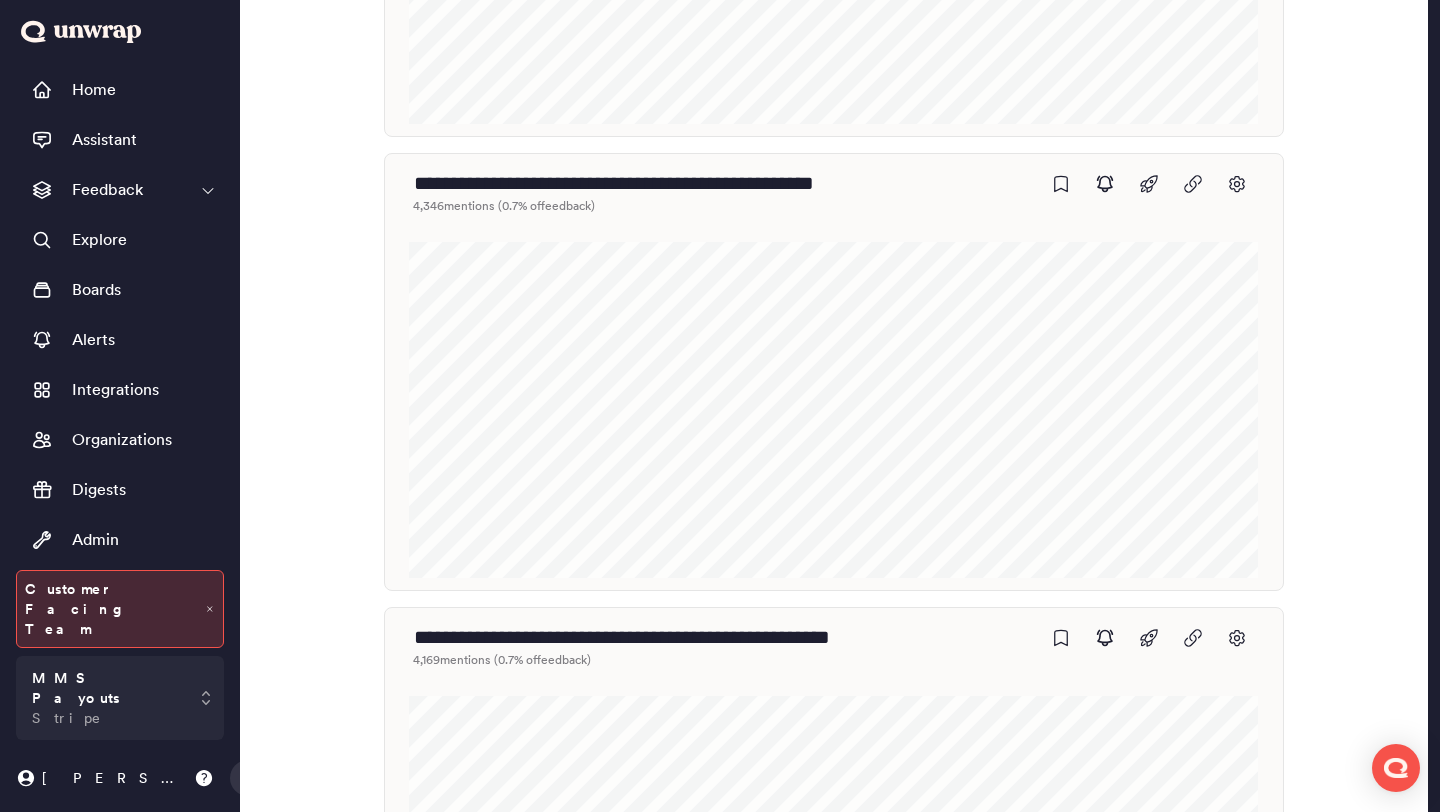 scroll, scrollTop: 17773, scrollLeft: 0, axis: vertical 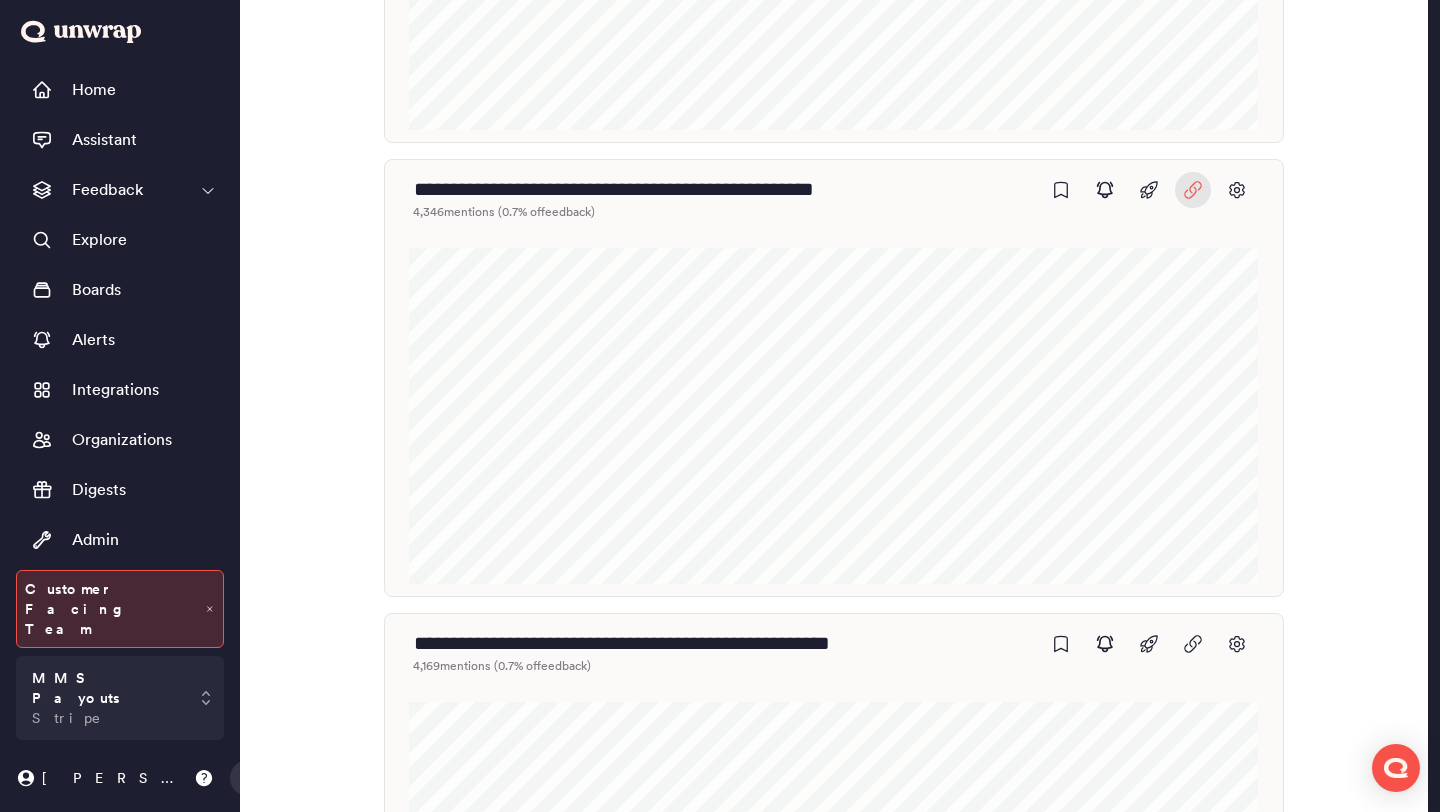 click 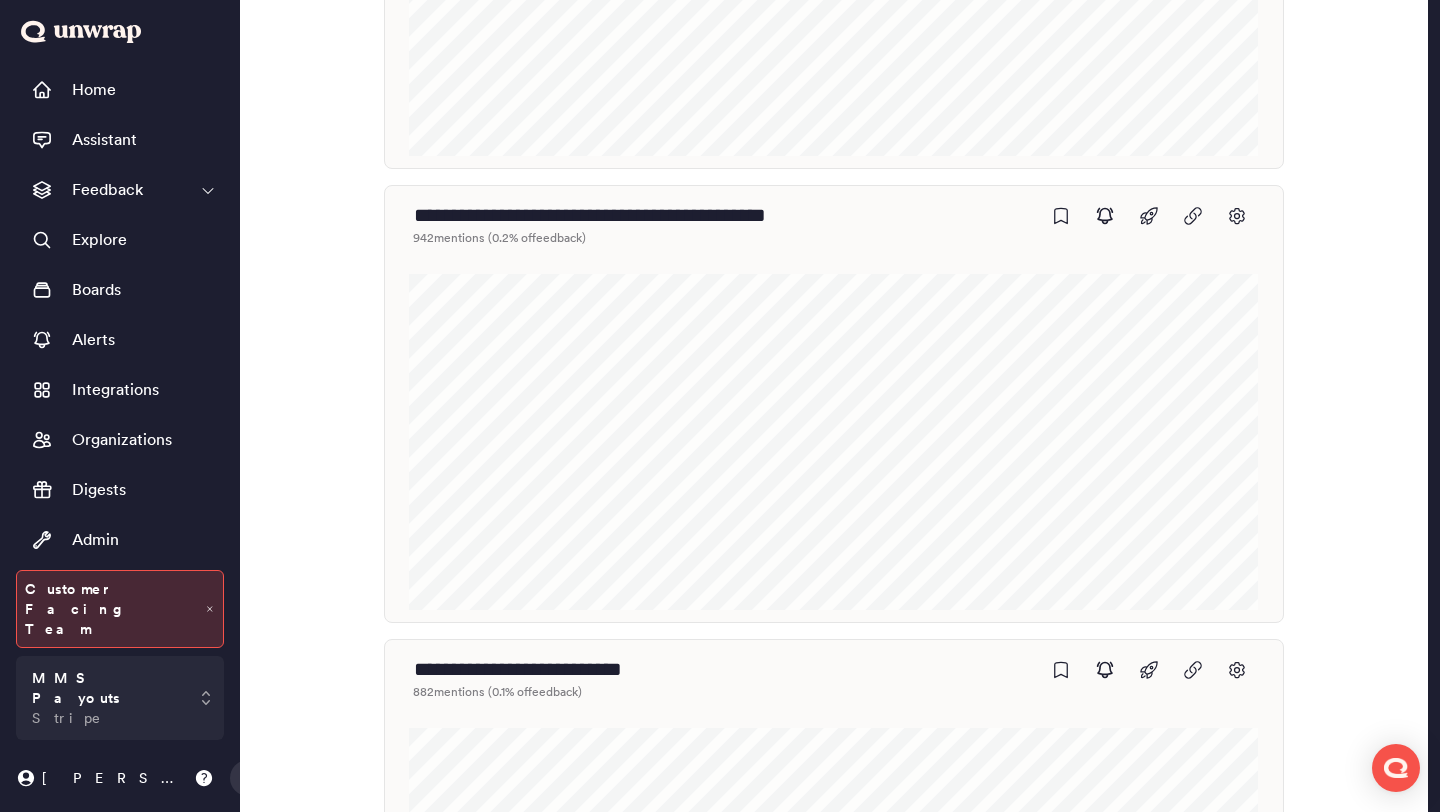 scroll, scrollTop: 29755, scrollLeft: 0, axis: vertical 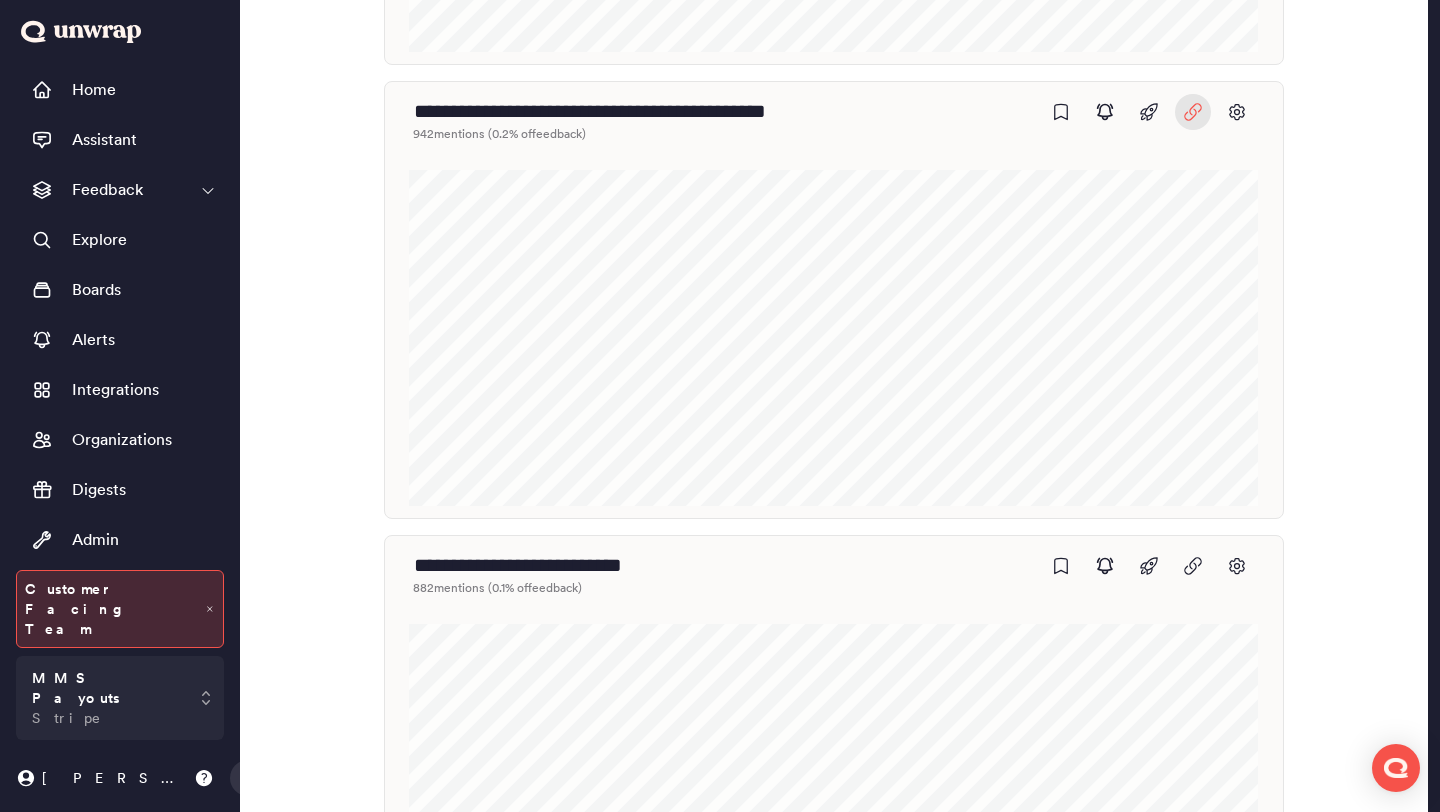 click 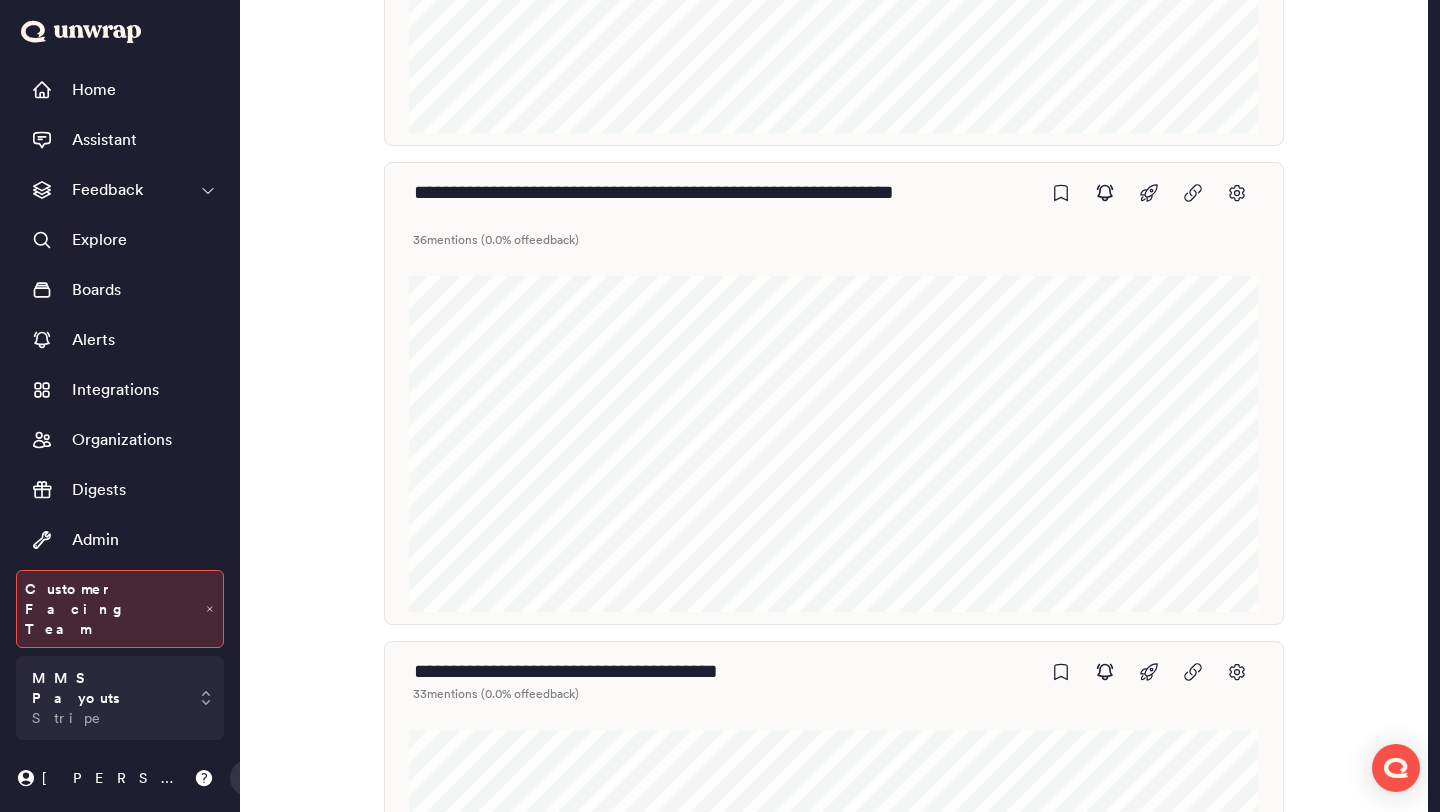 scroll, scrollTop: 42526, scrollLeft: 0, axis: vertical 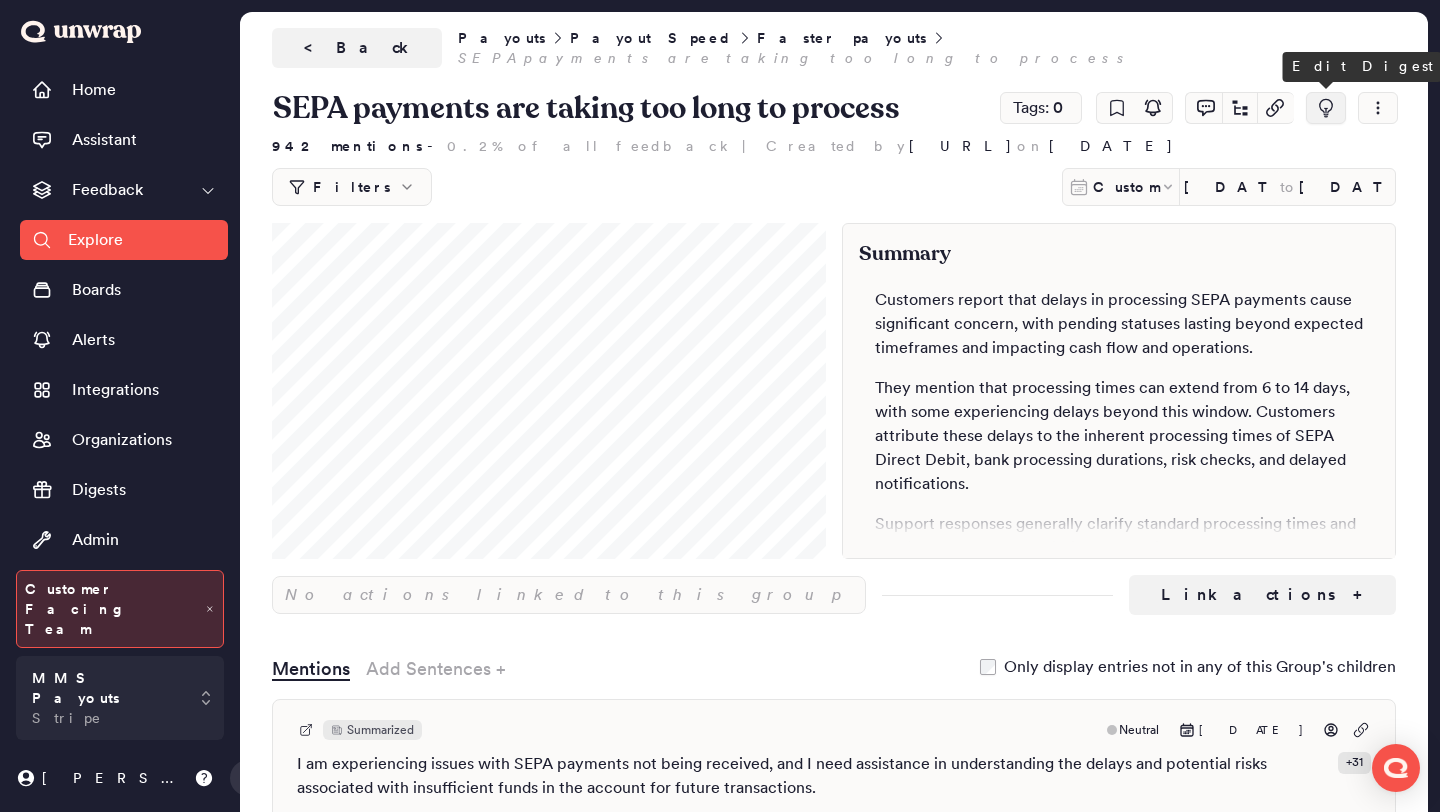 click 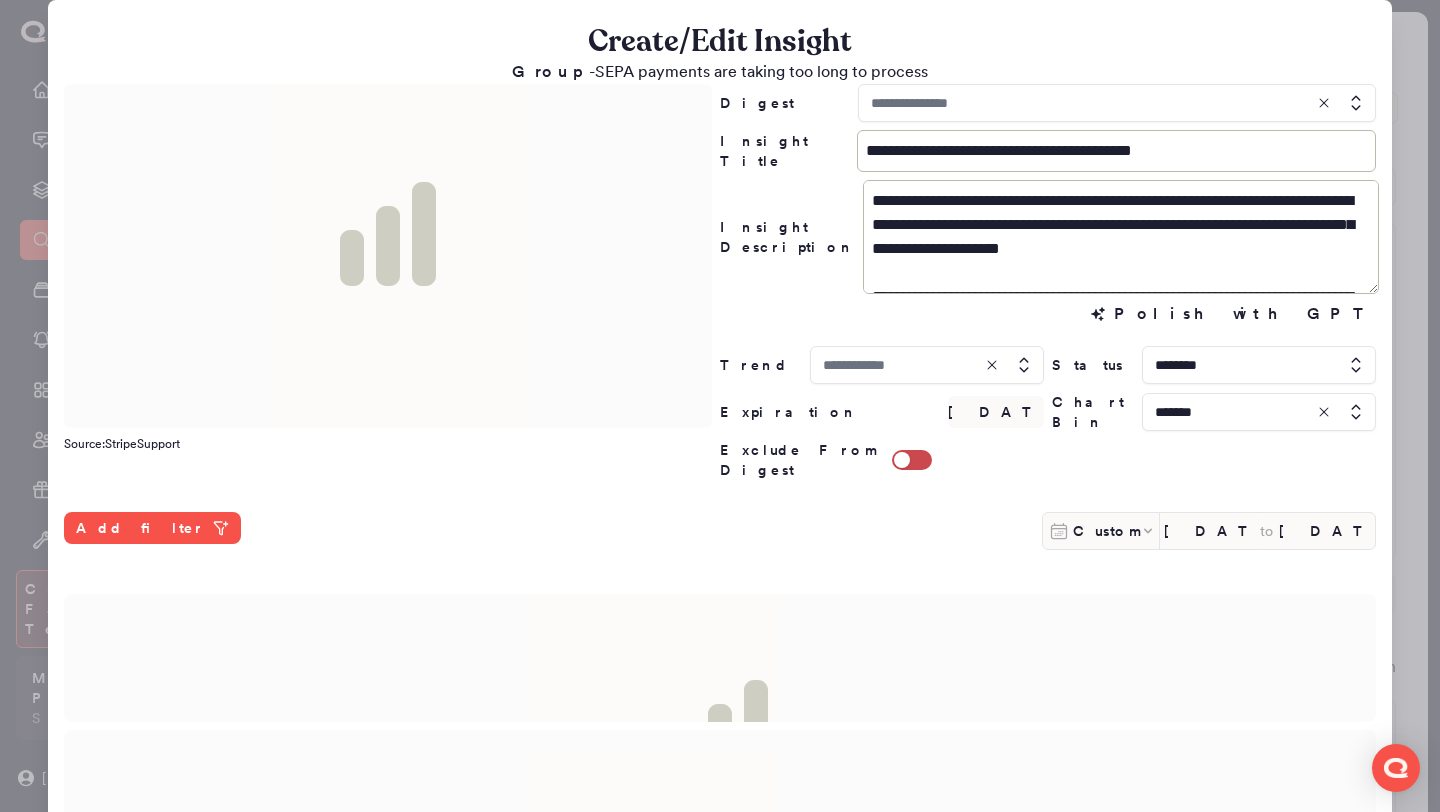 click at bounding box center [1117, 103] 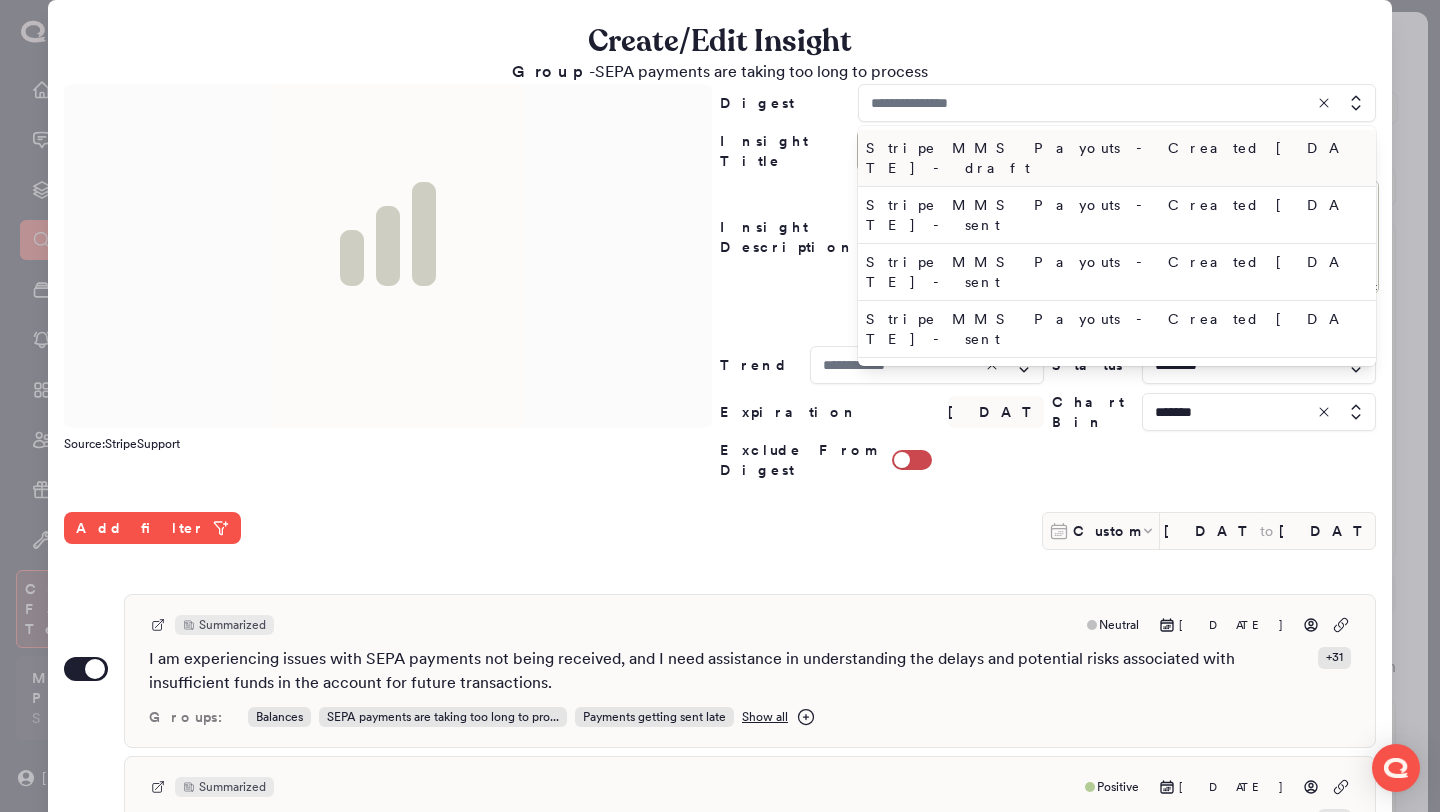 click on "Stripe MMS Payouts - Created [DATE] - draft" at bounding box center (1113, 158) 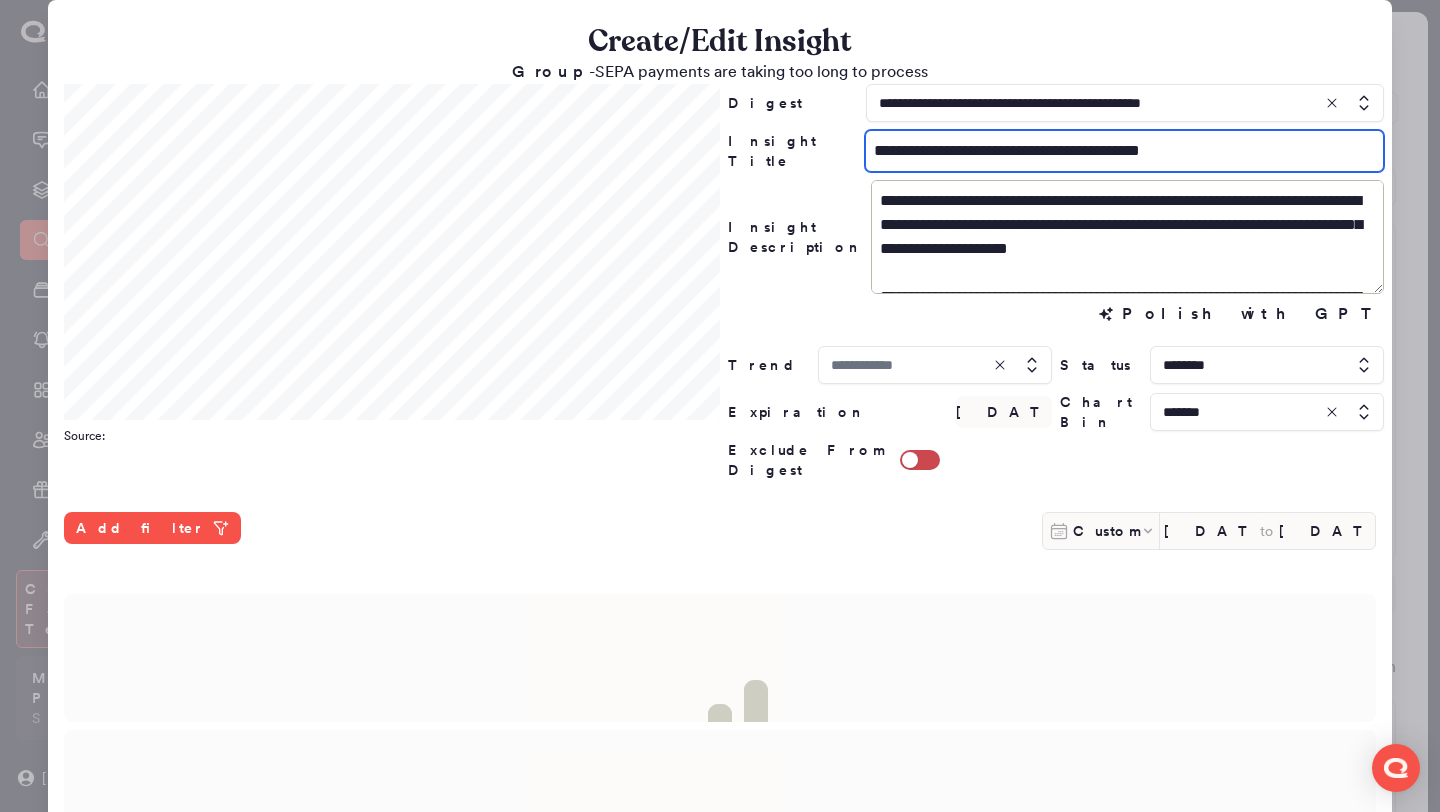 click on "**********" at bounding box center [1124, 151] 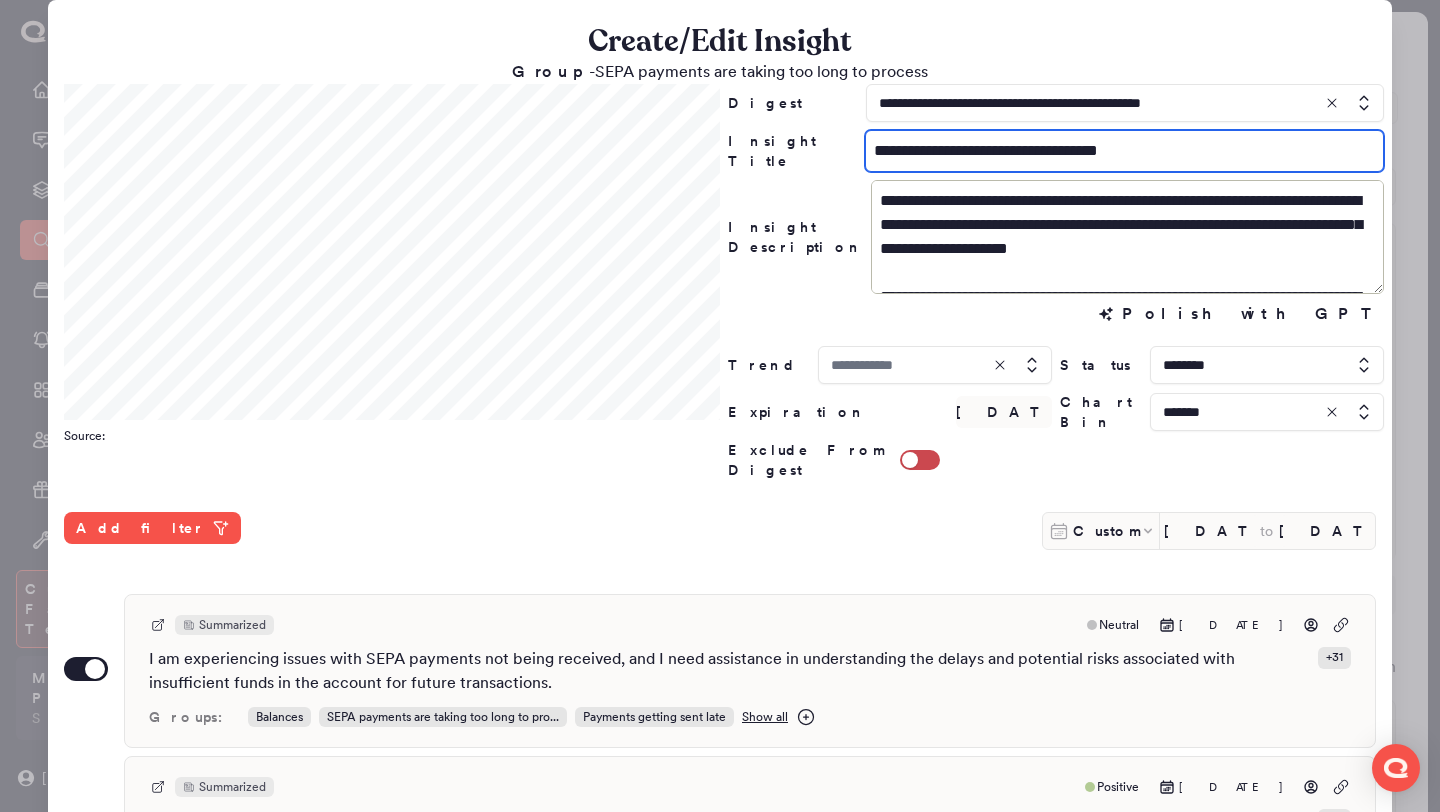 type on "**********" 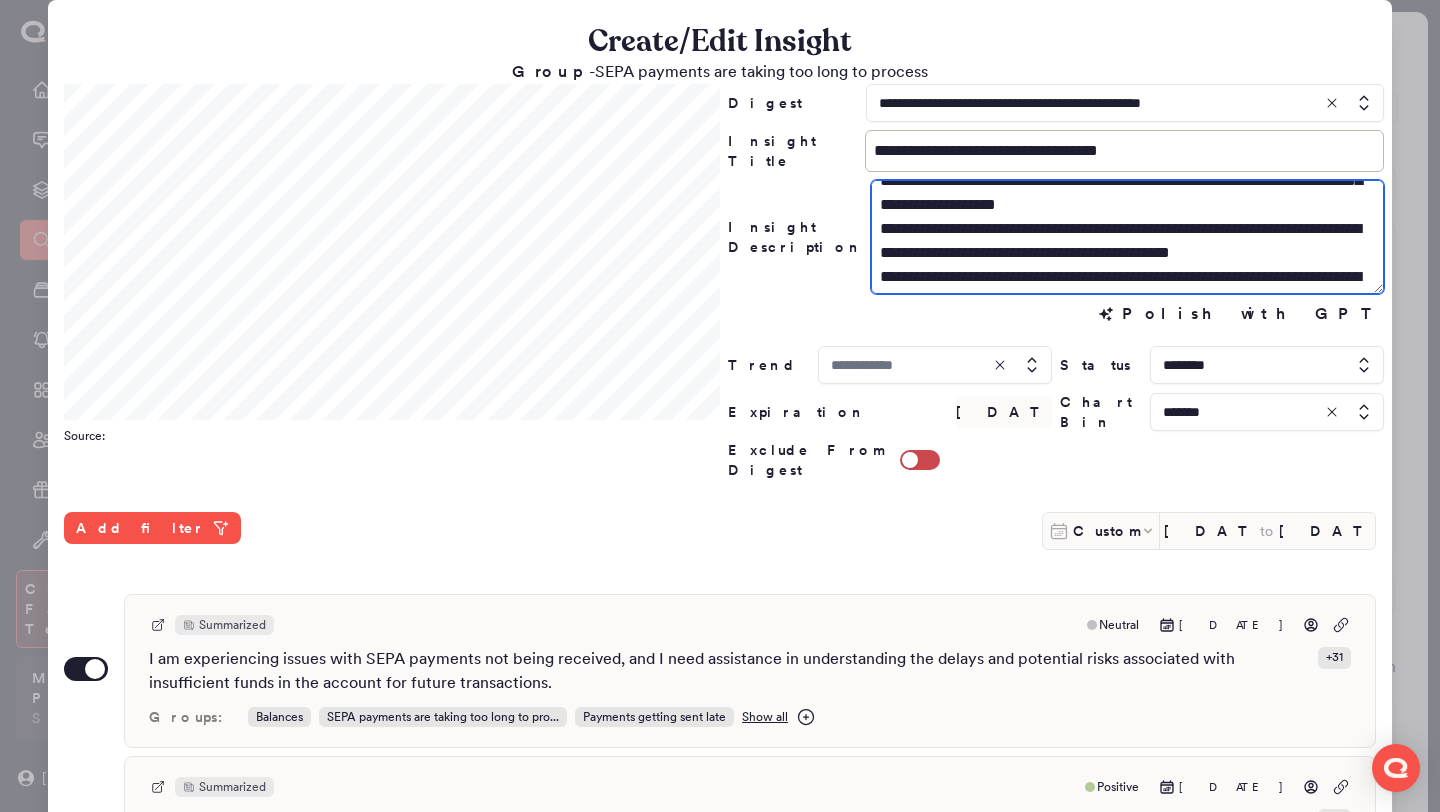 scroll, scrollTop: 936, scrollLeft: 0, axis: vertical 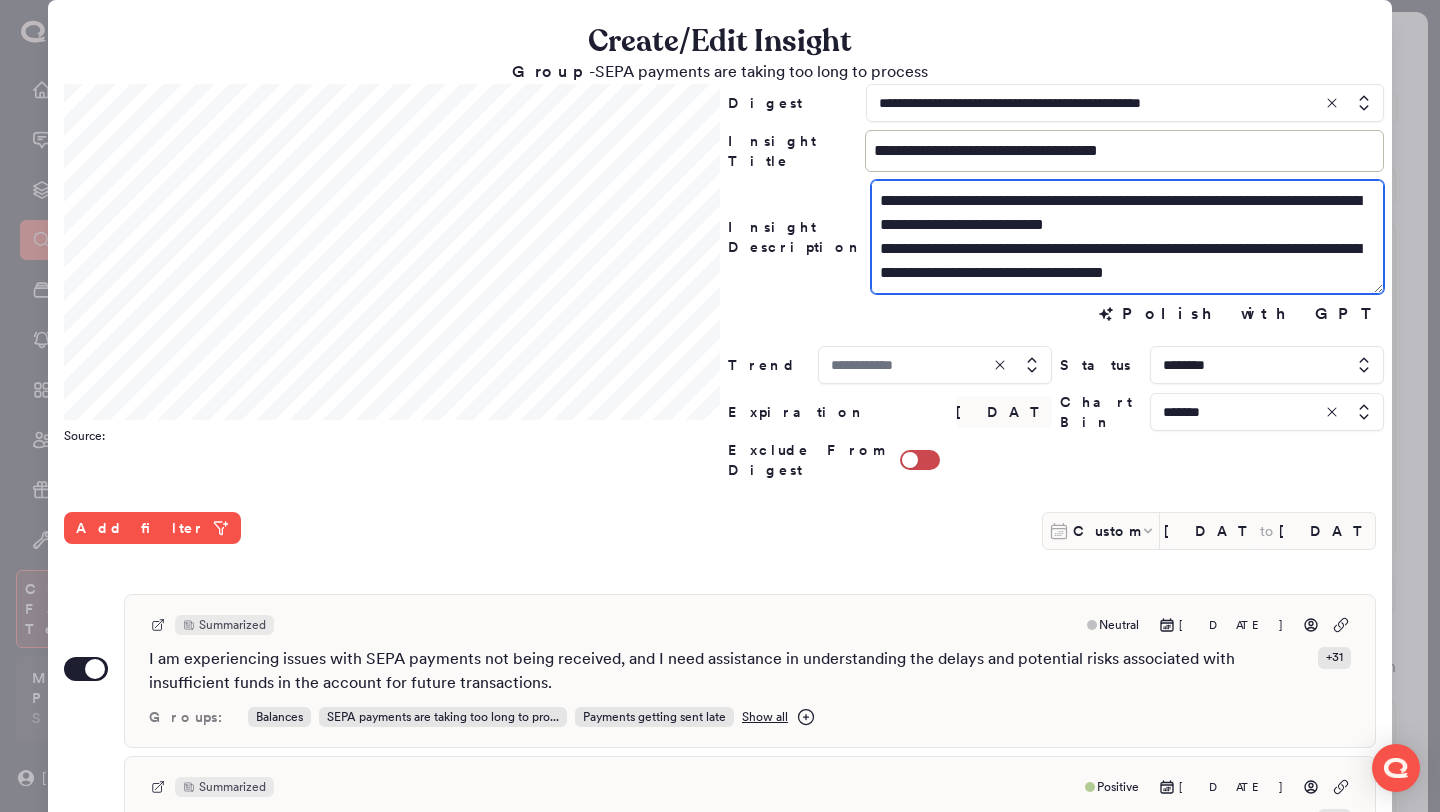 drag, startPoint x: 875, startPoint y: 200, endPoint x: 1048, endPoint y: 462, distance: 313.96338 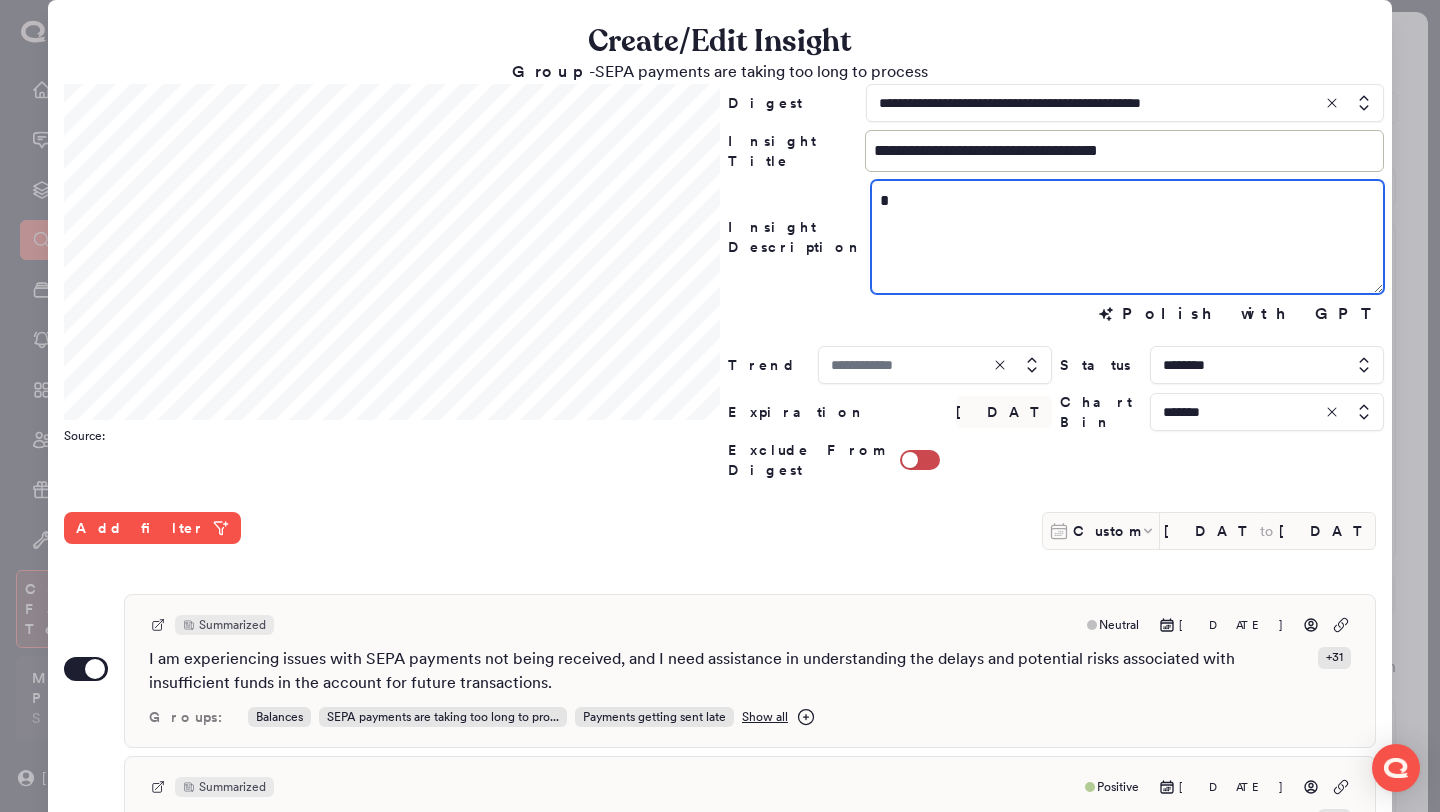 scroll, scrollTop: 0, scrollLeft: 0, axis: both 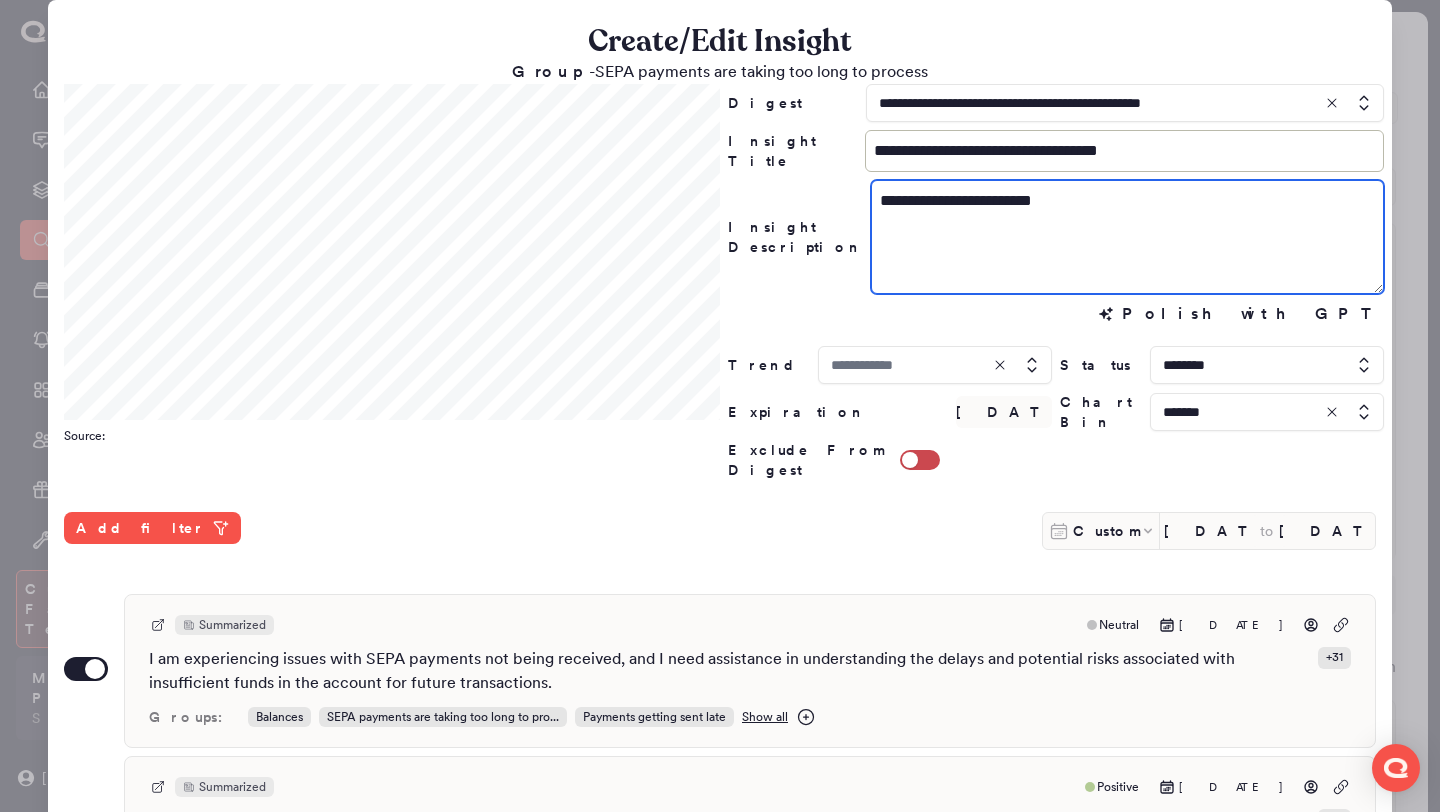 click on "**********" at bounding box center (1127, 237) 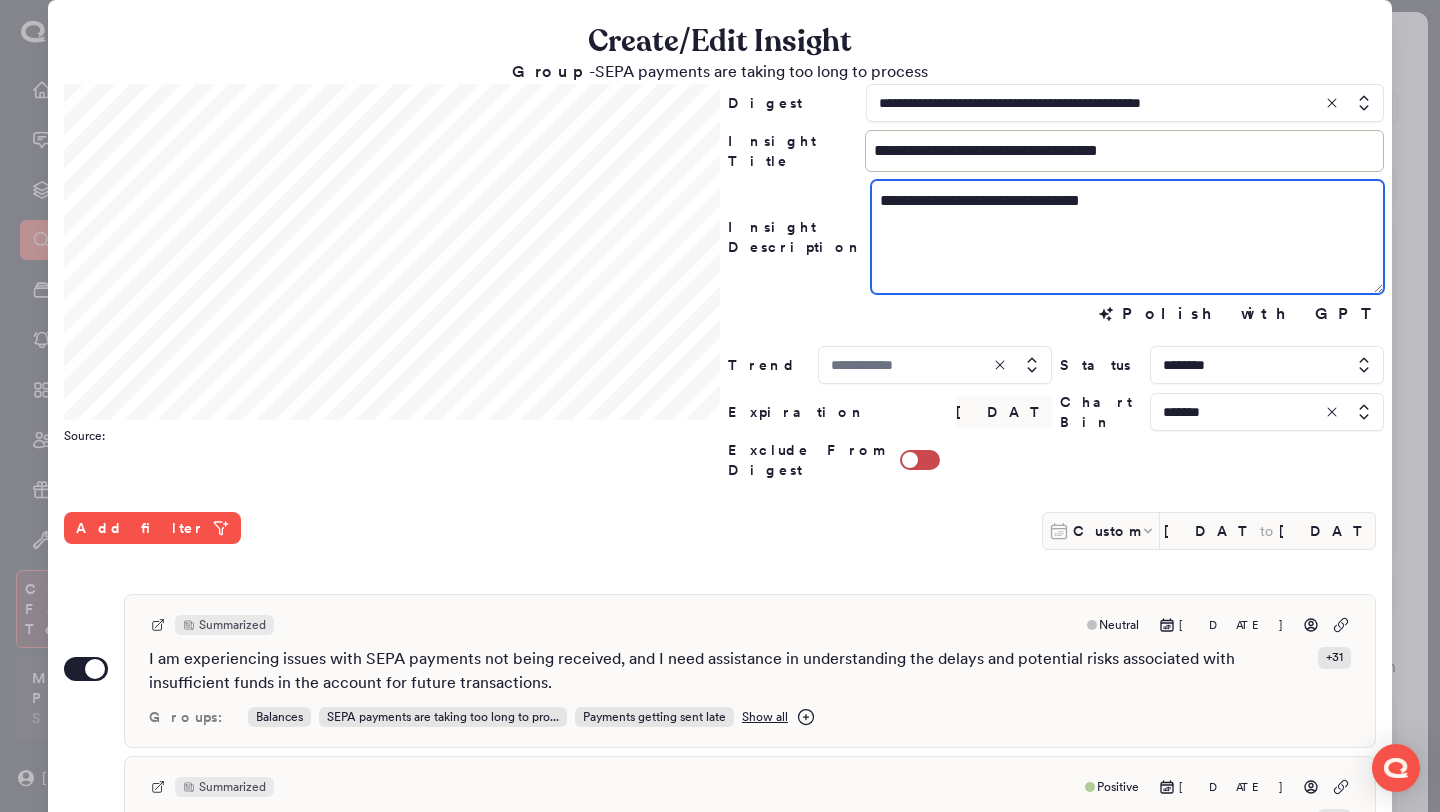 click on "**********" at bounding box center (1127, 237) 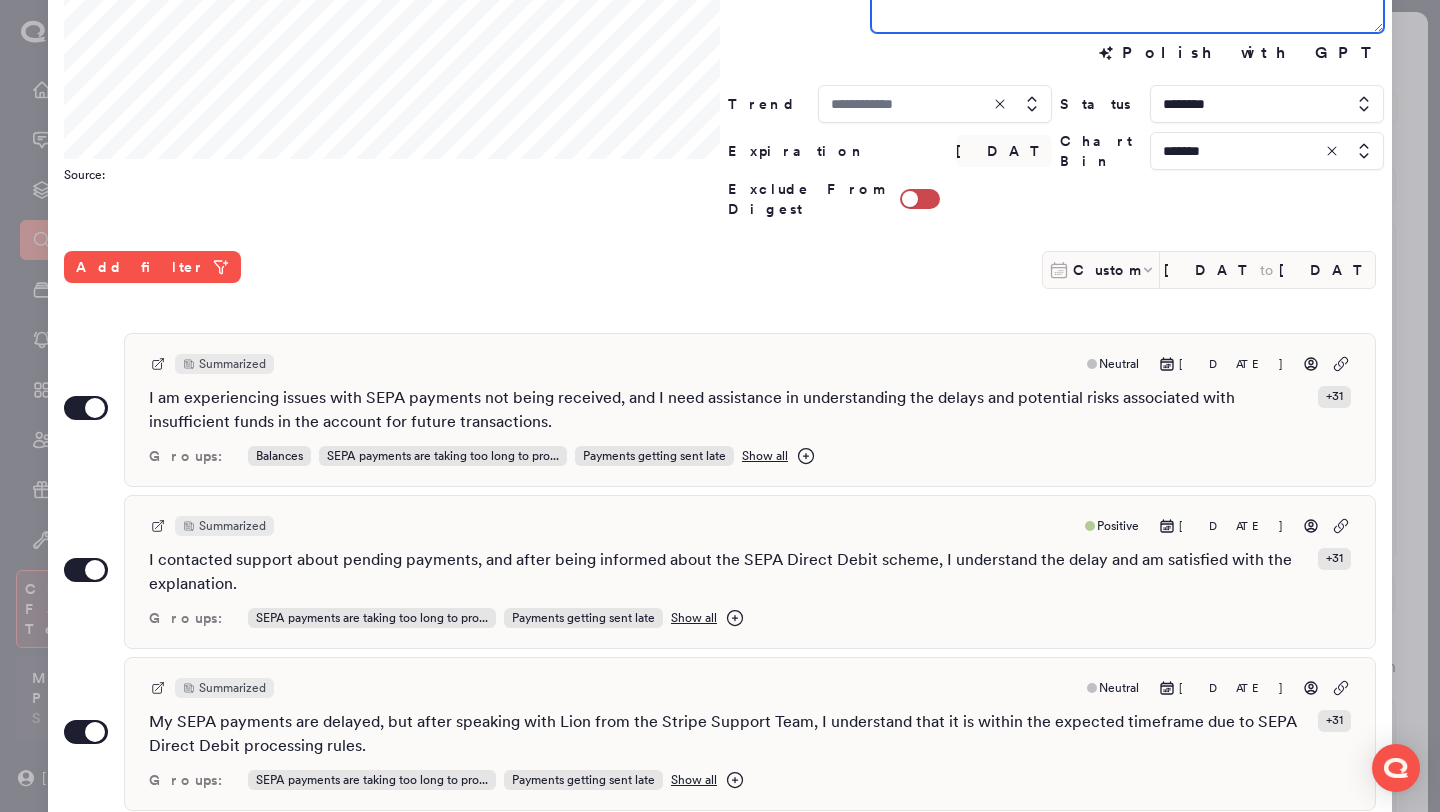 scroll, scrollTop: 266, scrollLeft: 0, axis: vertical 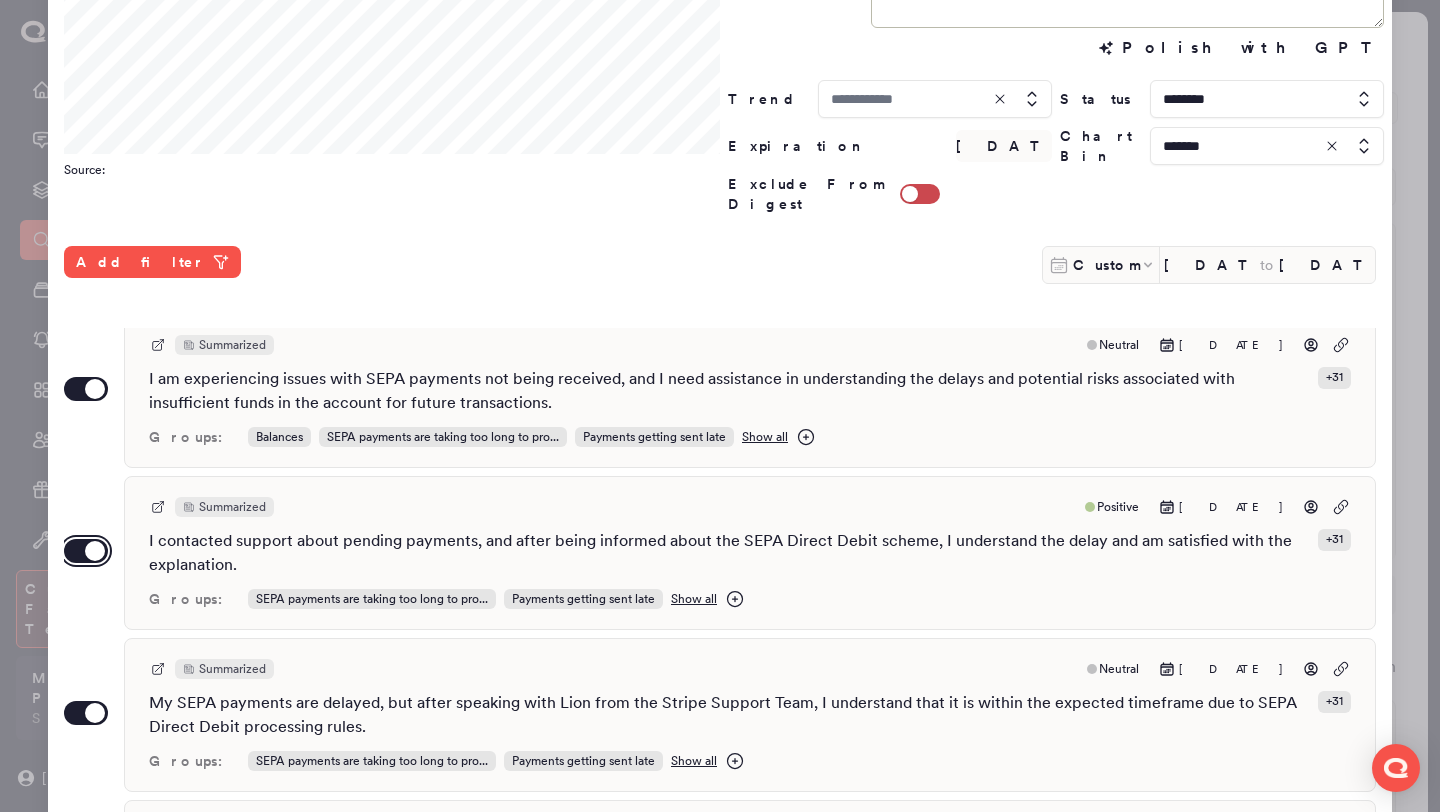 click on "Use setting" at bounding box center [86, 551] 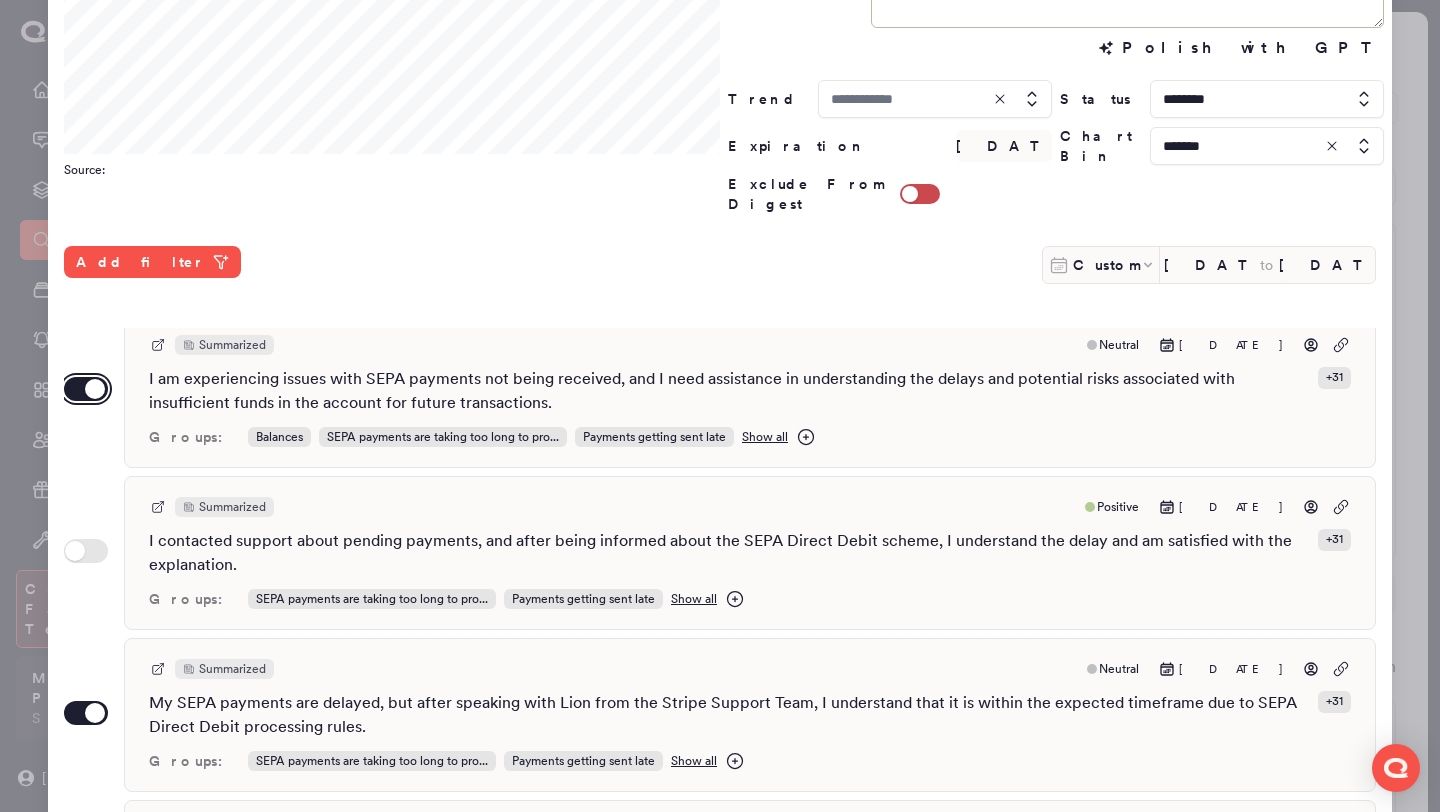 click on "Use setting" at bounding box center [86, 389] 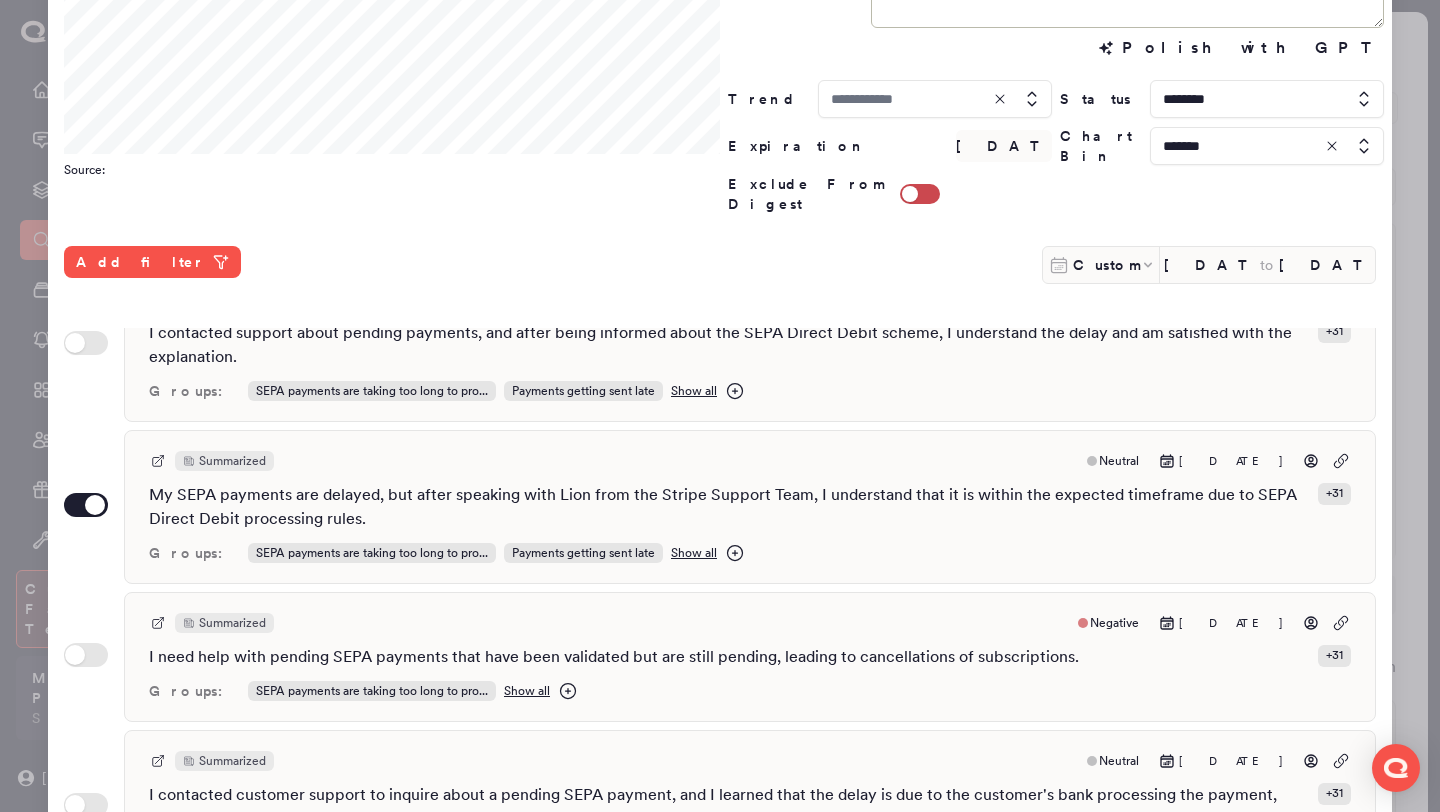 scroll, scrollTop: 235, scrollLeft: 0, axis: vertical 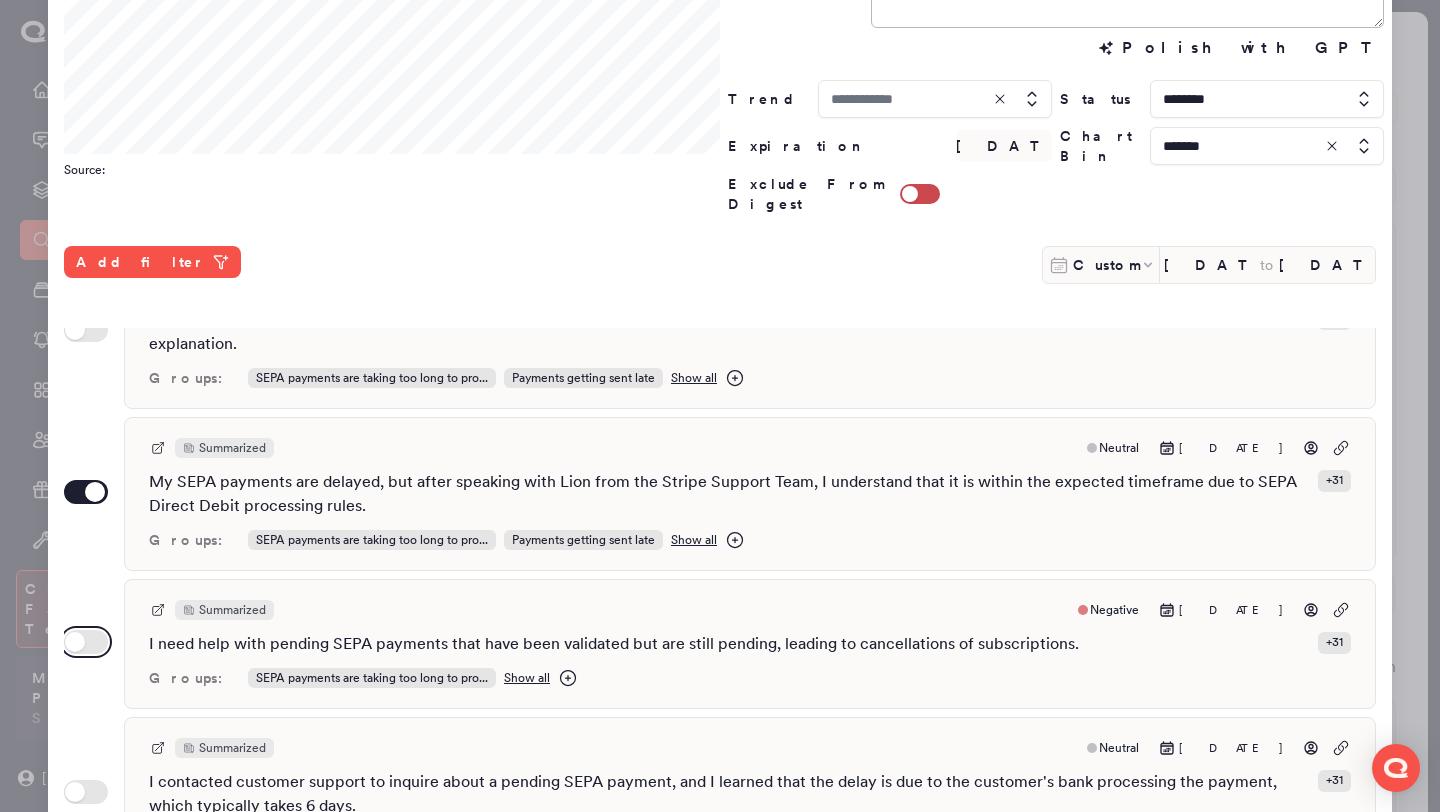 click on "Use setting" at bounding box center (86, 642) 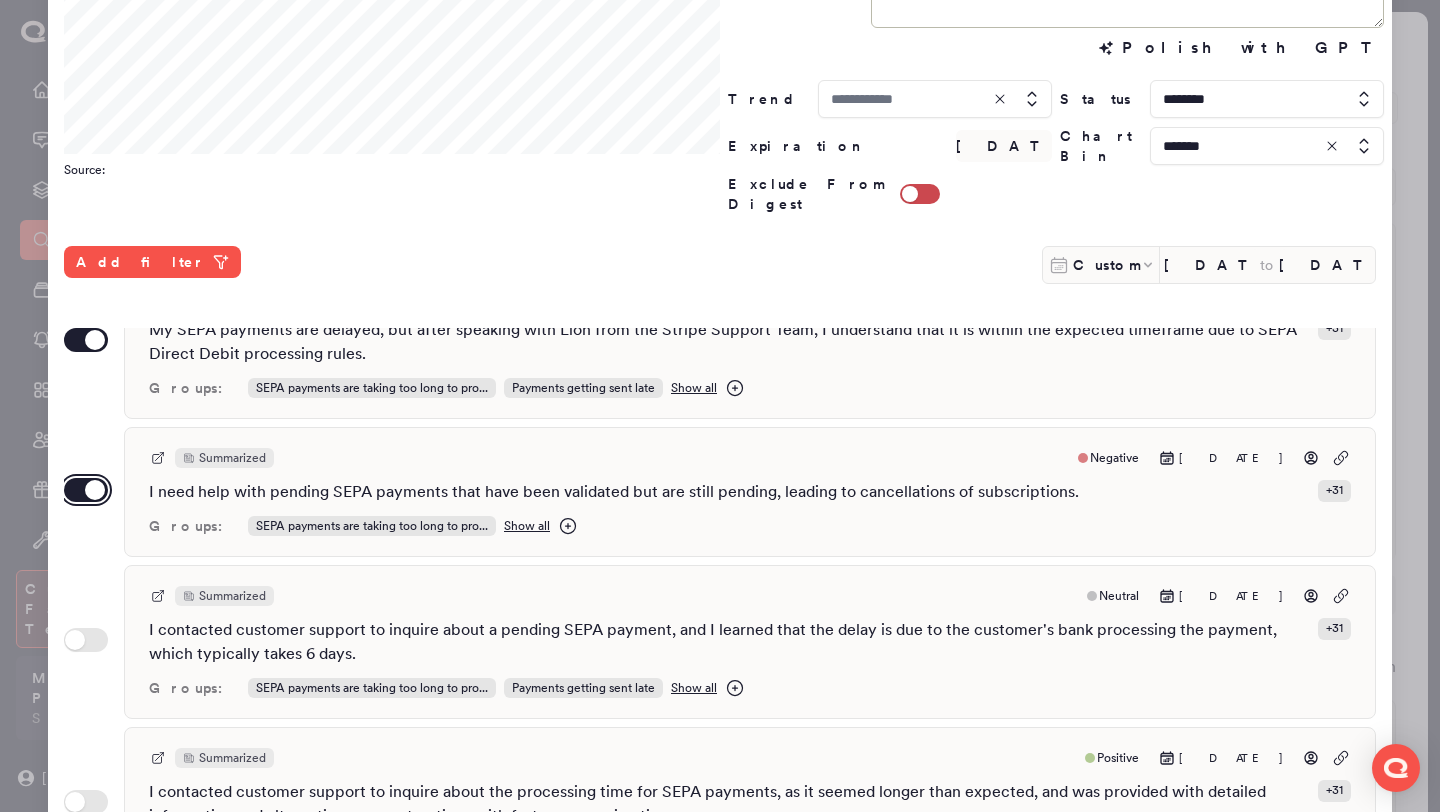 scroll, scrollTop: 392, scrollLeft: 0, axis: vertical 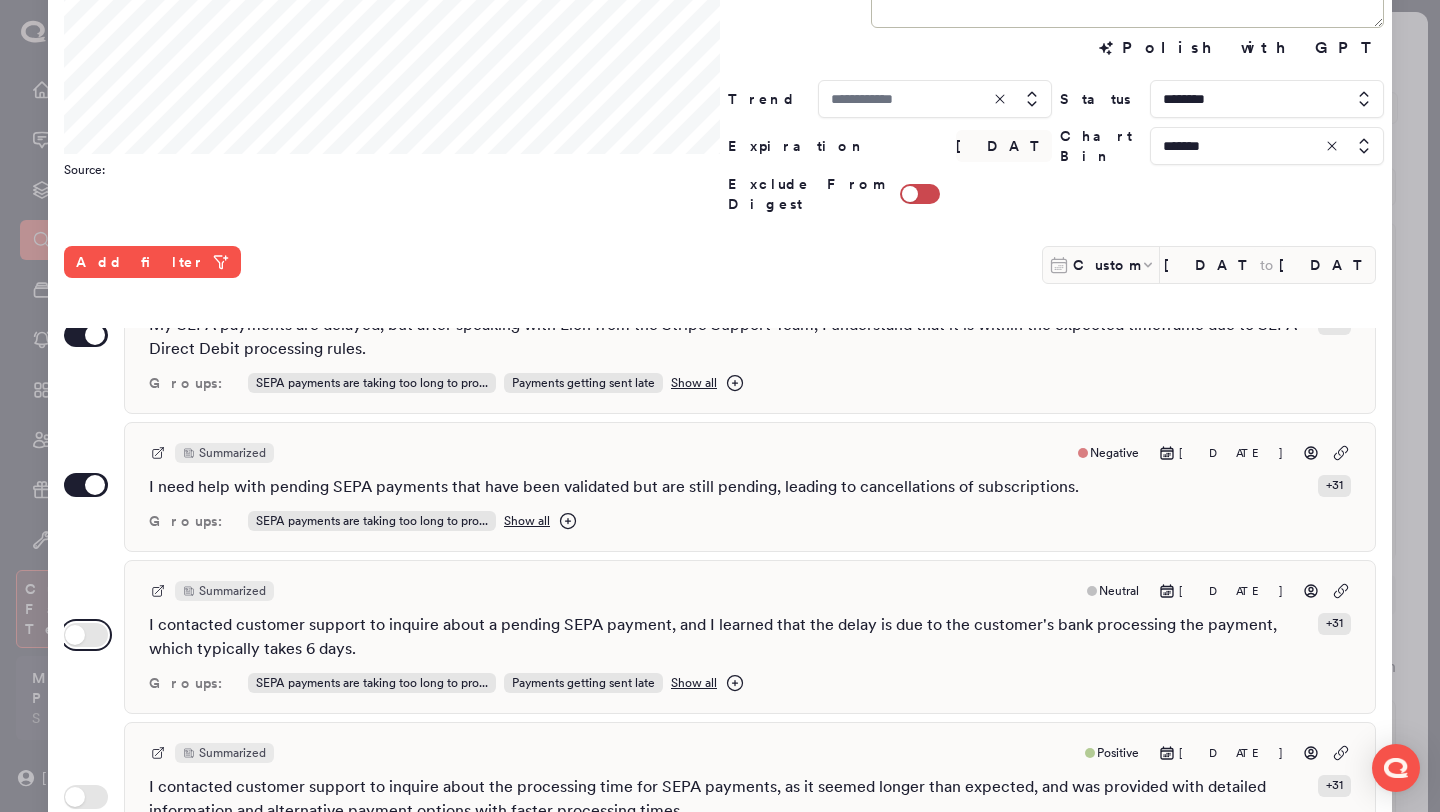 click on "Use setting" at bounding box center (86, 635) 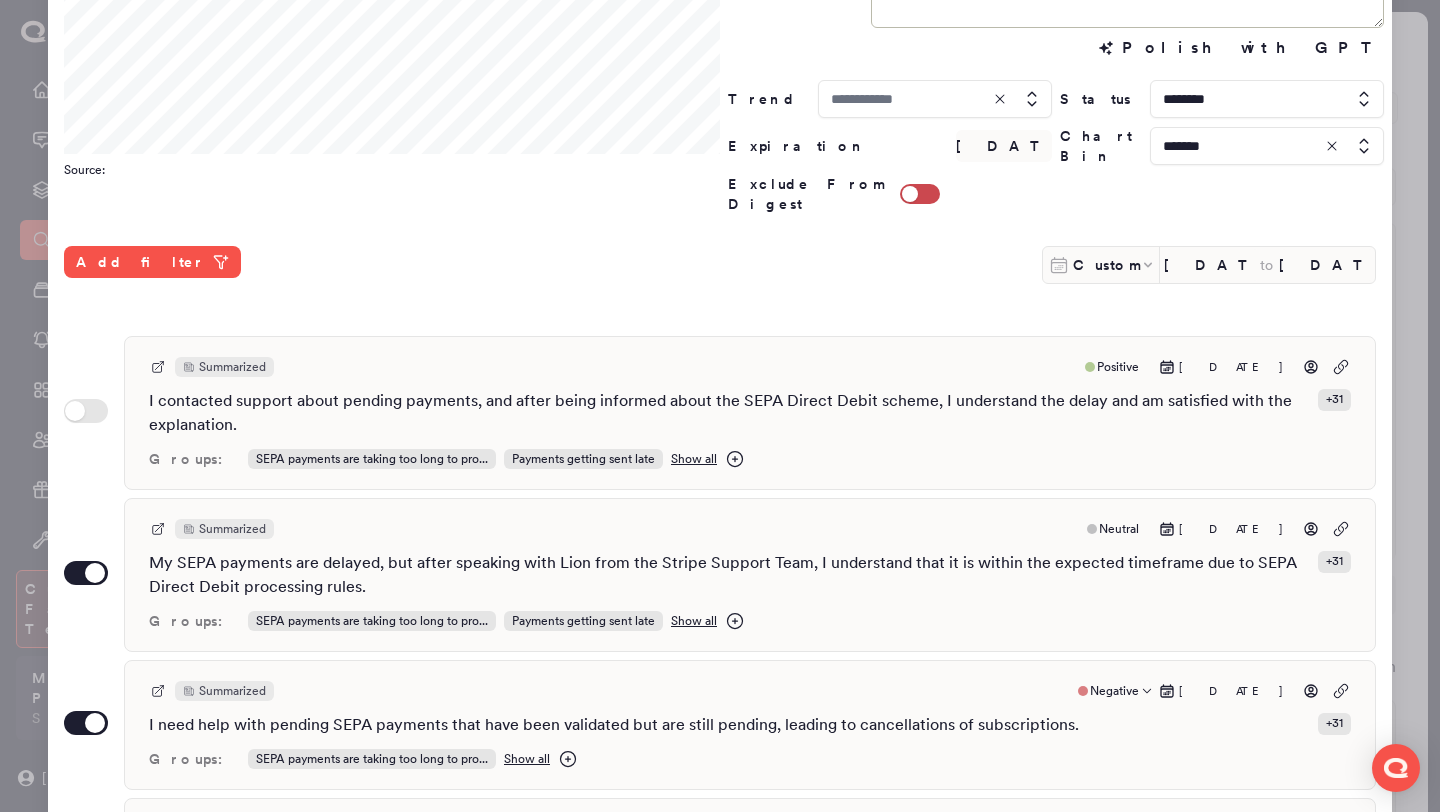 scroll, scrollTop: 0, scrollLeft: 0, axis: both 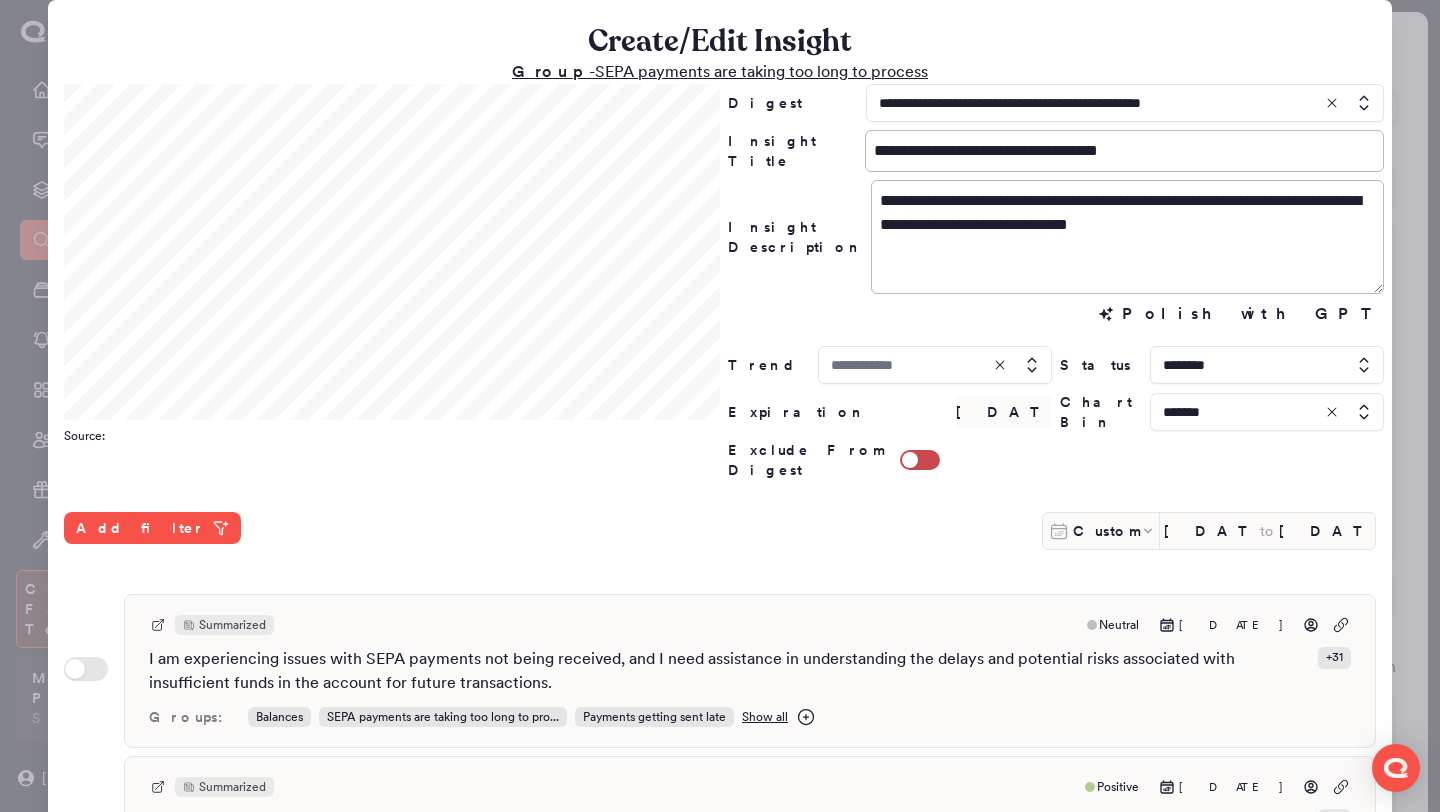 click on "Group  -  SEPA payments are taking too long to process" at bounding box center (720, 71) 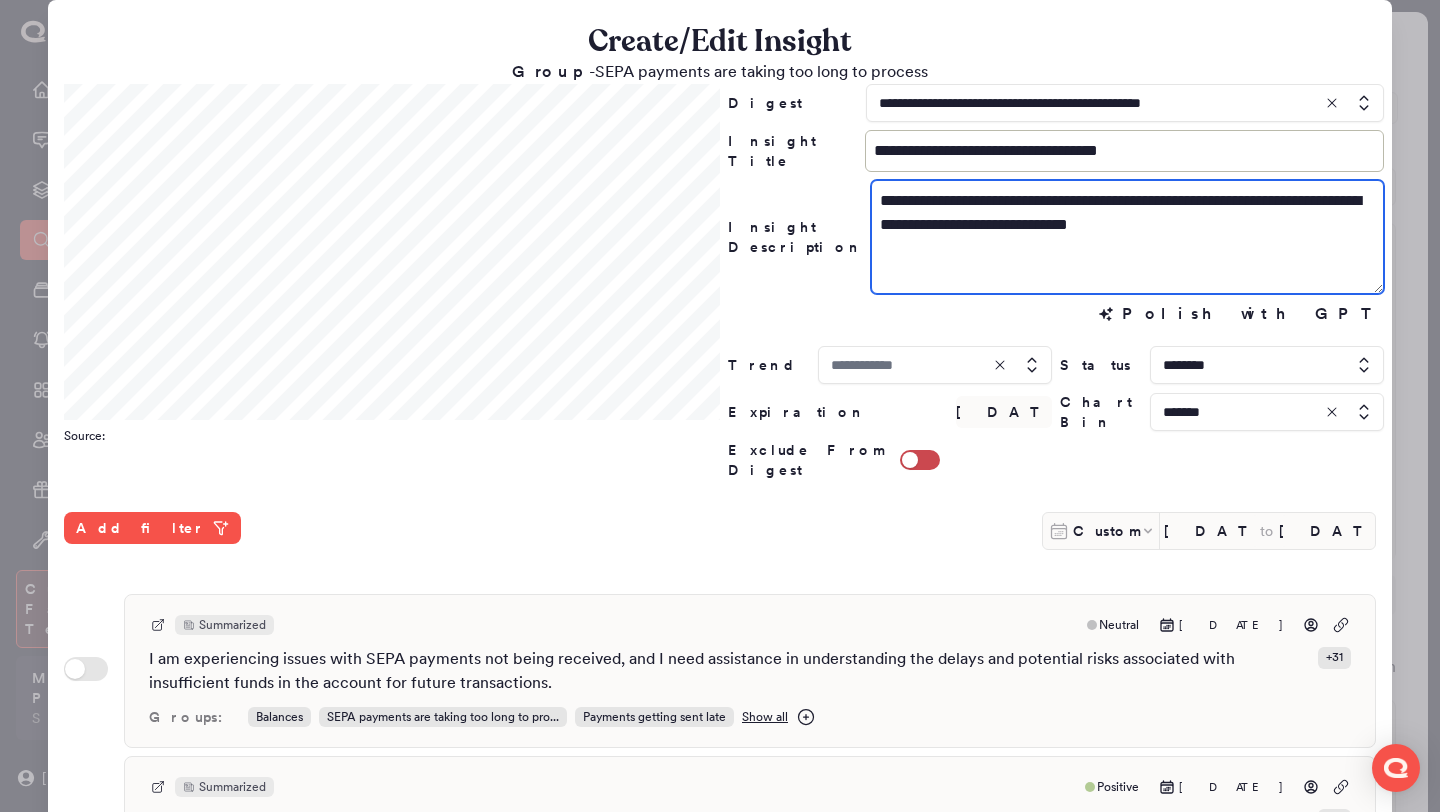 click on "**********" at bounding box center (1127, 237) 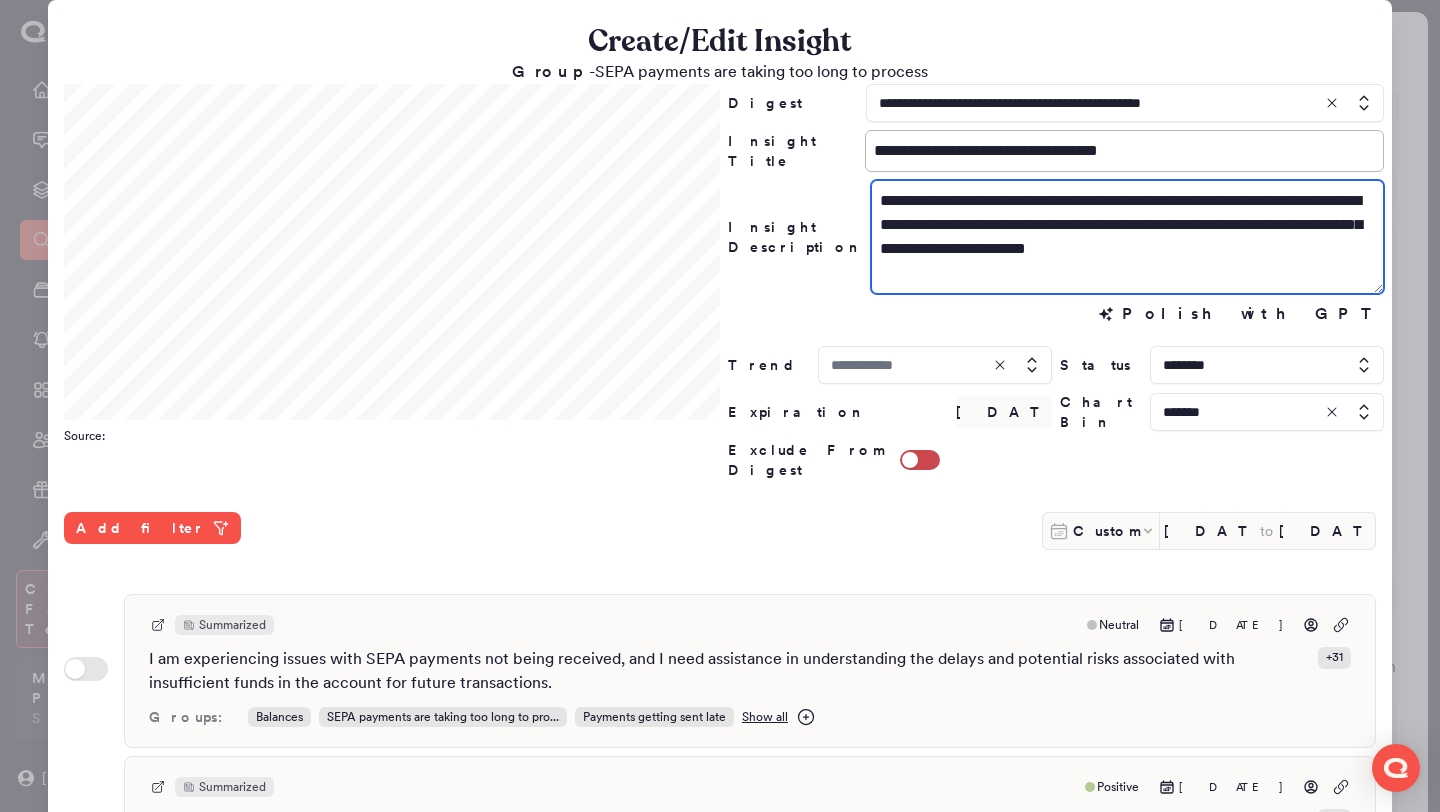 type on "**********" 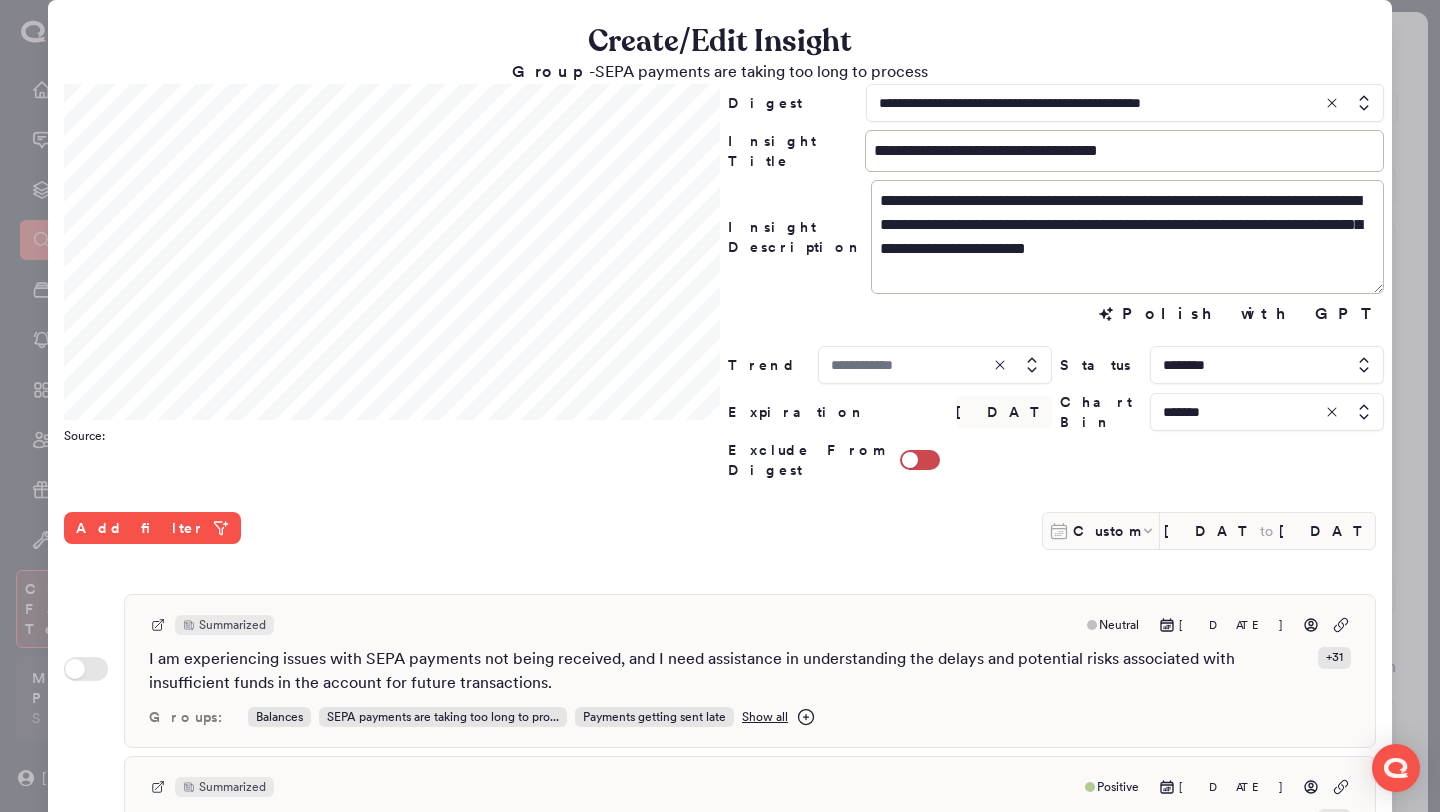 click at bounding box center (935, 365) 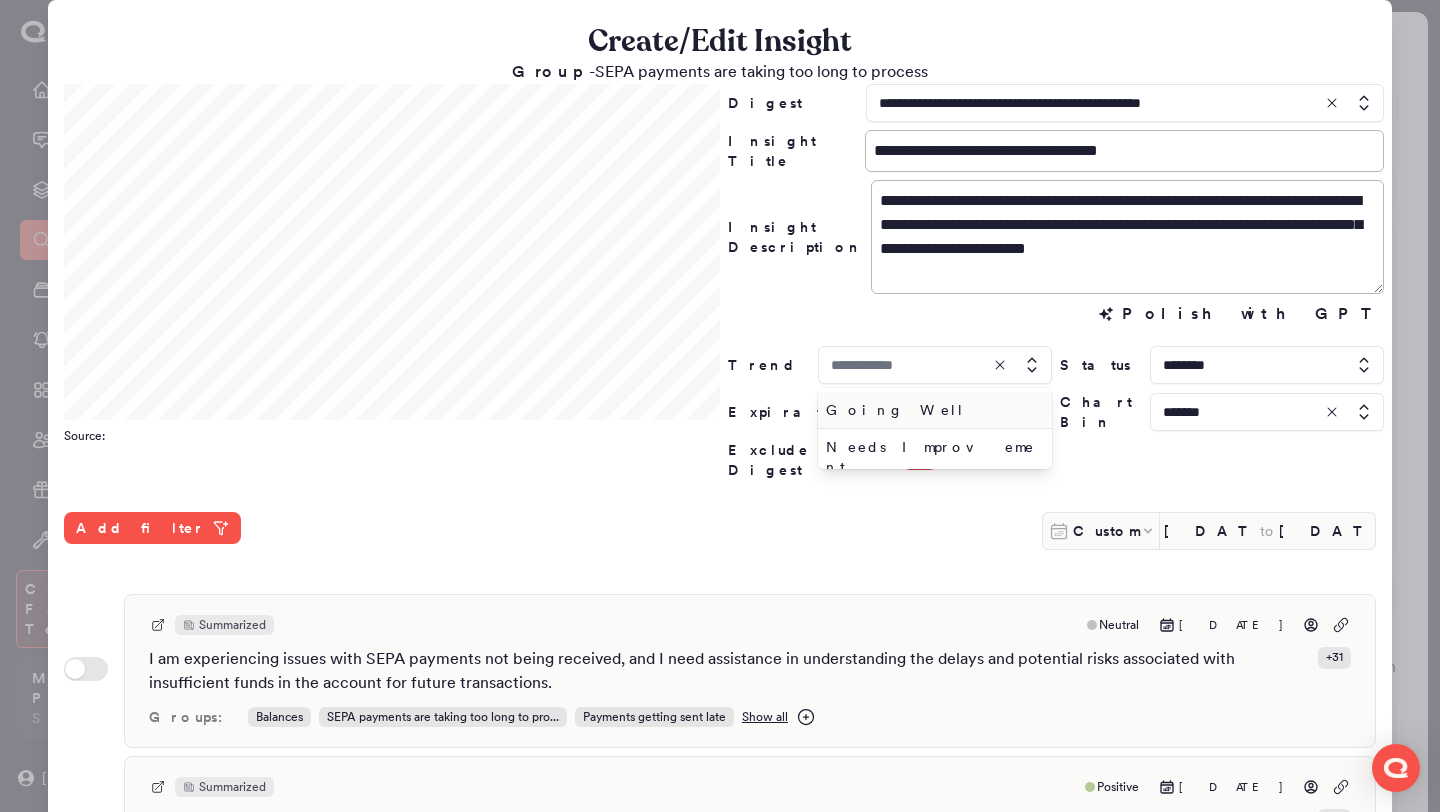 click on "Going Well" at bounding box center (931, 410) 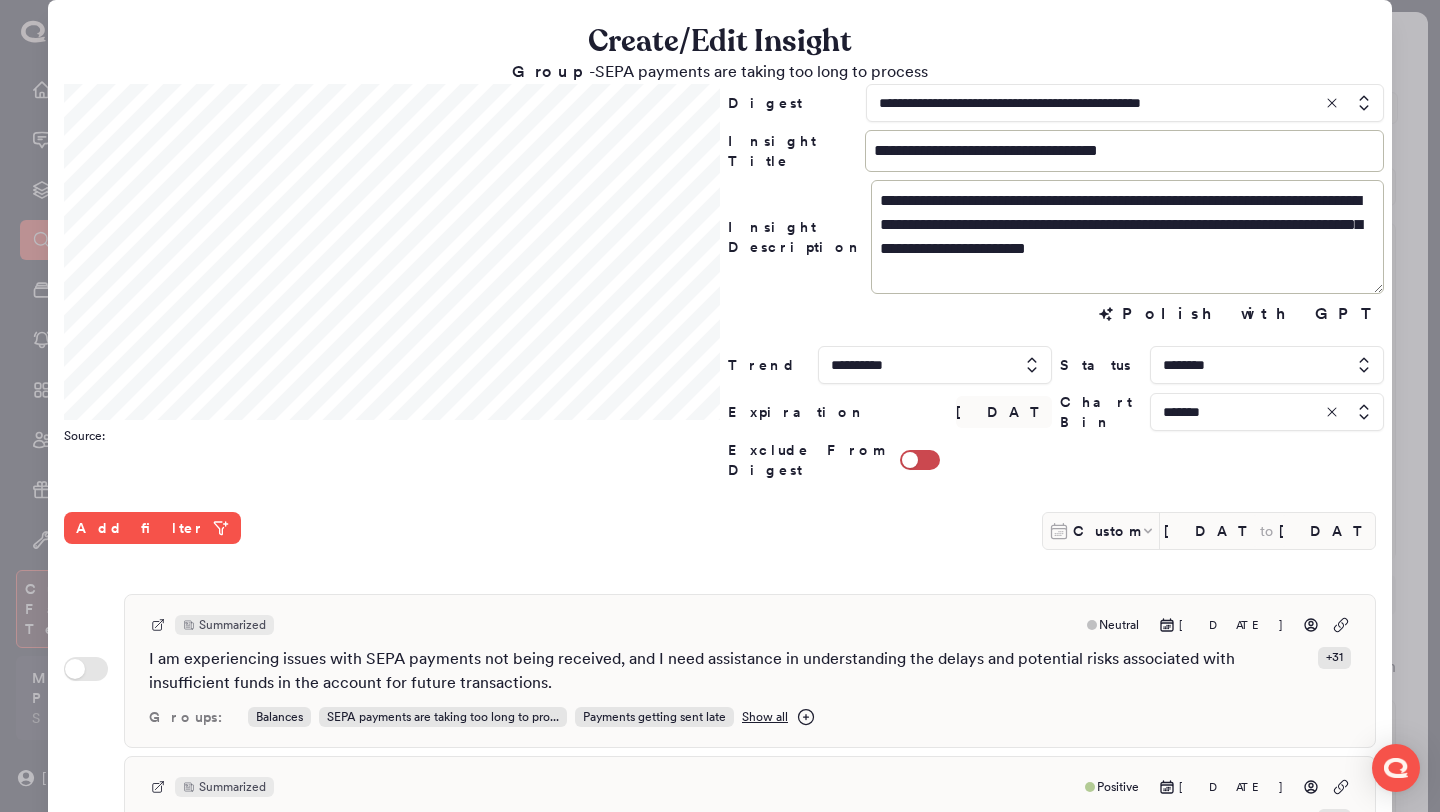 scroll, scrollTop: 530, scrollLeft: 0, axis: vertical 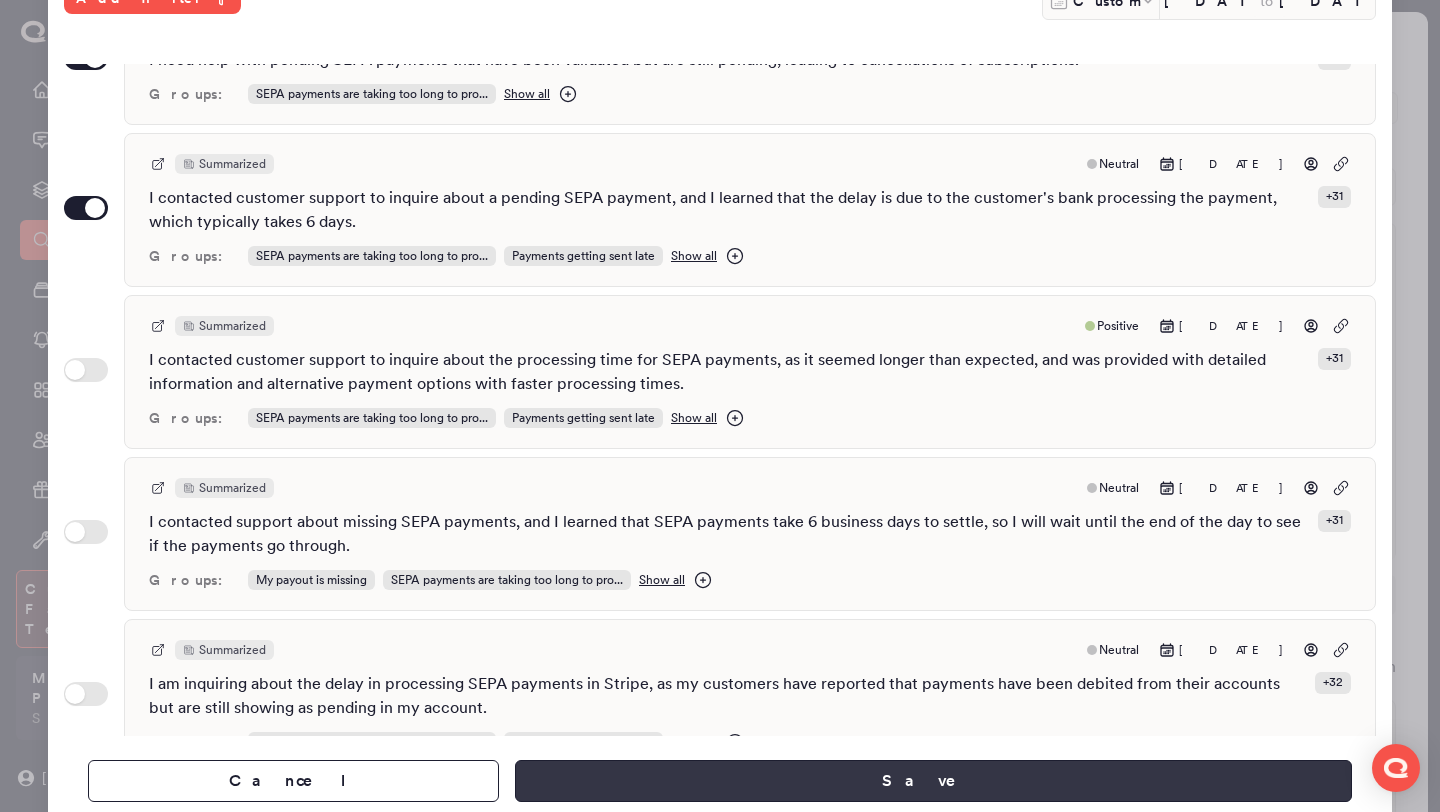 click on "Save" at bounding box center (933, 781) 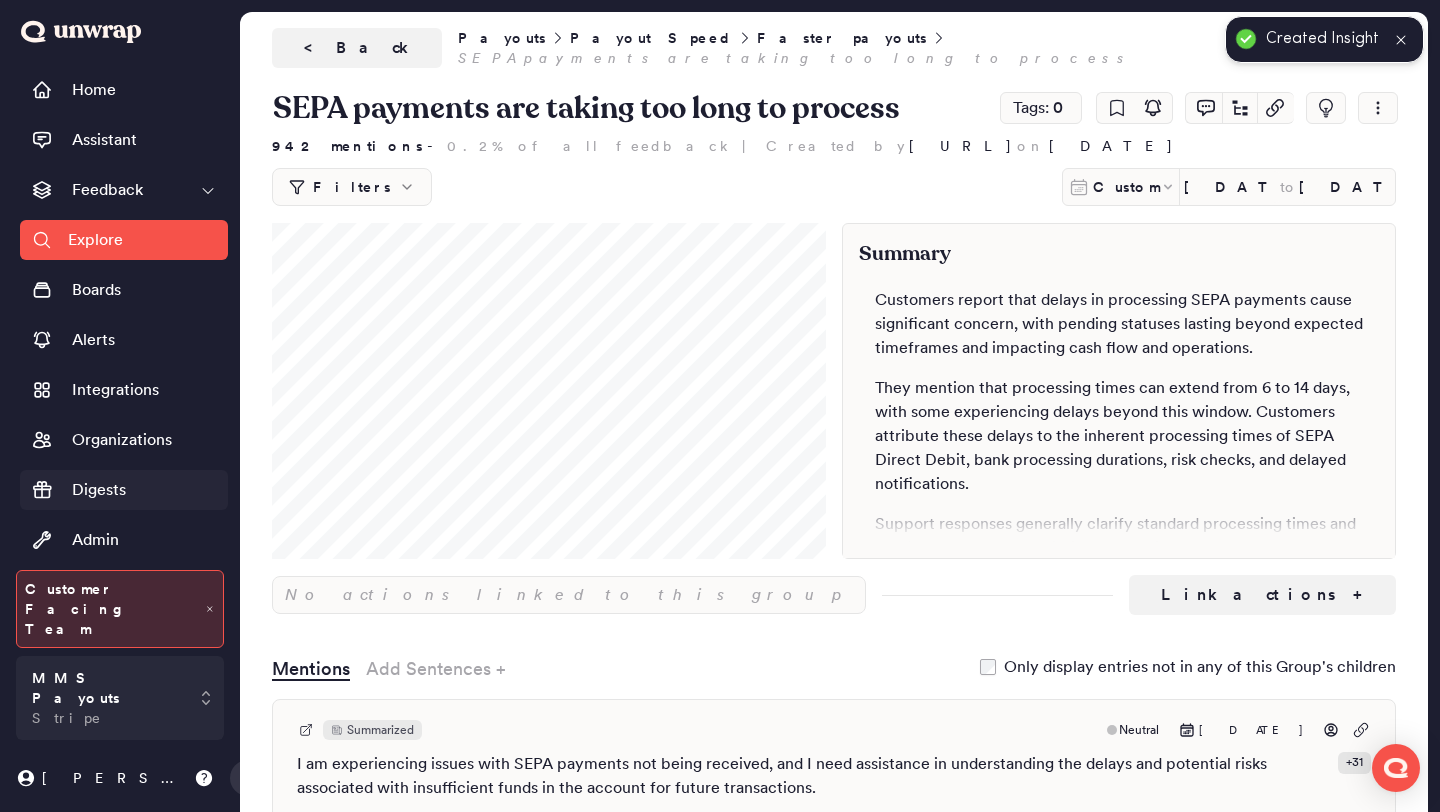 click on "Digests" at bounding box center (99, 490) 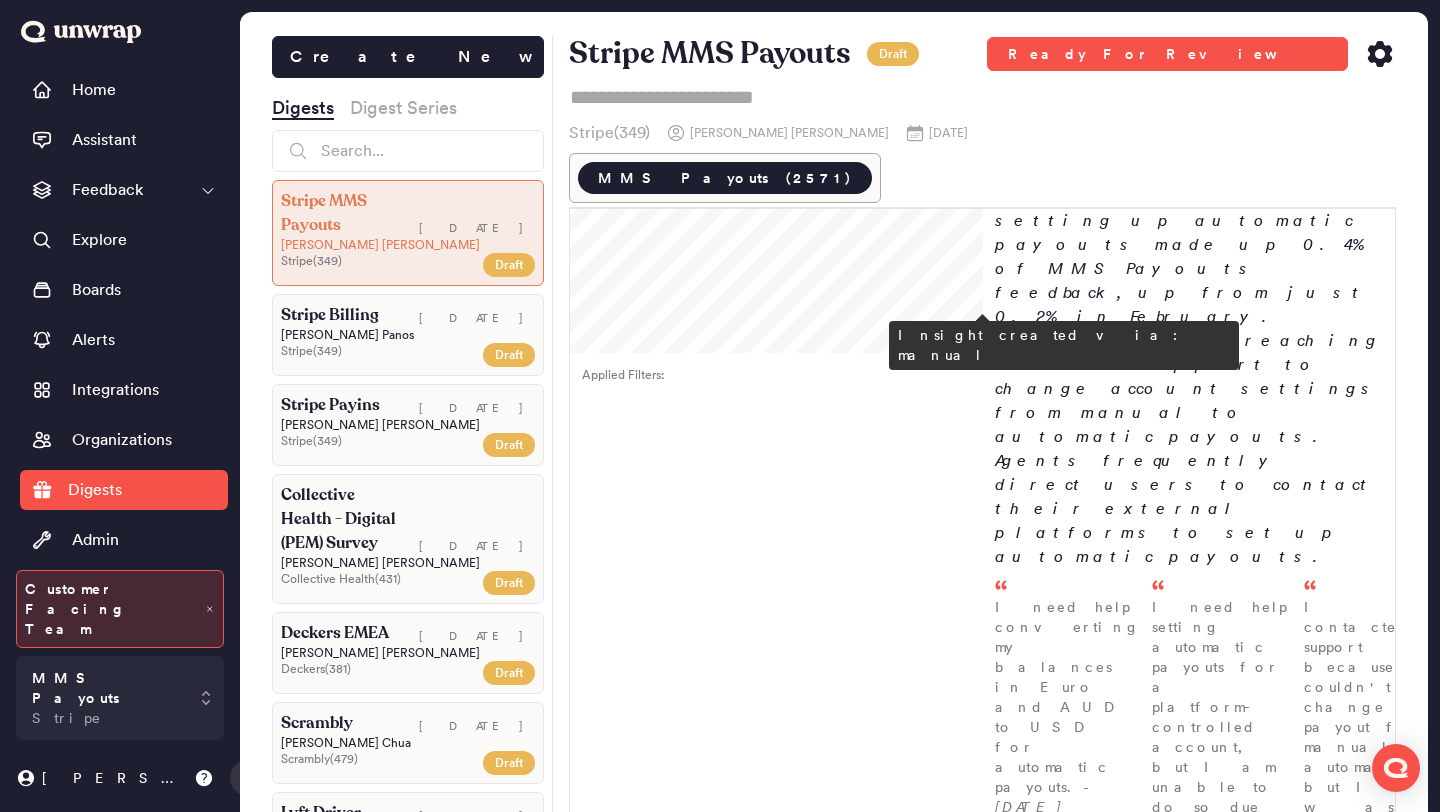 scroll, scrollTop: 1965, scrollLeft: 0, axis: vertical 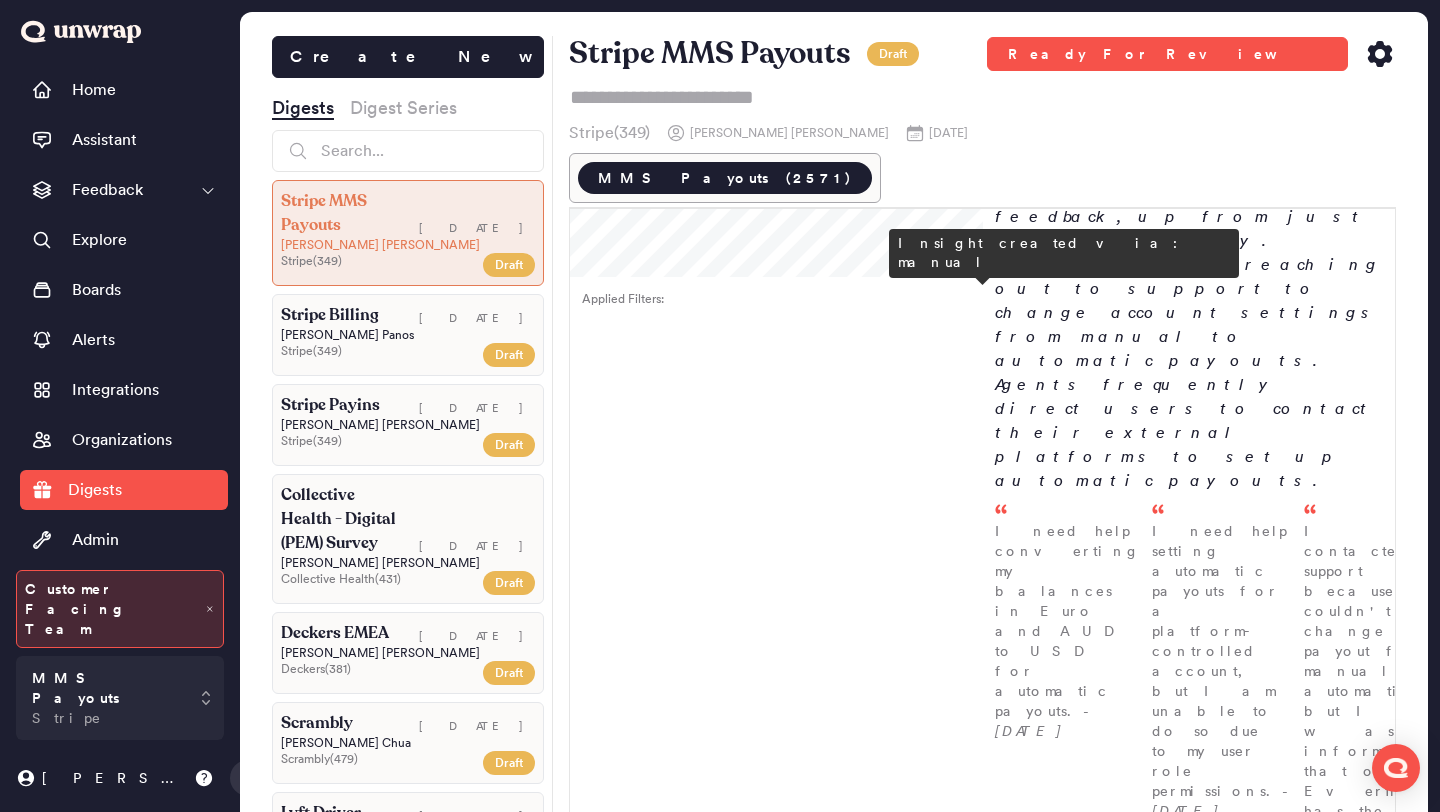 click at bounding box center (1336, 1821) 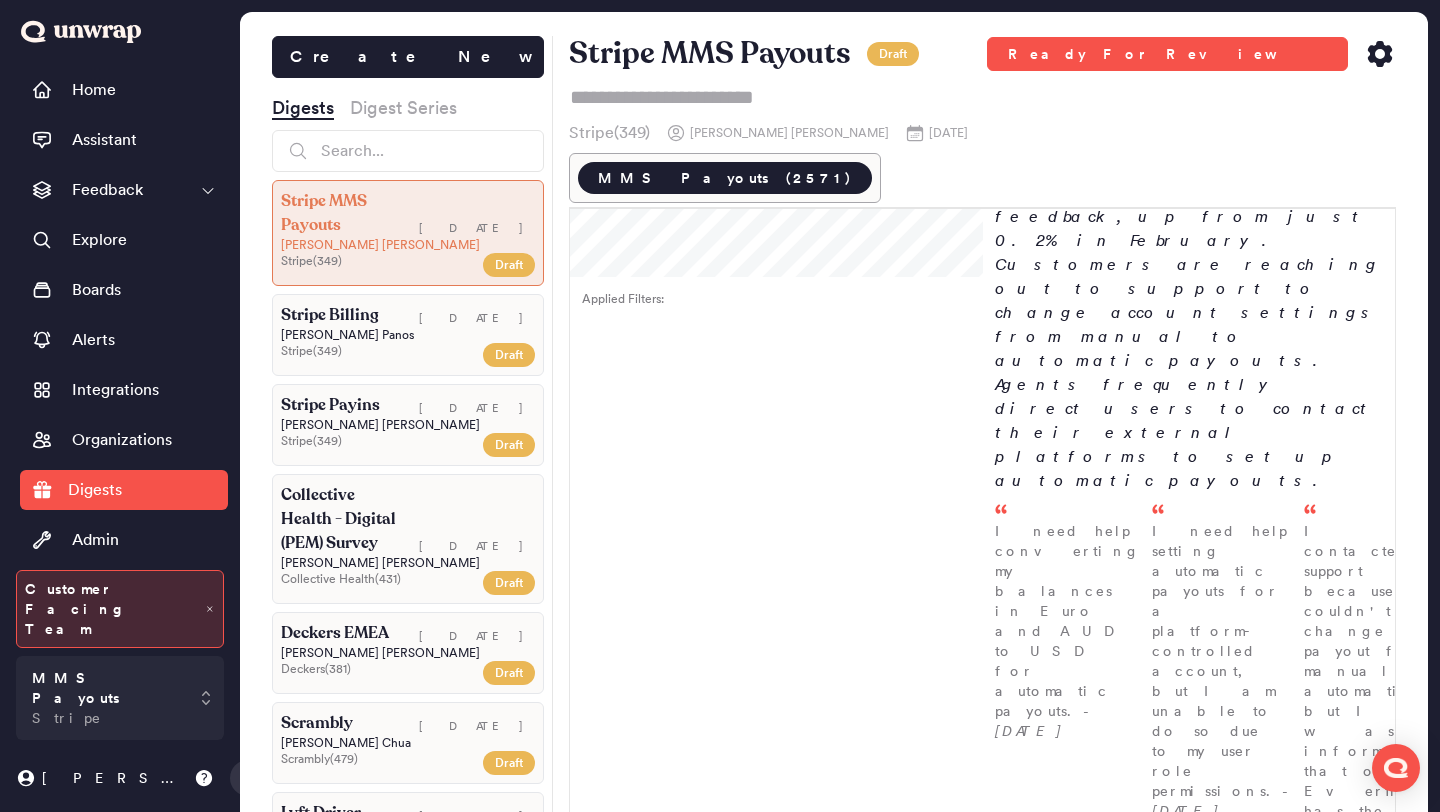 click on "4" at bounding box center [1332, 2080] 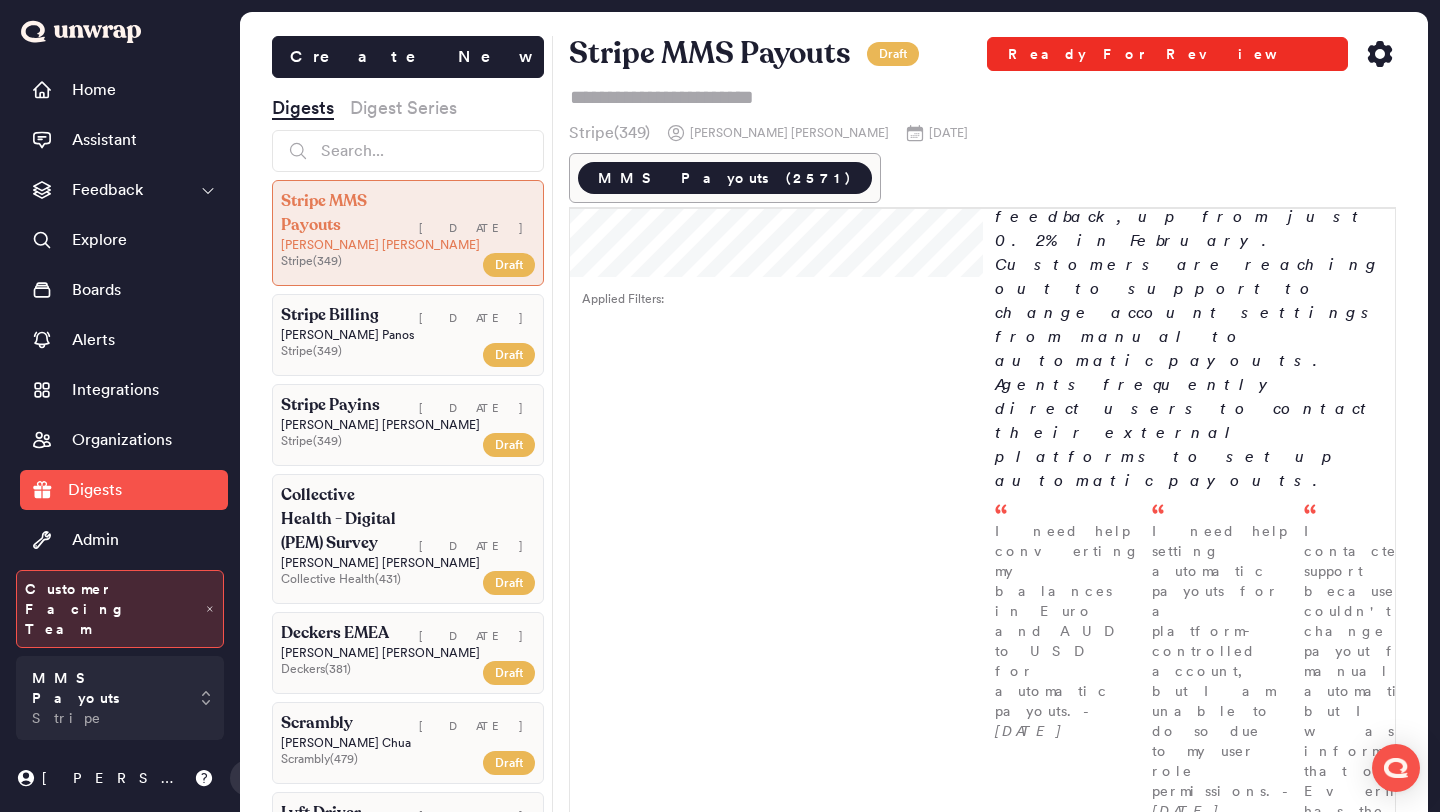 type on "*" 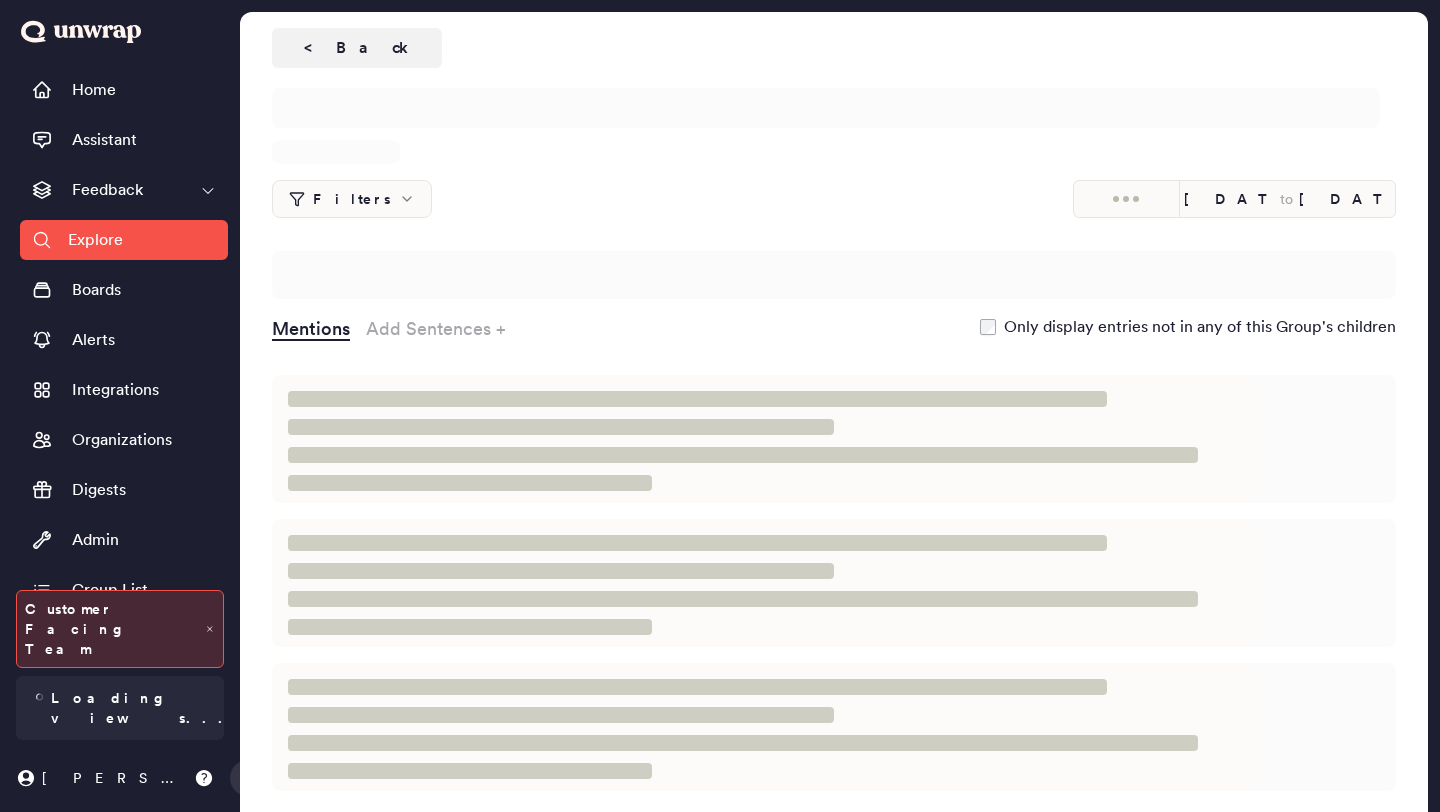 scroll, scrollTop: 0, scrollLeft: 0, axis: both 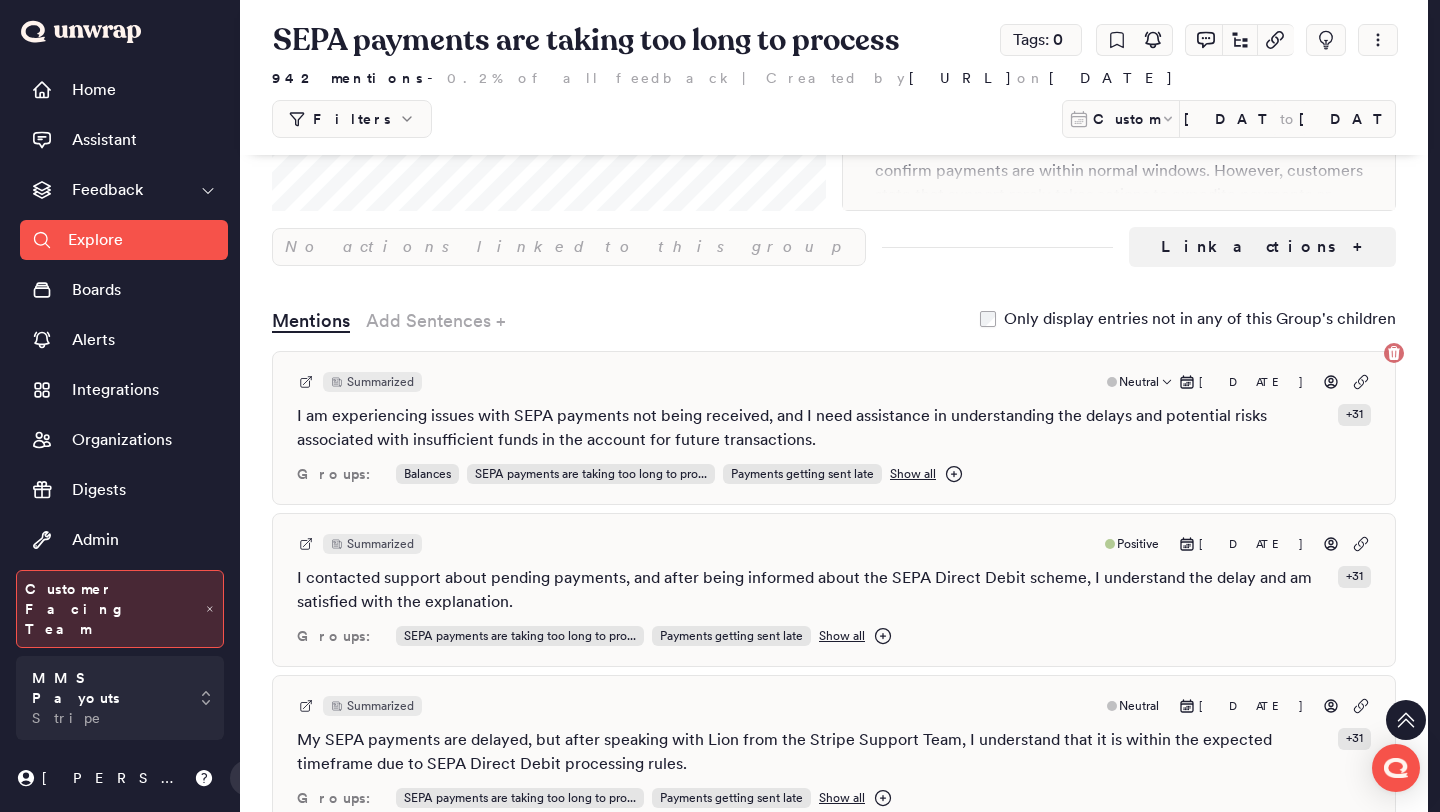 click on "Summarized Positive Jun 30, 2025" at bounding box center (834, 544) 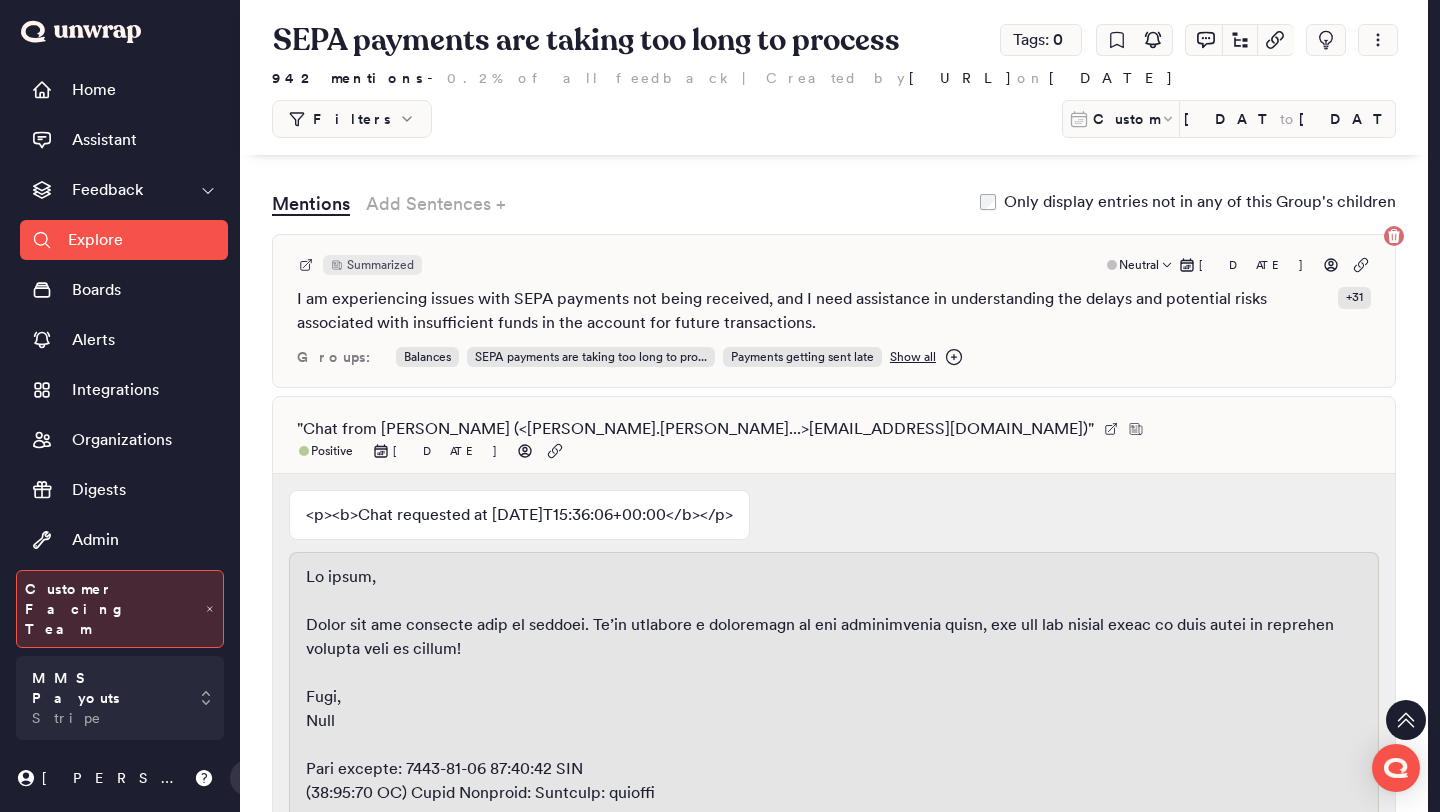 scroll, scrollTop: 478, scrollLeft: 0, axis: vertical 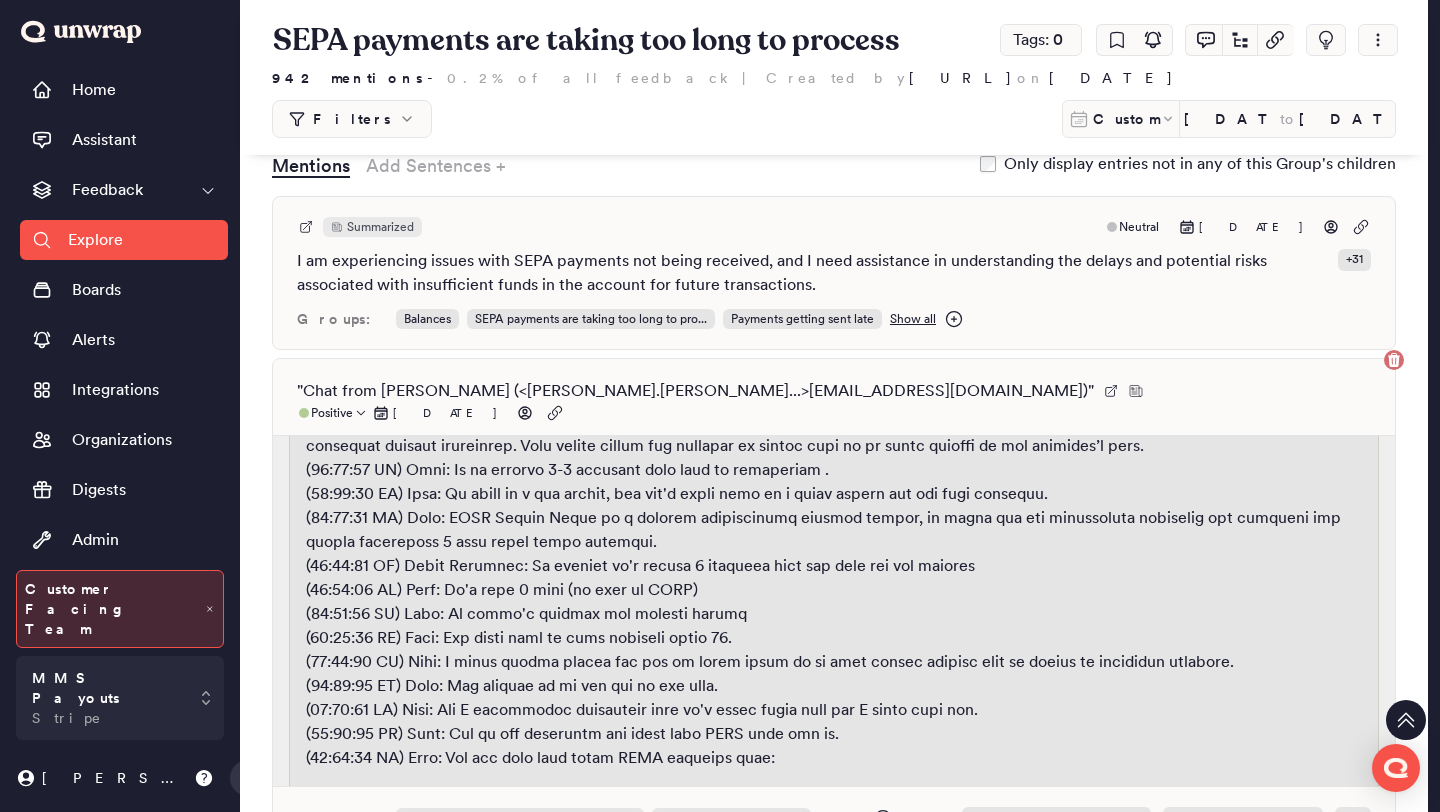 click on "" Chat from Brice Pellerin (<brice.peller...>in@realadvisor.com) " Positive Jun 30, 2025" at bounding box center (834, 401) 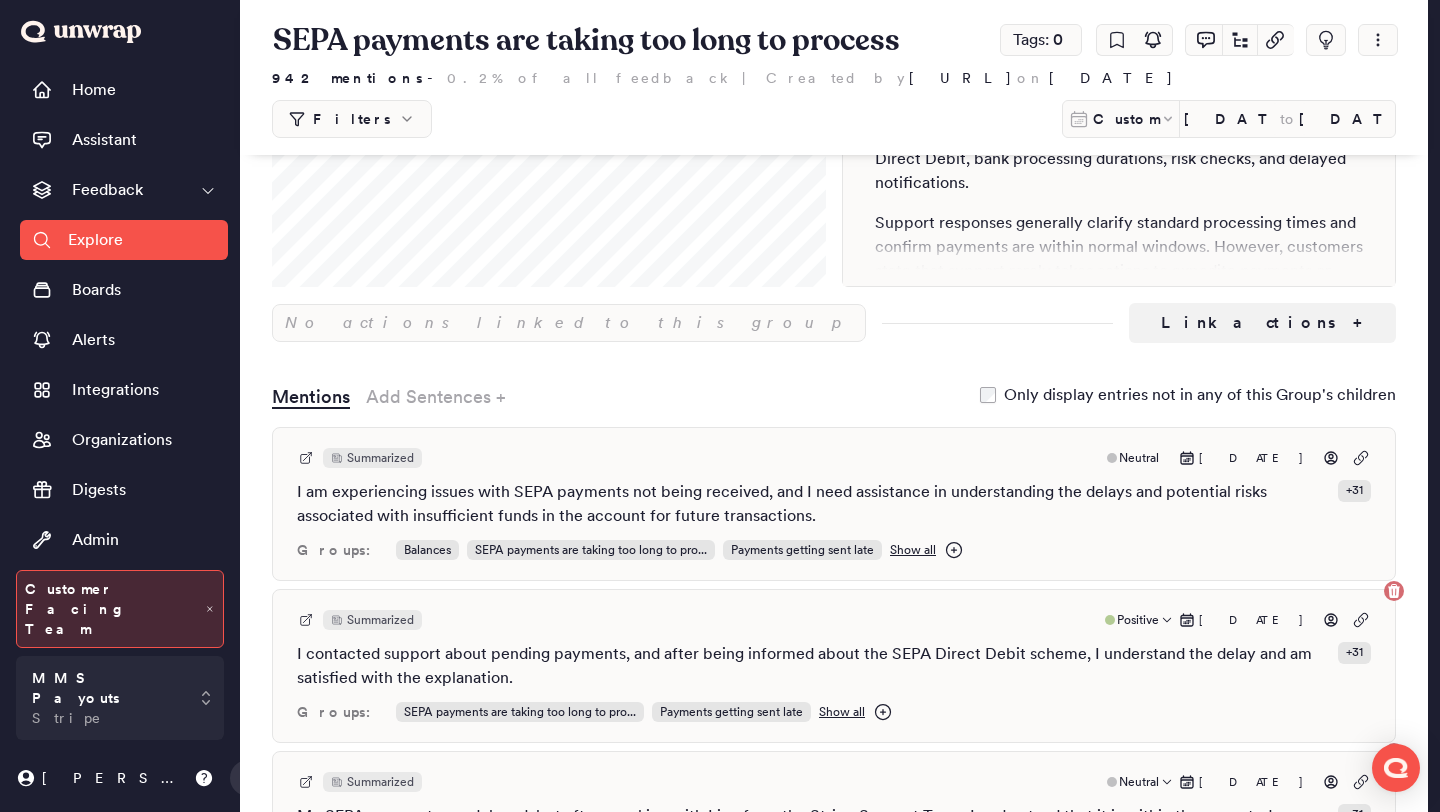 scroll, scrollTop: 447, scrollLeft: 0, axis: vertical 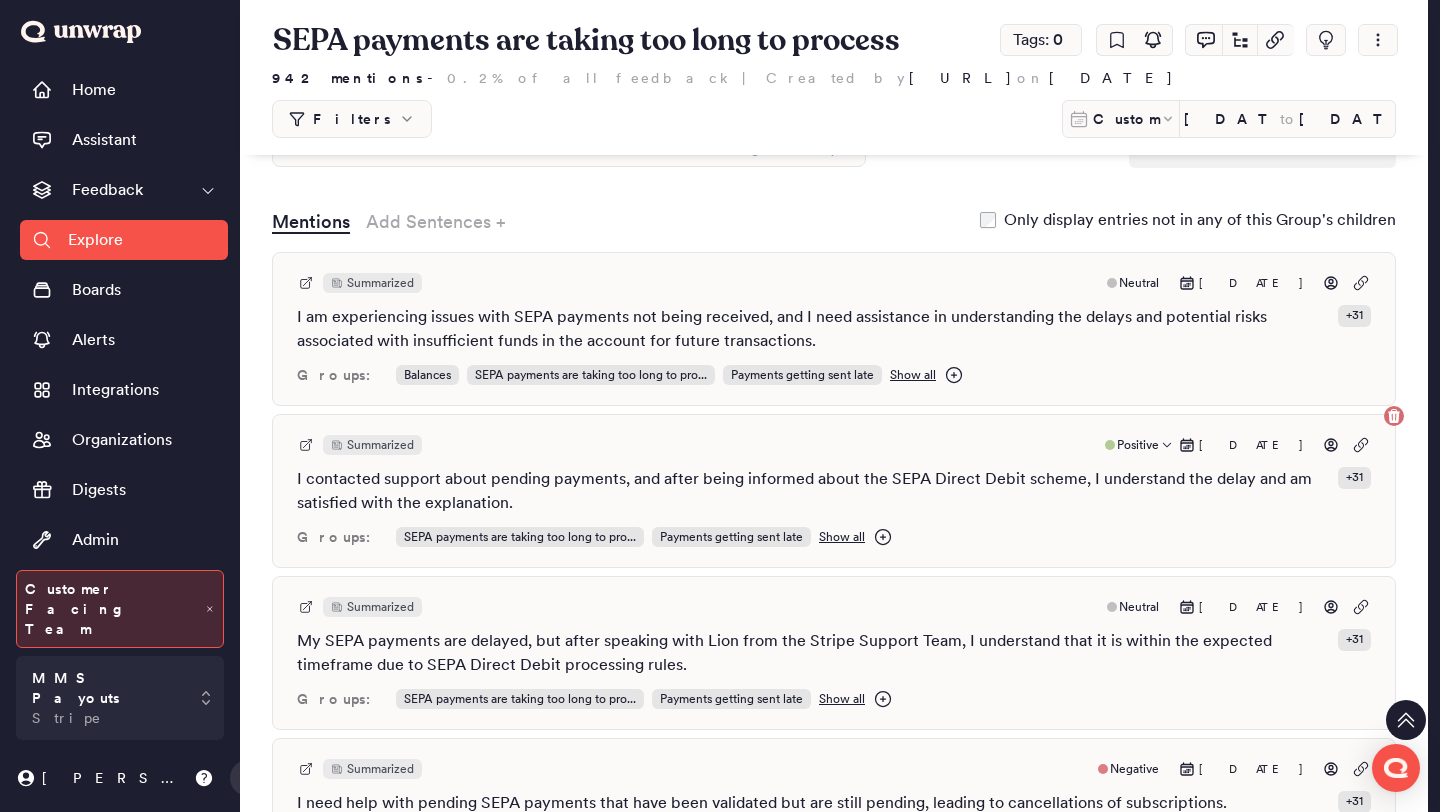 click on "I contacted support about pending payments, and after being informed about the SEPA Direct Debit scheme, I understand the delay and am satisfied with the explanation." at bounding box center [813, 491] 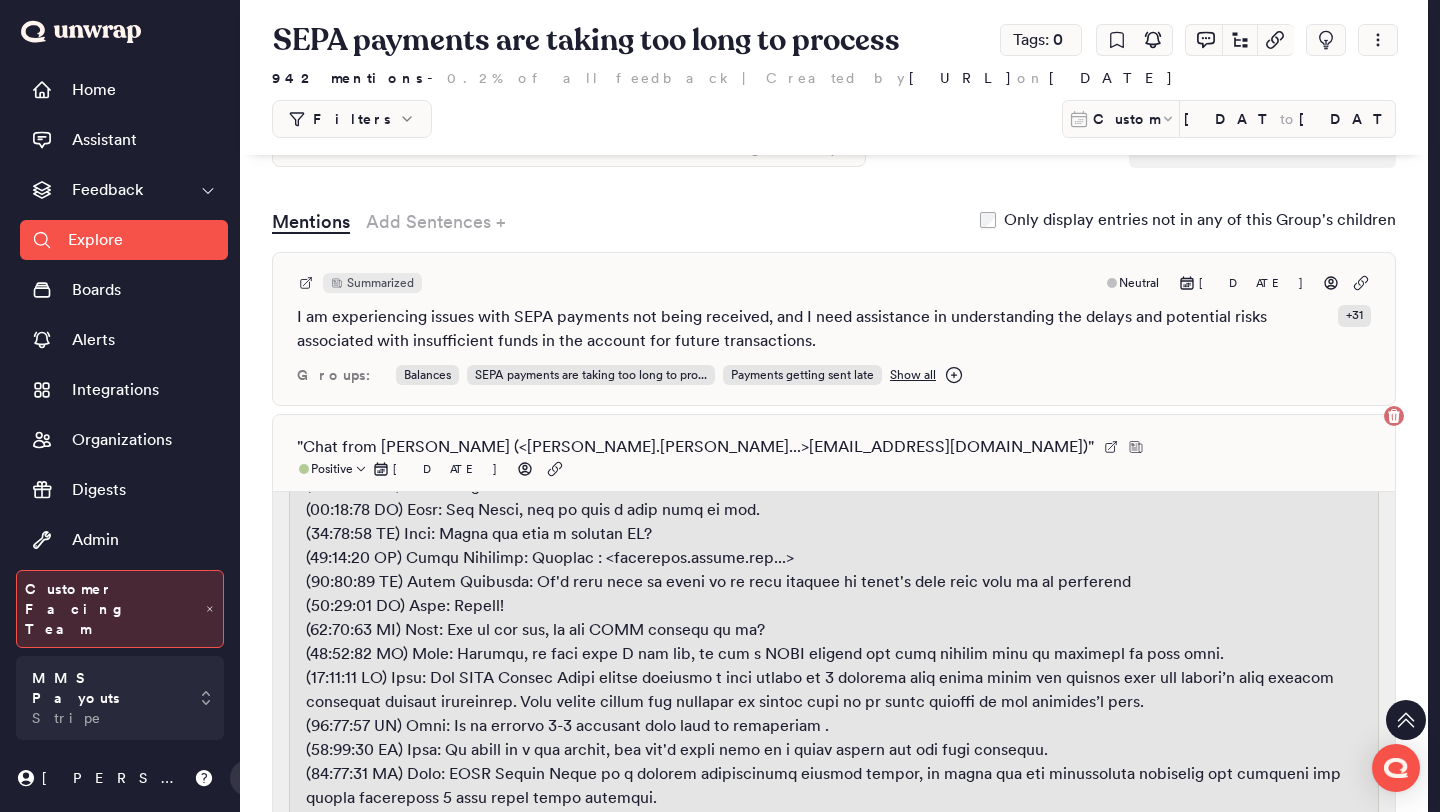 scroll, scrollTop: 806, scrollLeft: 0, axis: vertical 